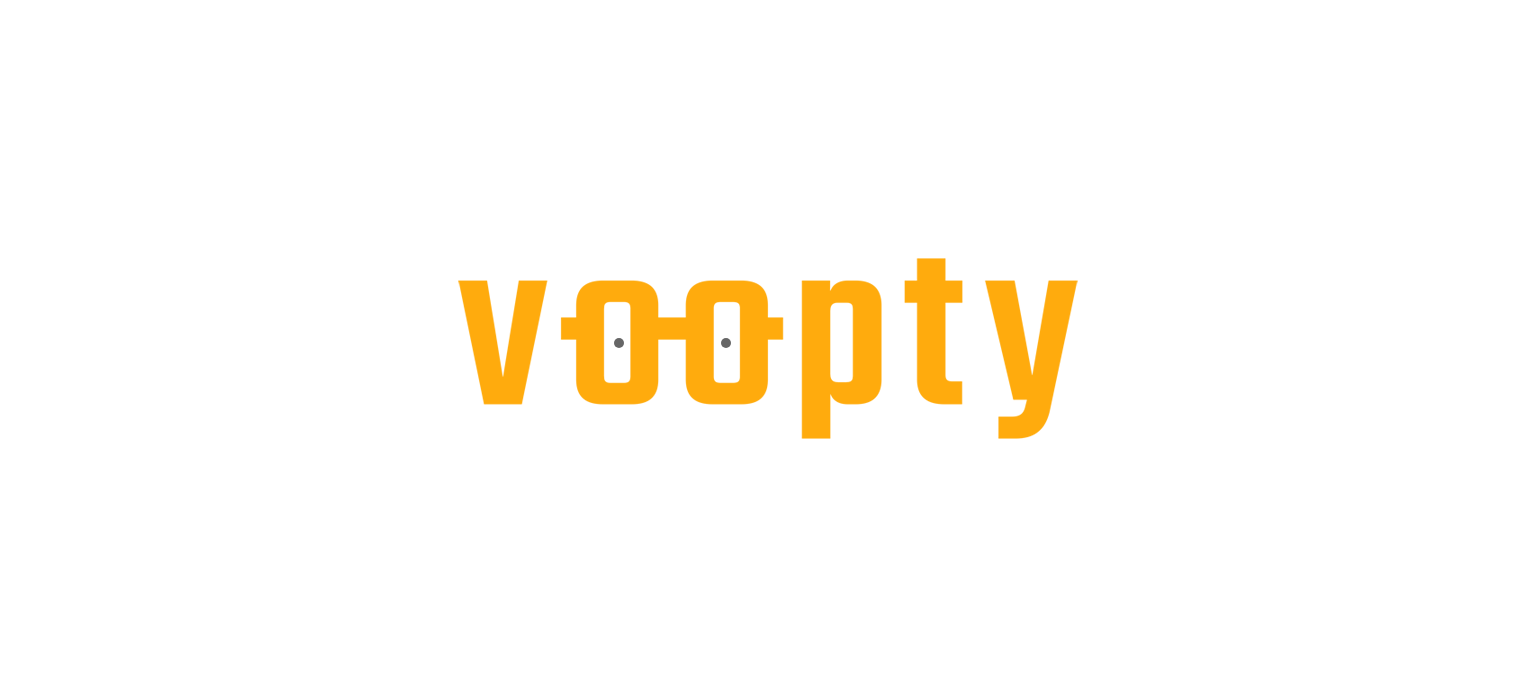 scroll, scrollTop: 0, scrollLeft: 0, axis: both 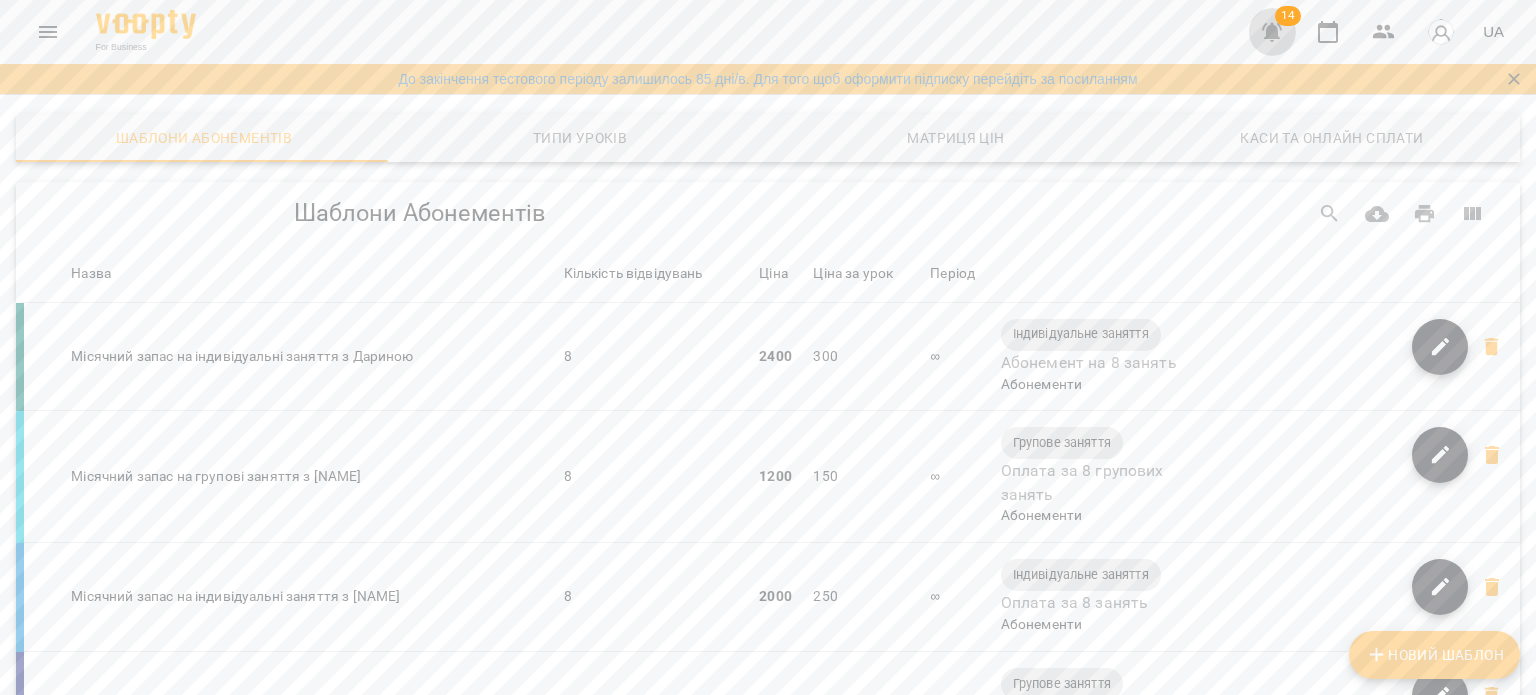 click 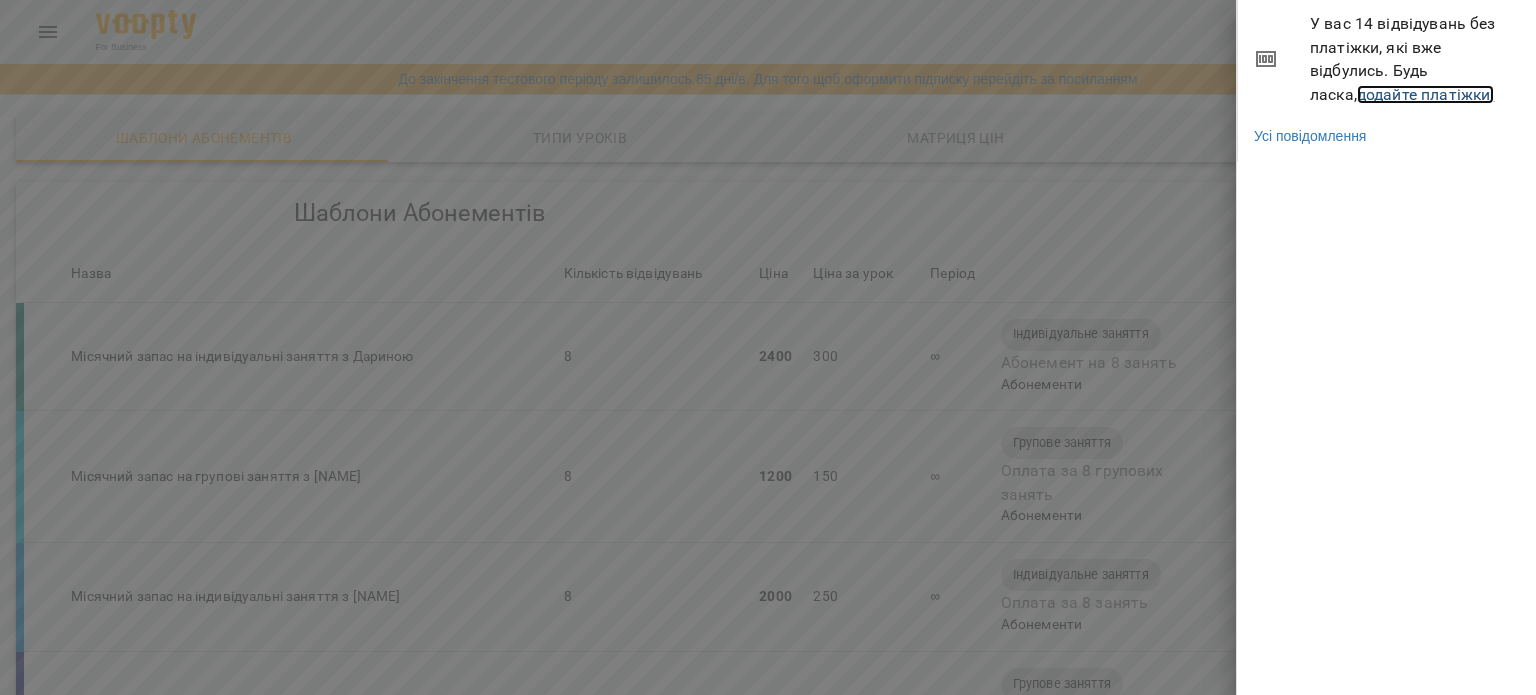 click on "додайте платіжки!" at bounding box center (1426, 94) 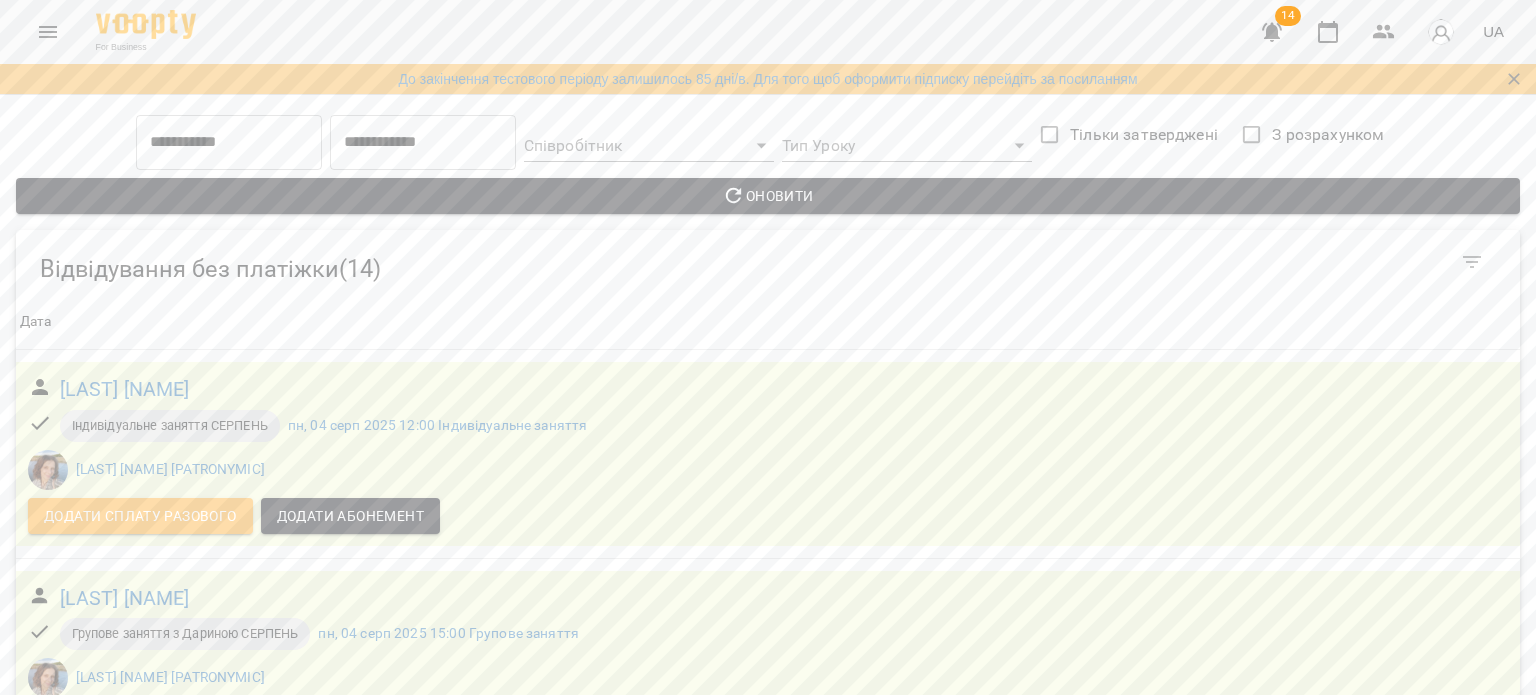 scroll, scrollTop: 600, scrollLeft: 0, axis: vertical 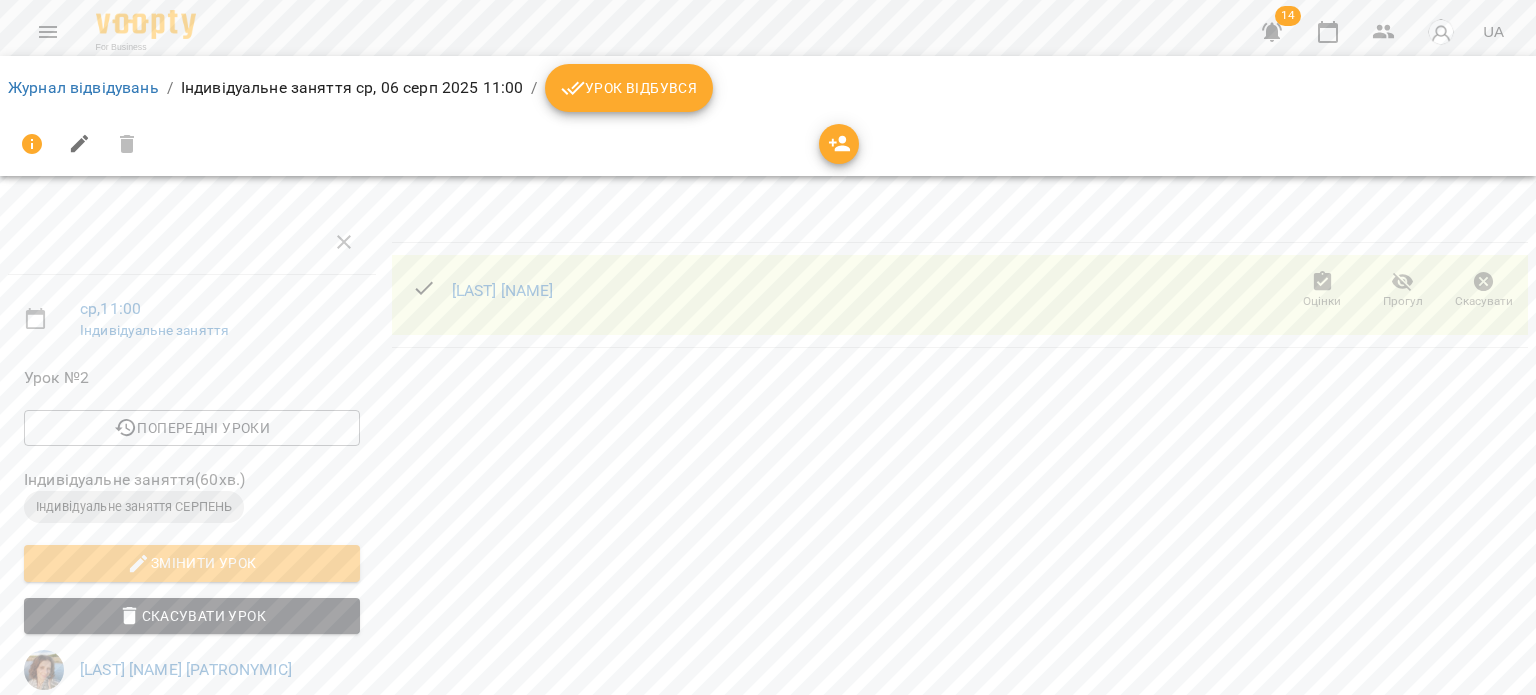 click on "Урок відбувся" at bounding box center [629, 88] 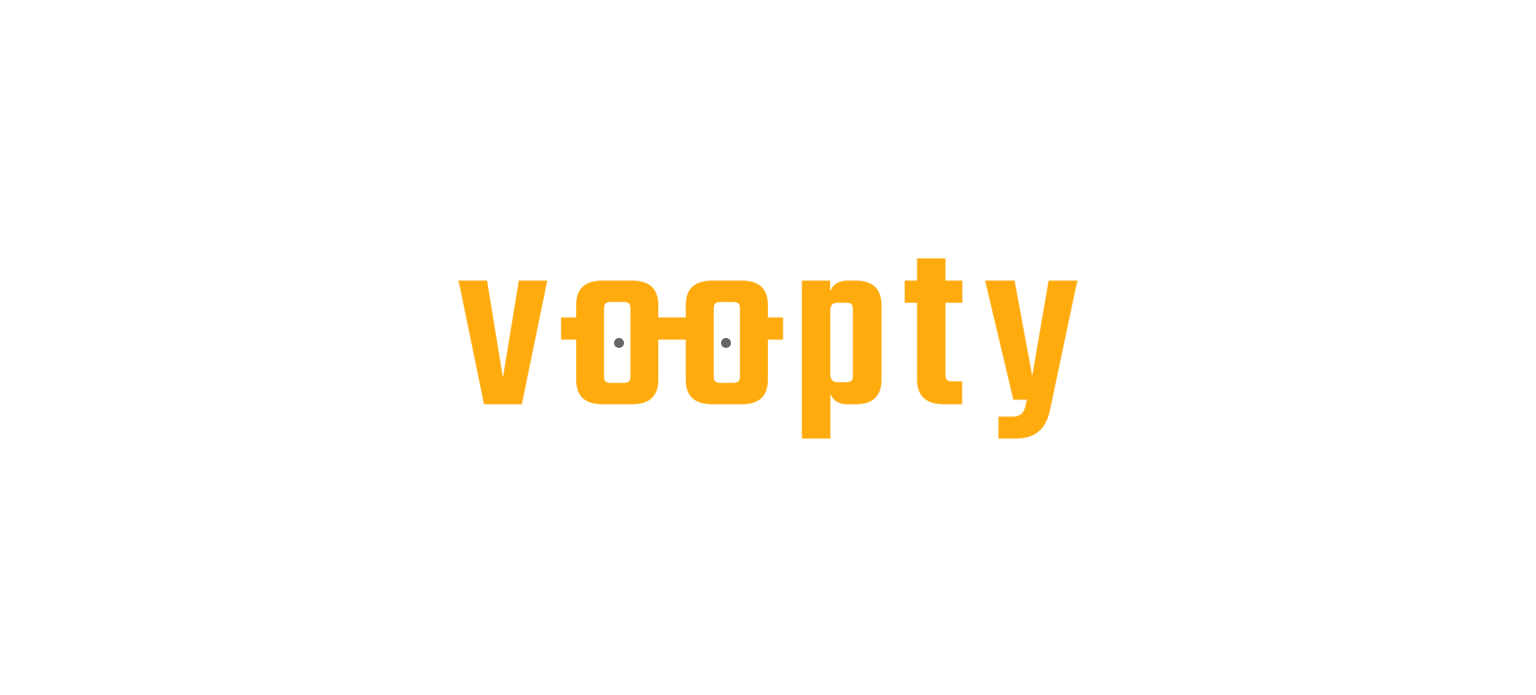 scroll, scrollTop: 0, scrollLeft: 0, axis: both 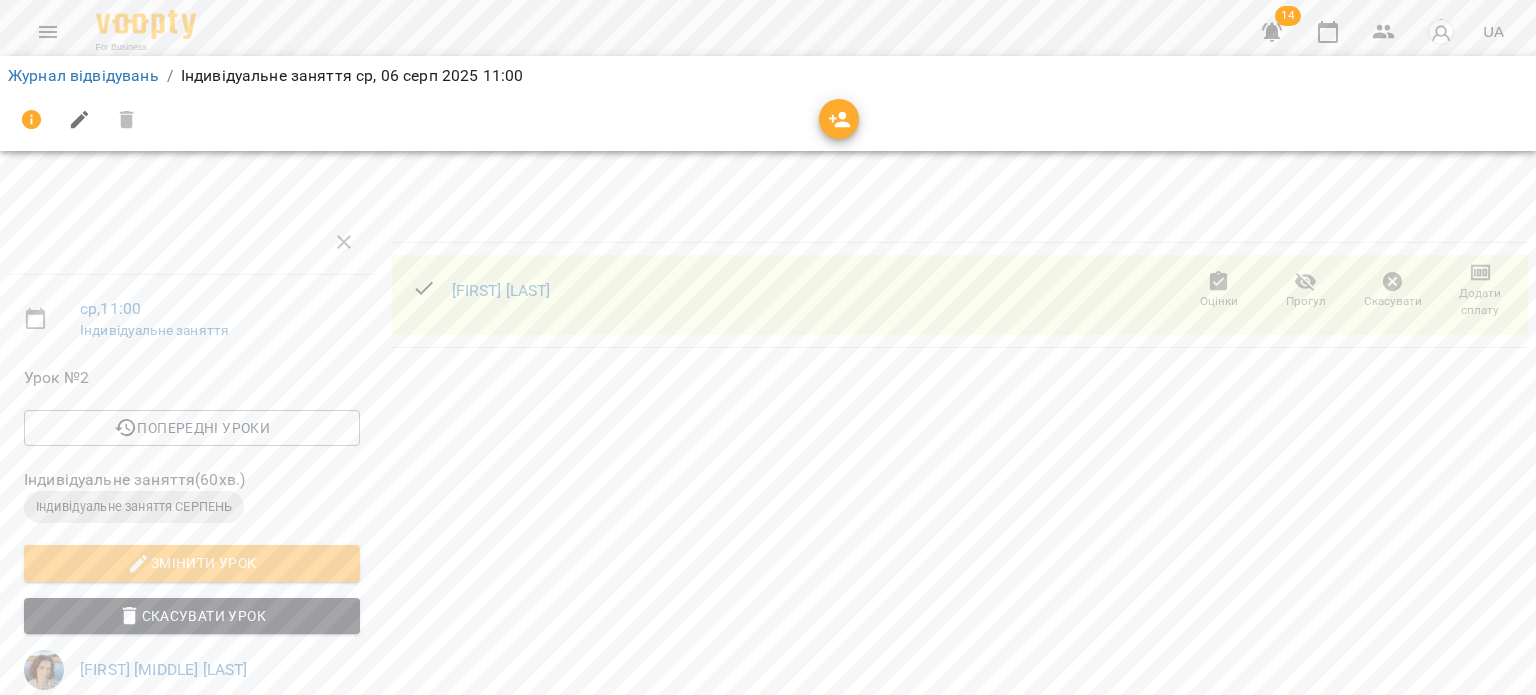 click 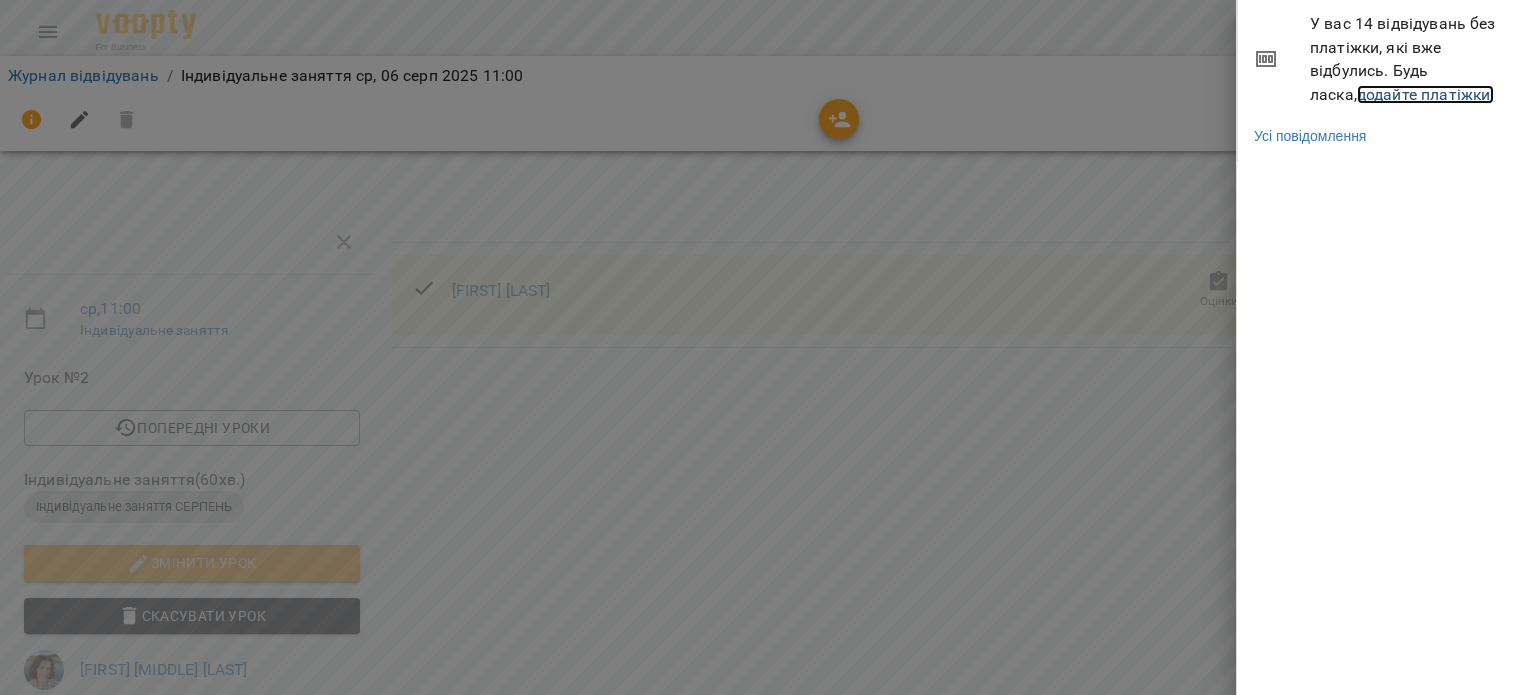 click on "додайте платіжки!" at bounding box center (1426, 94) 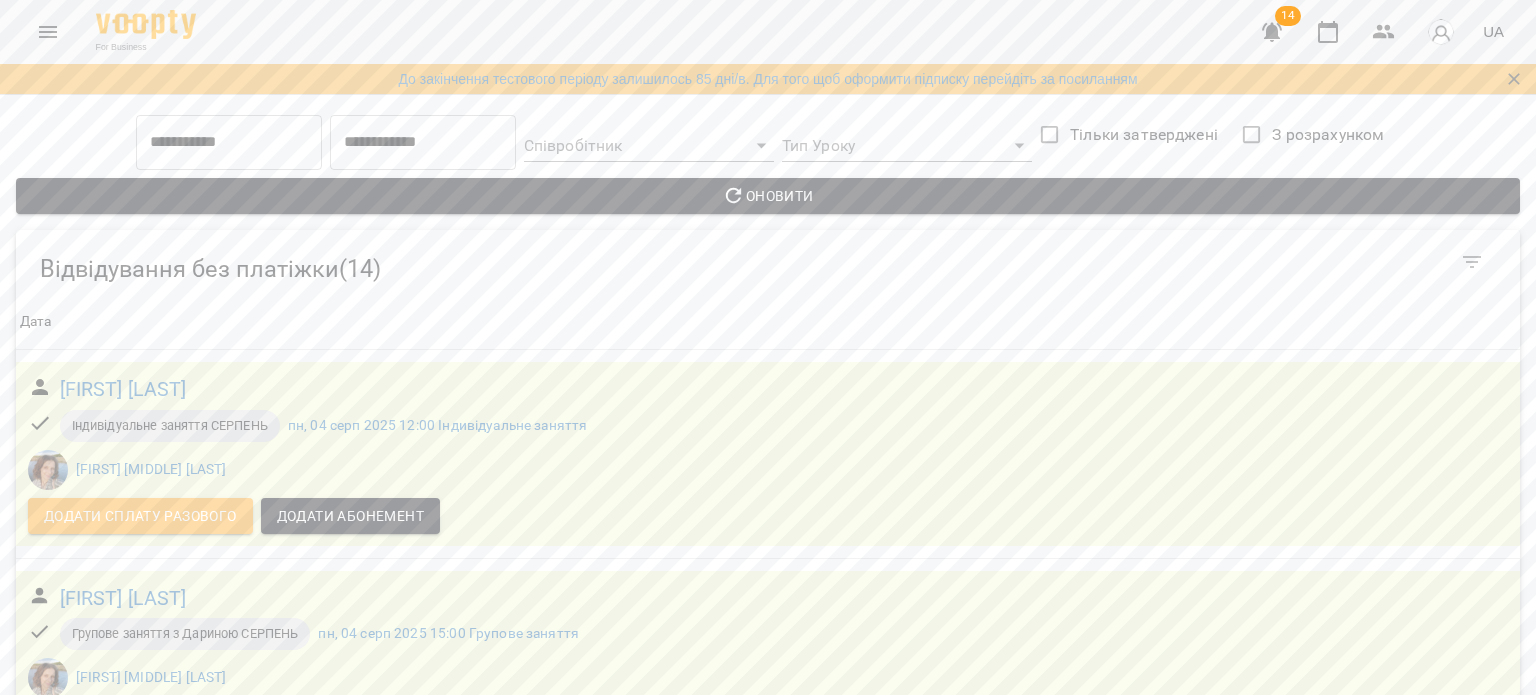 scroll, scrollTop: 700, scrollLeft: 0, axis: vertical 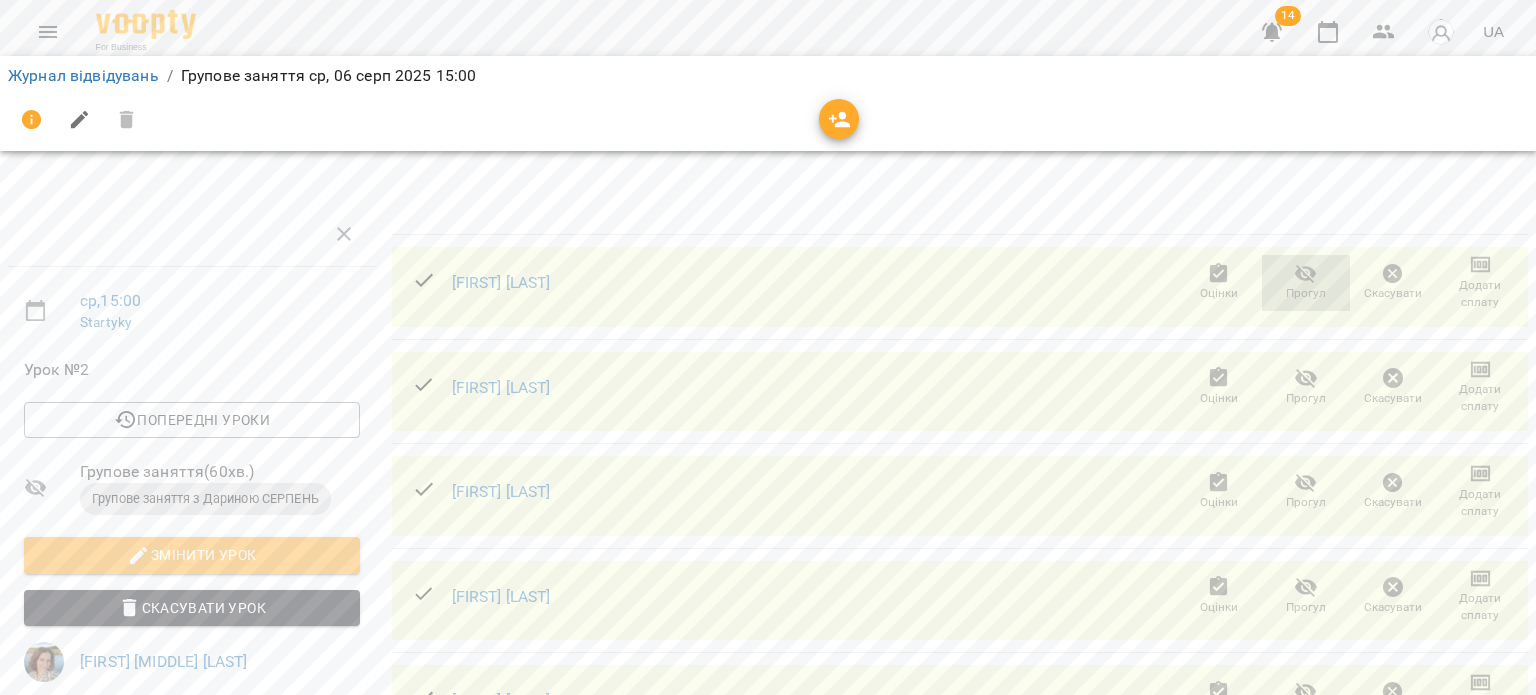 click 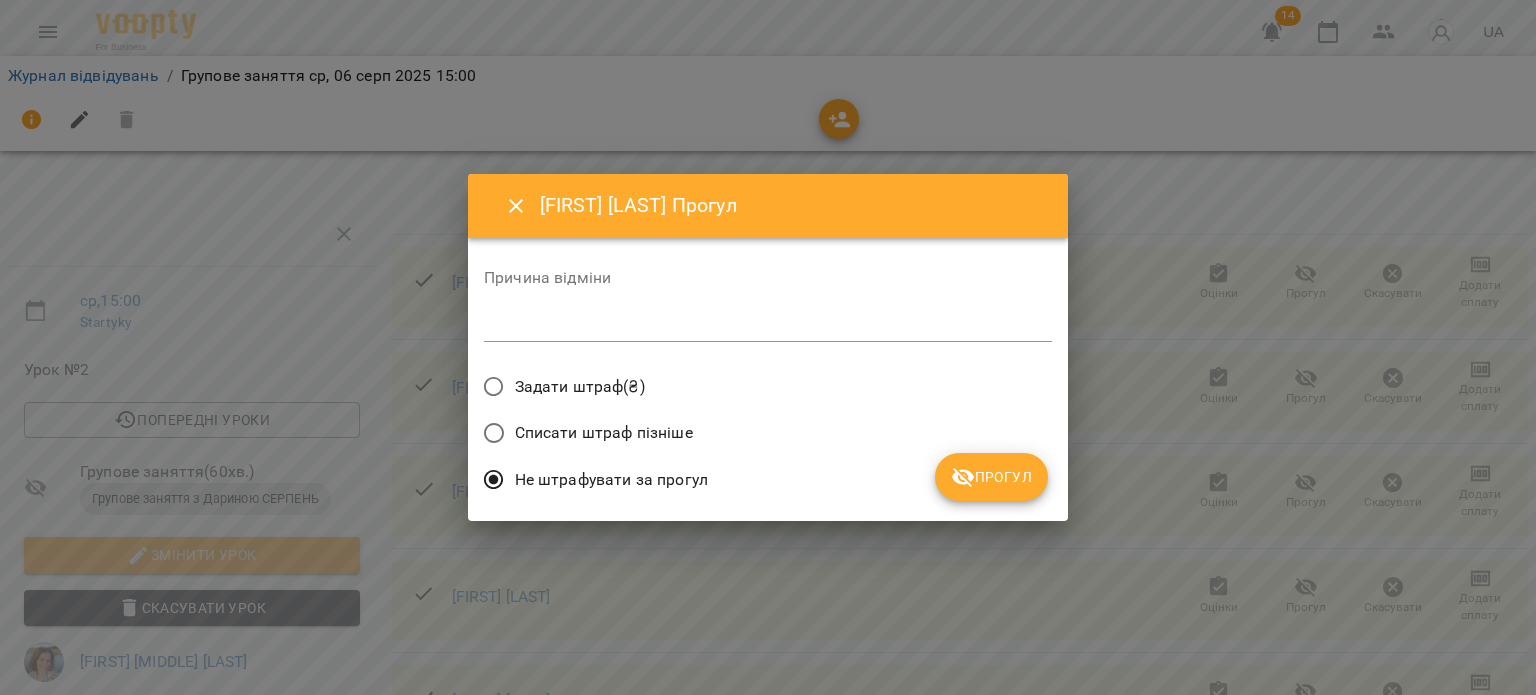 click on "Прогул" at bounding box center [991, 477] 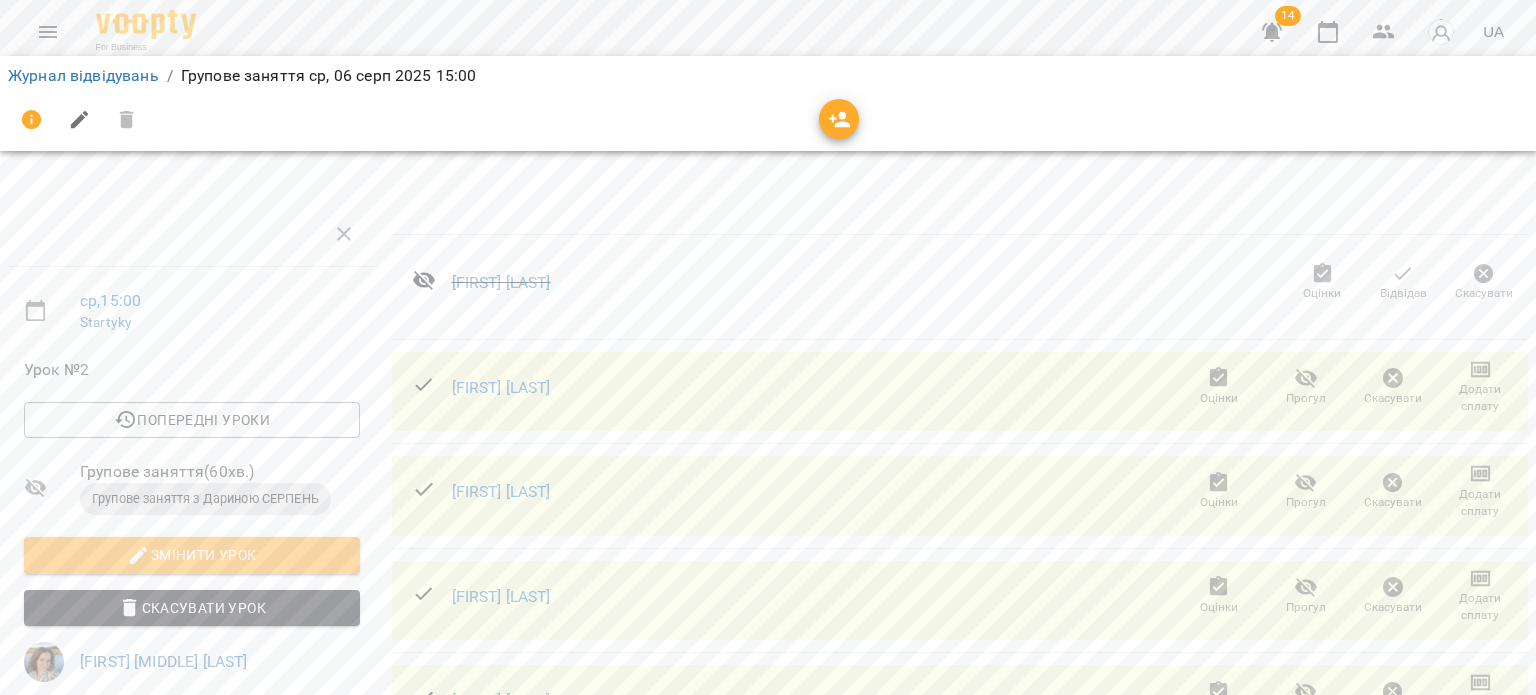 click 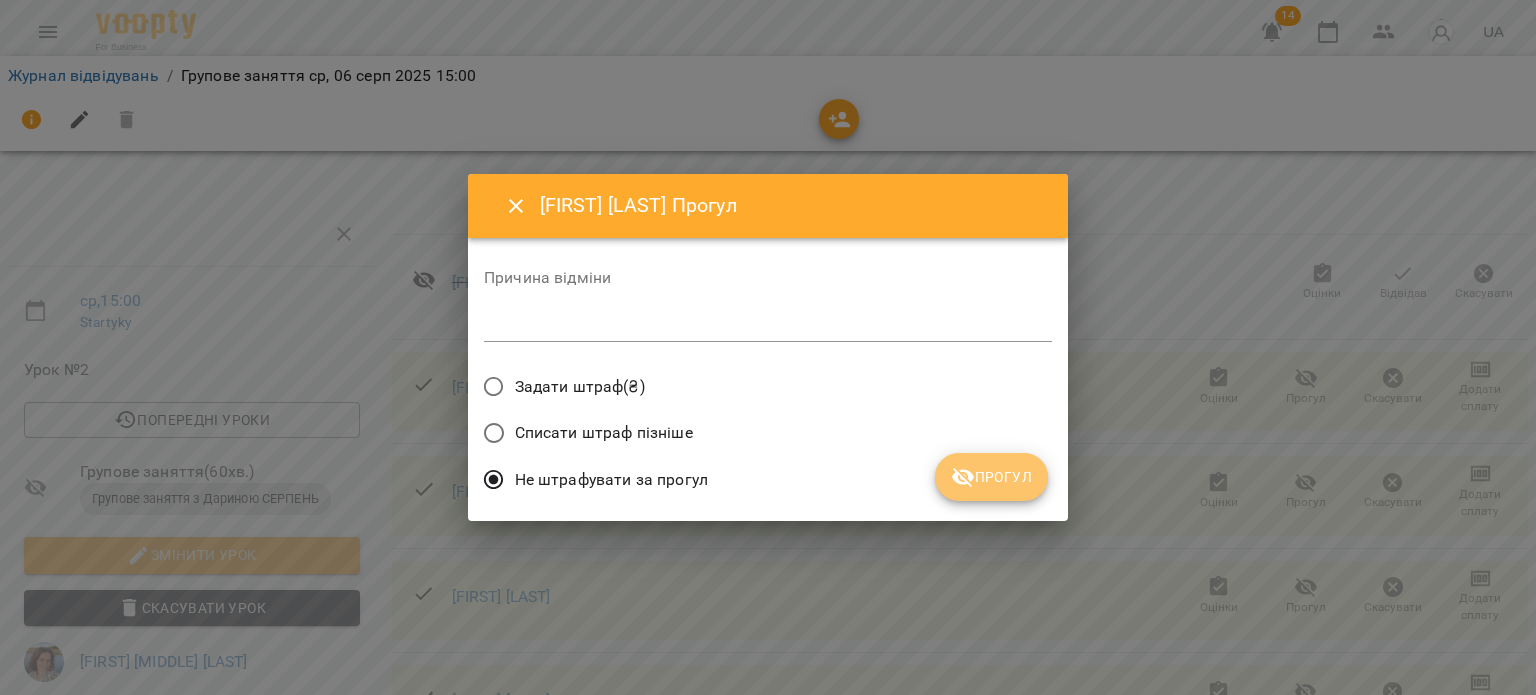 click on "Прогул" at bounding box center (991, 477) 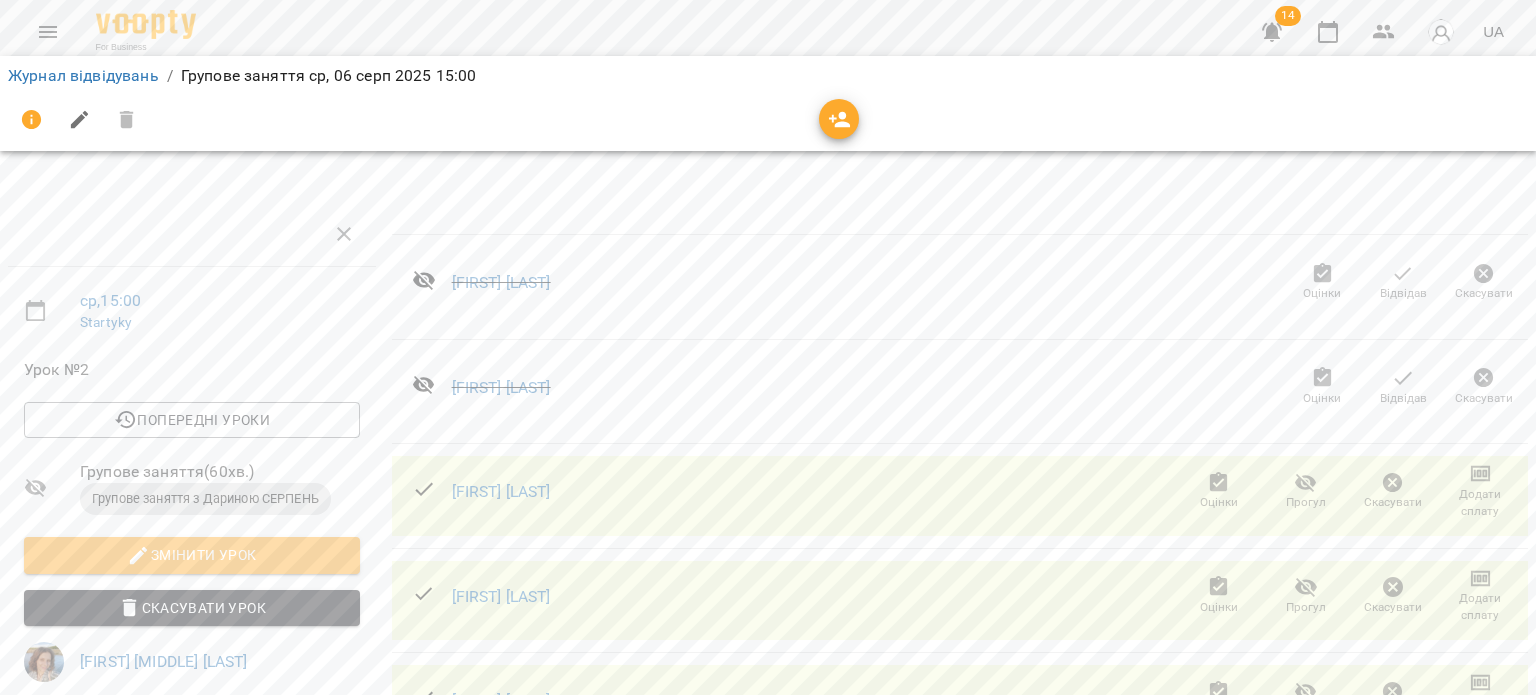 click 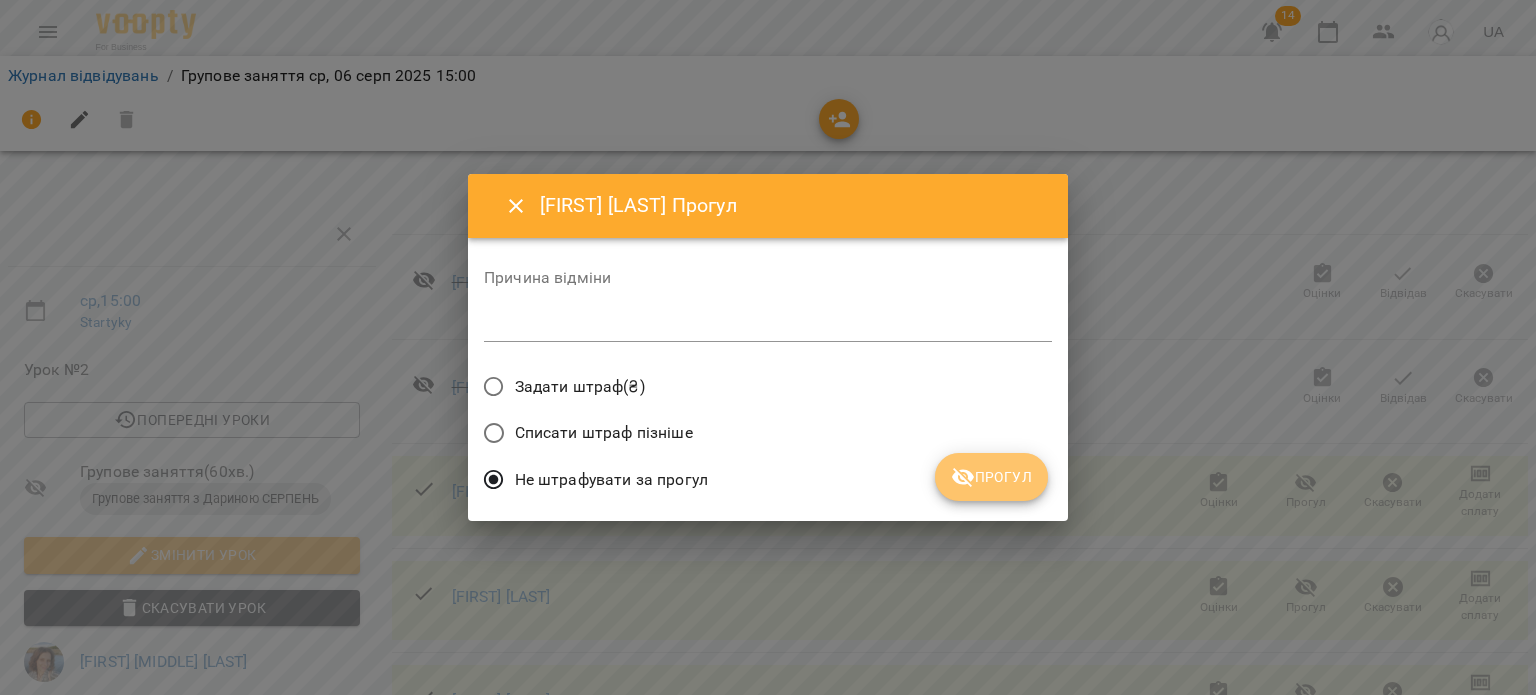 click on "Прогул" at bounding box center [991, 477] 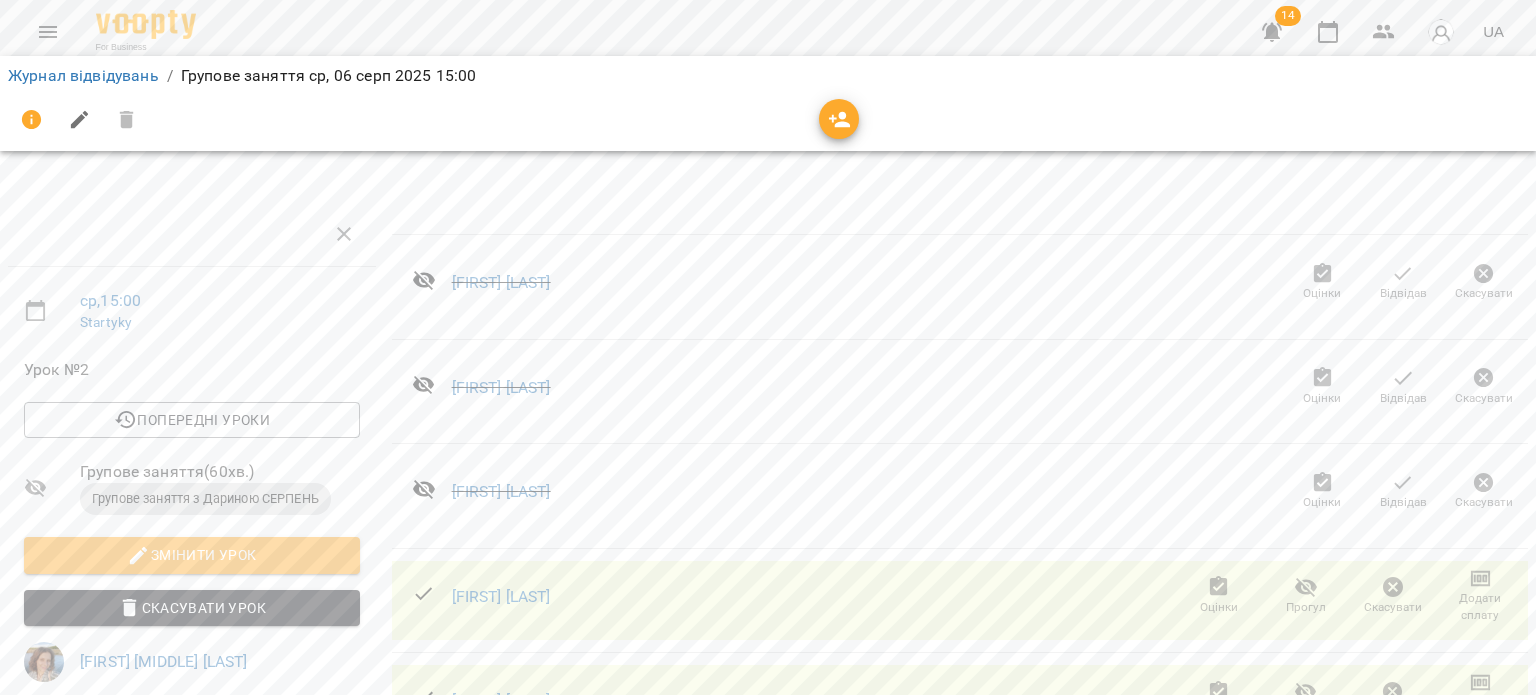scroll, scrollTop: 300, scrollLeft: 0, axis: vertical 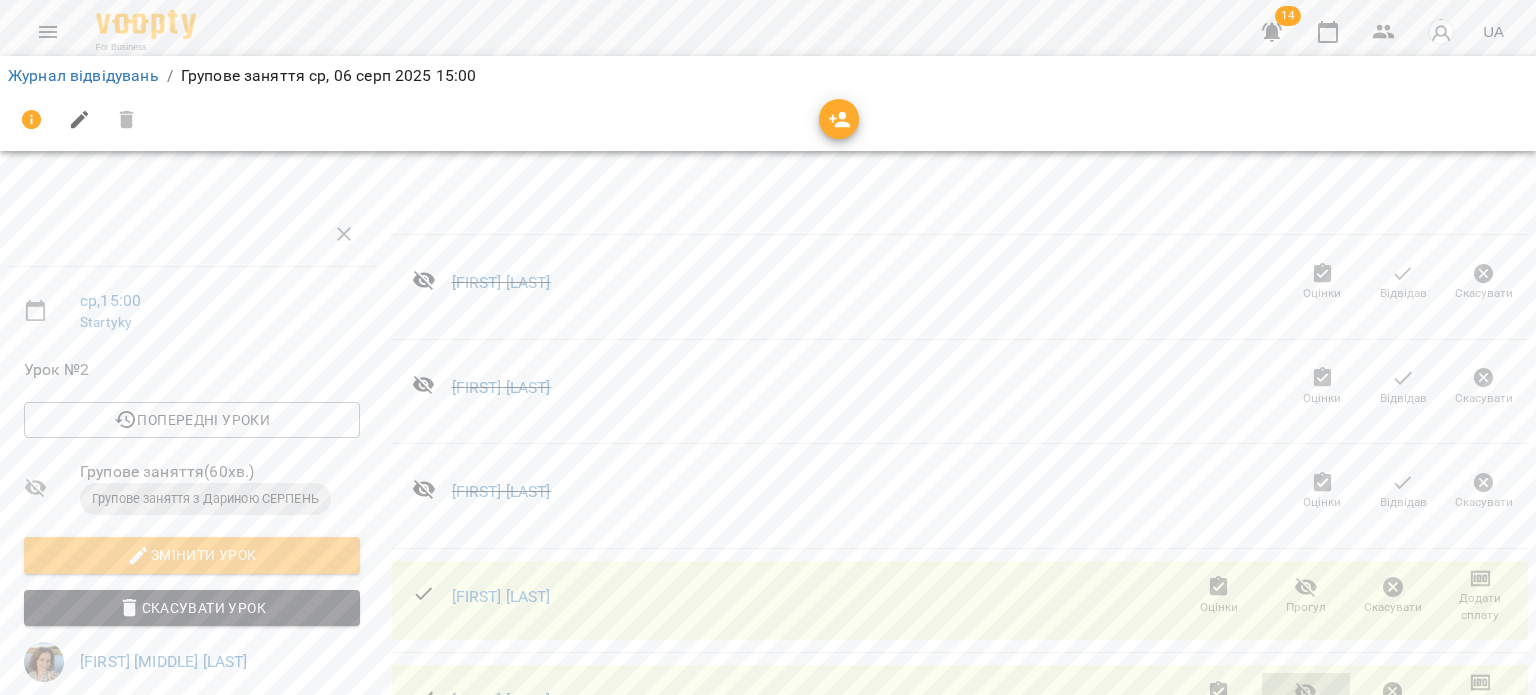 click on "Прогул" at bounding box center (1305, 701) 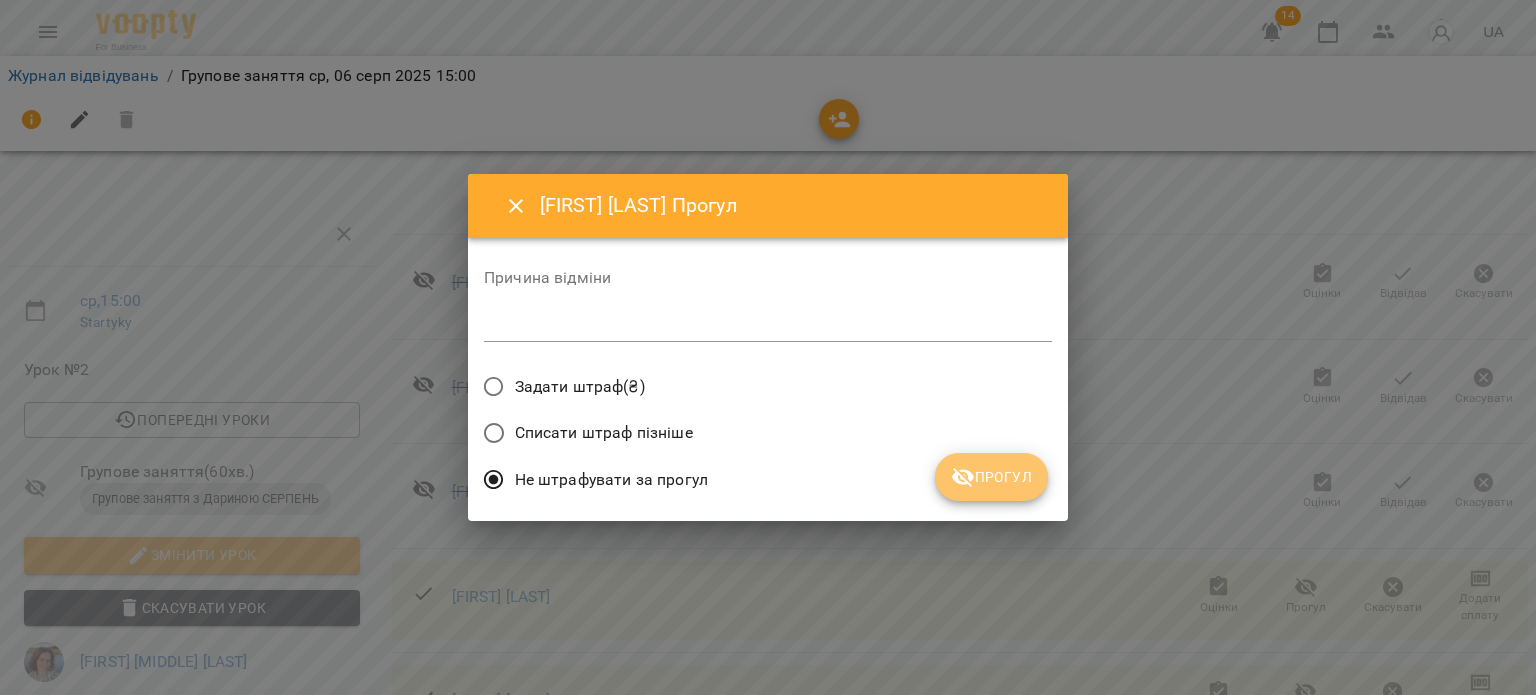 click 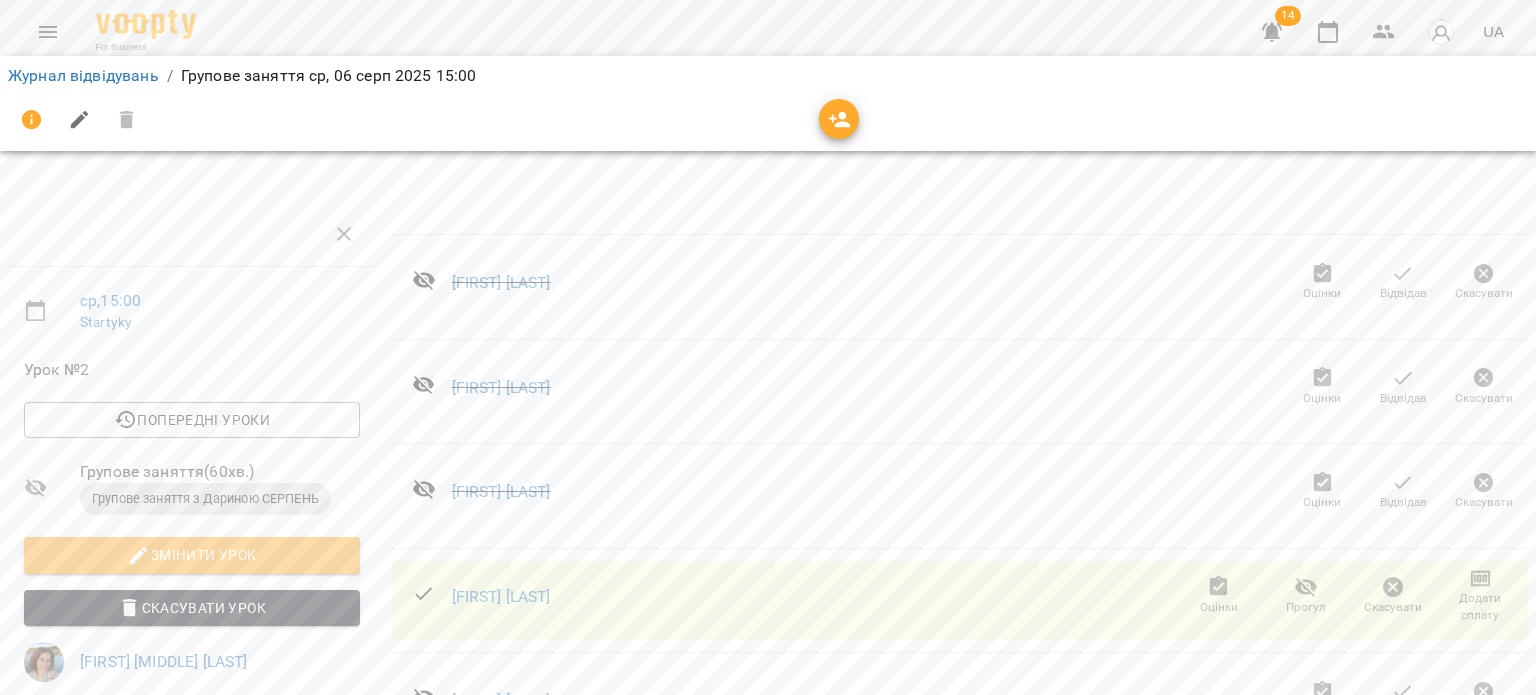 click on "Прогул" at bounding box center (1306, 816) 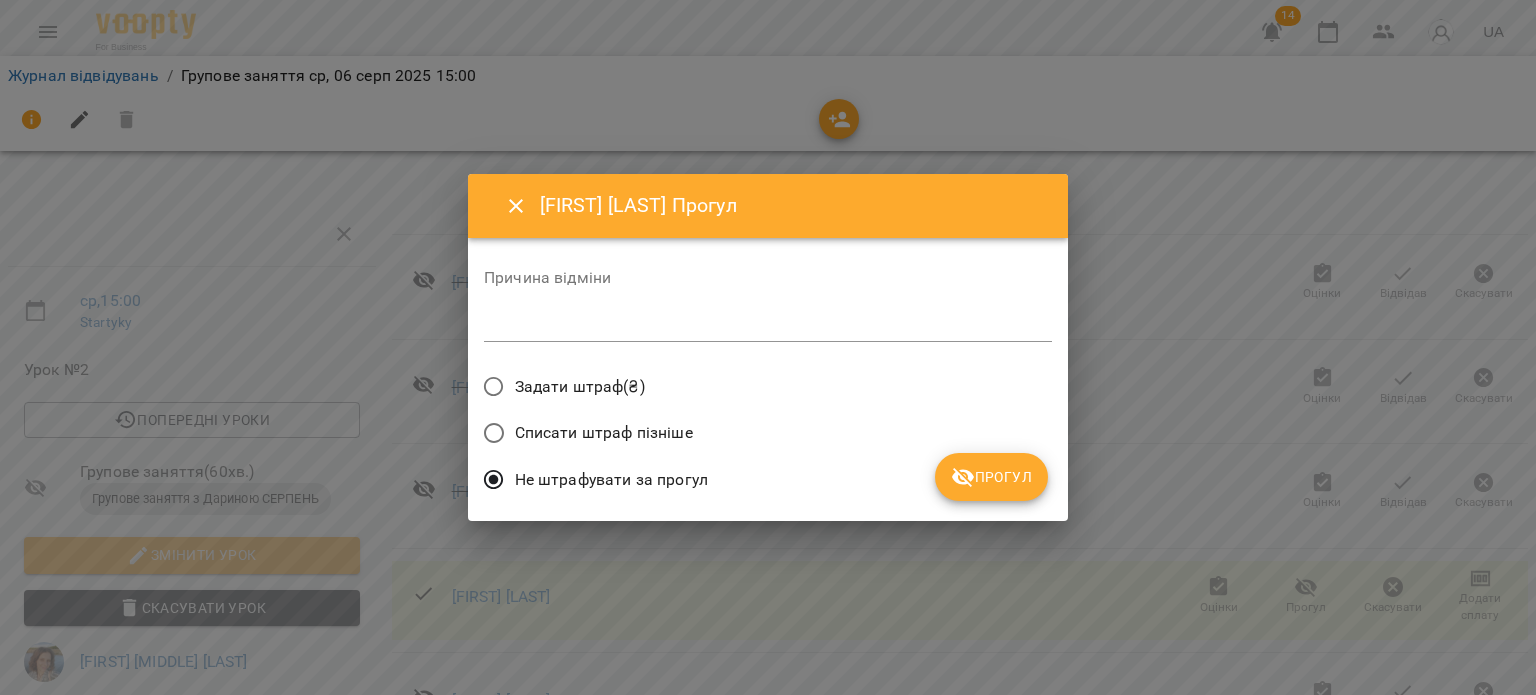 click on "Прогул" at bounding box center [991, 477] 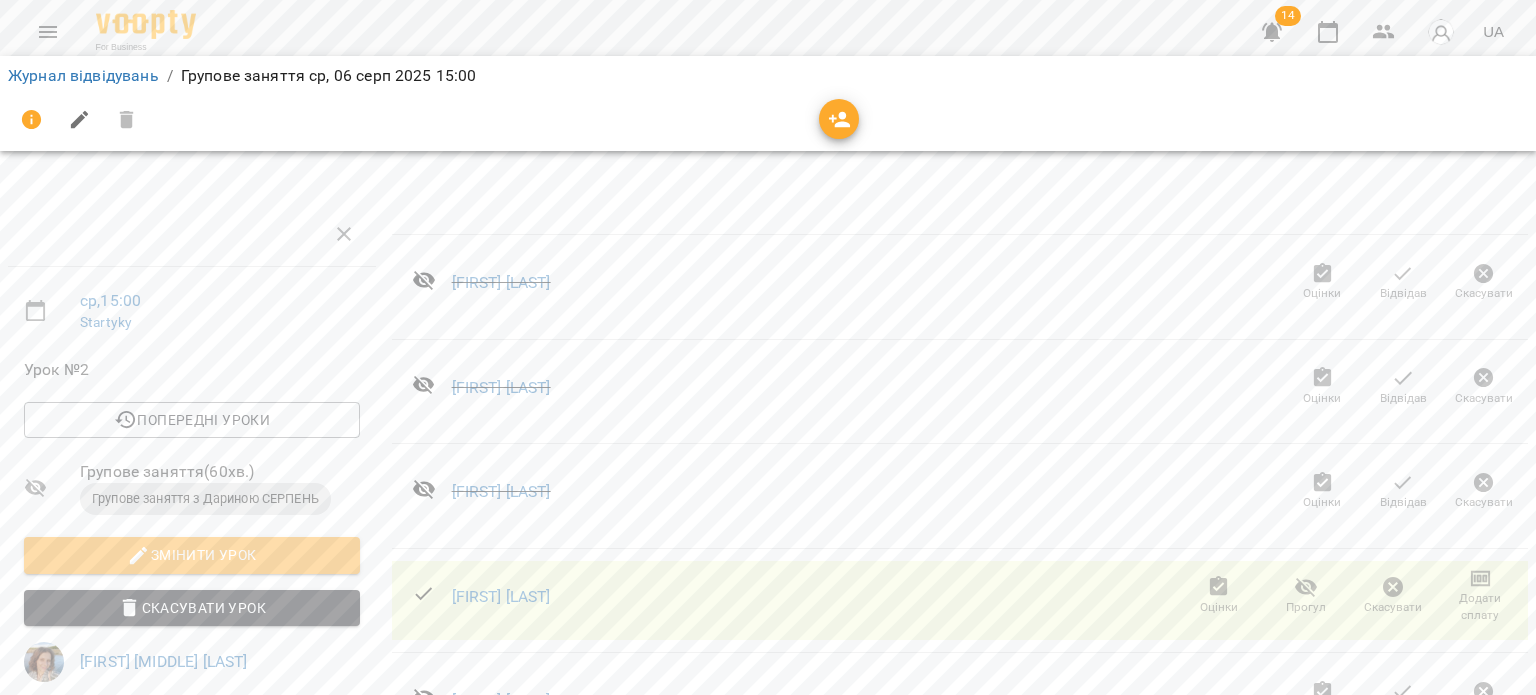 scroll, scrollTop: 343, scrollLeft: 0, axis: vertical 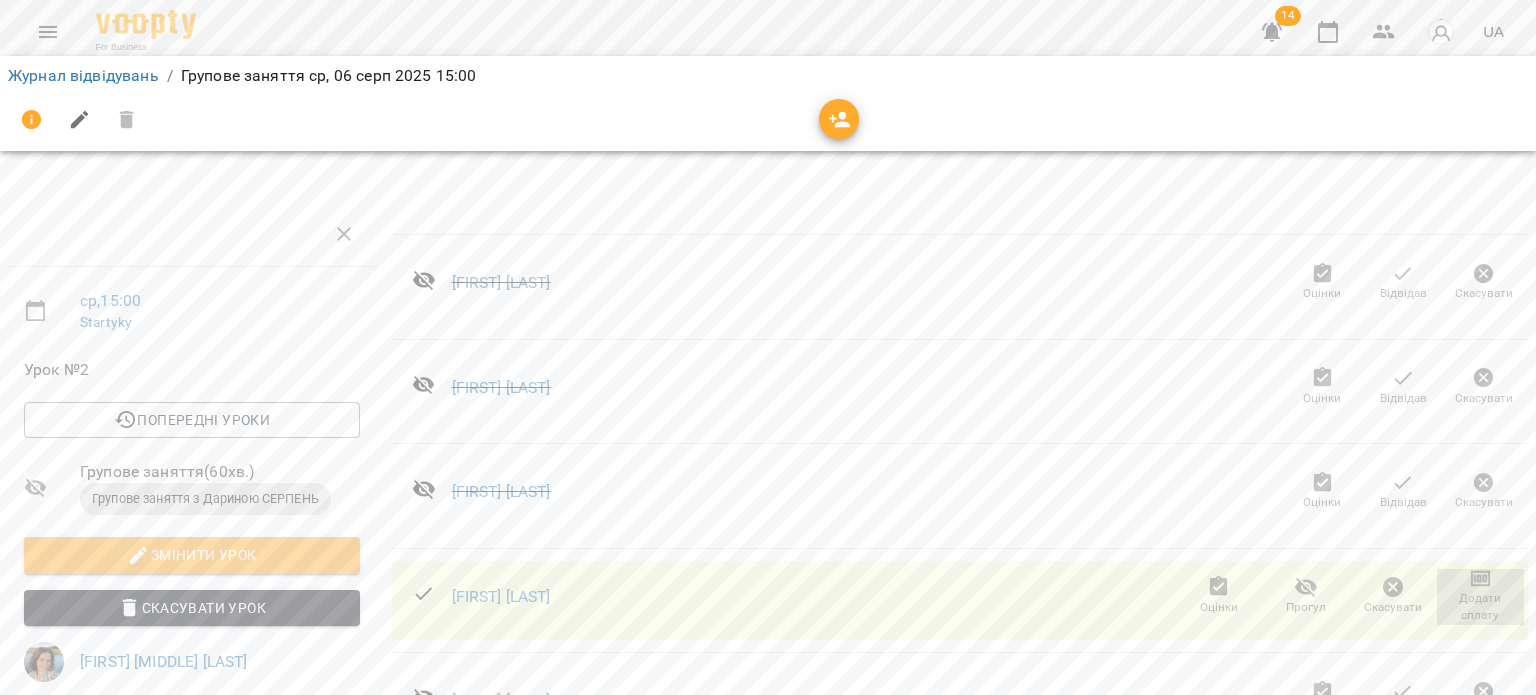 click on "Додати сплату" at bounding box center [1480, 607] 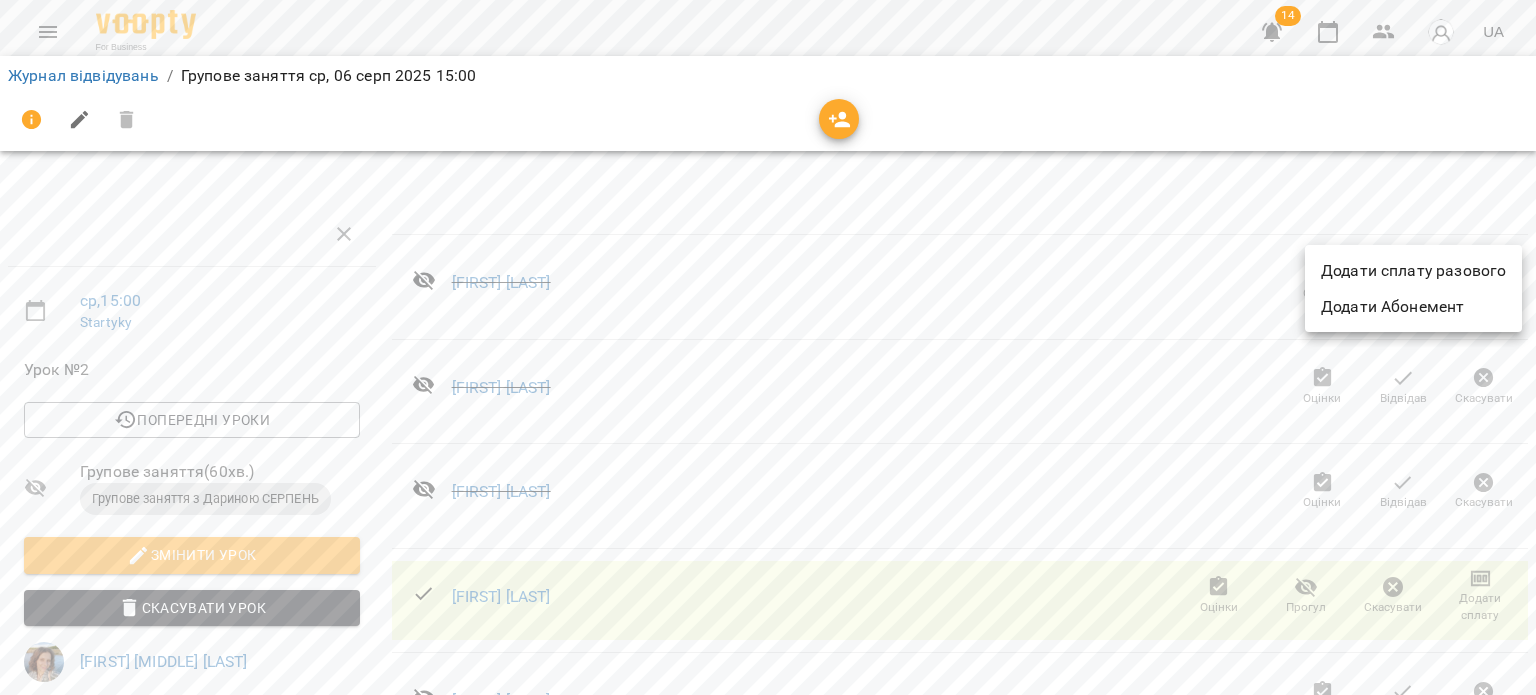 click at bounding box center (768, 347) 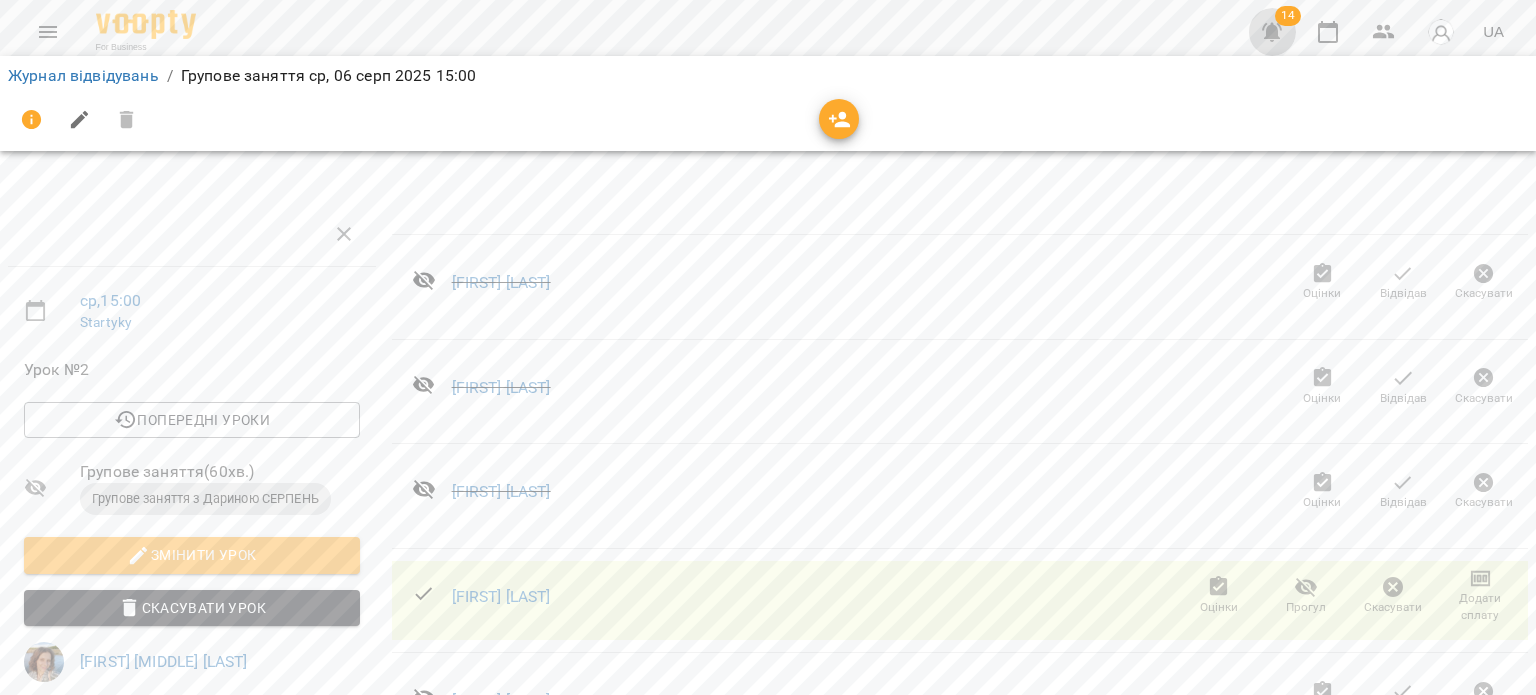 click 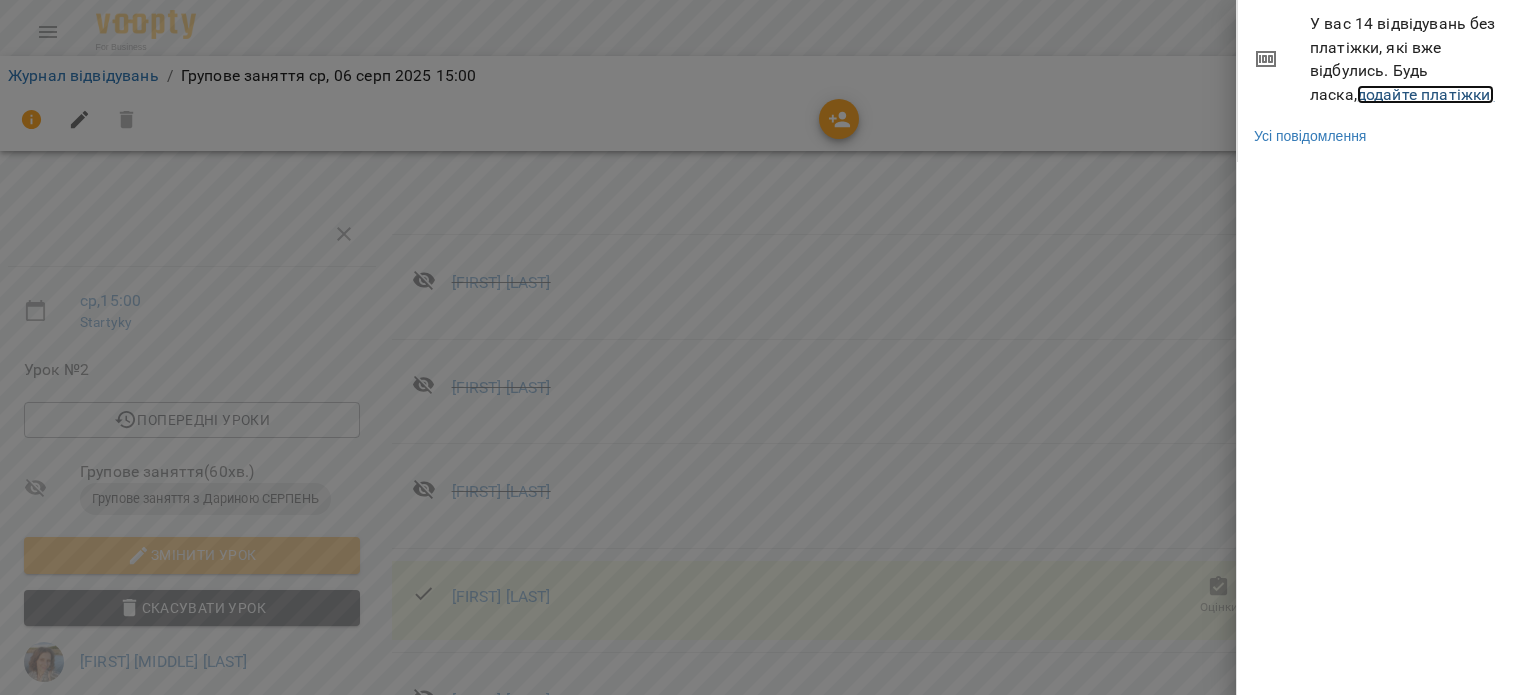click on "додайте платіжки!" at bounding box center (1426, 94) 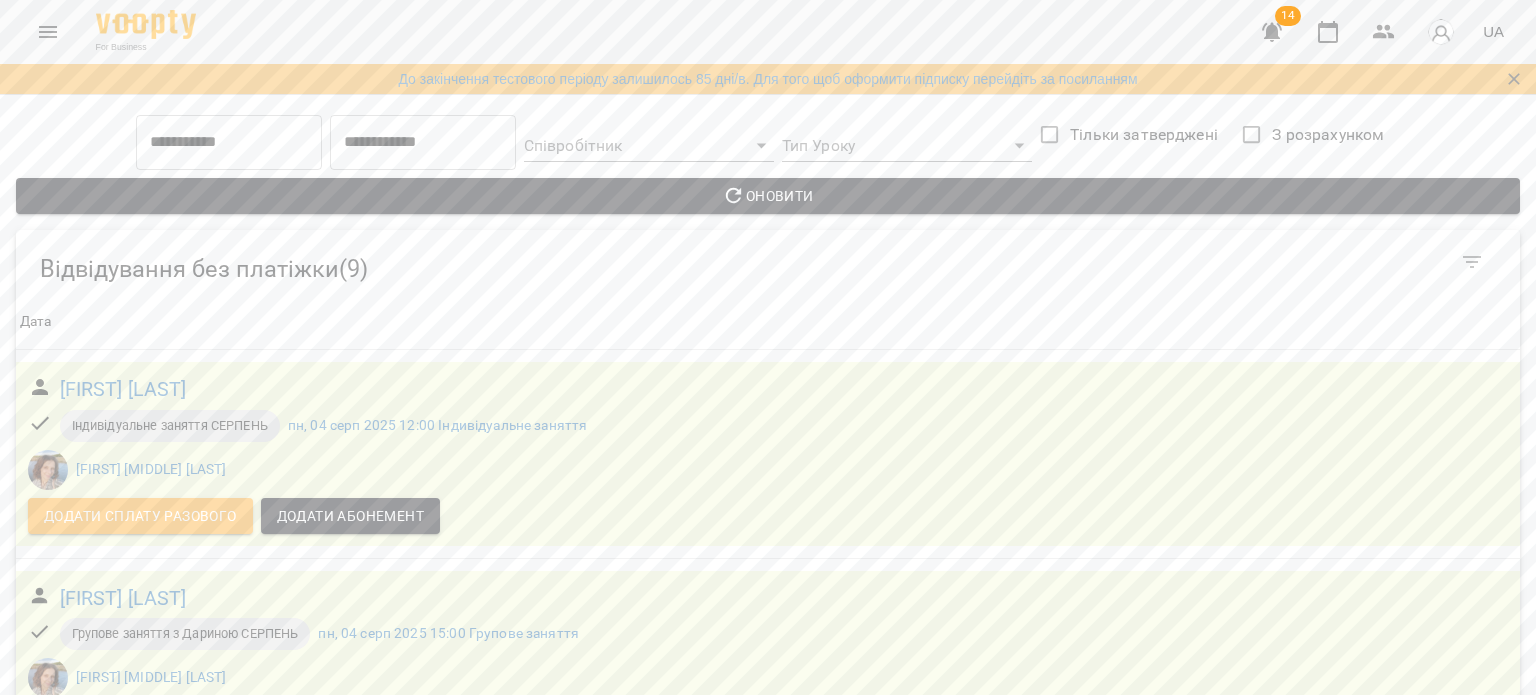 scroll, scrollTop: 944, scrollLeft: 0, axis: vertical 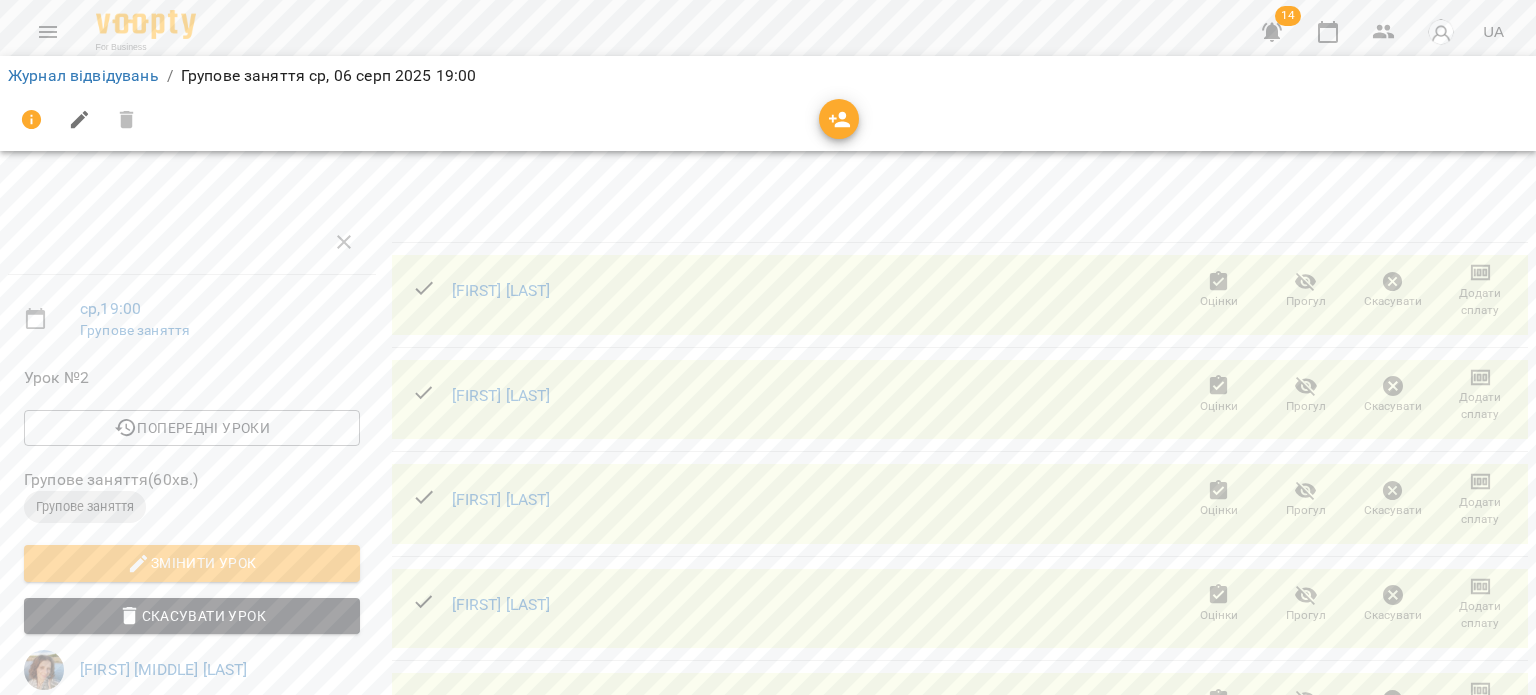 click at bounding box center (48, 32) 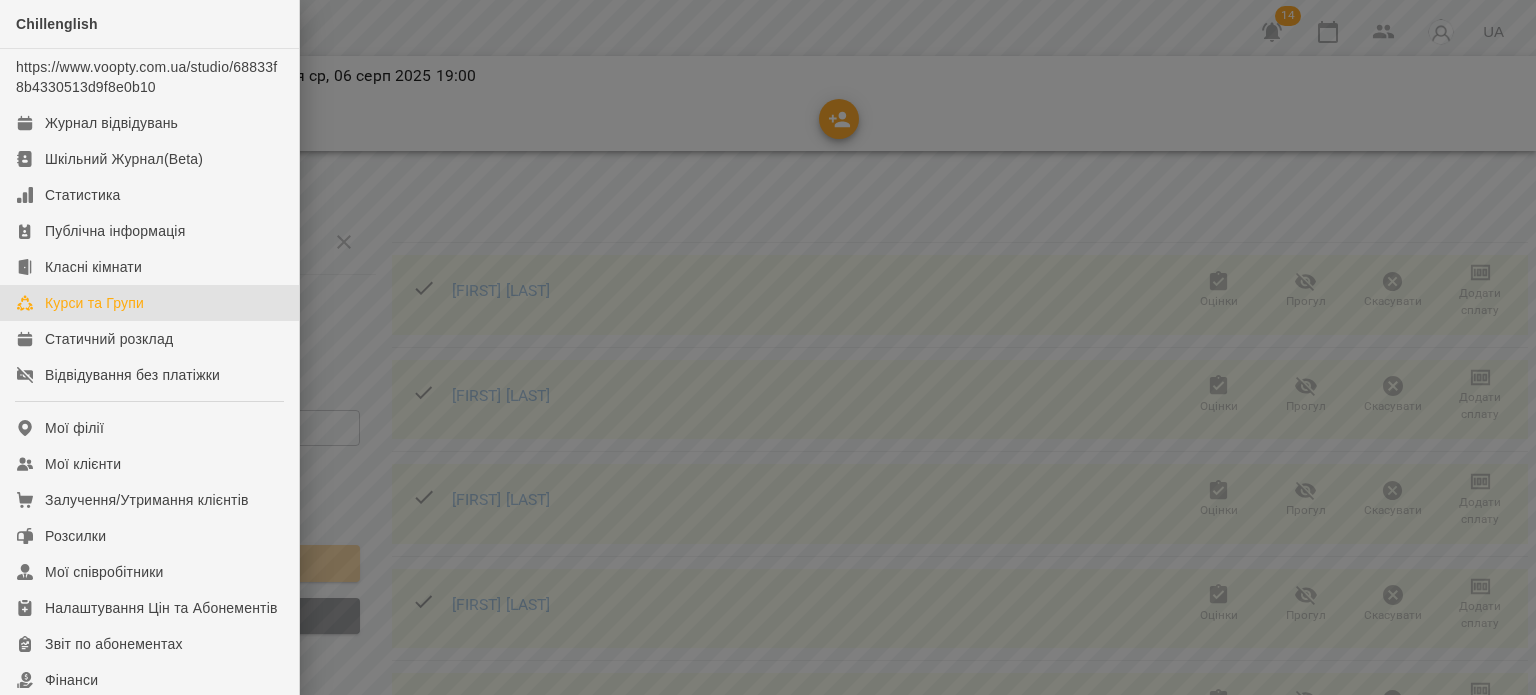 click on "Курси та Групи" at bounding box center (149, 303) 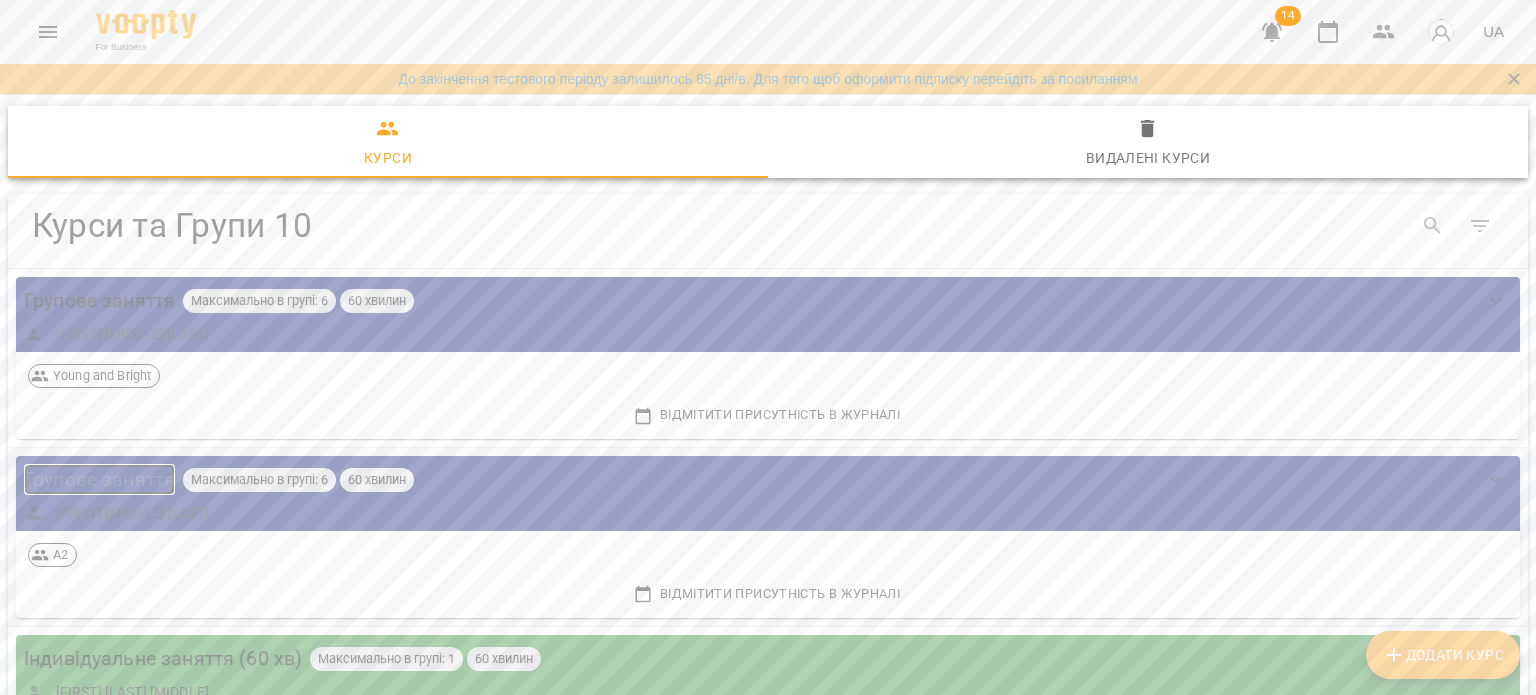 click on "Групове заняття" at bounding box center [99, 479] 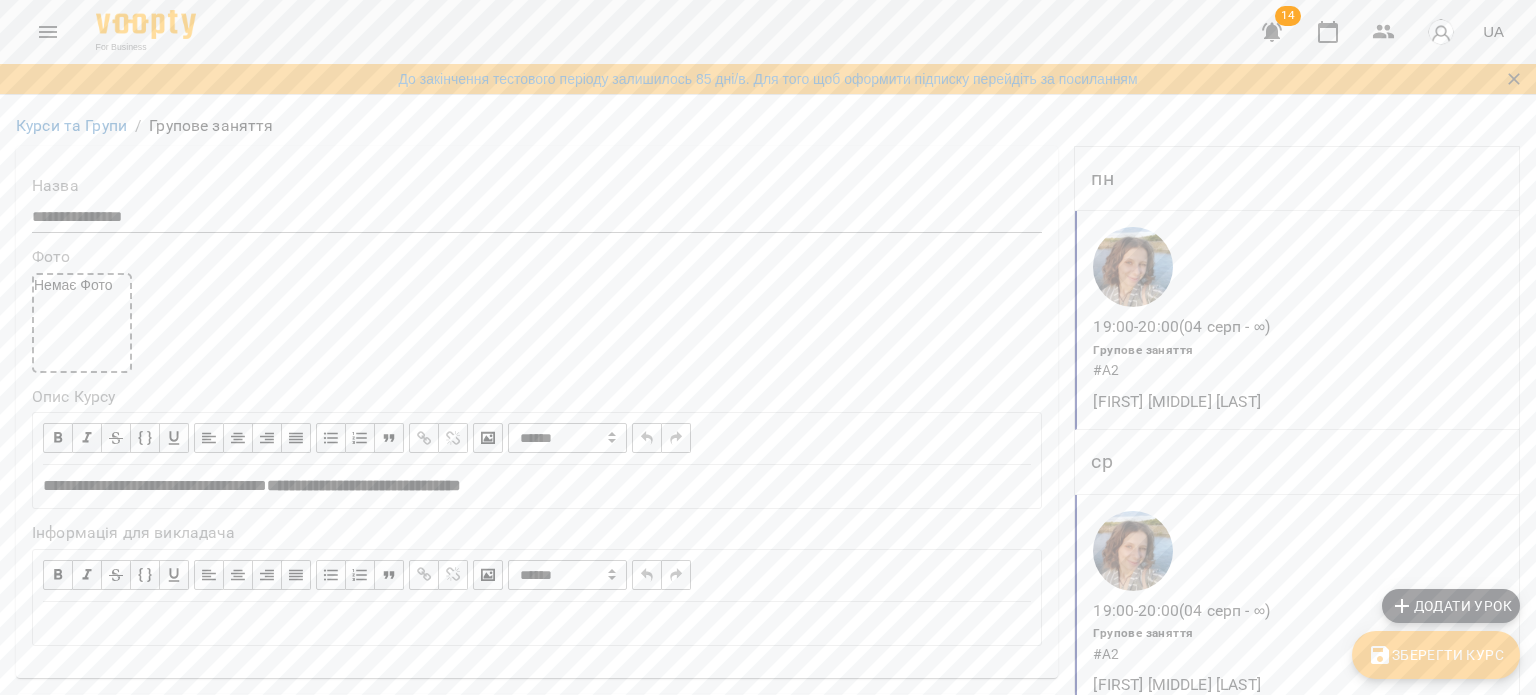 scroll, scrollTop: 200, scrollLeft: 0, axis: vertical 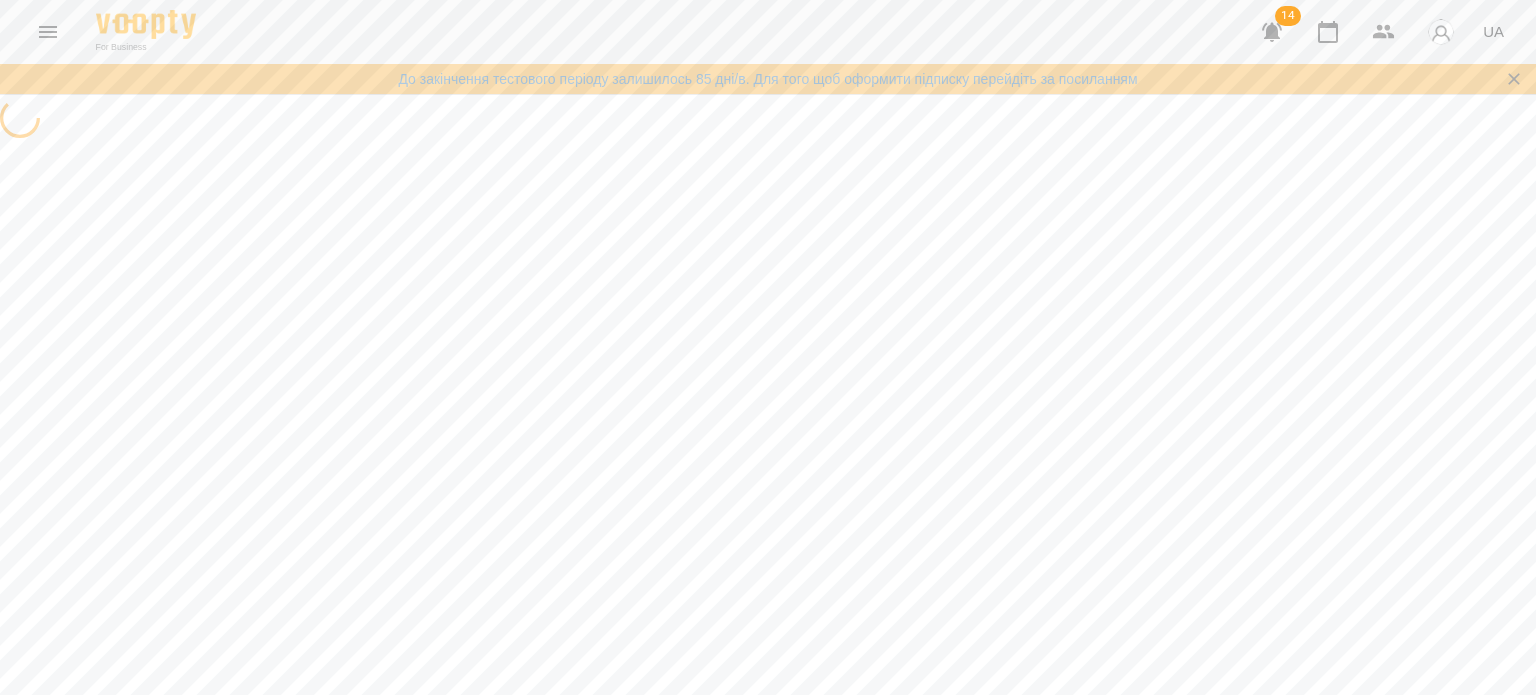 select on "**********" 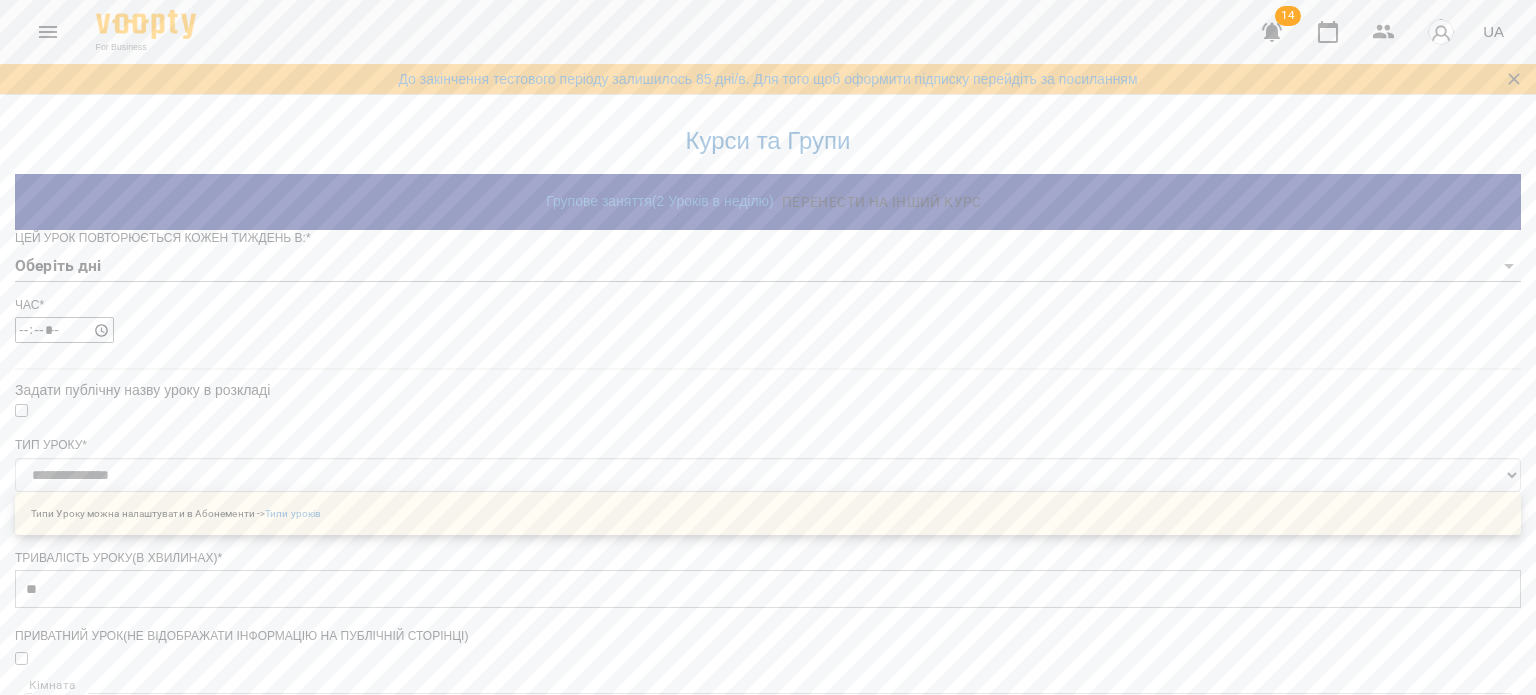 click on "Цей урок повторюється кожен тиждень в: * Оберіть дні" at bounding box center [768, 263] 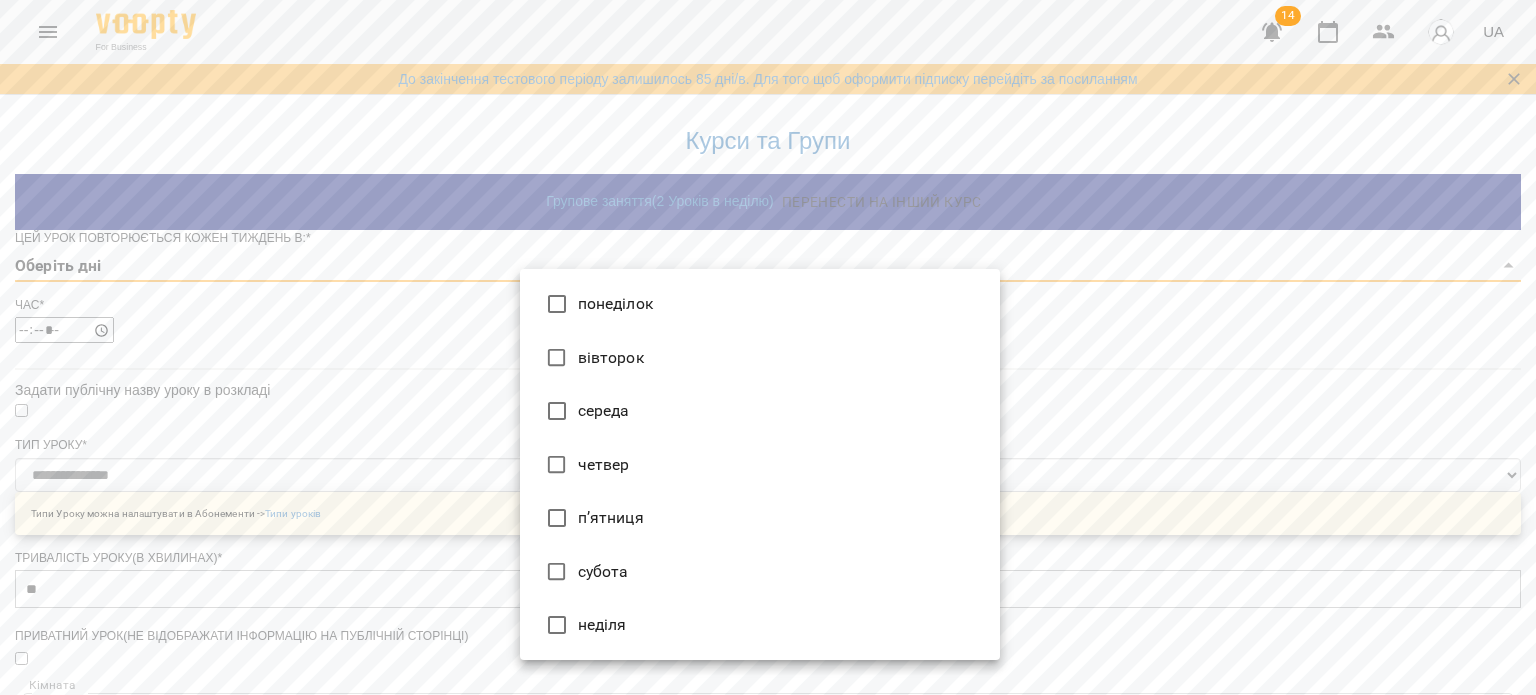 click on "**********" at bounding box center (768, 732) 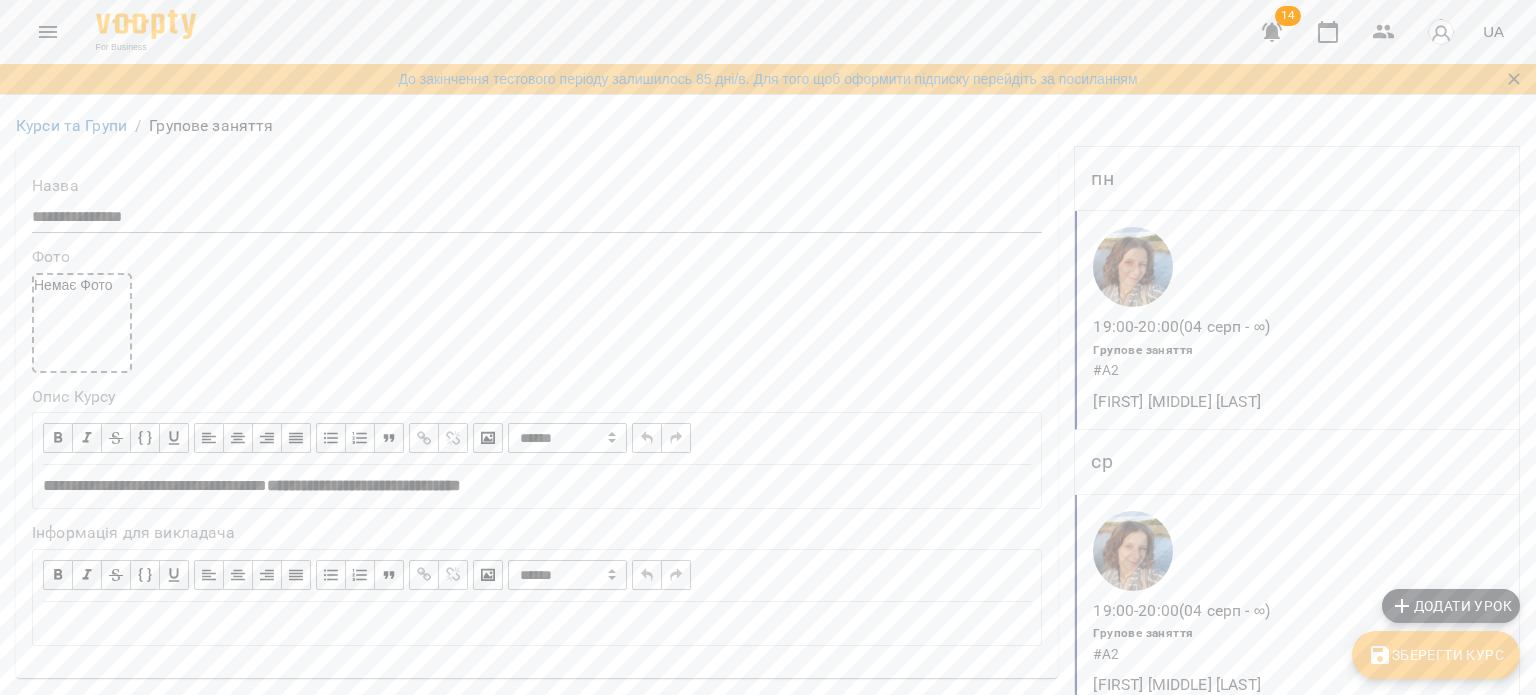 click on "Групове заняття # А2" at bounding box center [1230, 360] 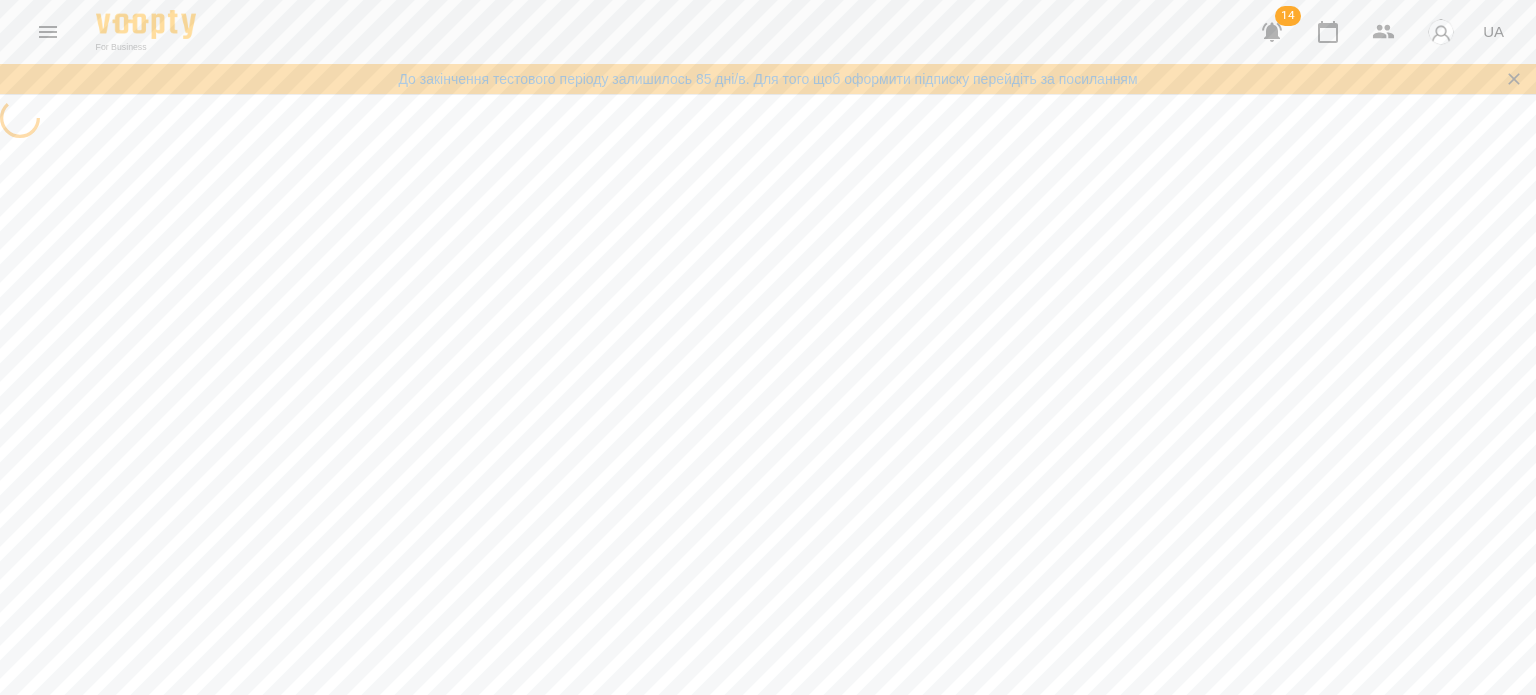select on "*" 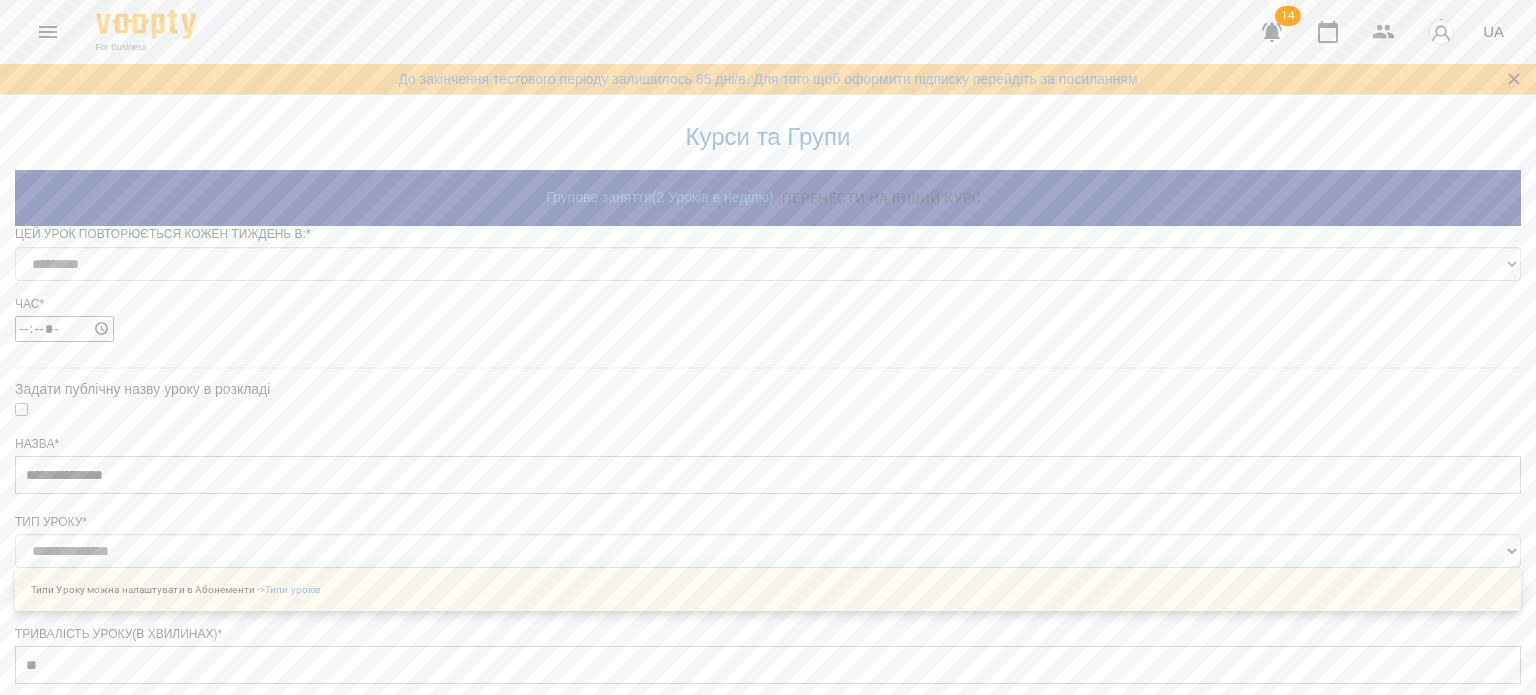 scroll, scrollTop: 0, scrollLeft: 0, axis: both 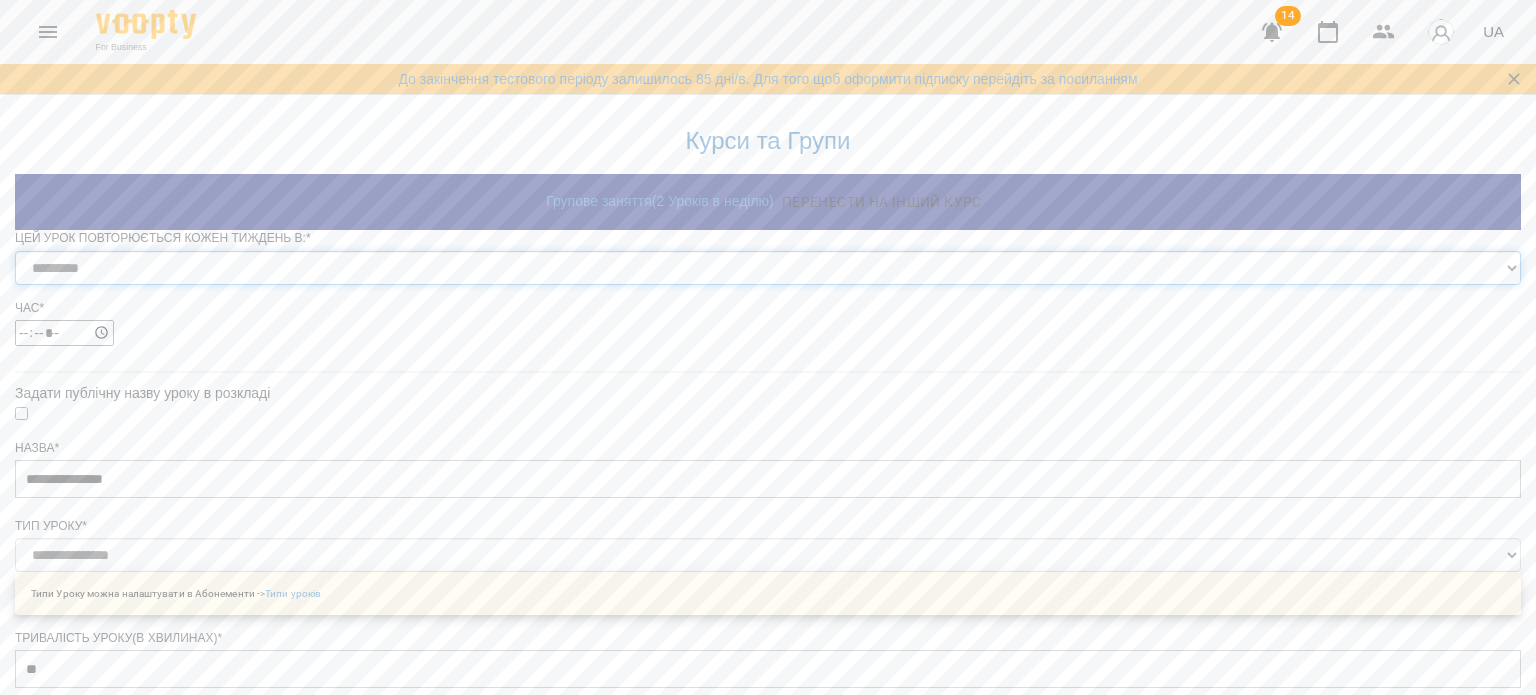 click on "********* ******** ****** ****** ******** ****** ******" at bounding box center (768, 268) 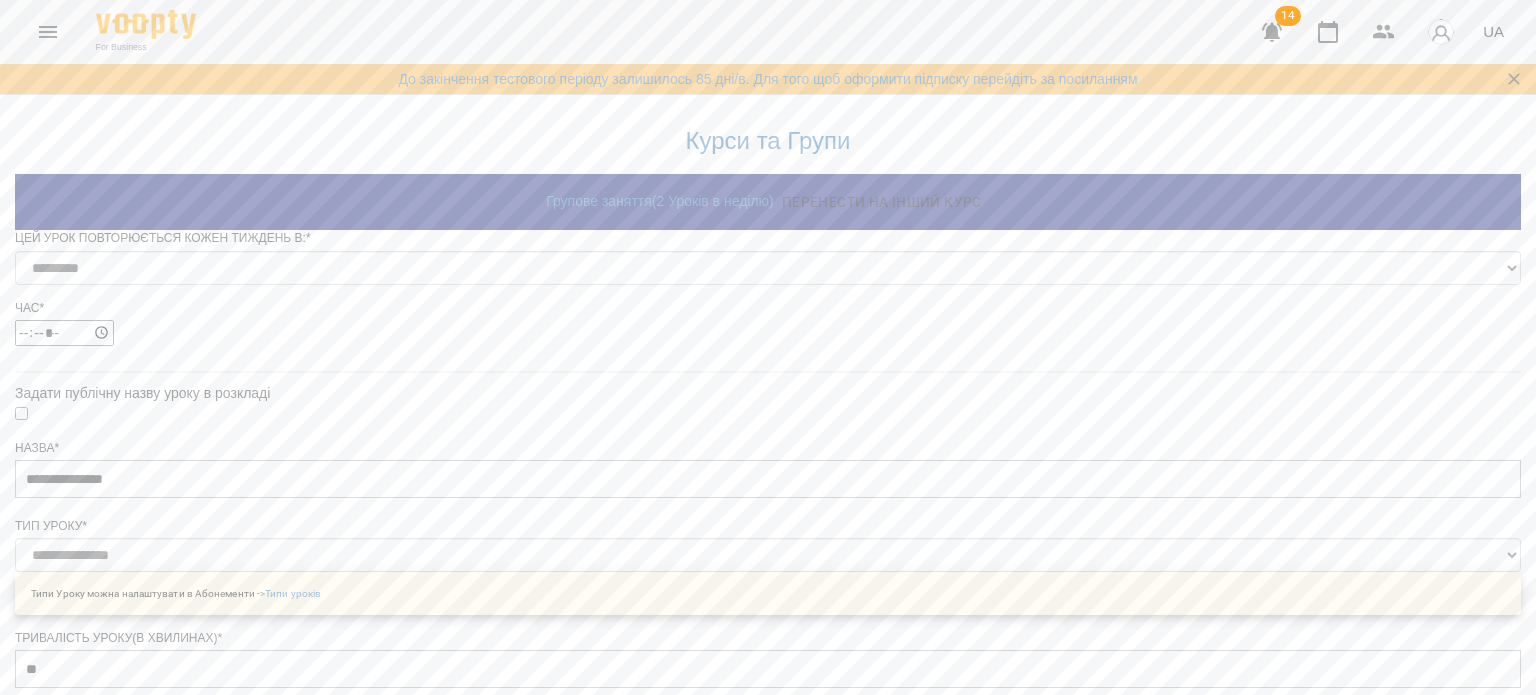 drag, startPoint x: 425, startPoint y: 301, endPoint x: 440, endPoint y: 313, distance: 19.209373 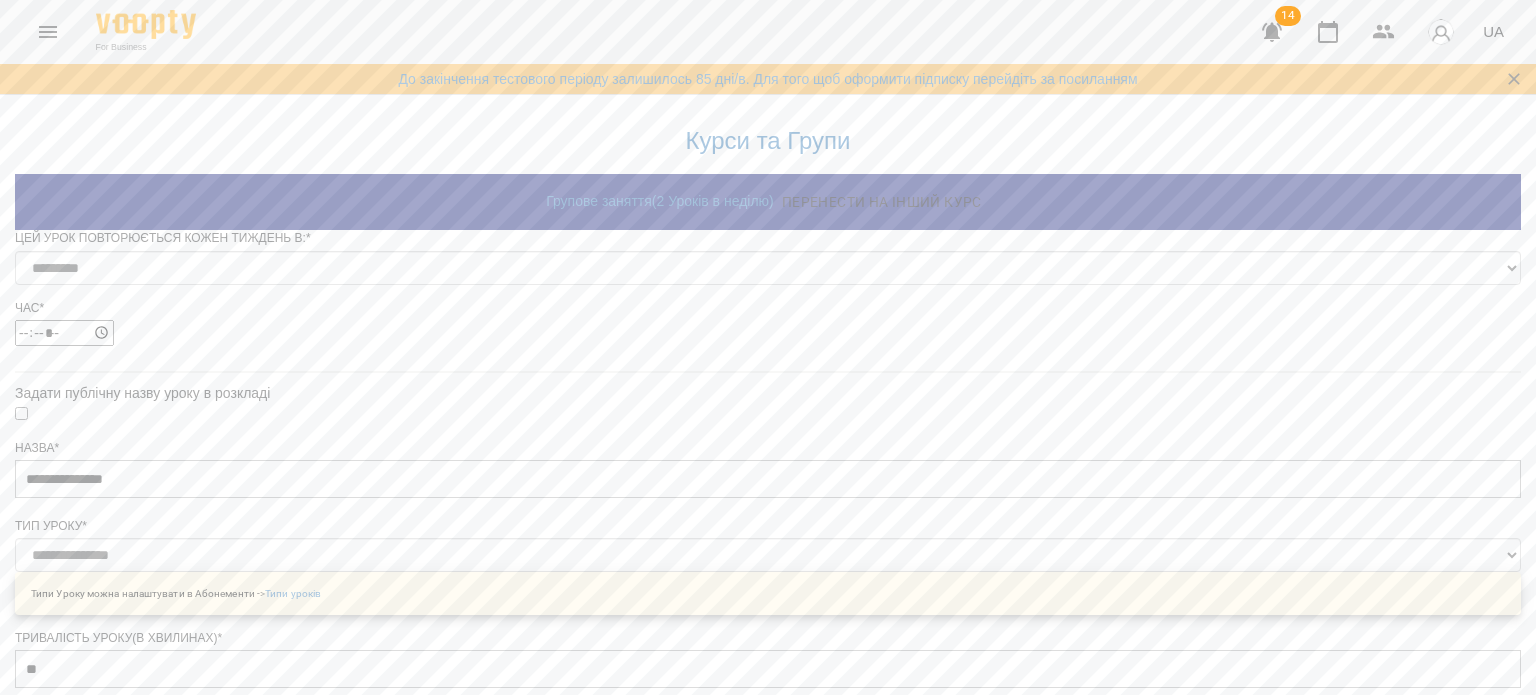 click on "**********" at bounding box center (768, 907) 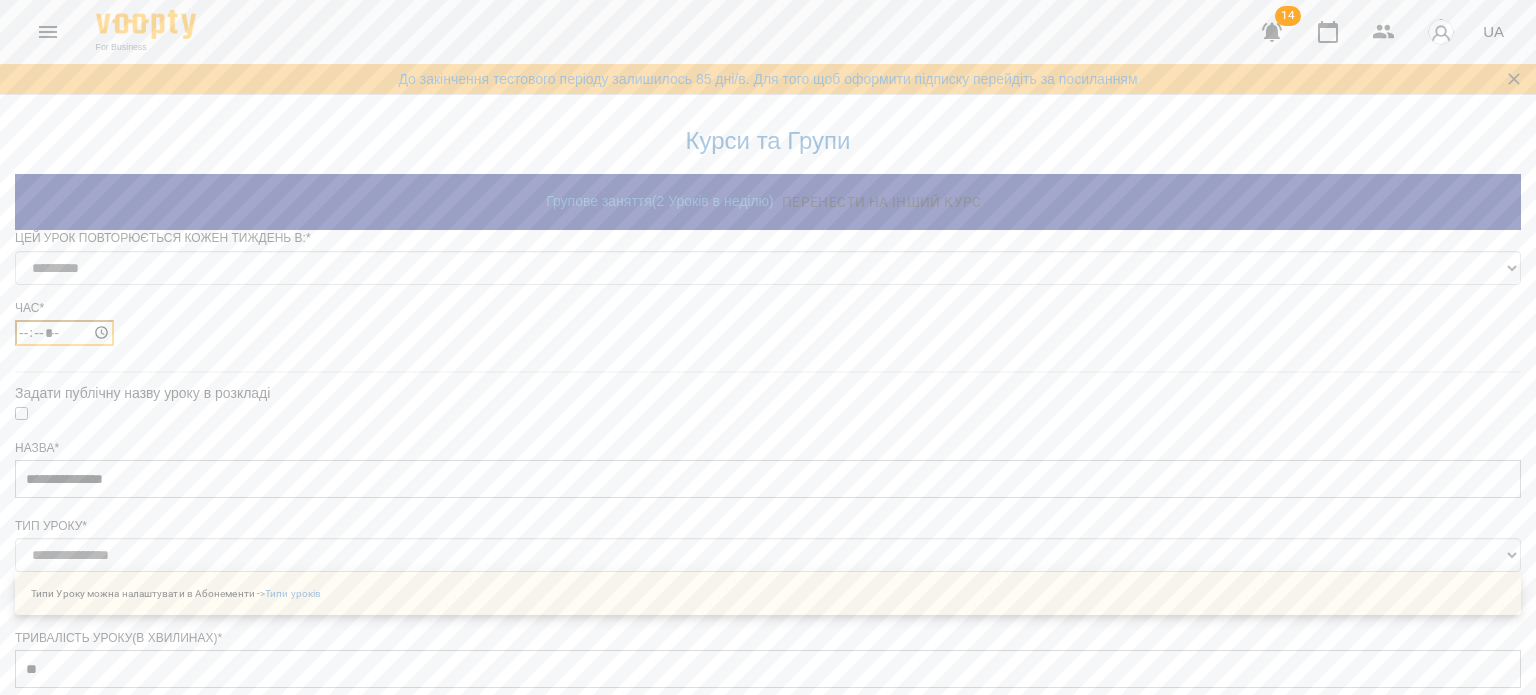 click on "*****" at bounding box center [64, 333] 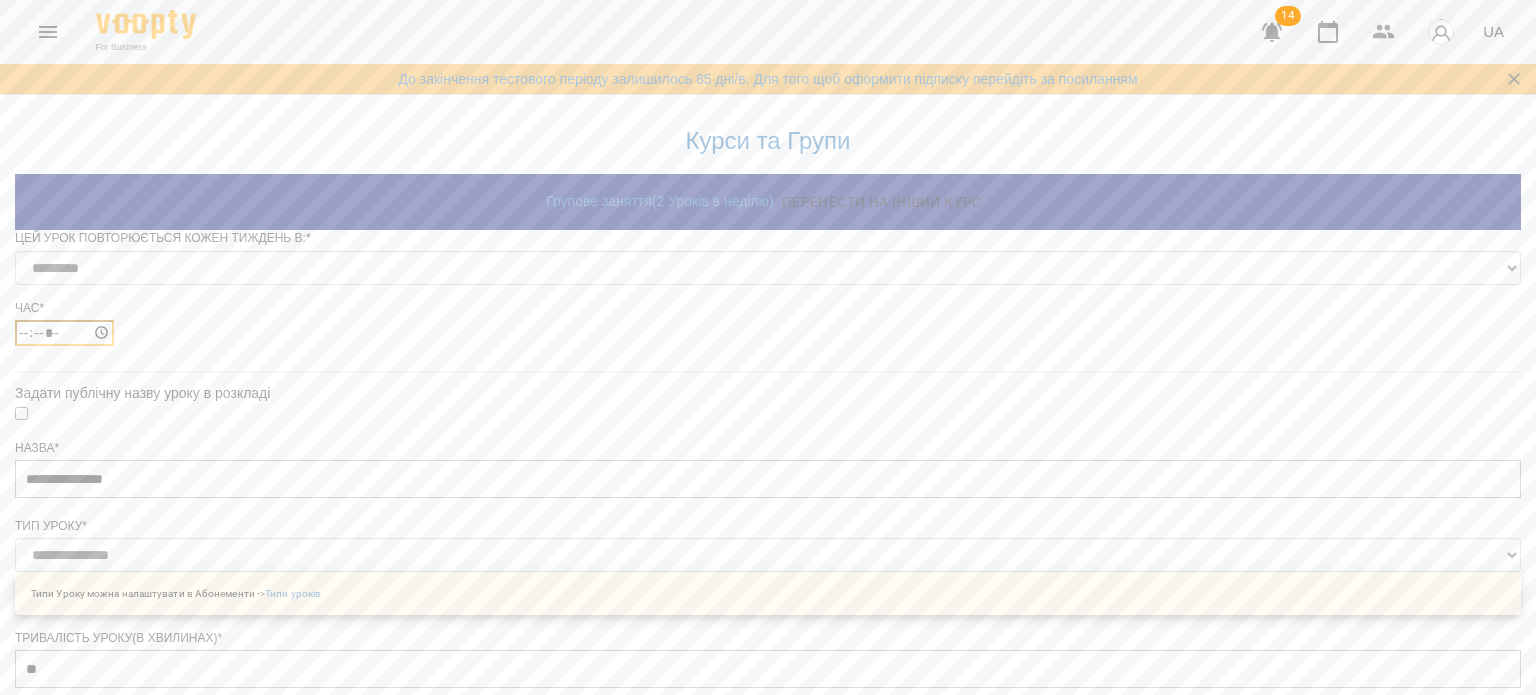 type on "*****" 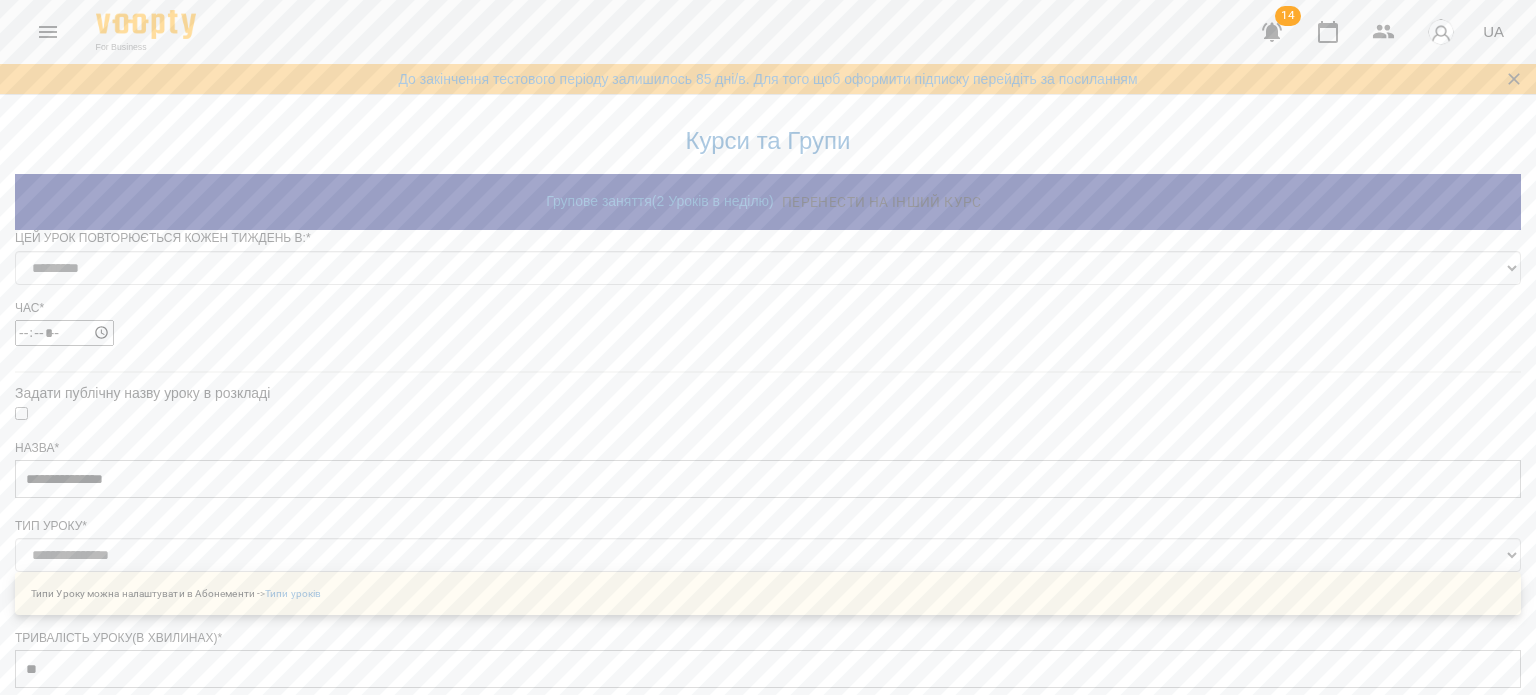 click on "Час * *****" at bounding box center (768, 330) 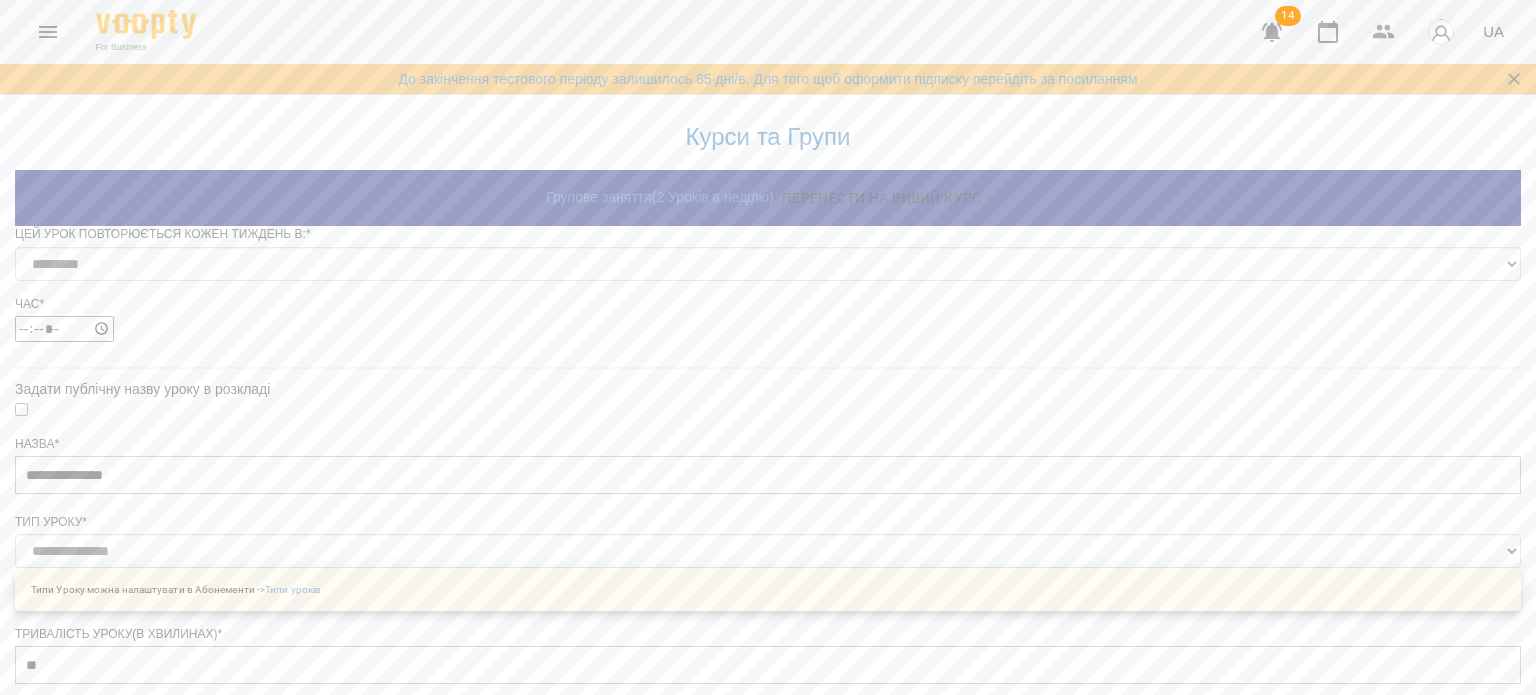 scroll, scrollTop: 1146, scrollLeft: 0, axis: vertical 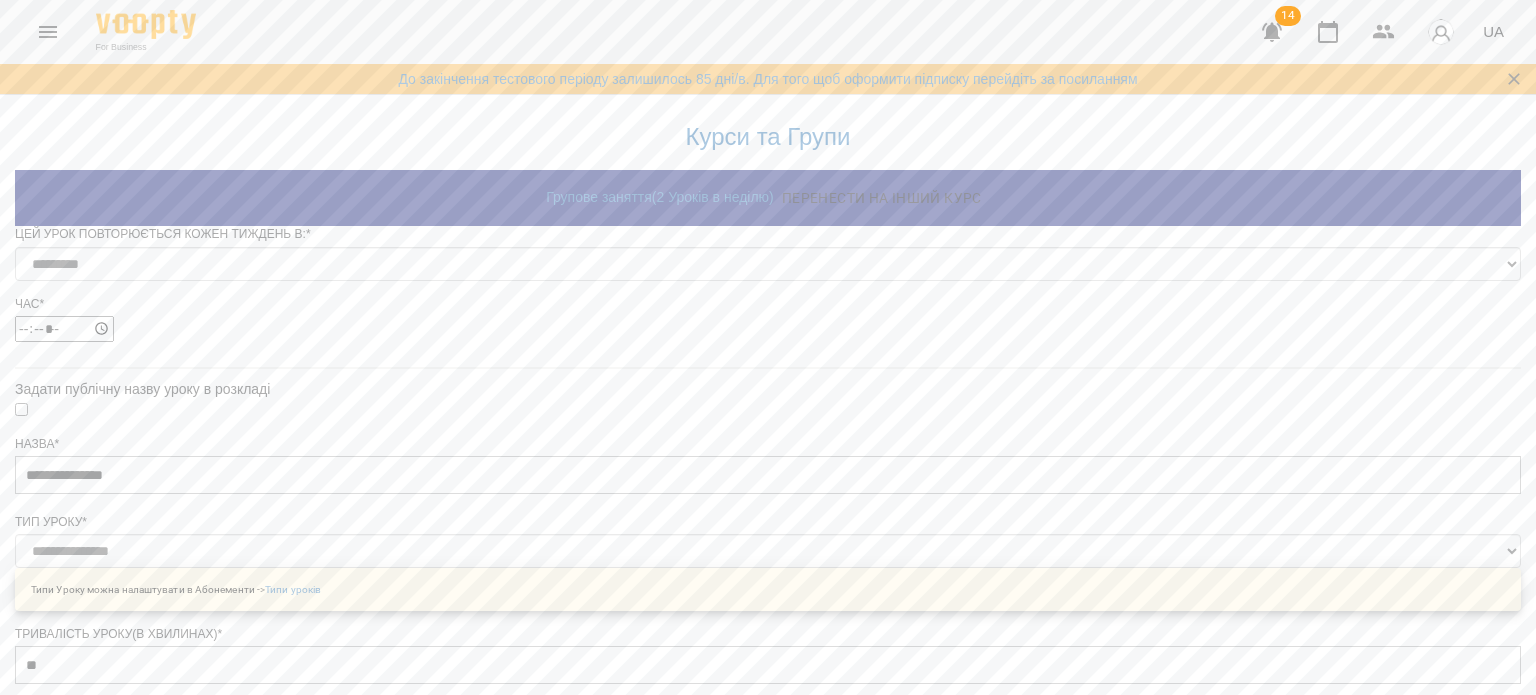 click on "Зберегти" at bounding box center (768, 1625) 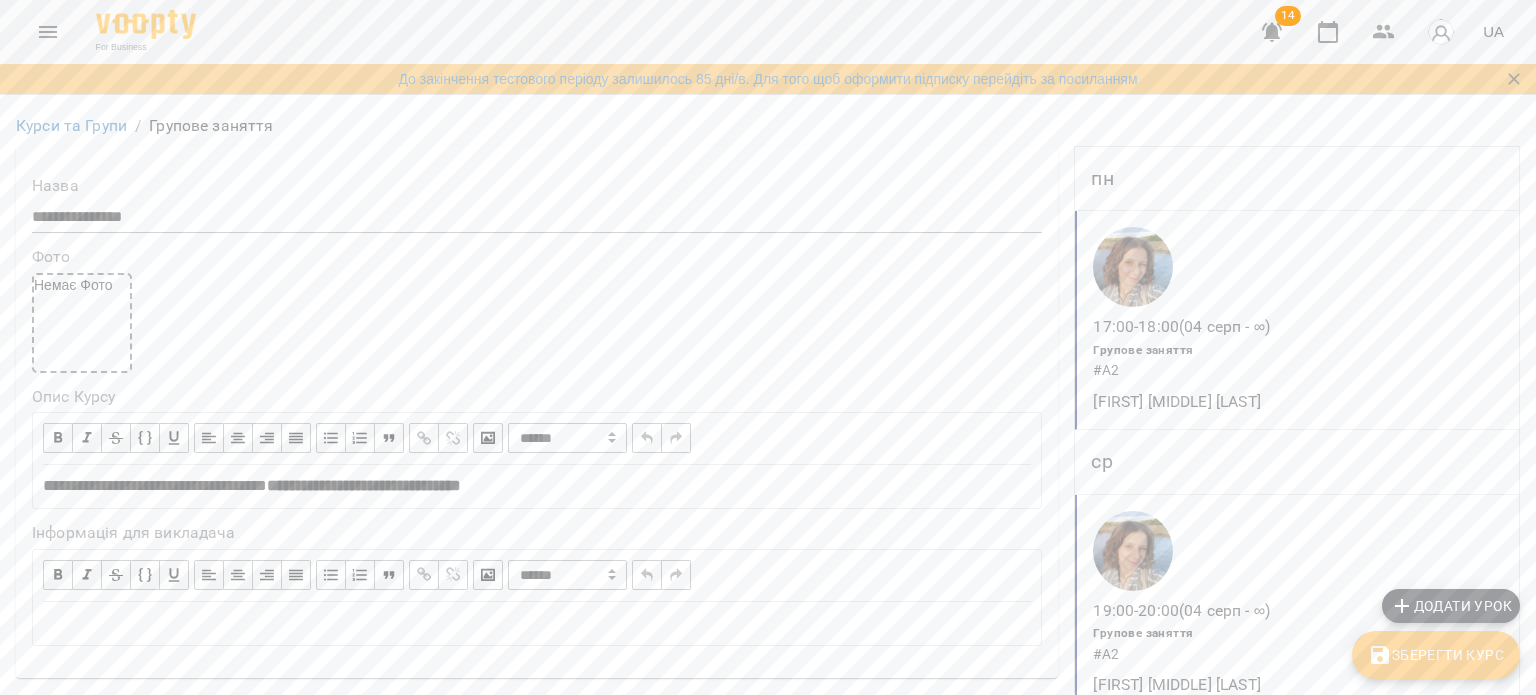 scroll, scrollTop: 200, scrollLeft: 0, axis: vertical 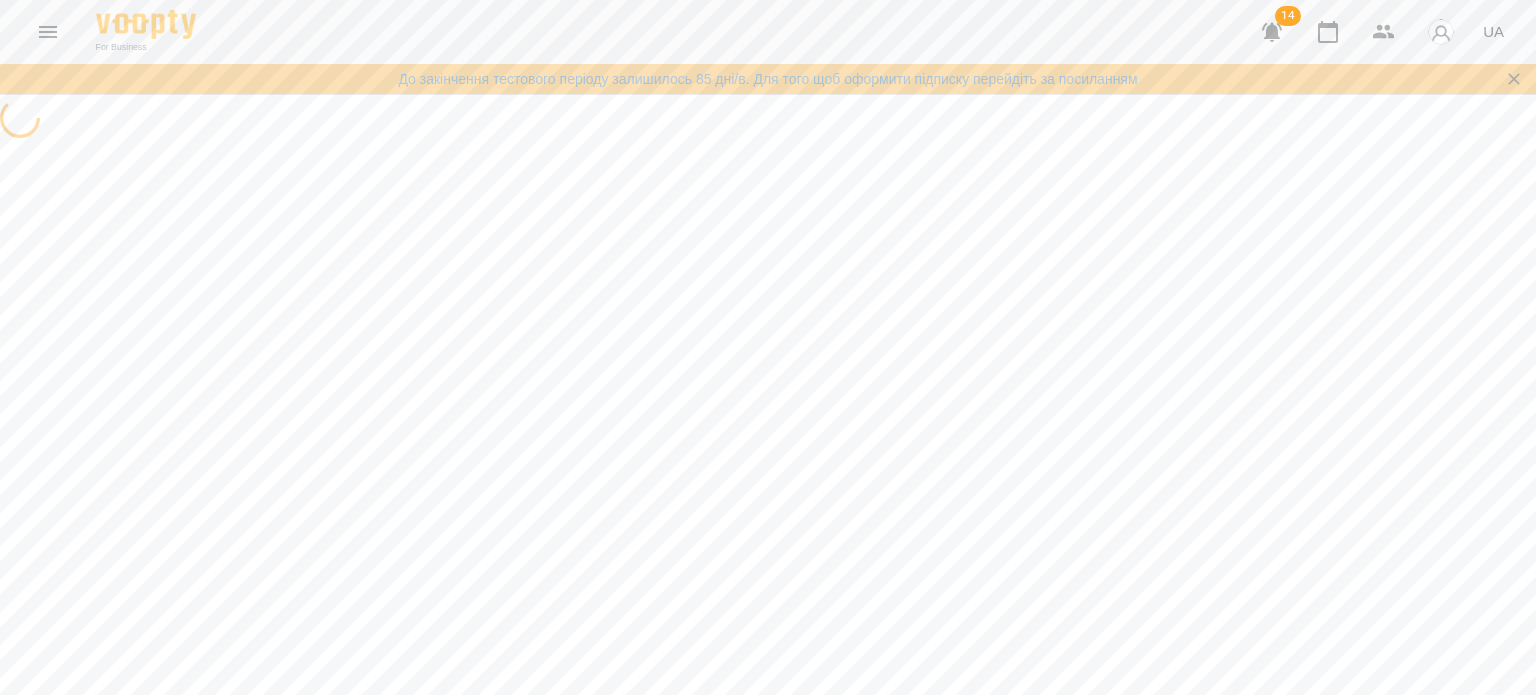 select on "*" 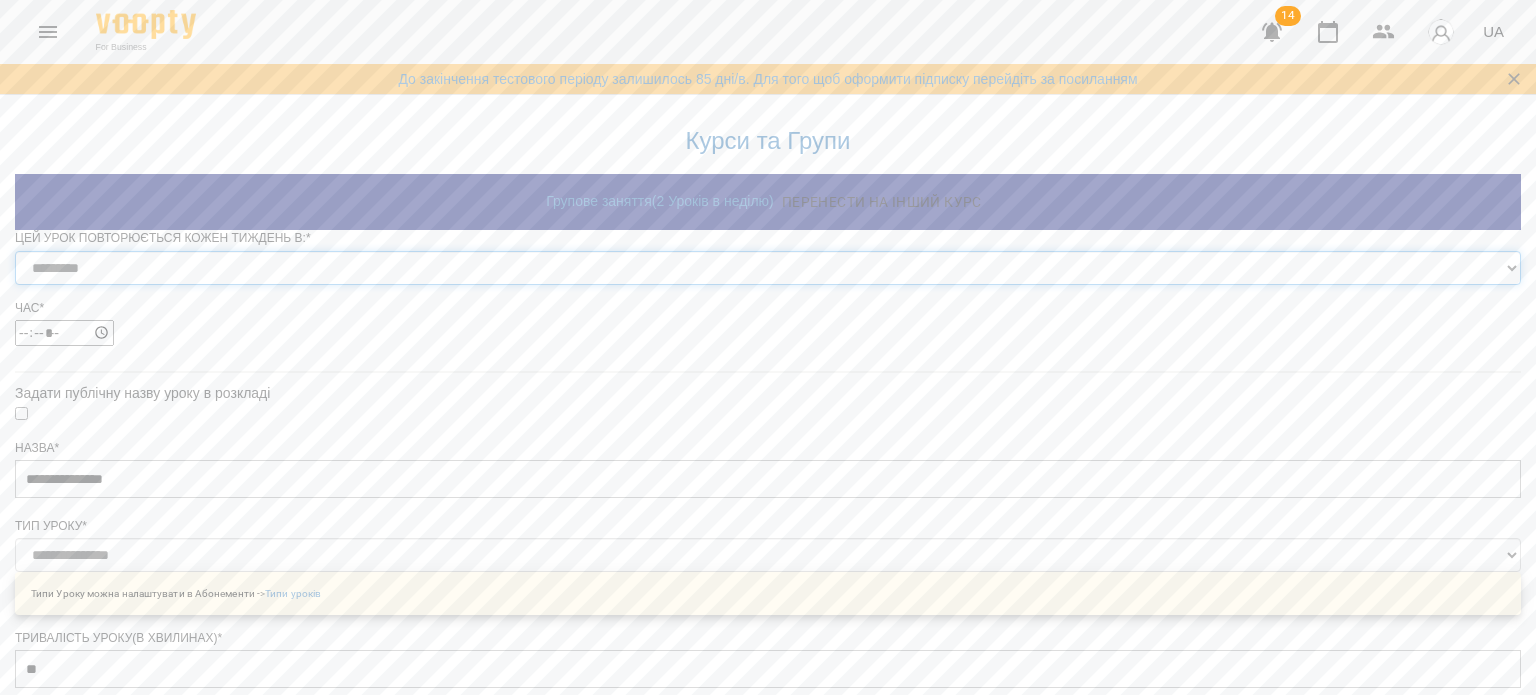 click on "********* ******** ****** ****** ******** ****** ******" at bounding box center (768, 268) 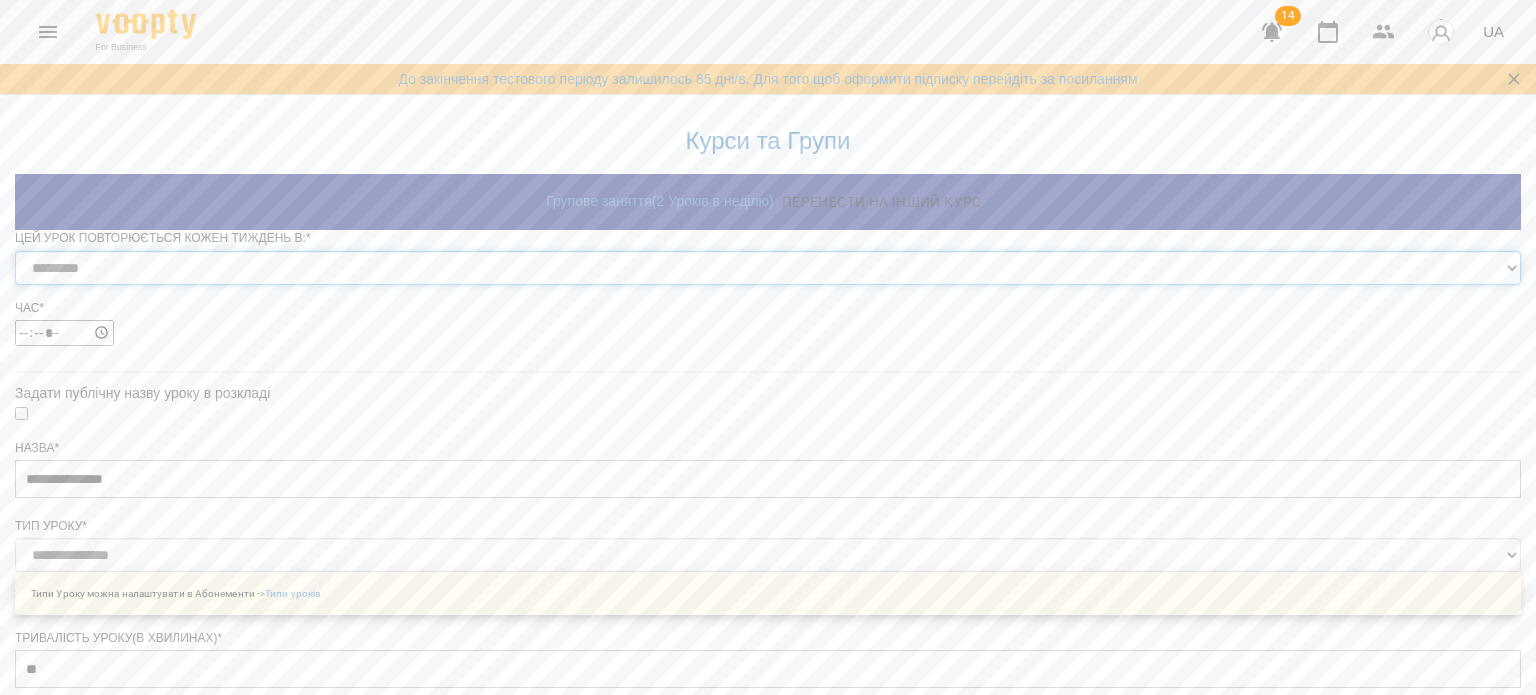 click on "********* ******** ****** ****** ******** ****** ******" at bounding box center [768, 268] 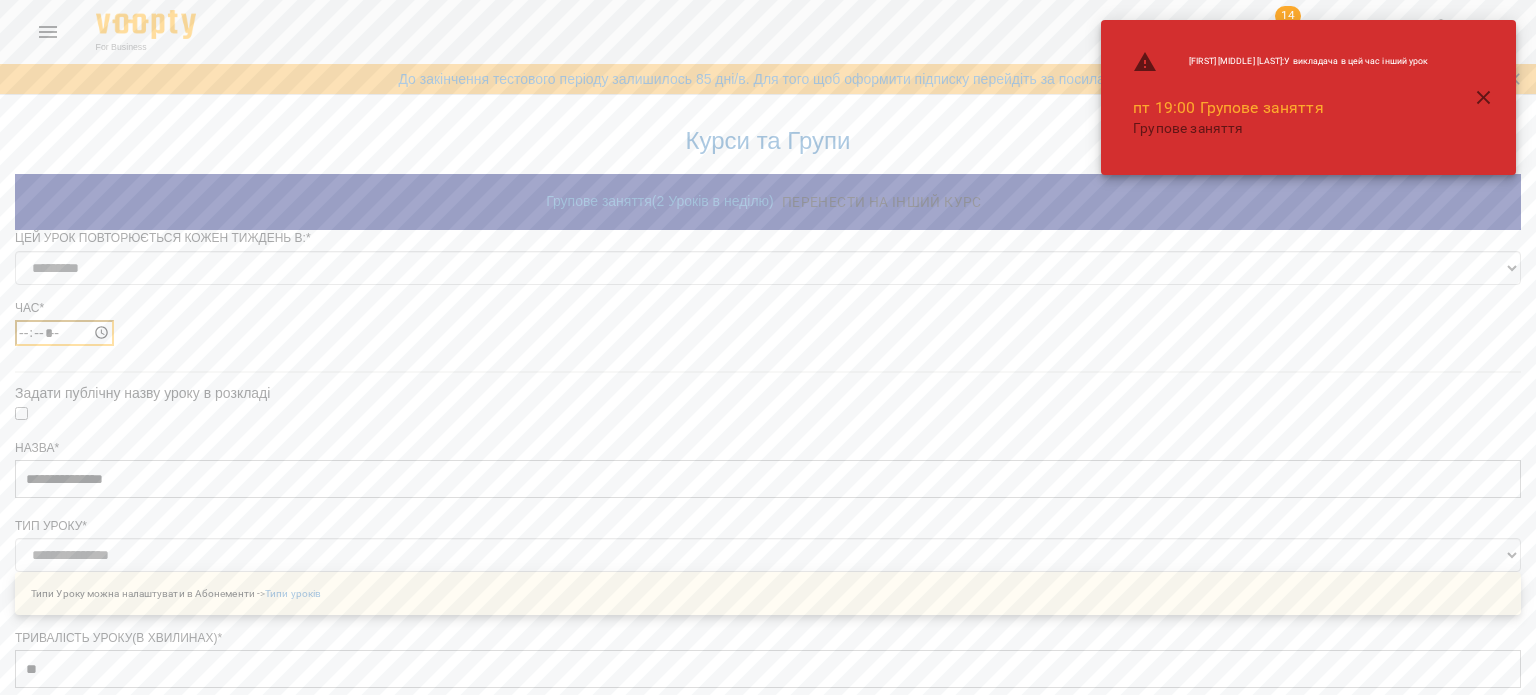 click on "*****" at bounding box center [64, 333] 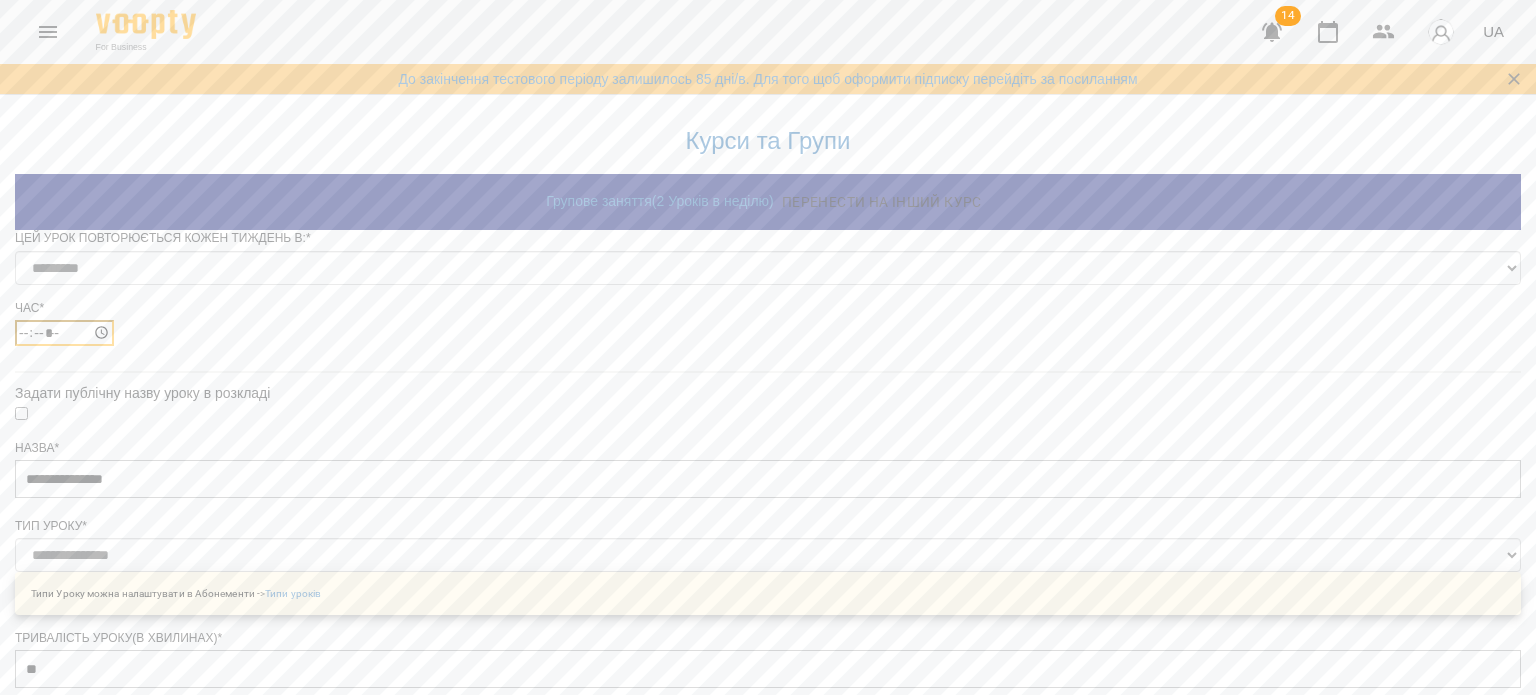 type on "*****" 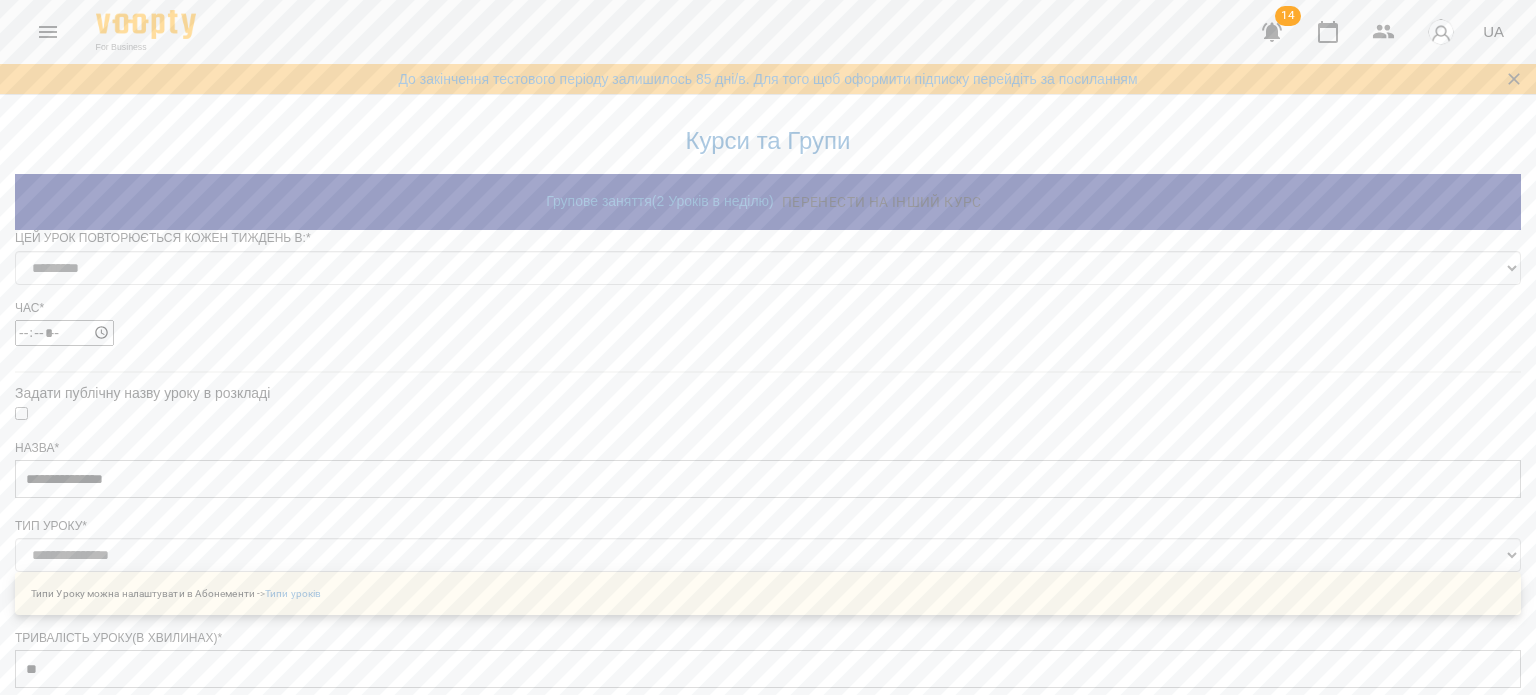 click on "Цей урок повторюється кожен тиждень в: * ********* ******** ****** ****** ******** ****** ****** Час * *****" at bounding box center [768, 301] 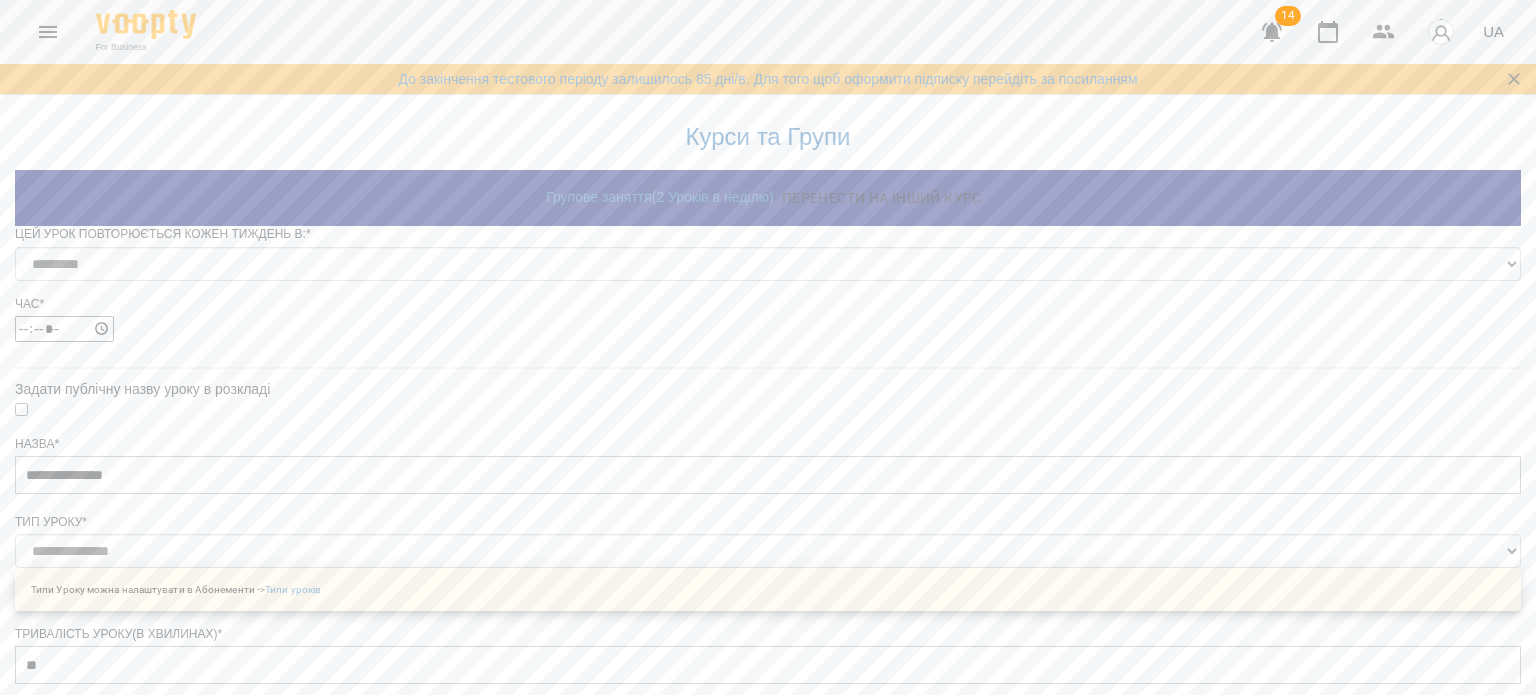 scroll, scrollTop: 1146, scrollLeft: 0, axis: vertical 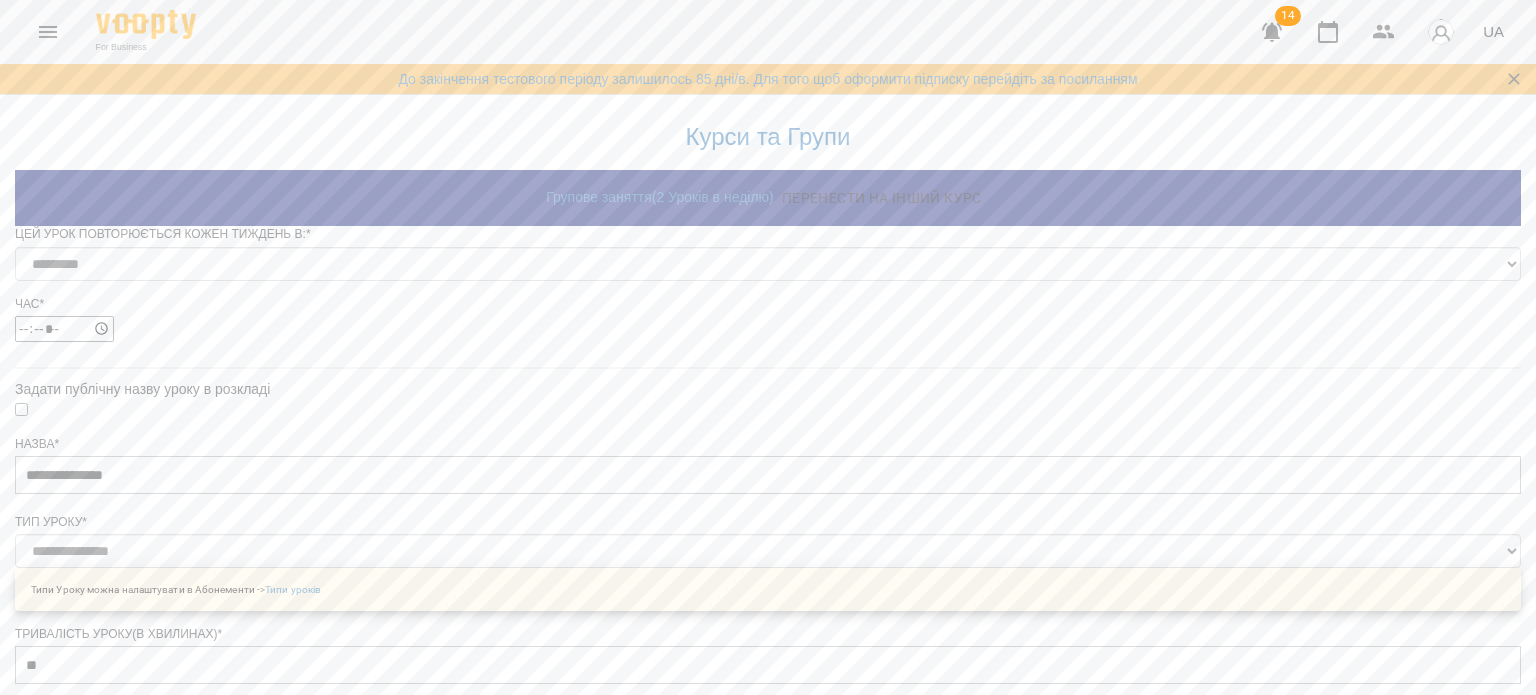 click on "Зберегти" at bounding box center (768, 1625) 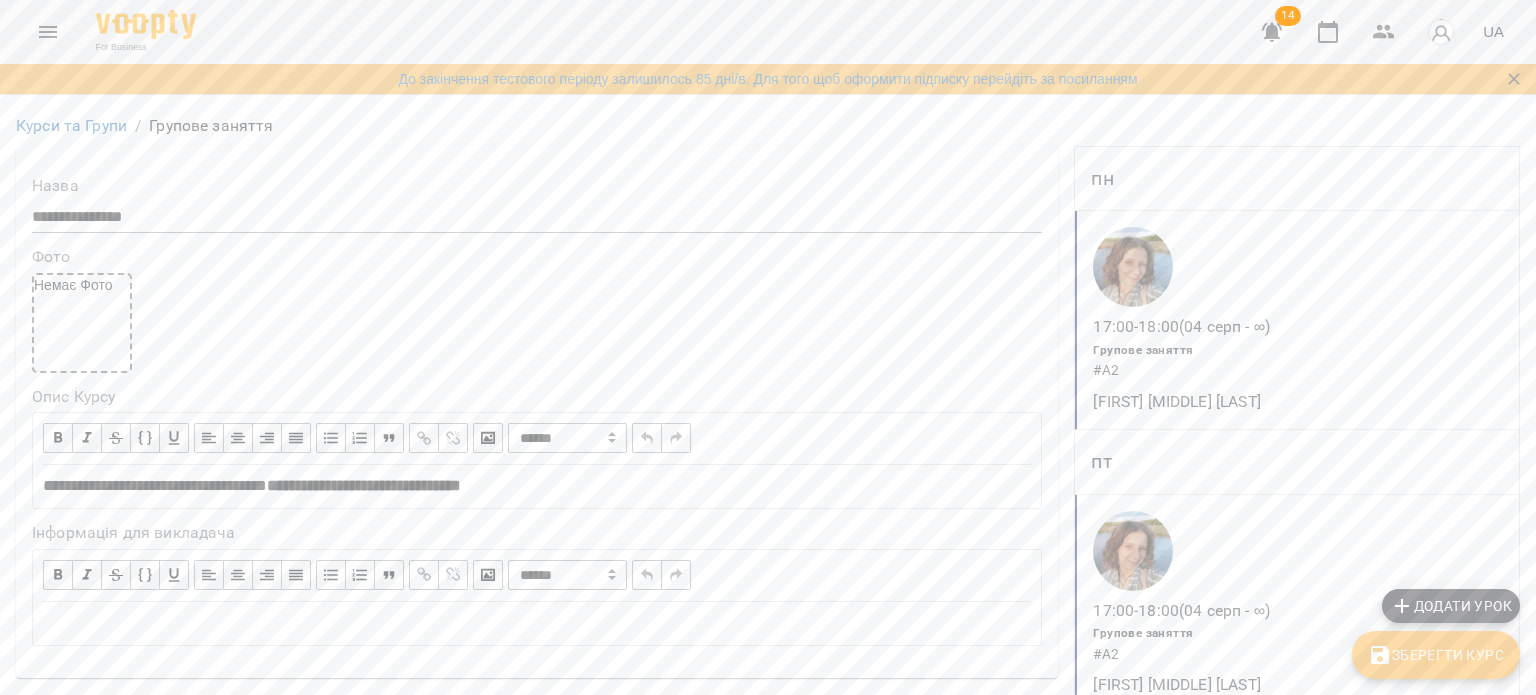 scroll, scrollTop: 800, scrollLeft: 0, axis: vertical 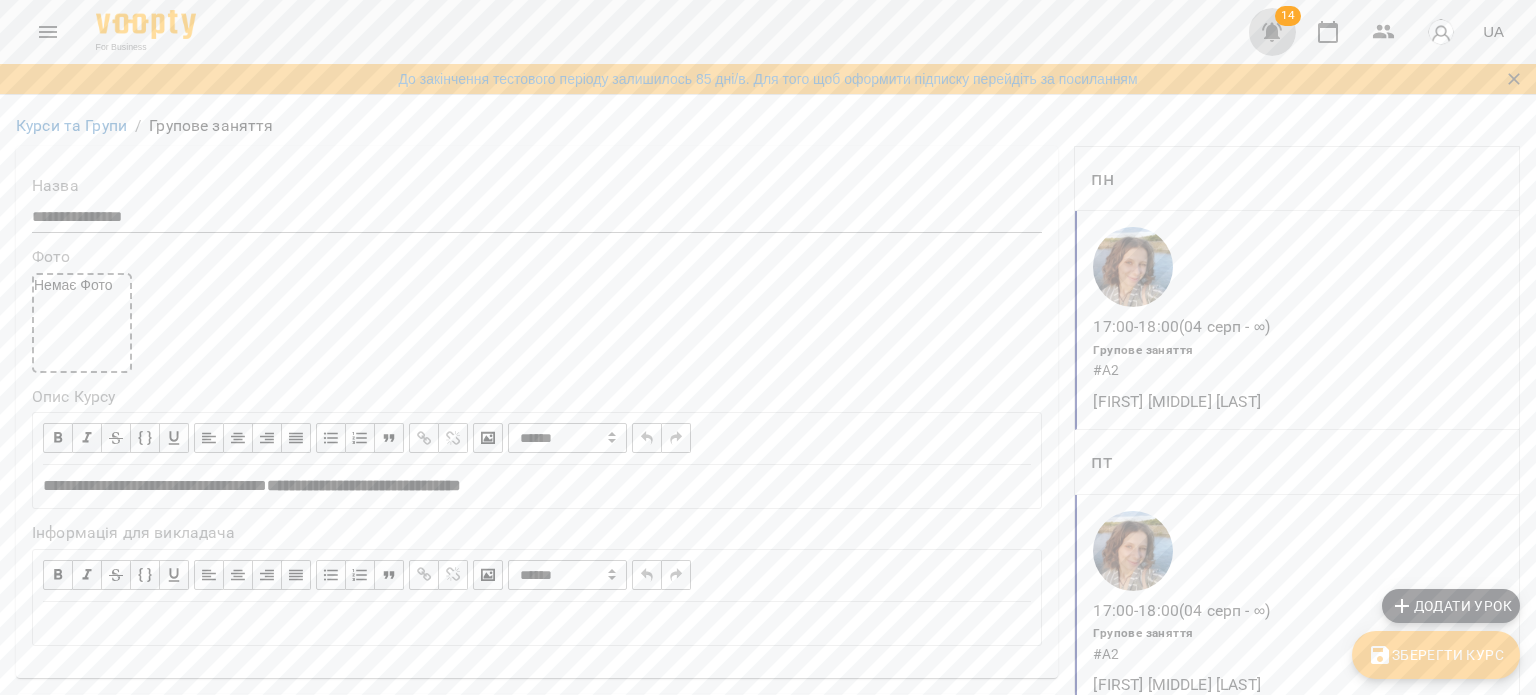 click 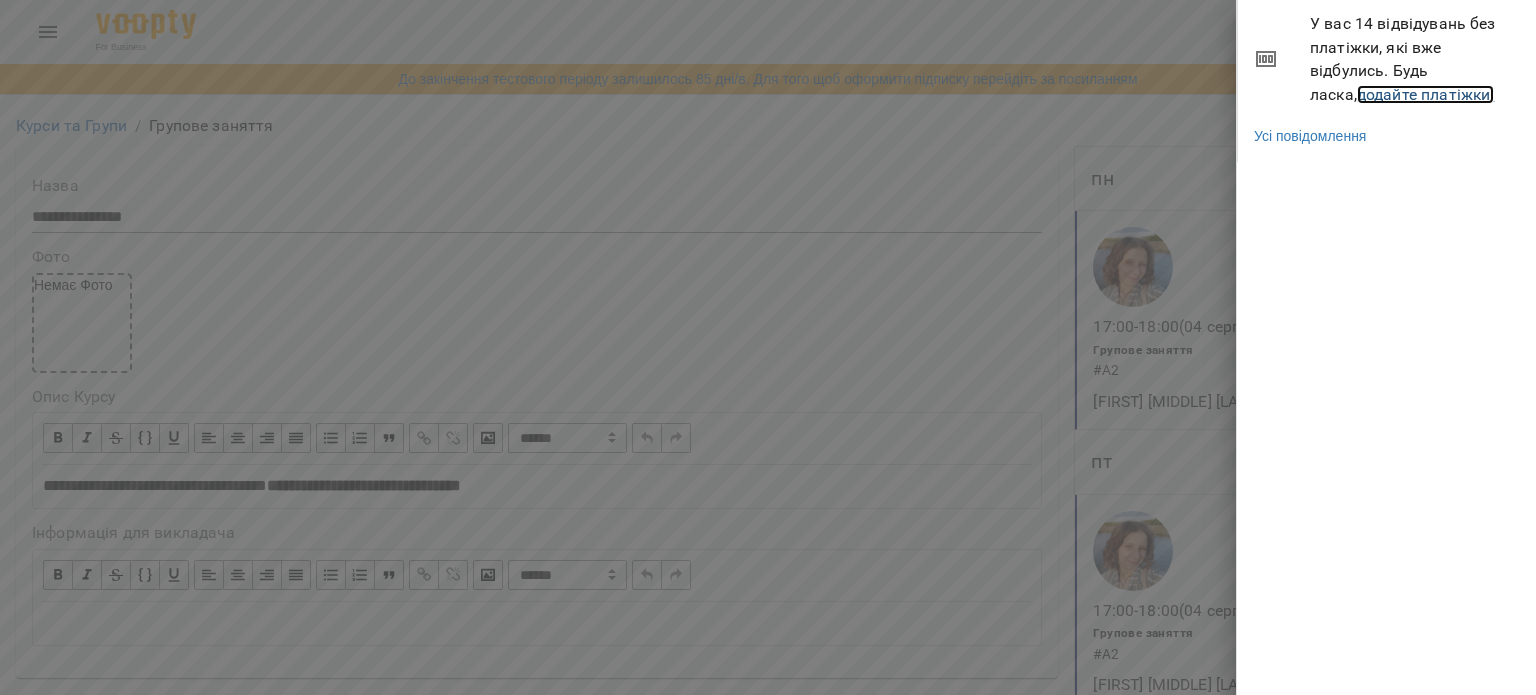 click on "додайте платіжки!" at bounding box center [1426, 94] 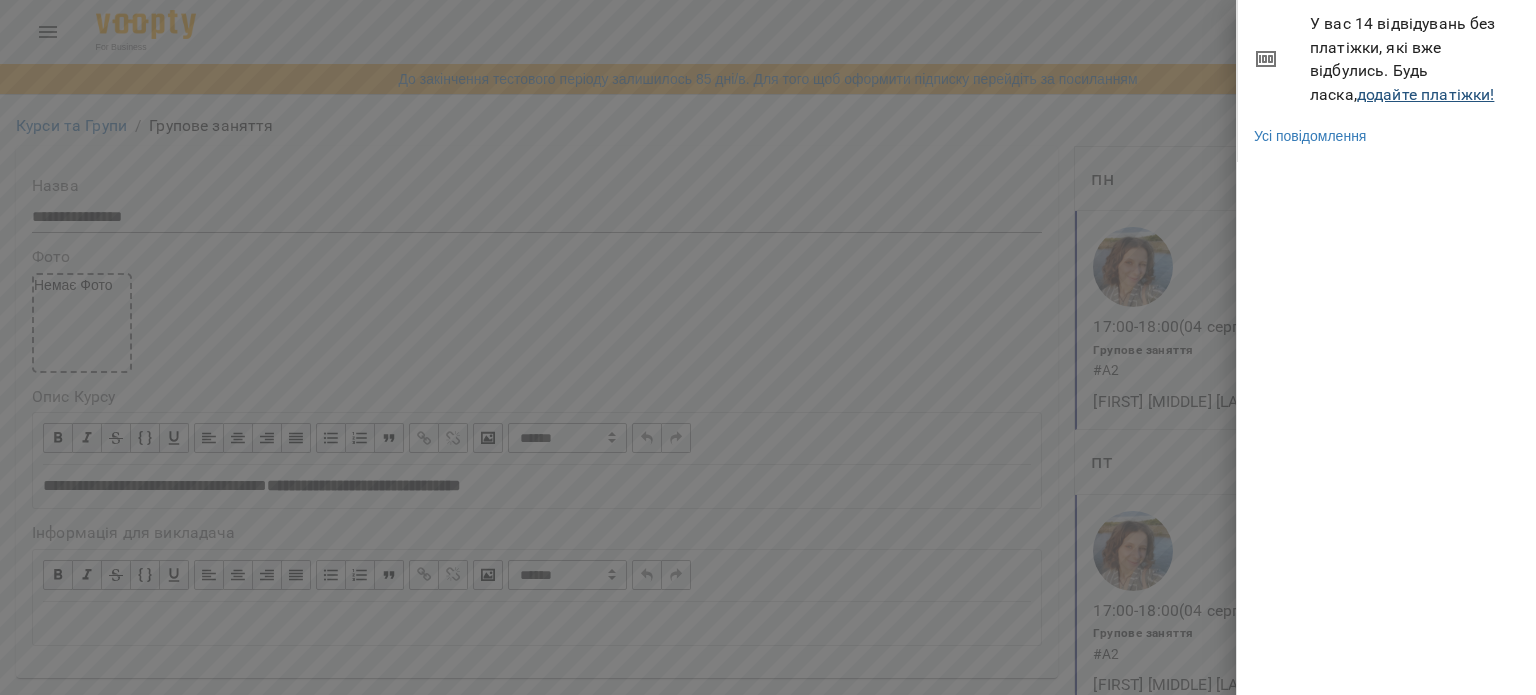 scroll, scrollTop: 0, scrollLeft: 0, axis: both 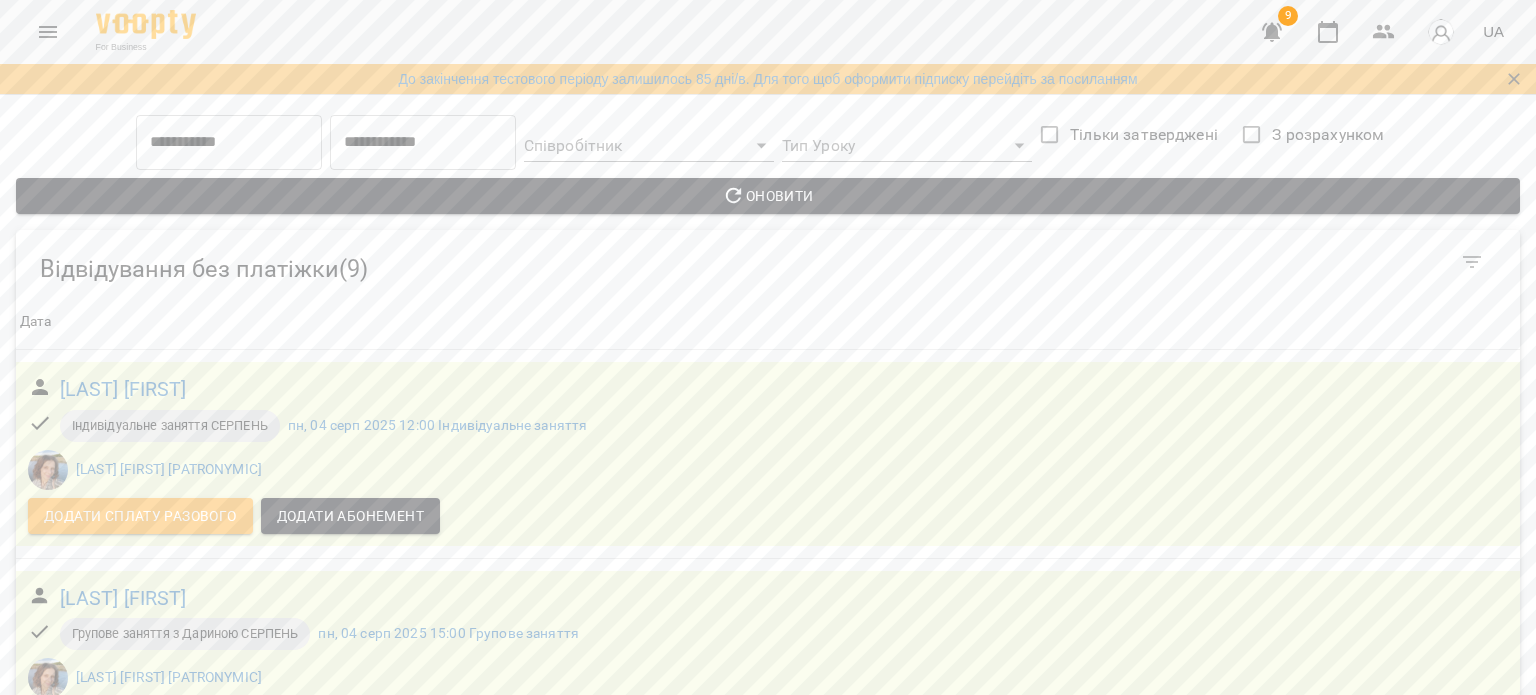 click on "ср, 06 серп 2025 19:00   Групове заняття" at bounding box center (320, 1259) 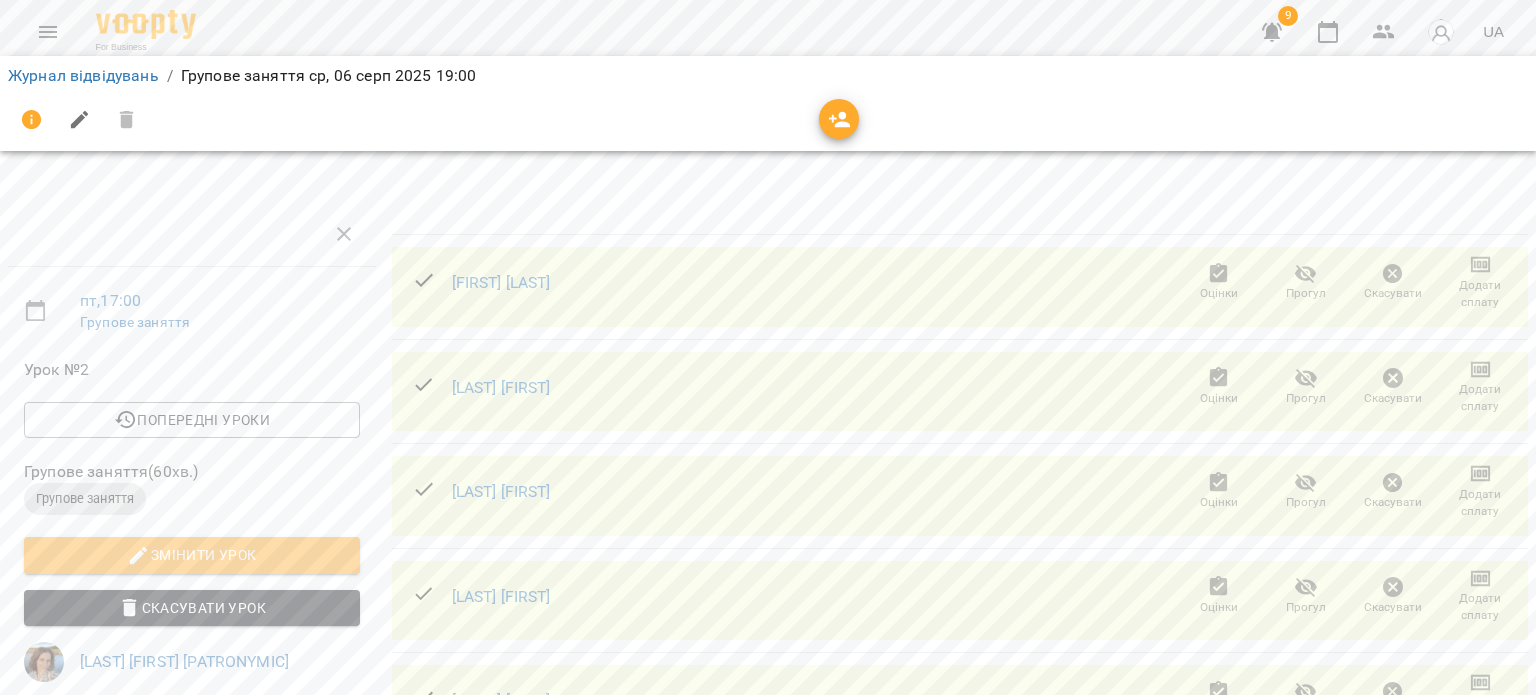 scroll, scrollTop: 100, scrollLeft: 0, axis: vertical 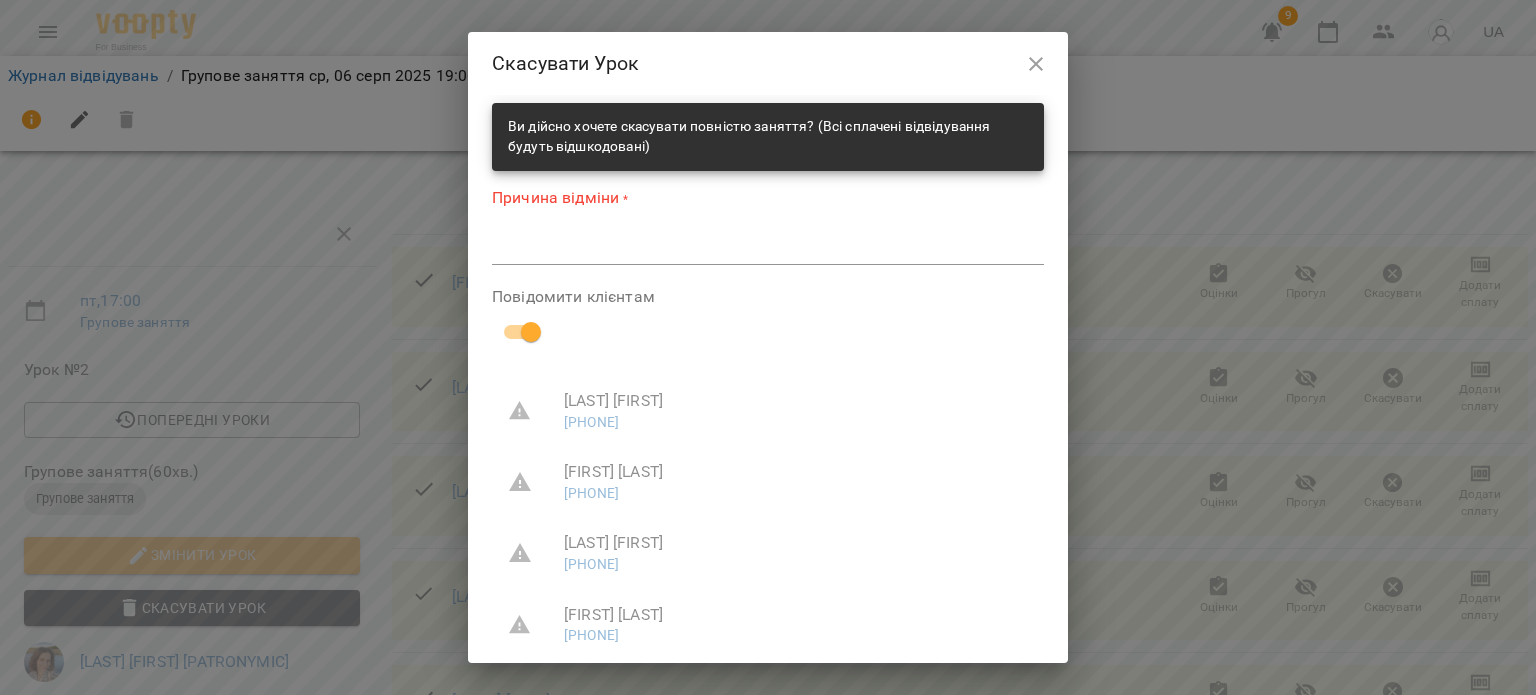 click at bounding box center (768, 248) 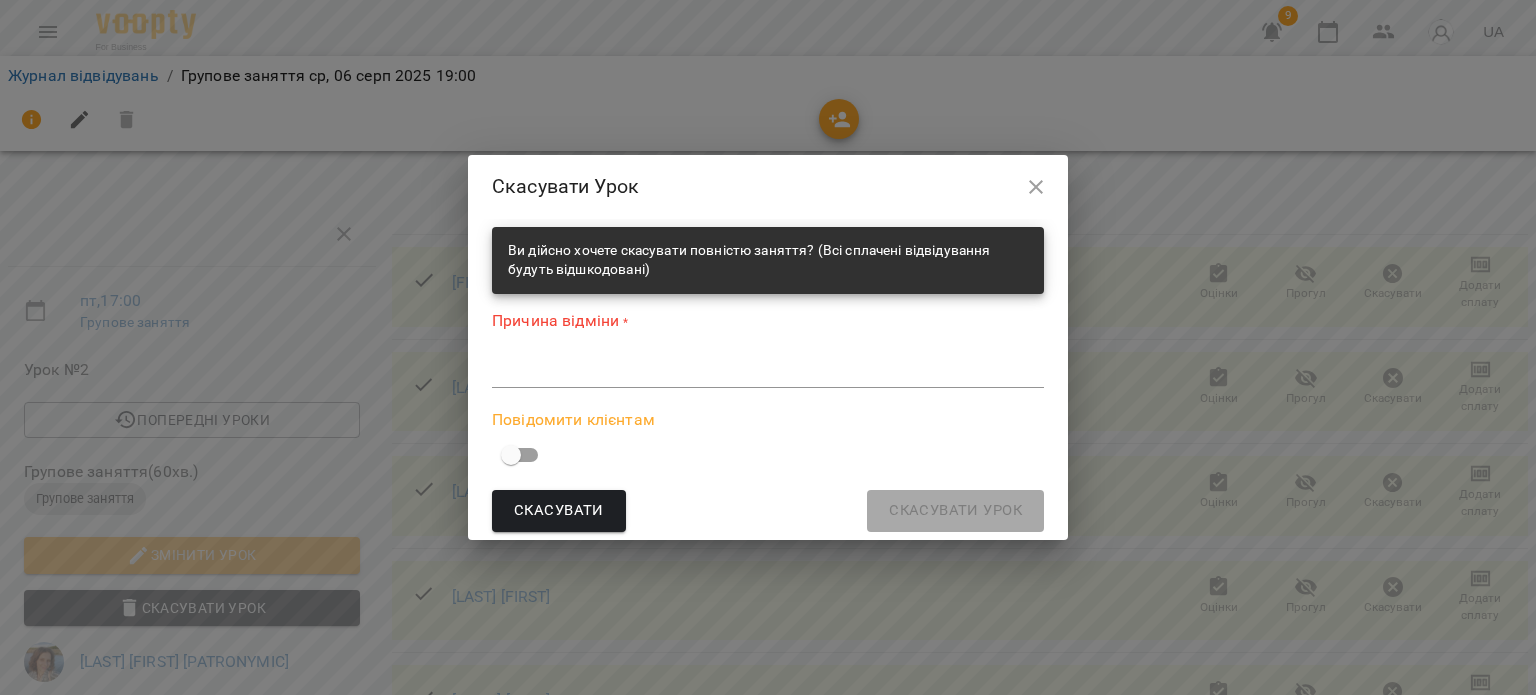 click at bounding box center (768, 371) 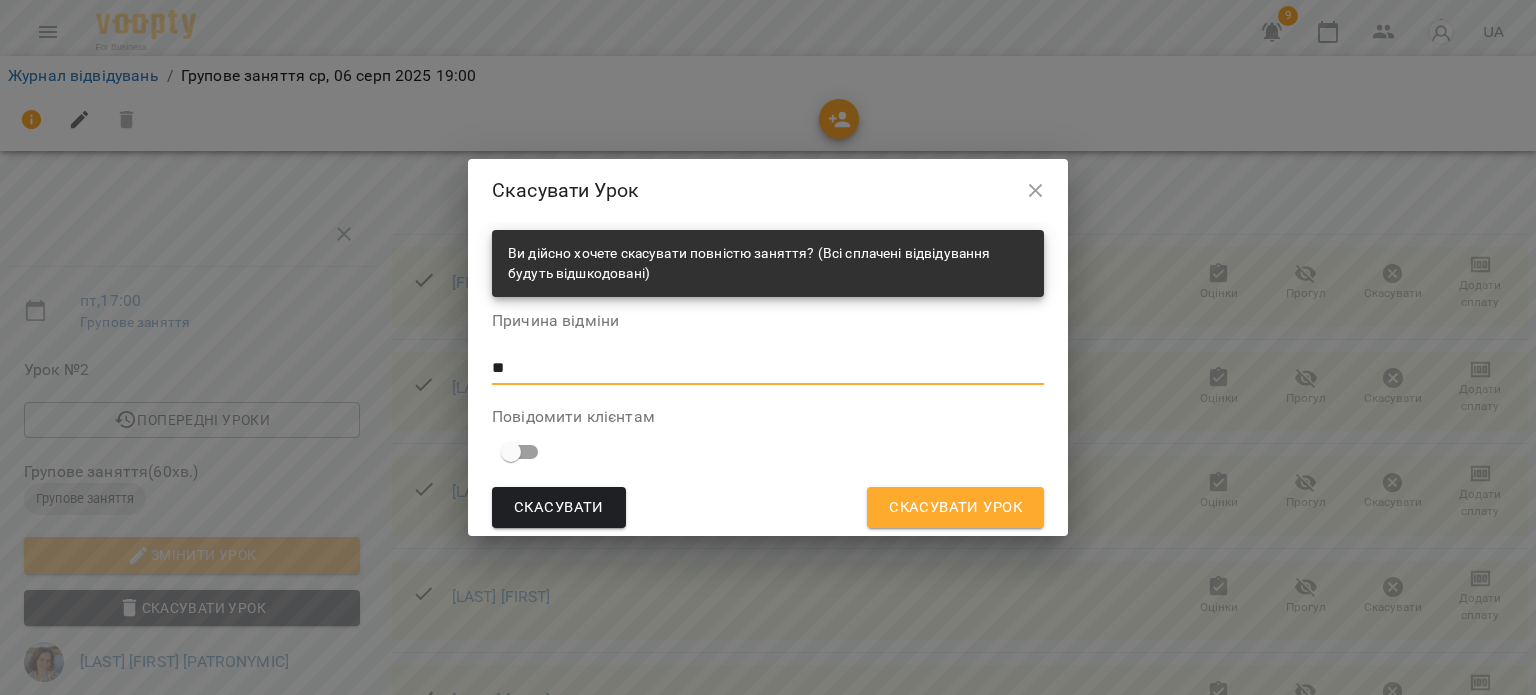 type on "*" 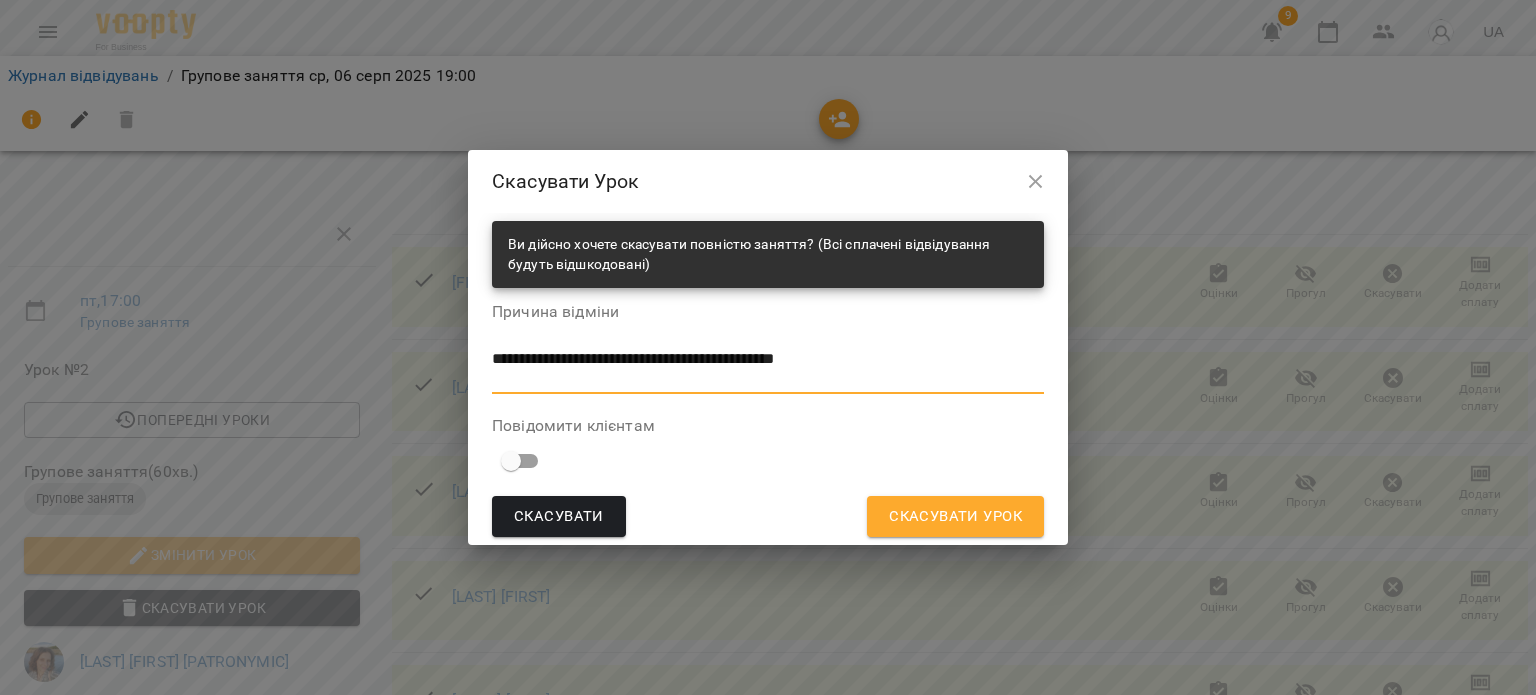 type on "**********" 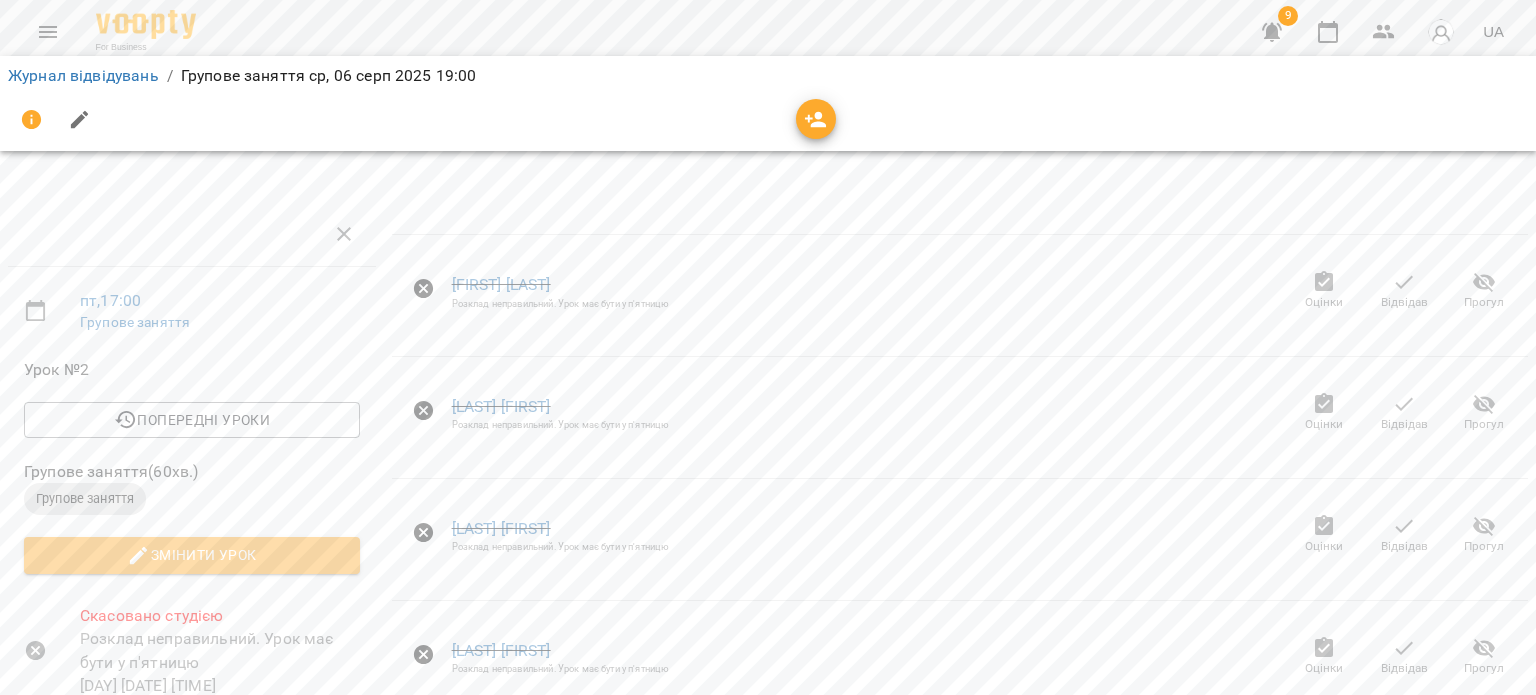 scroll, scrollTop: 0, scrollLeft: 0, axis: both 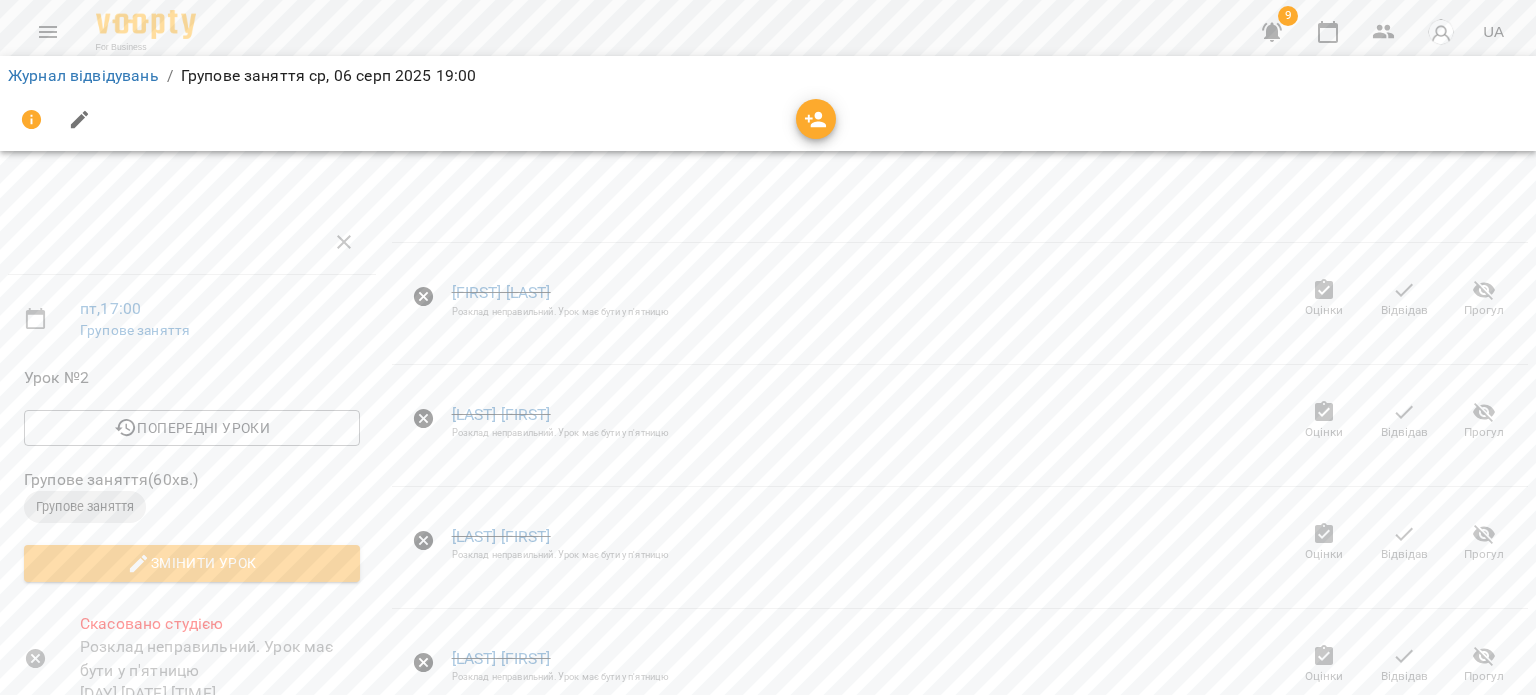 click 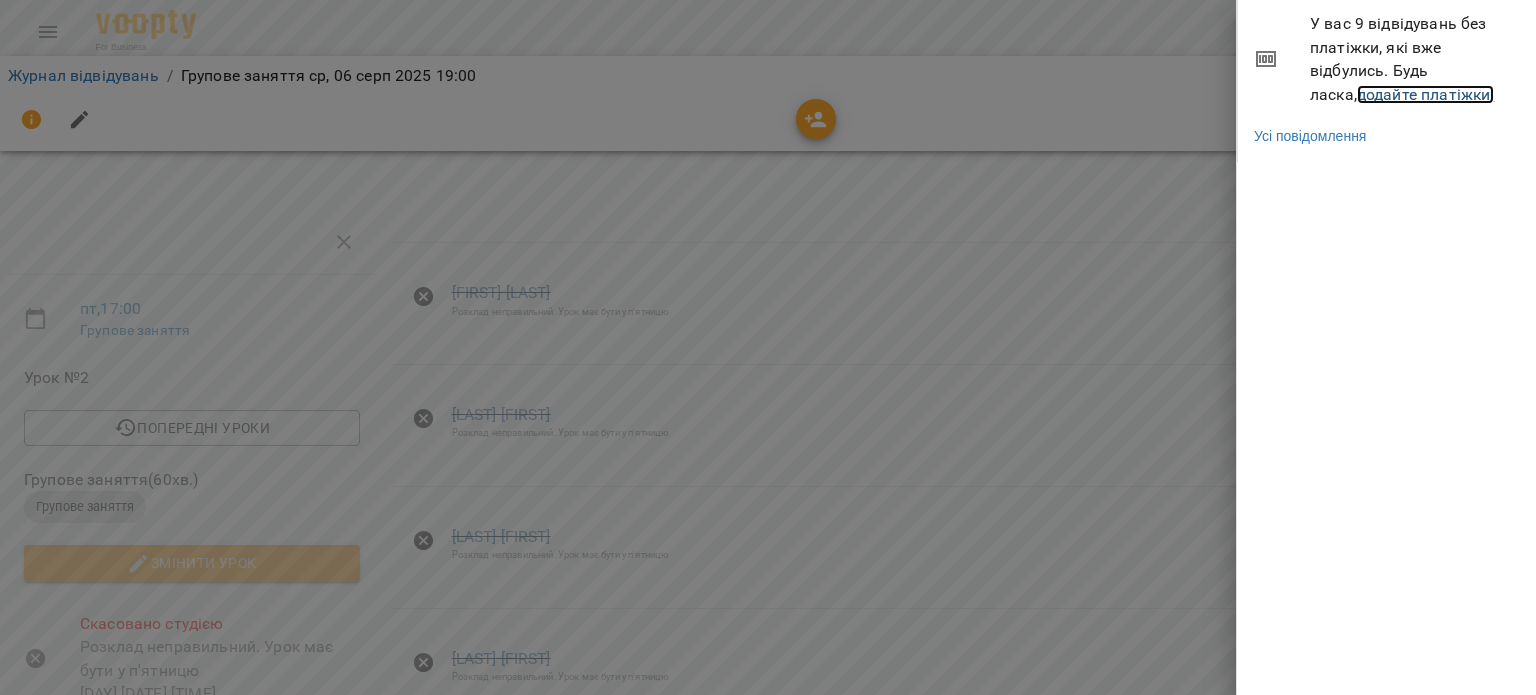 click on "додайте платіжки!" at bounding box center (1426, 94) 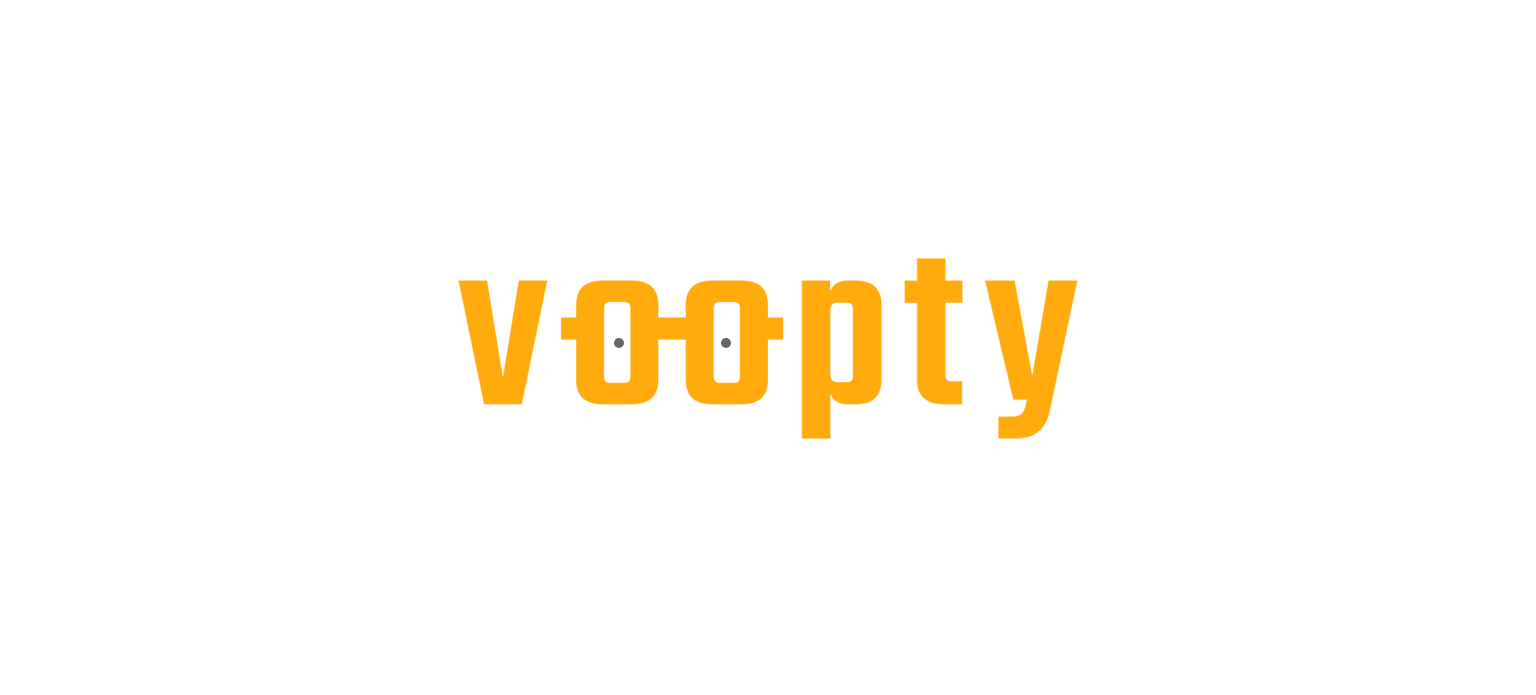 scroll, scrollTop: 0, scrollLeft: 0, axis: both 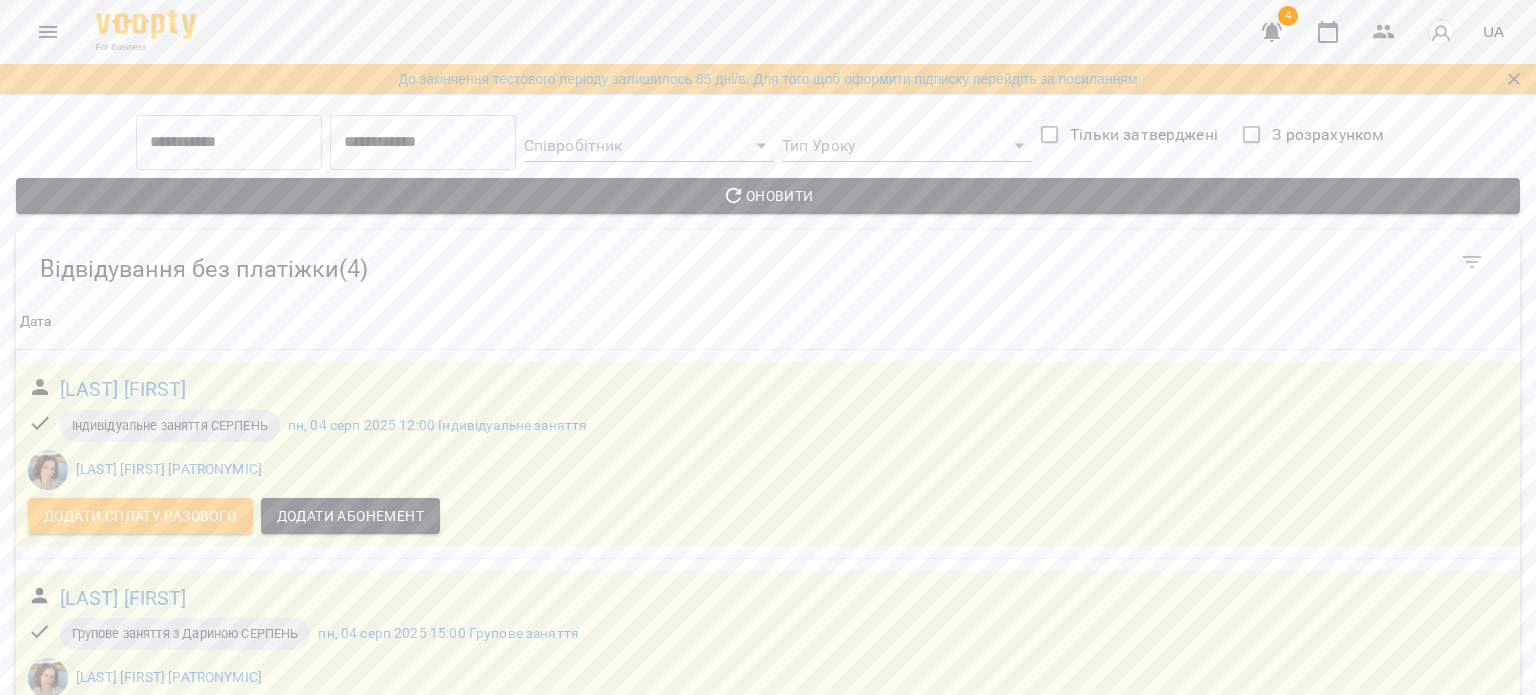 click 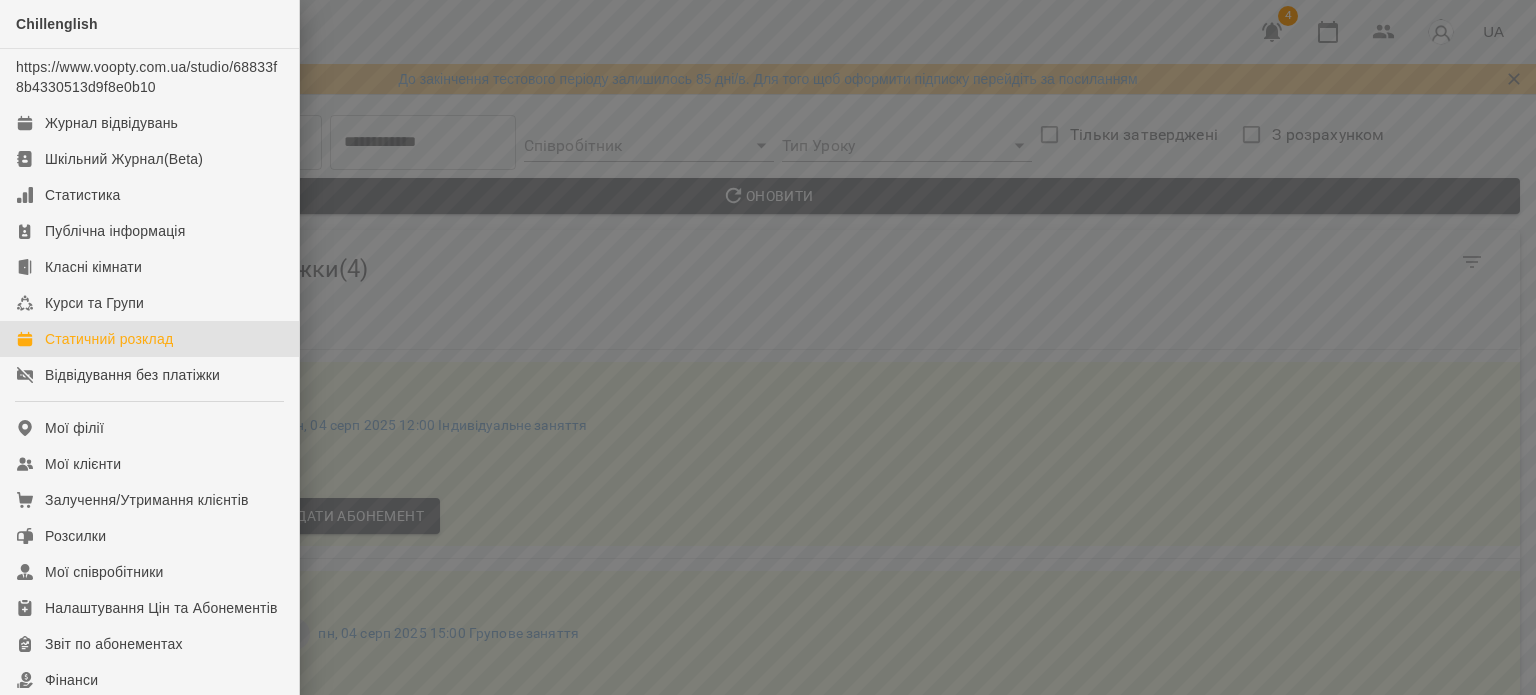 click on "Статичний розклад" at bounding box center [149, 339] 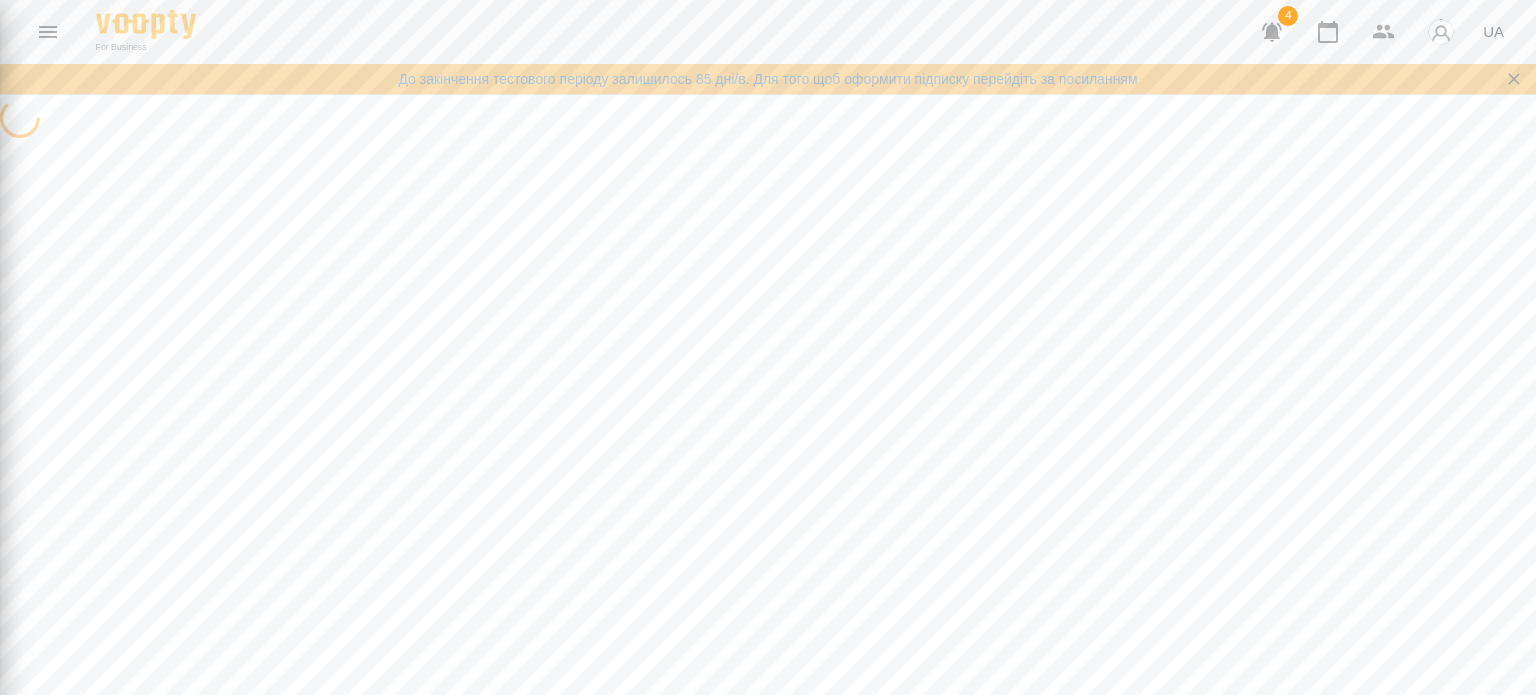 scroll, scrollTop: 0, scrollLeft: 0, axis: both 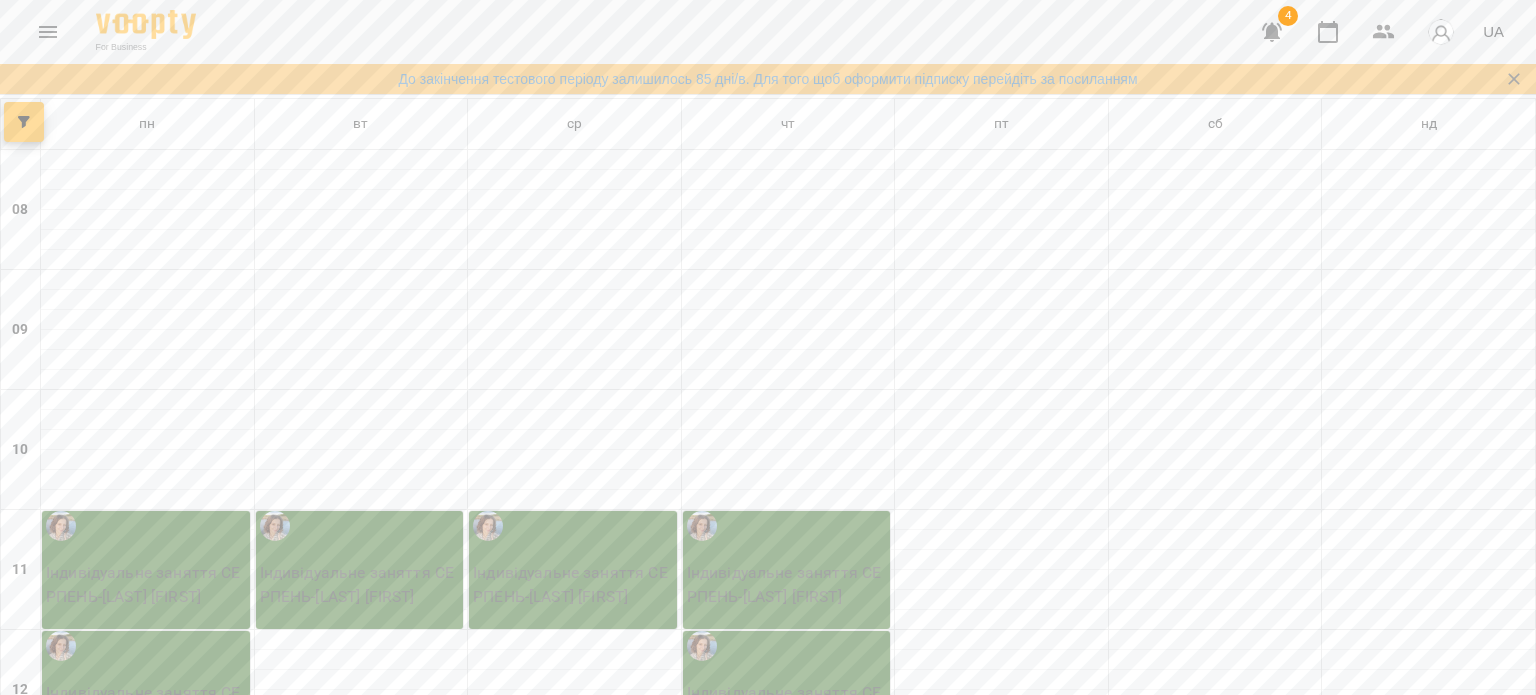 click on "NO_PRICE - Манченко Богдан" at bounding box center (787, 1260) 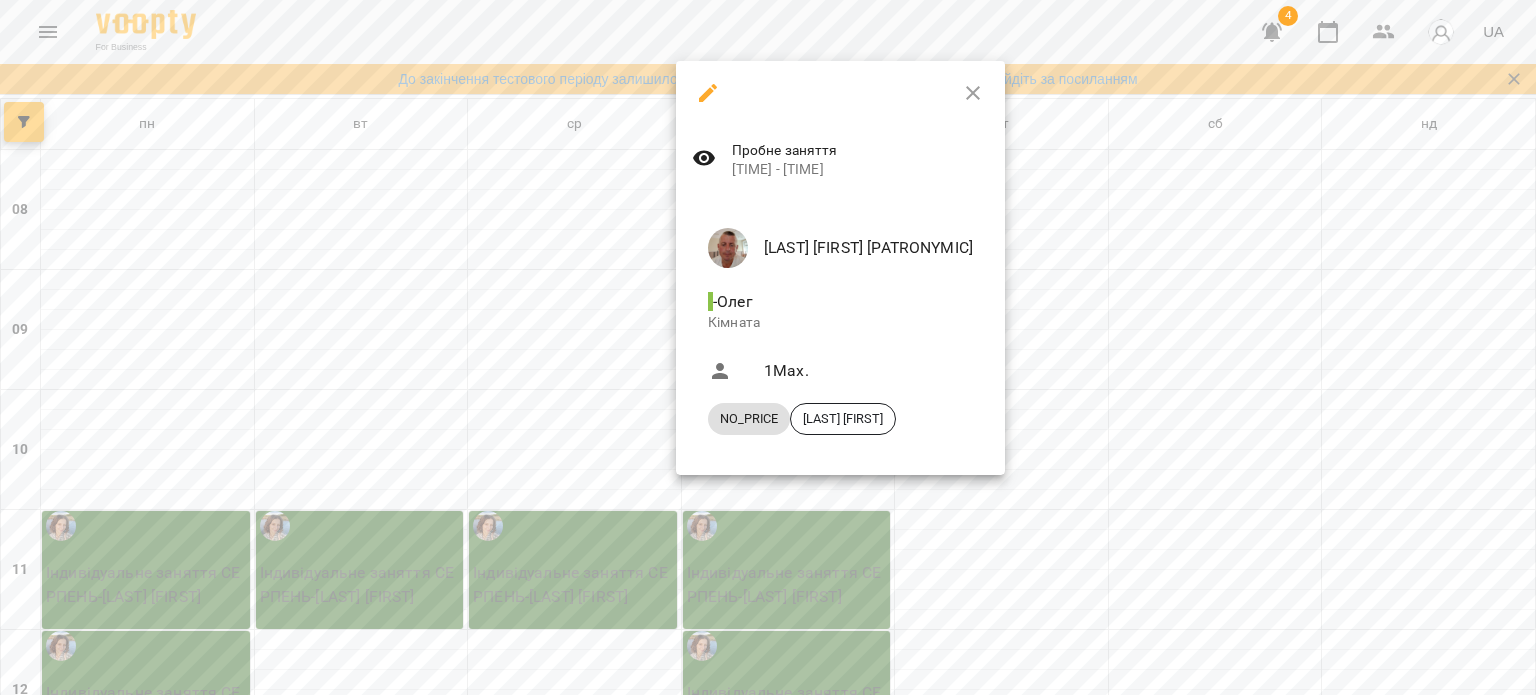 click 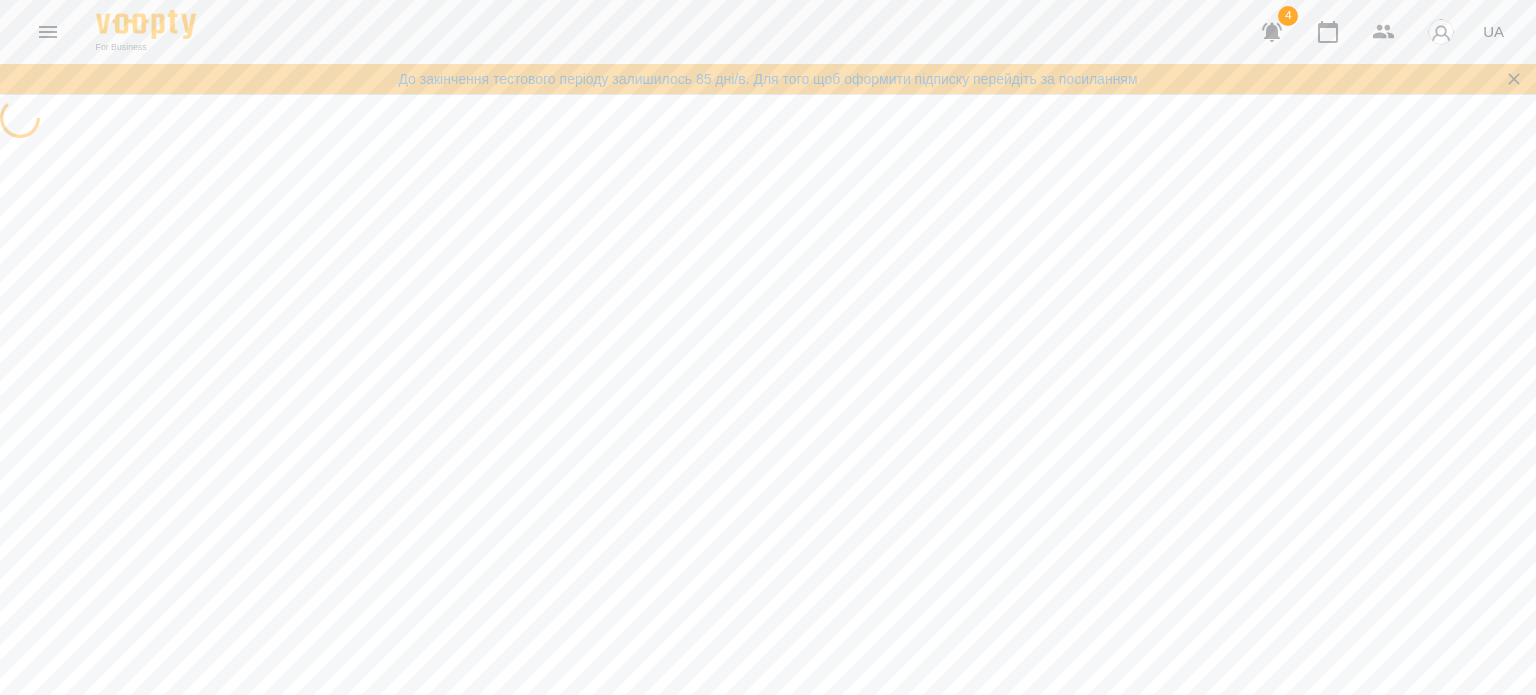 select on "*" 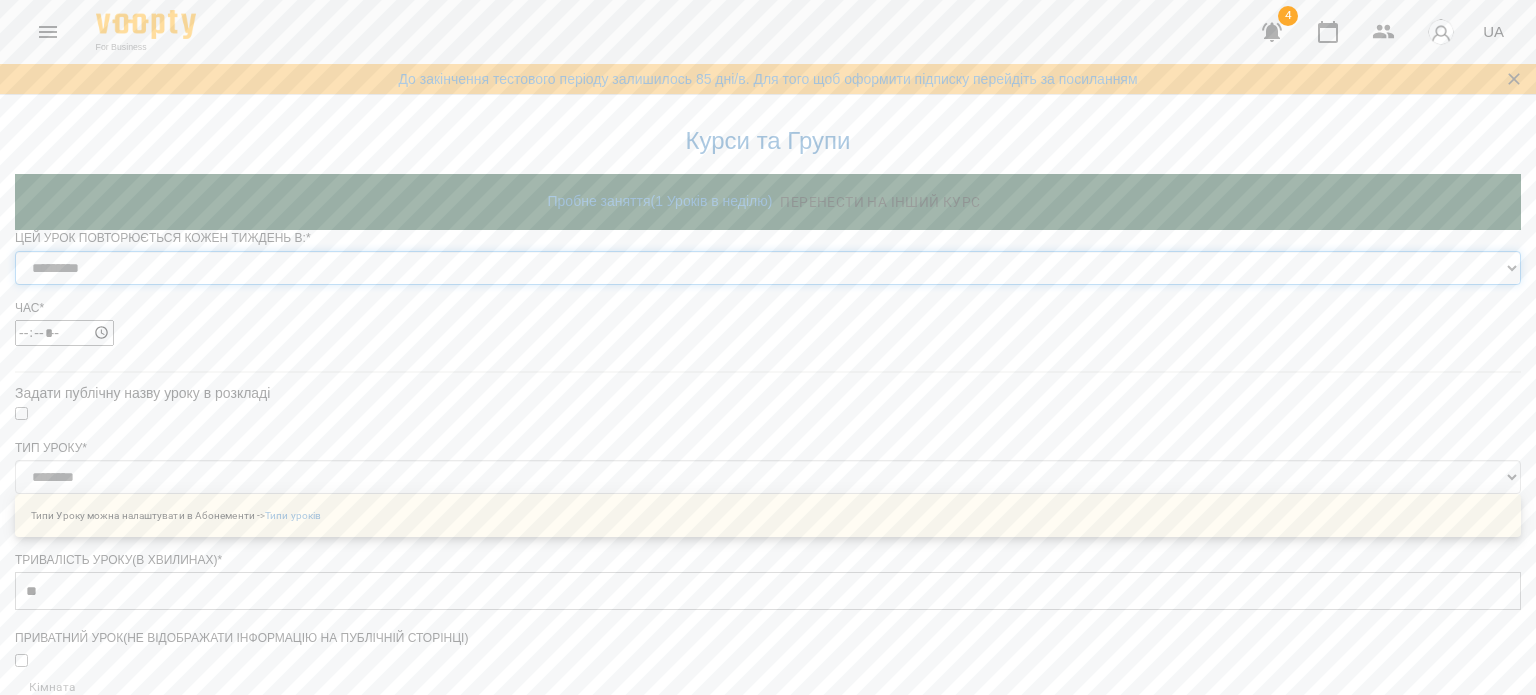 click on "********* ******** ****** ****** ******** ****** ******" at bounding box center (768, 268) 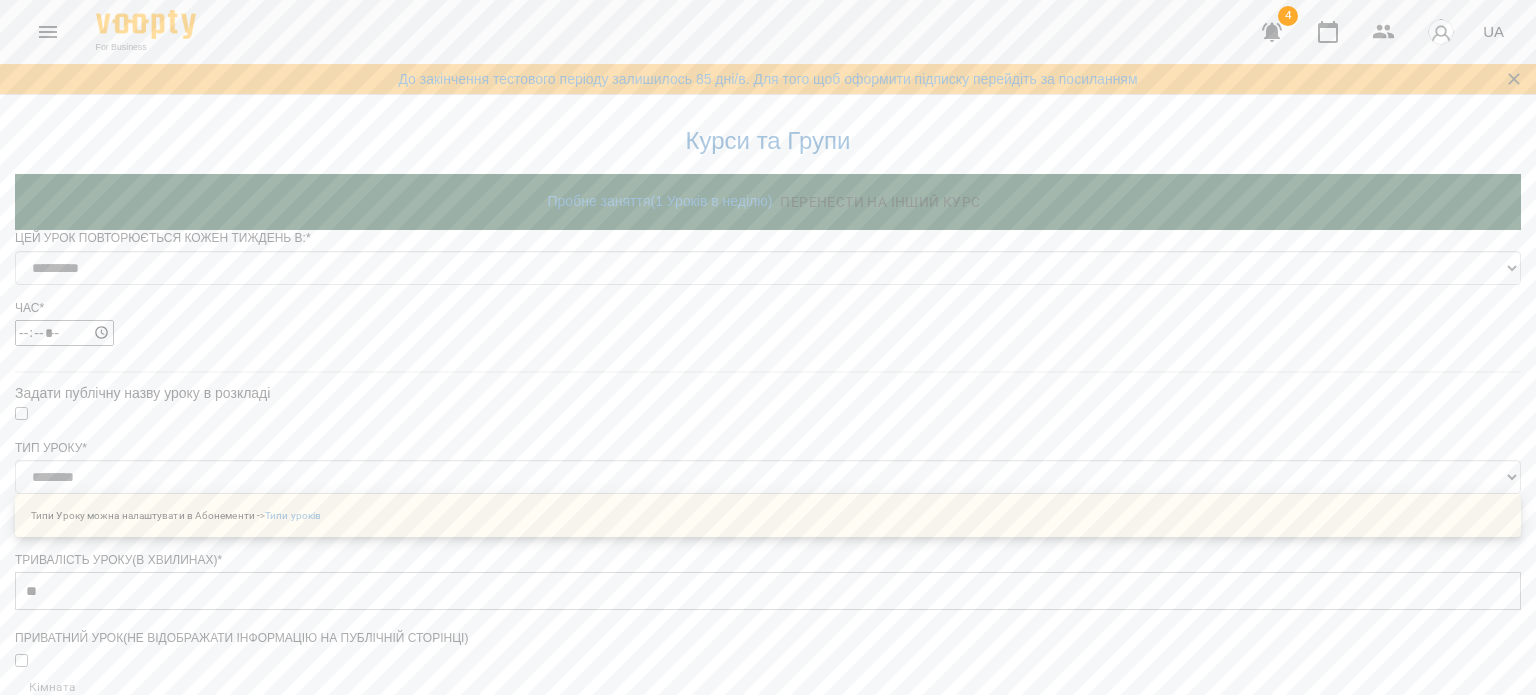 click on "**********" at bounding box center [768, 767] 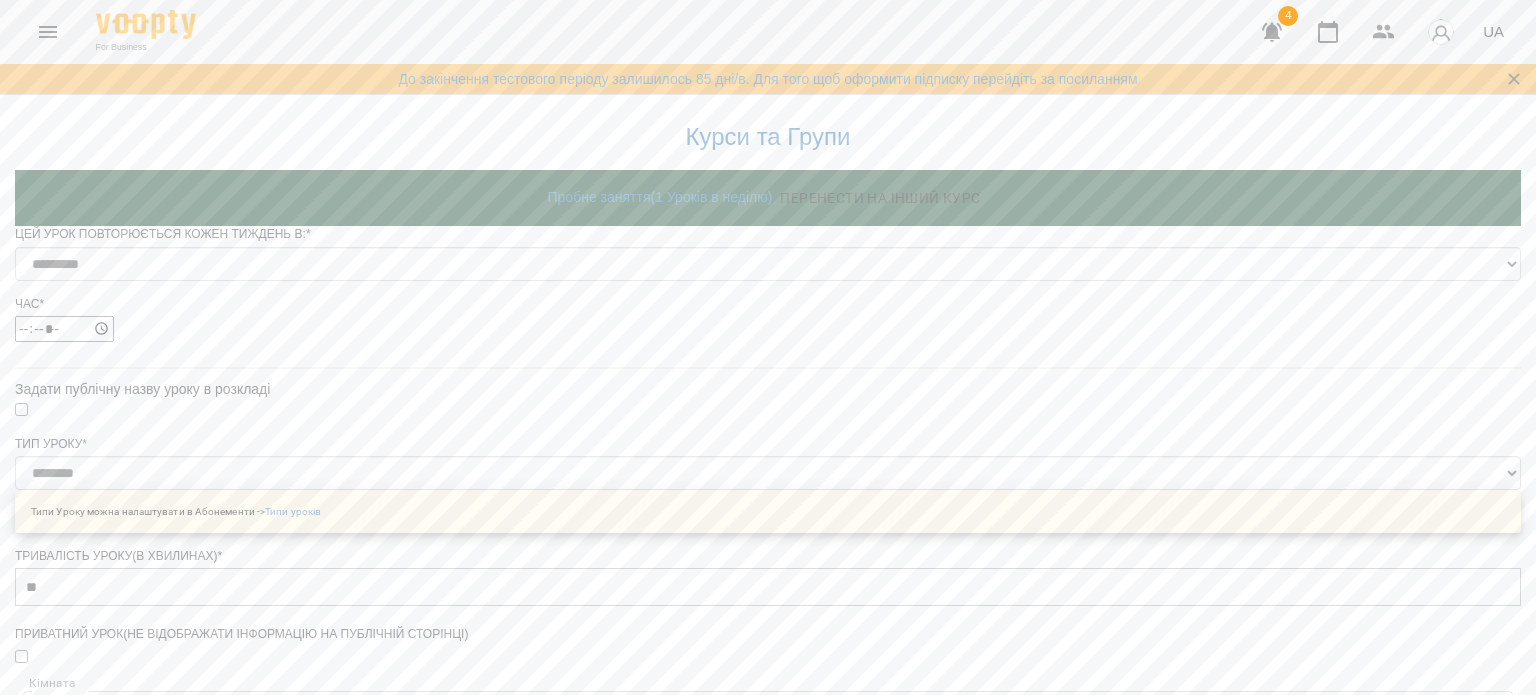 scroll, scrollTop: 860, scrollLeft: 0, axis: vertical 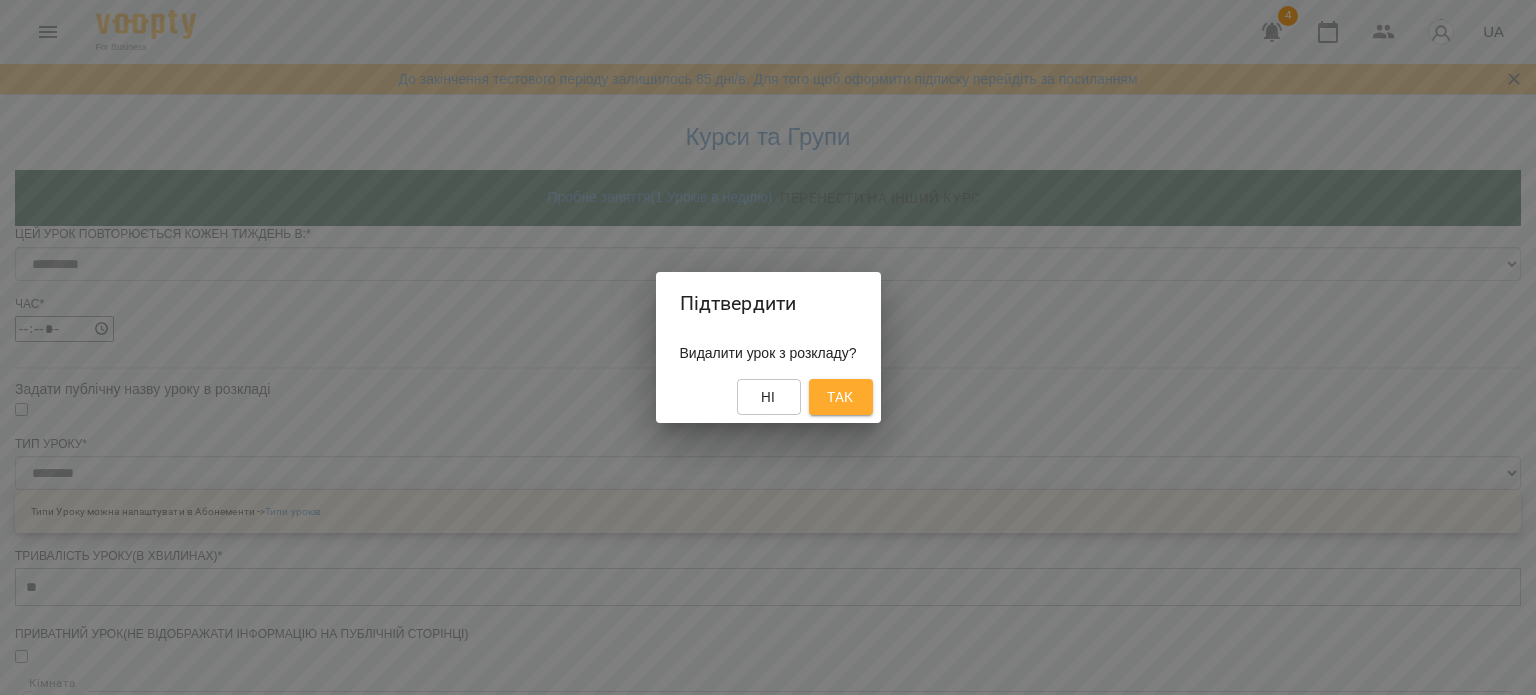 click on "Так" at bounding box center (840, 397) 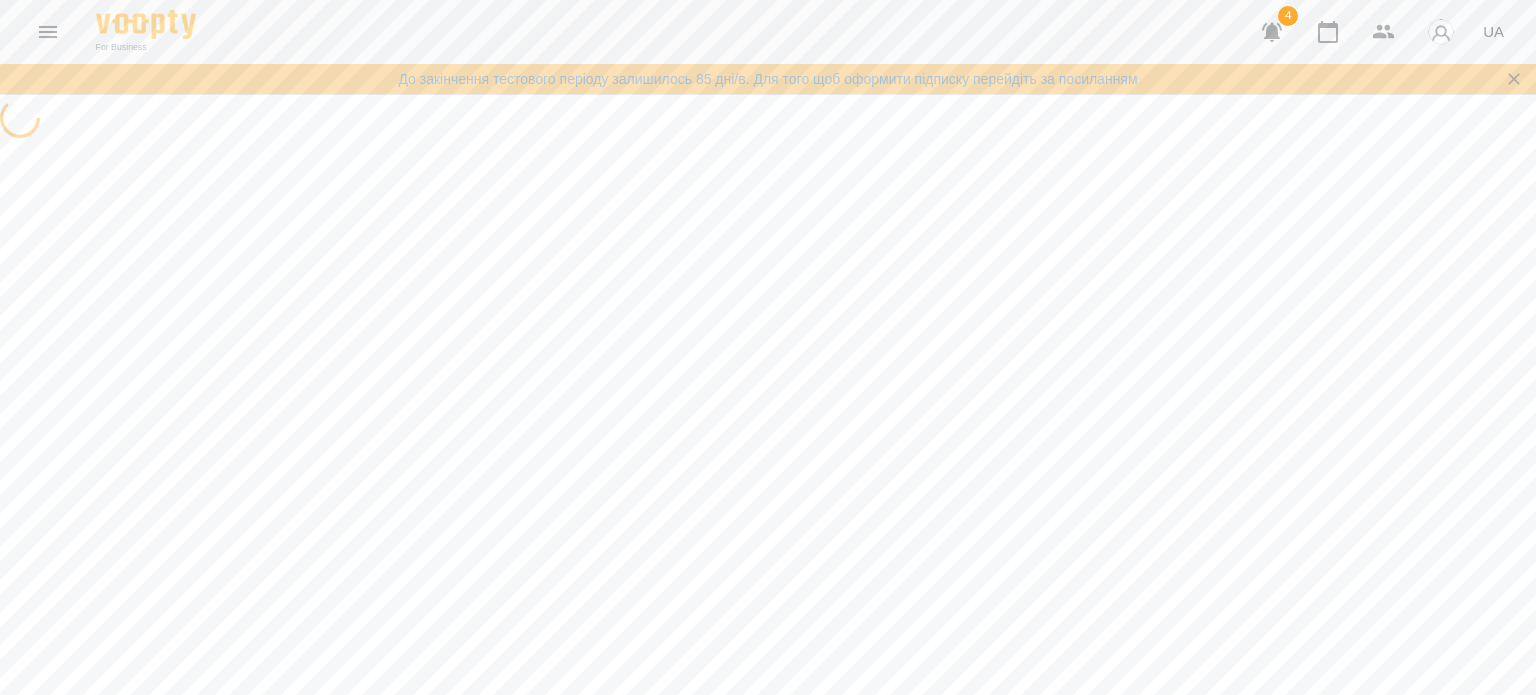 scroll, scrollTop: 0, scrollLeft: 0, axis: both 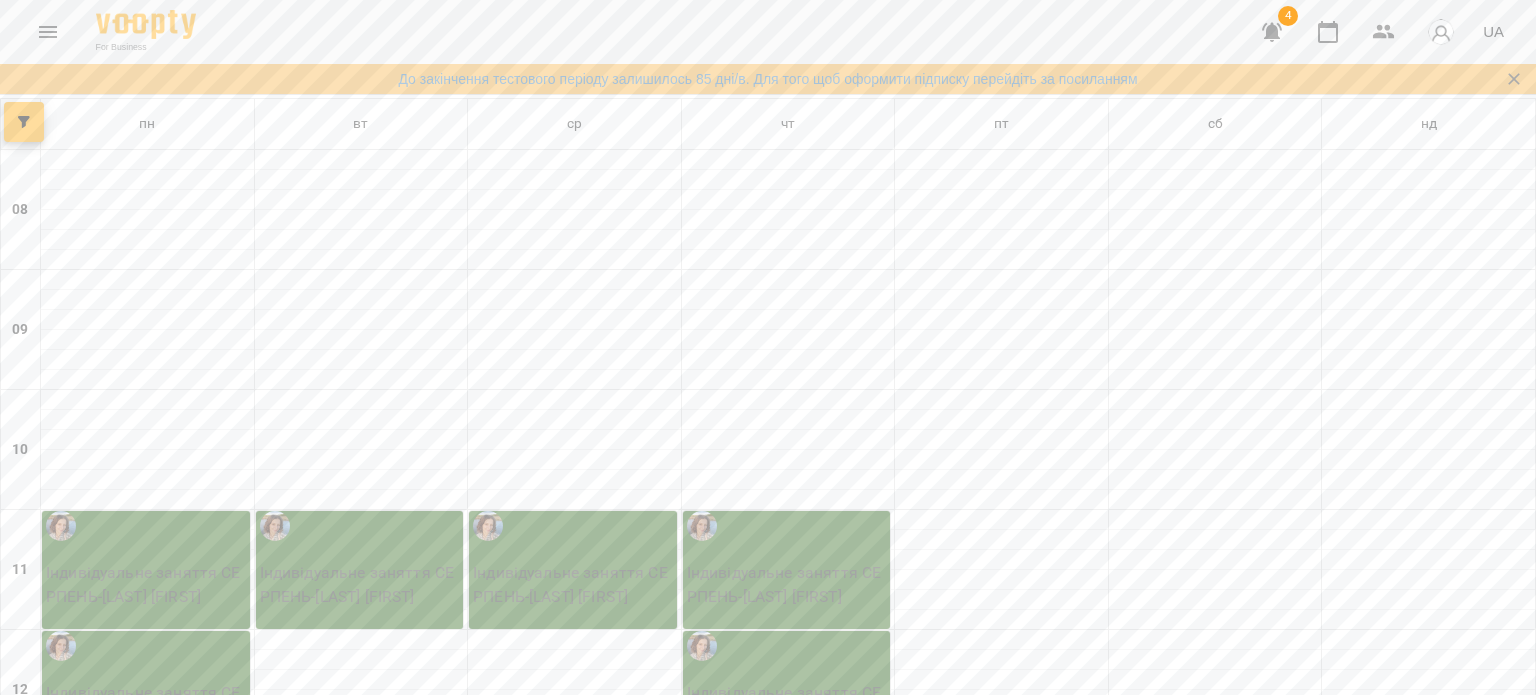 click at bounding box center (48, 32) 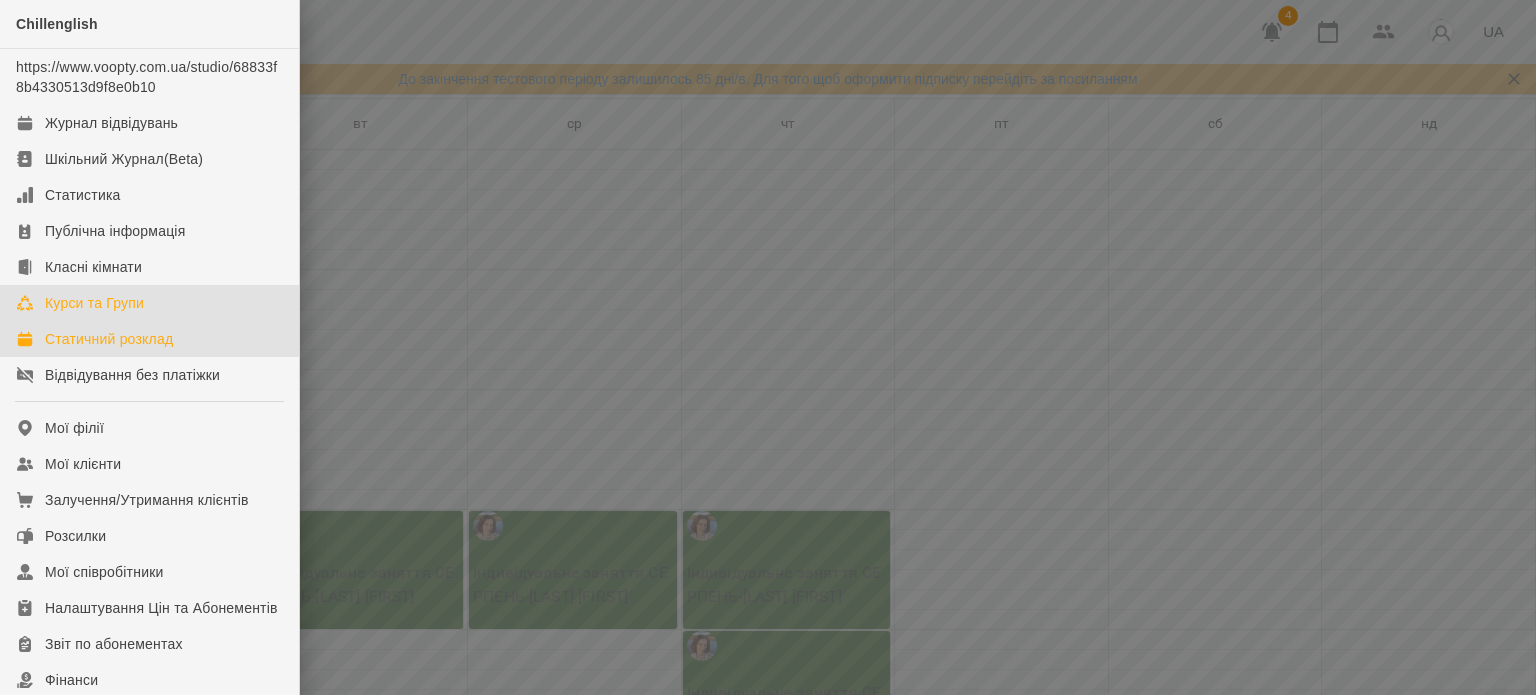click on "Курси та Групи" at bounding box center [149, 303] 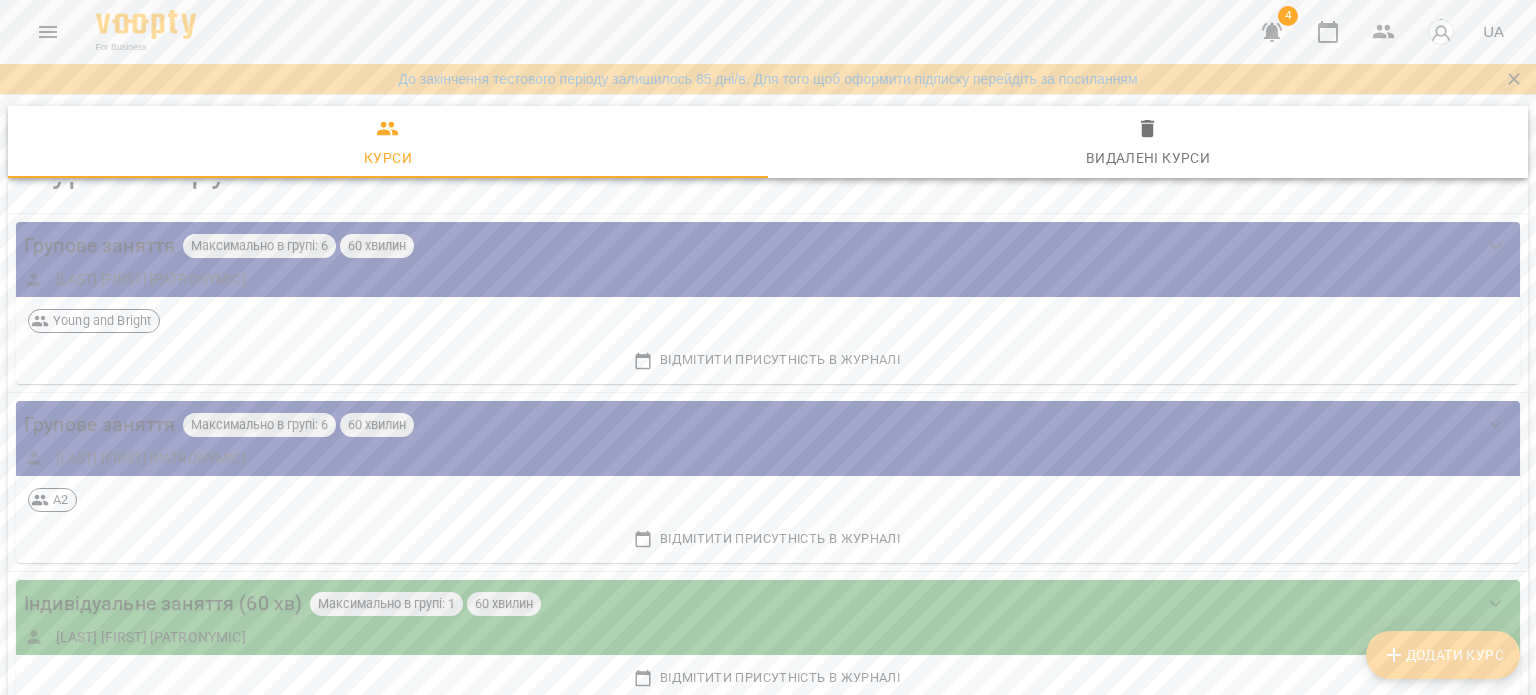 scroll, scrollTop: 100, scrollLeft: 0, axis: vertical 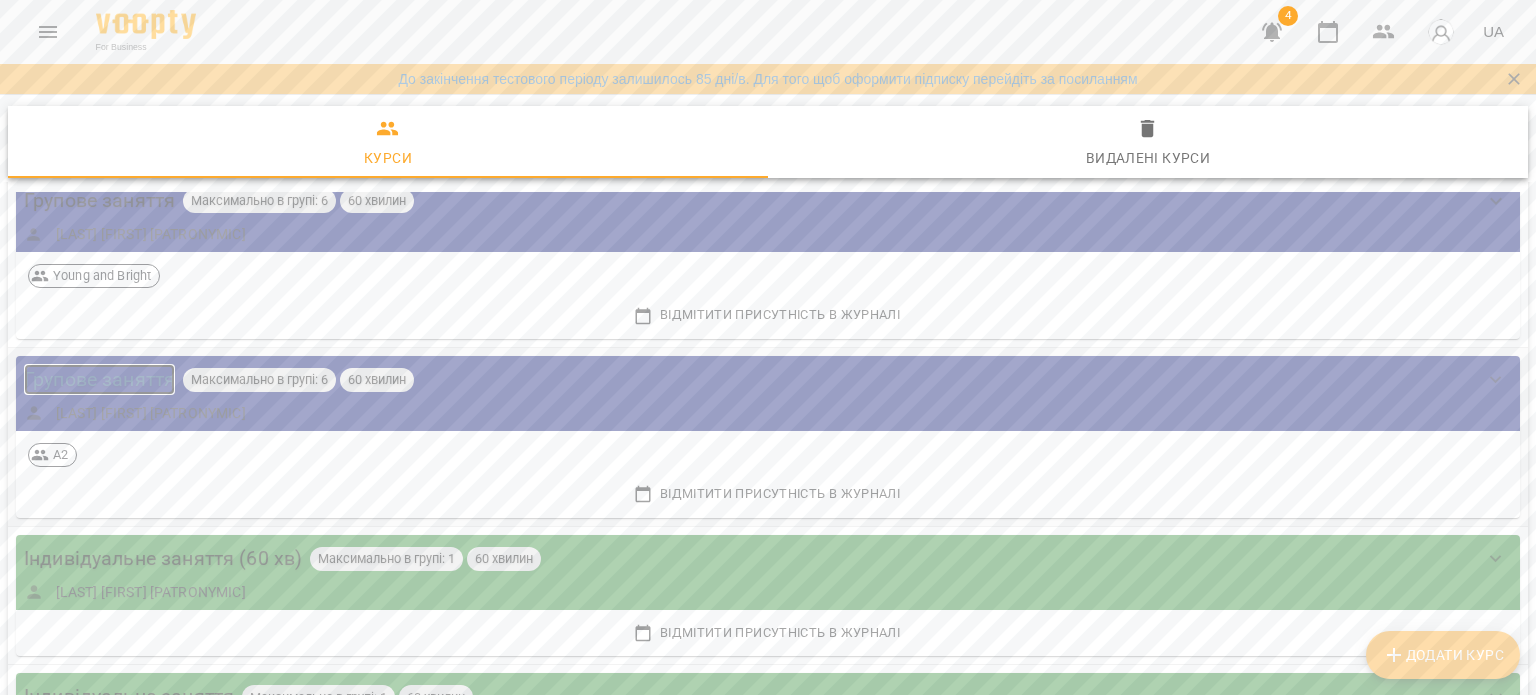 click on "Групове заняття" at bounding box center (99, 379) 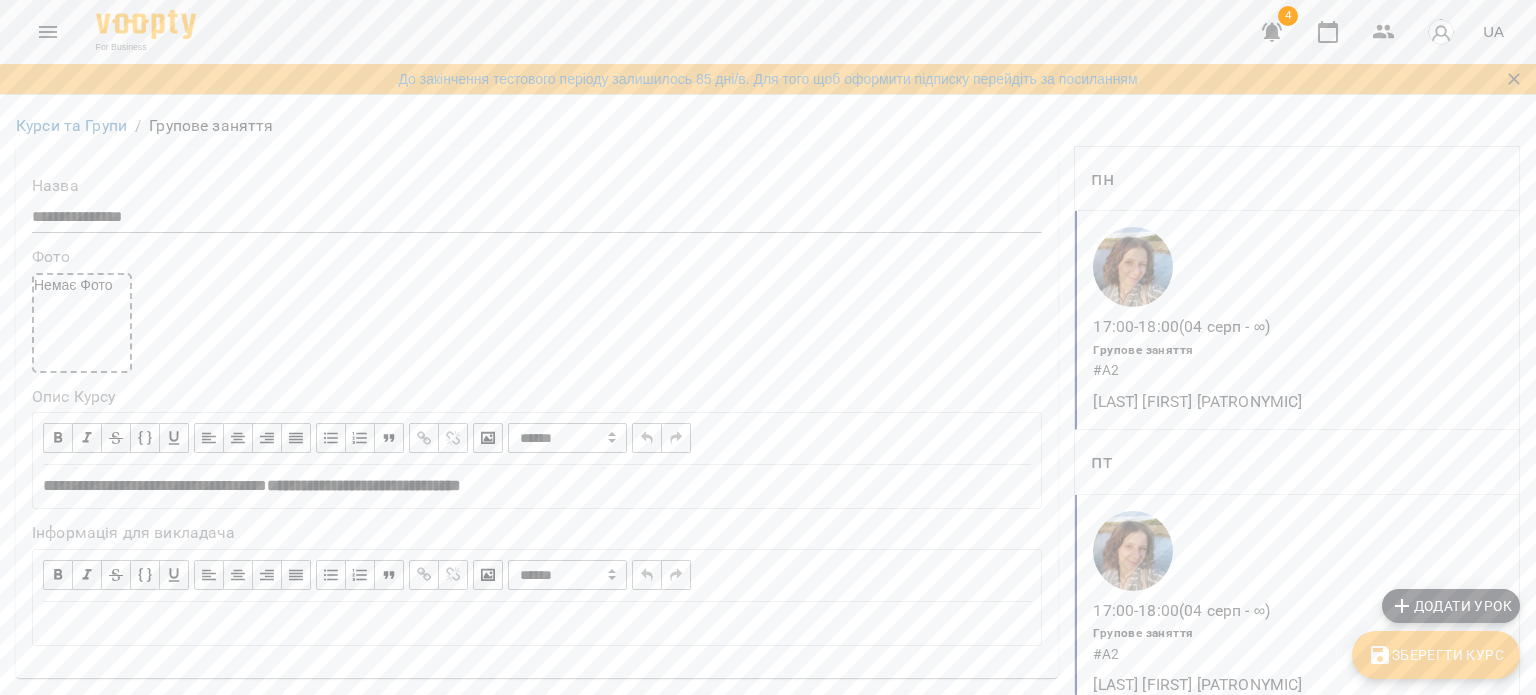 scroll, scrollTop: 200, scrollLeft: 0, axis: vertical 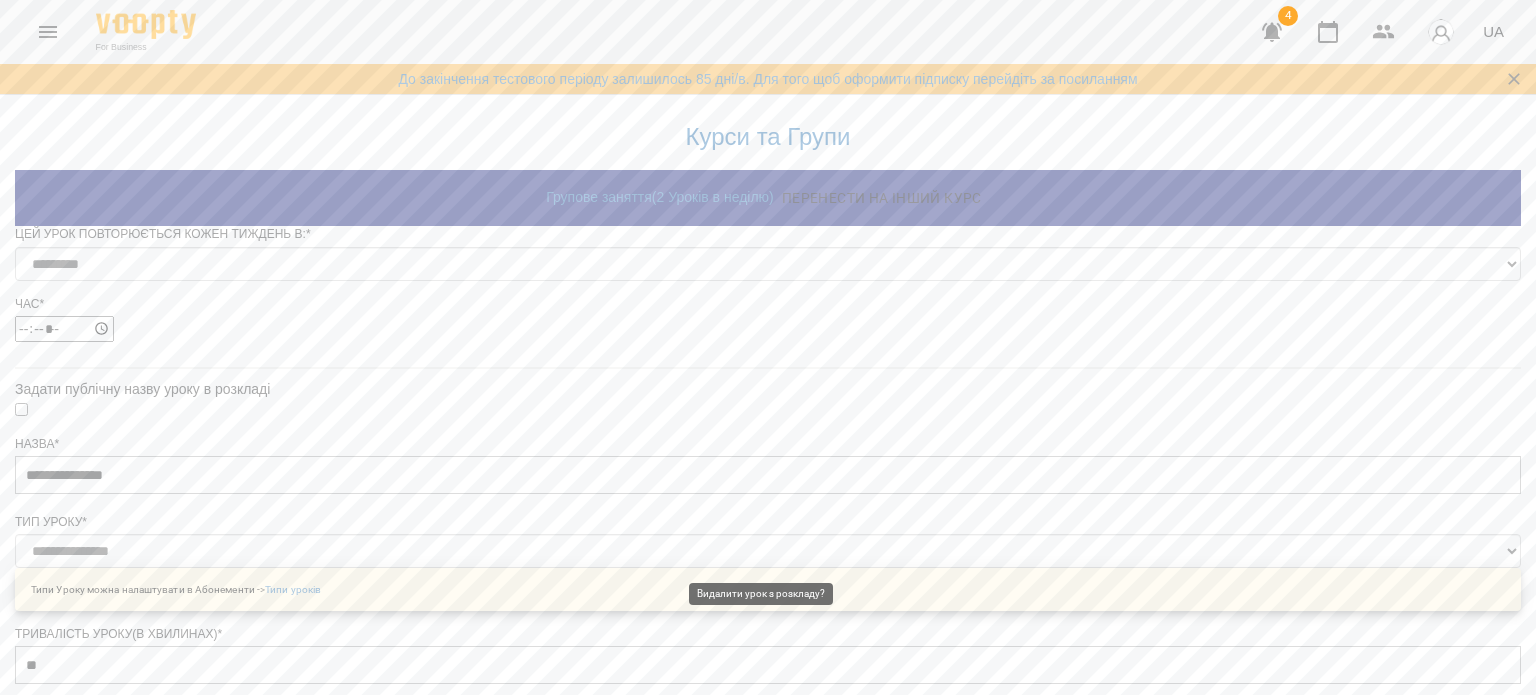 click on "Видалити урок з розкладу" at bounding box center [768, 1690] 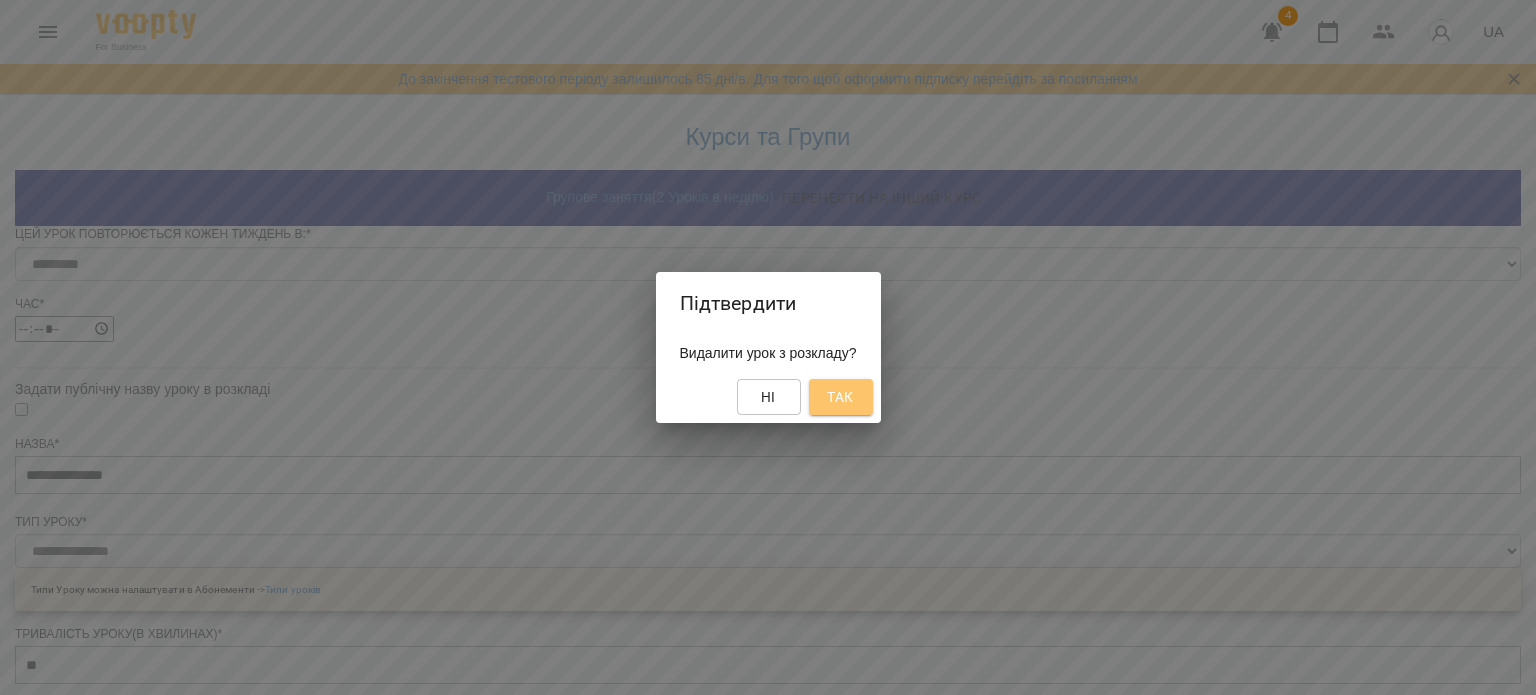 click on "Так" at bounding box center (840, 397) 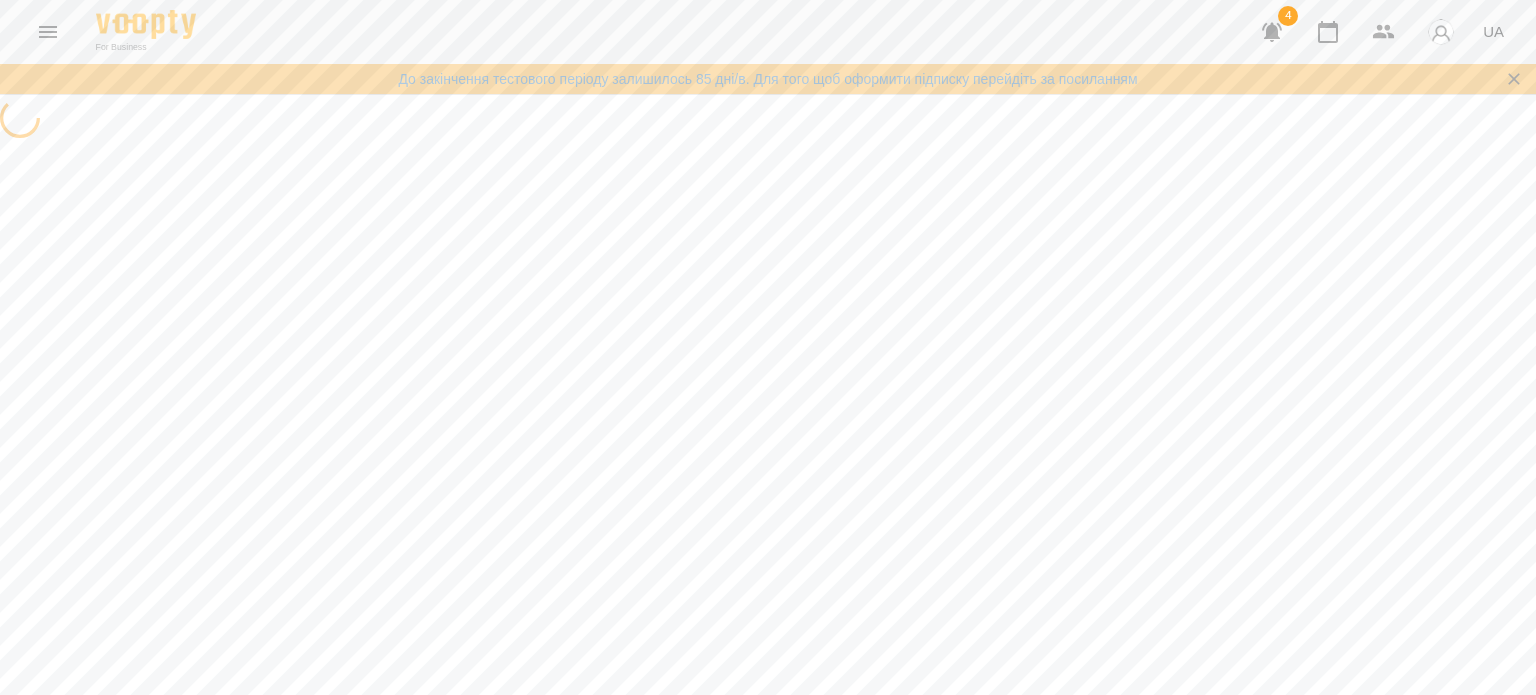 scroll, scrollTop: 0, scrollLeft: 0, axis: both 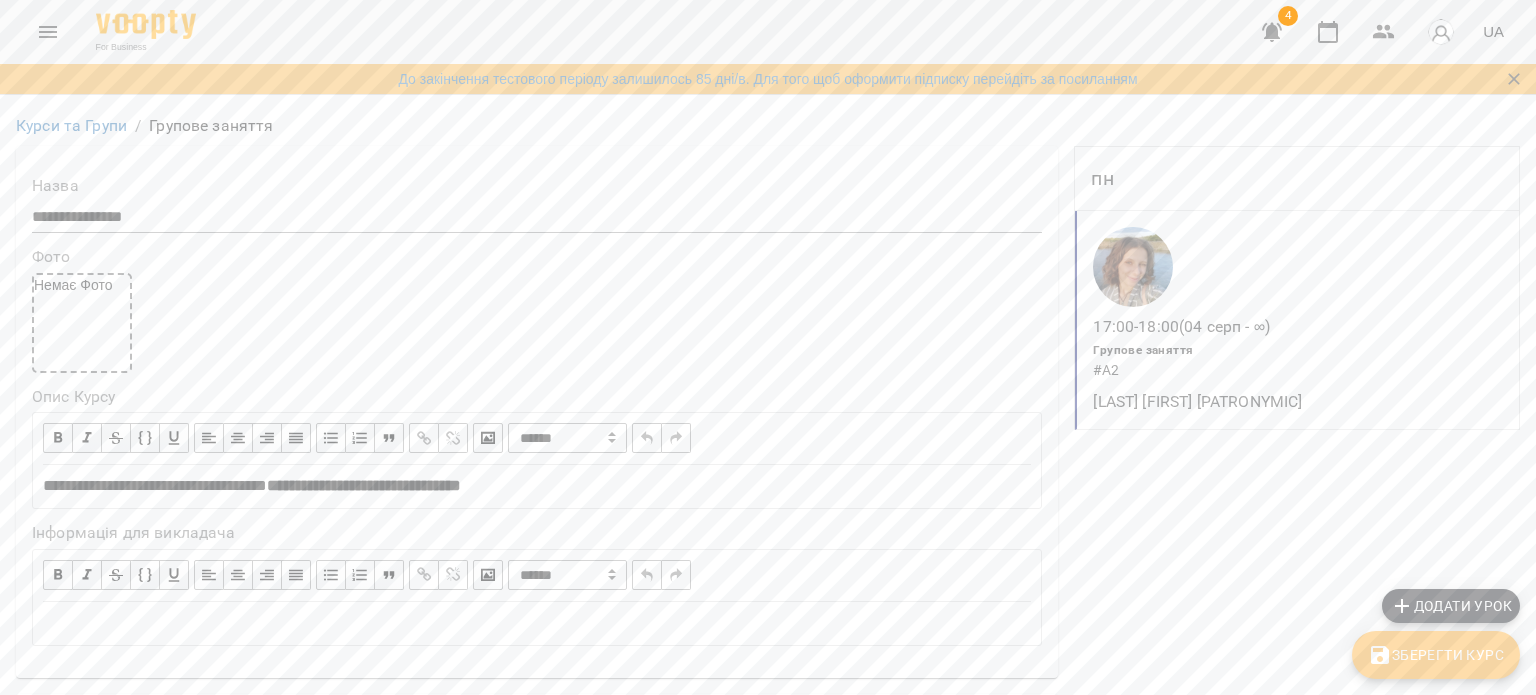 click at bounding box center (1181, 267) 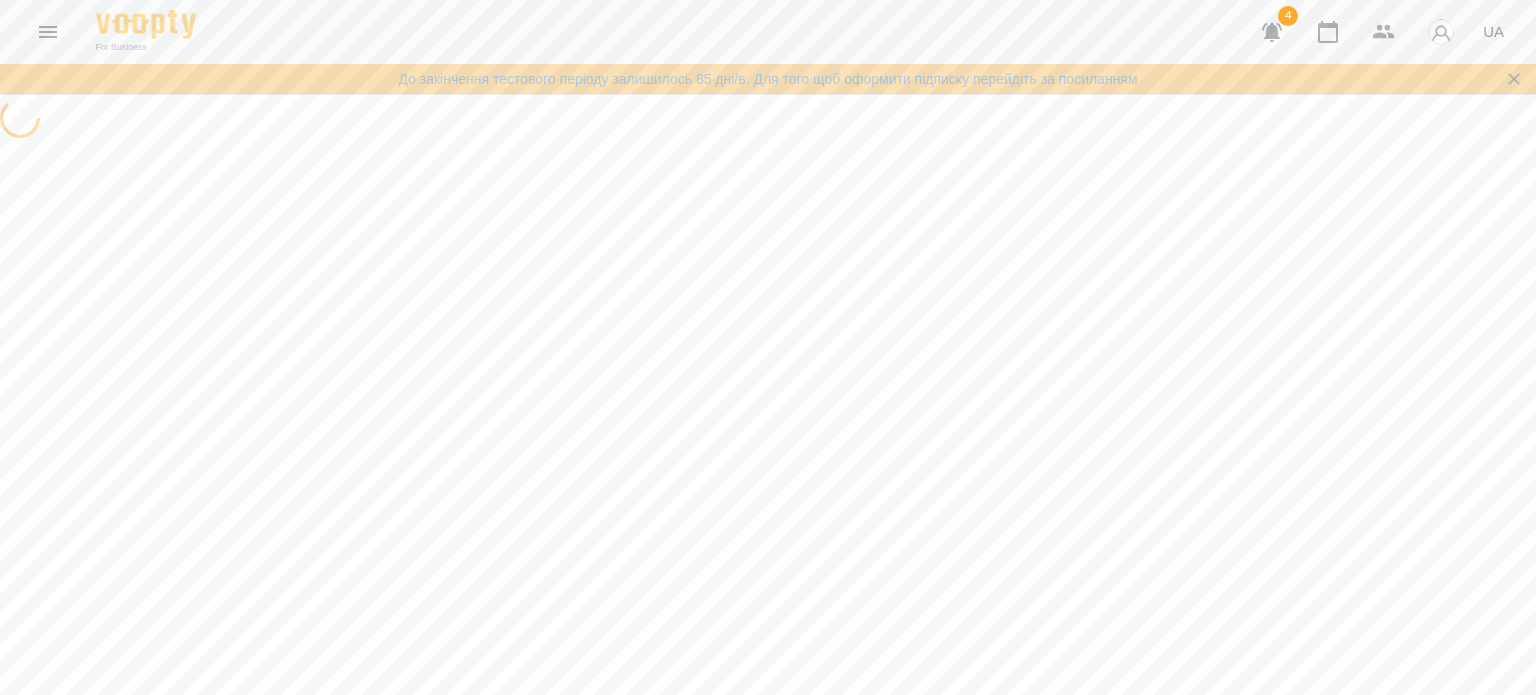 select on "*" 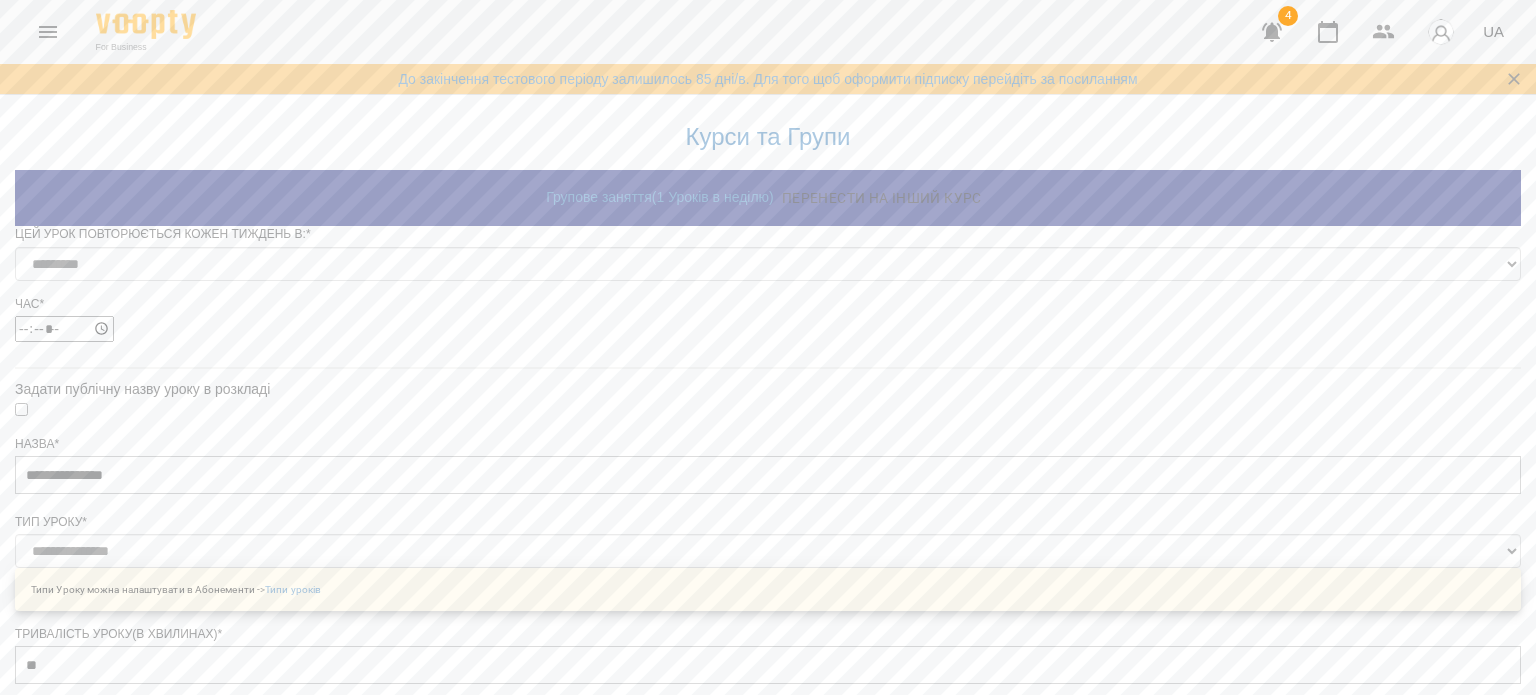 scroll, scrollTop: 1146, scrollLeft: 0, axis: vertical 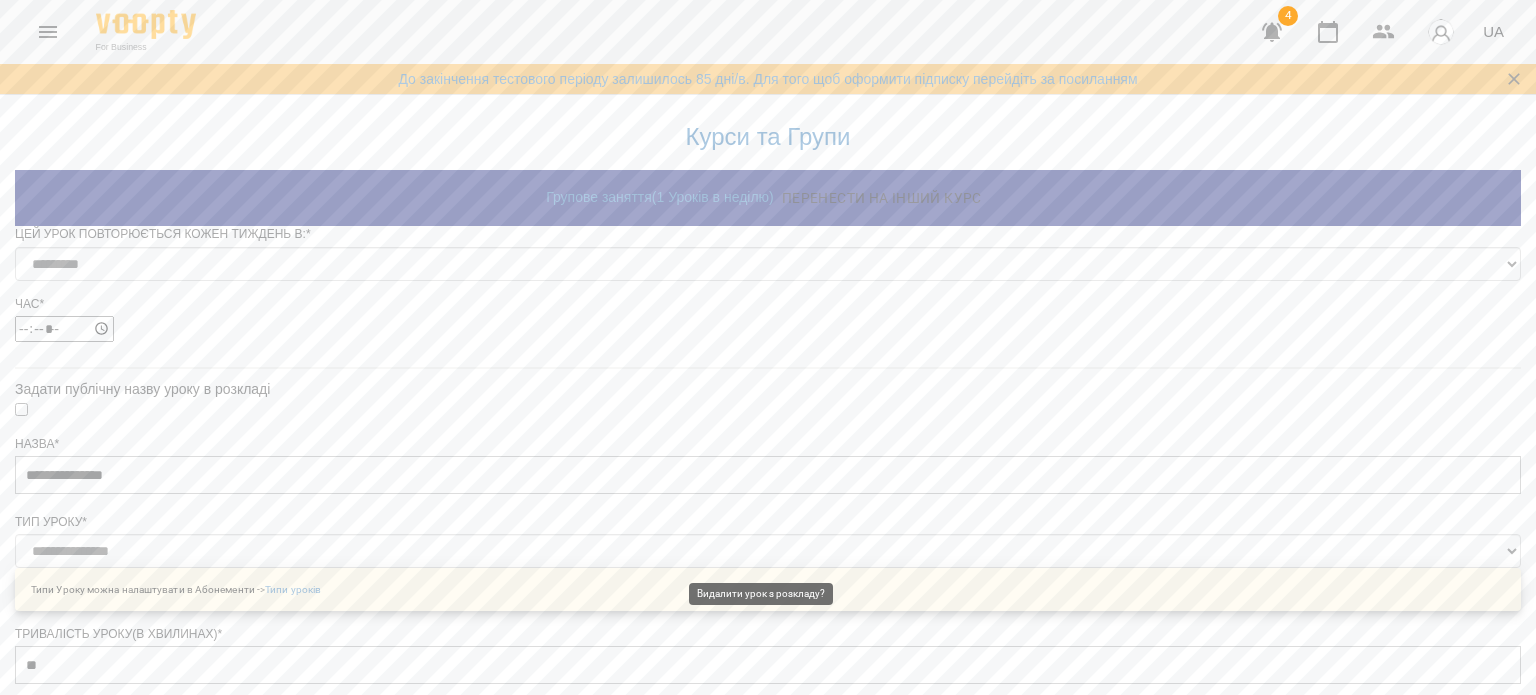 click on "Видалити урок з розкладу" at bounding box center (768, 1690) 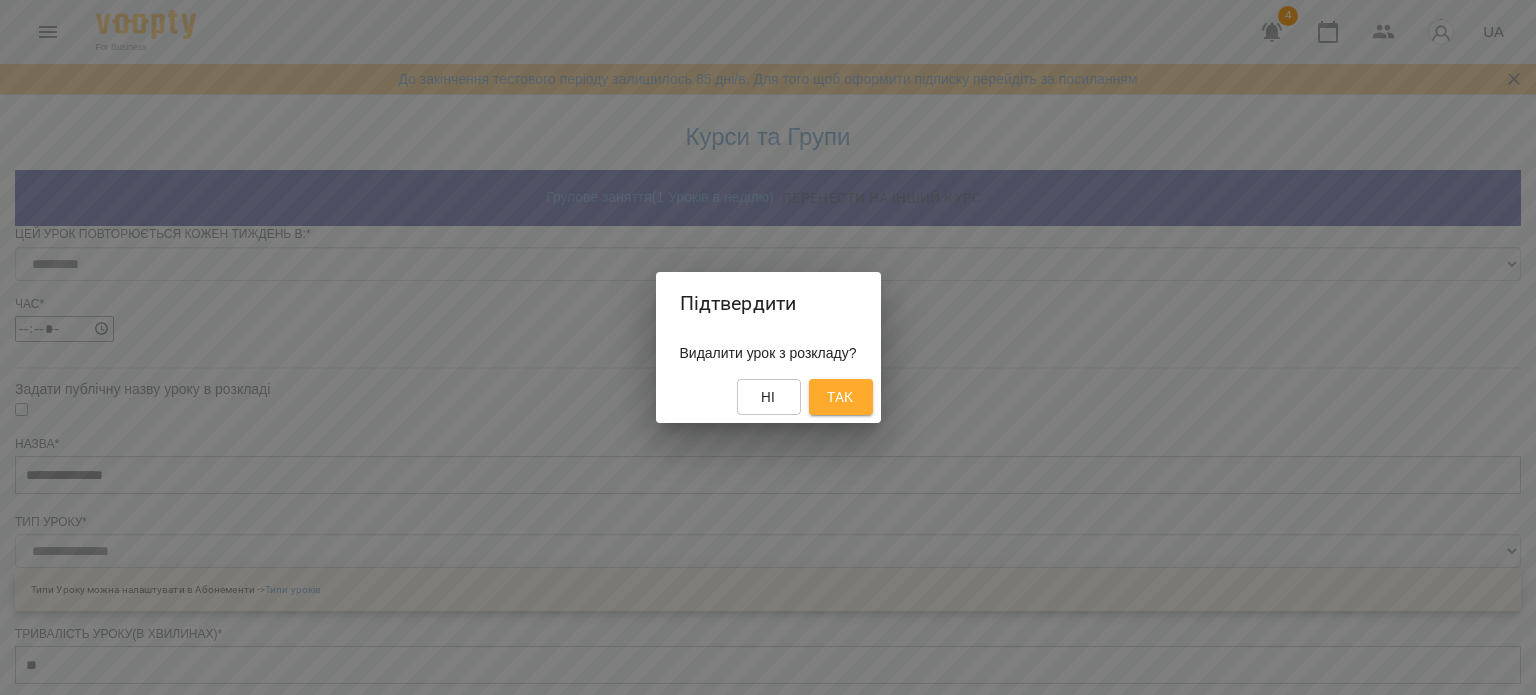 click on "Так" at bounding box center (841, 397) 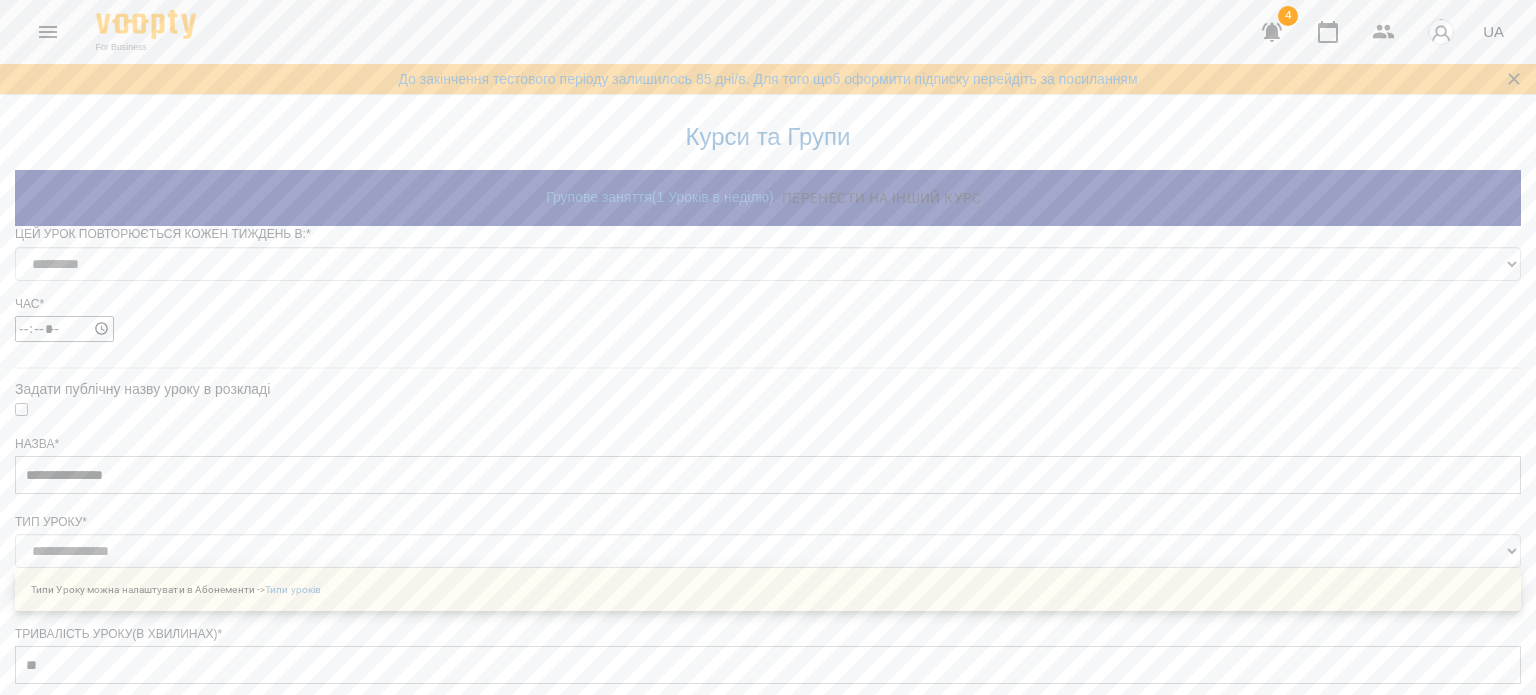 scroll, scrollTop: 0, scrollLeft: 0, axis: both 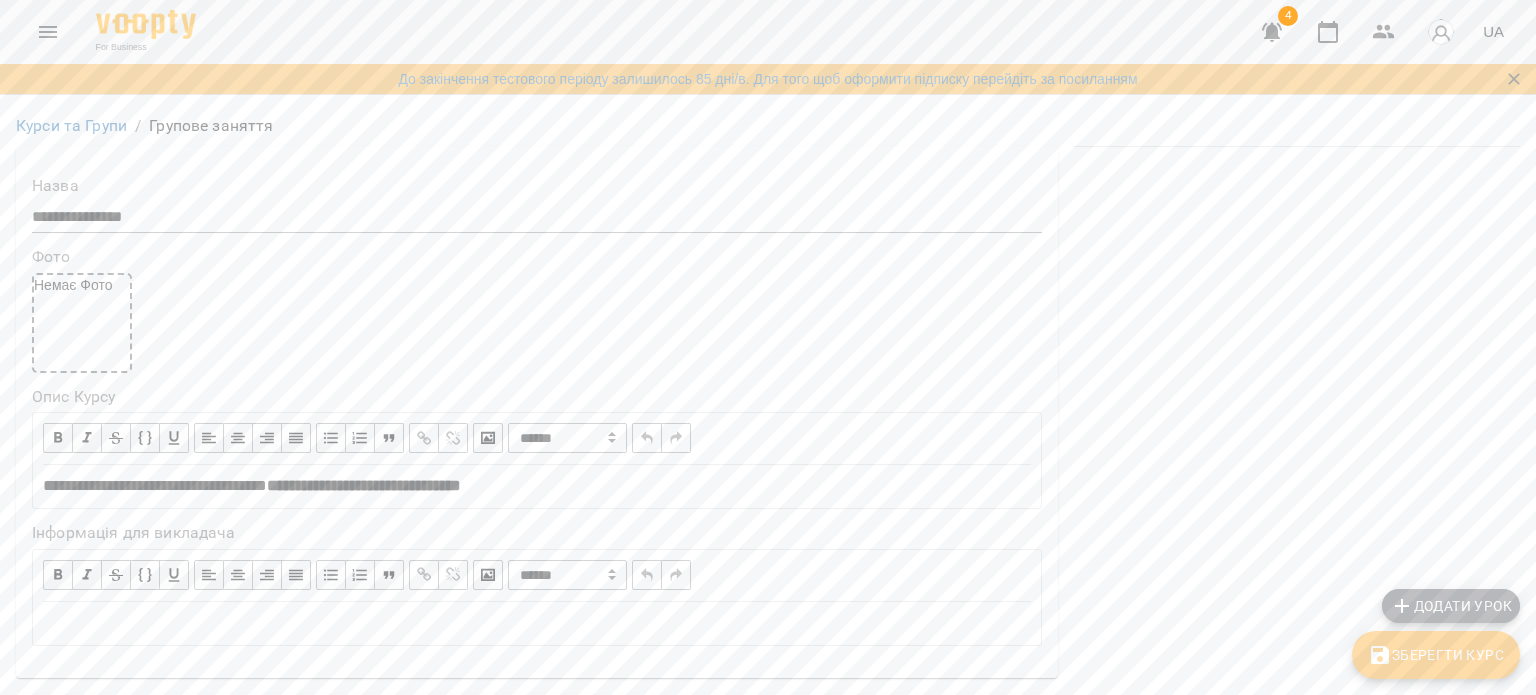 click on "Додати урок" at bounding box center [1451, 606] 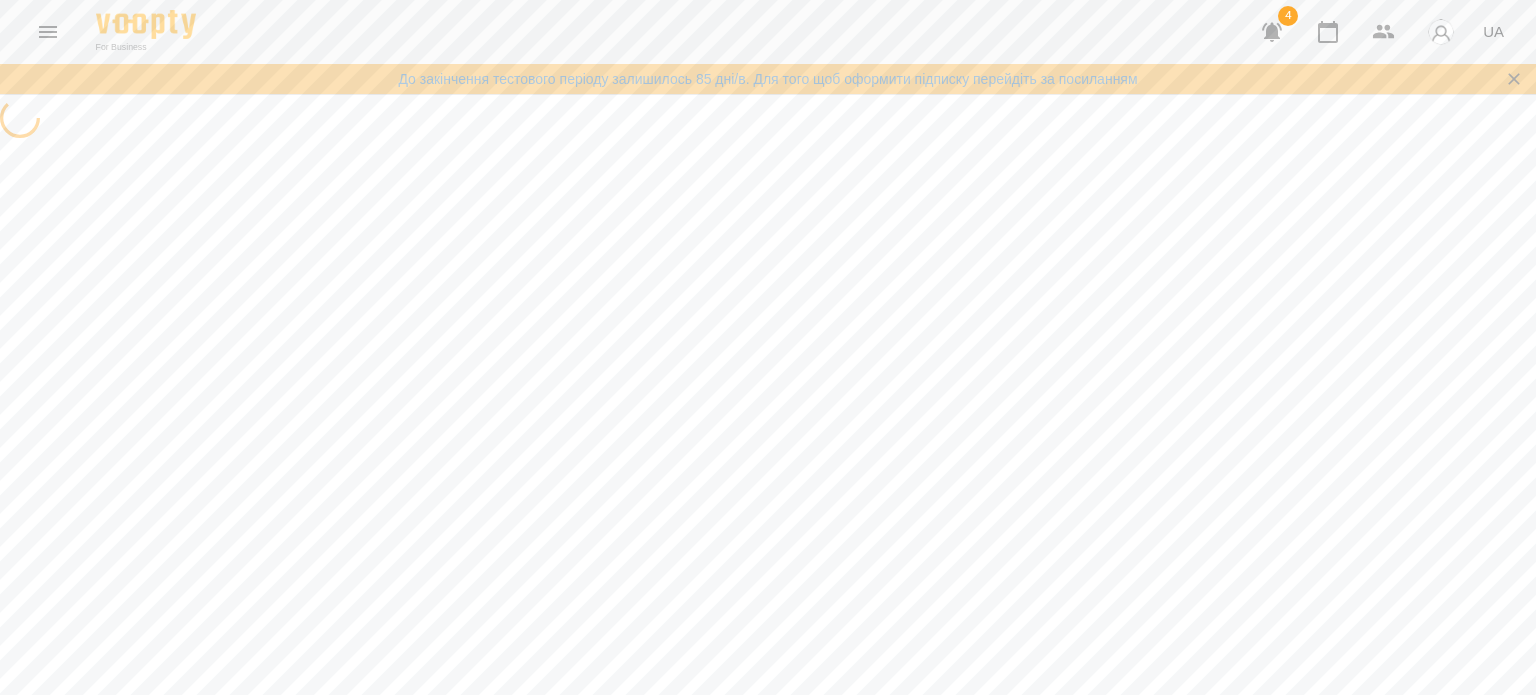 select on "**********" 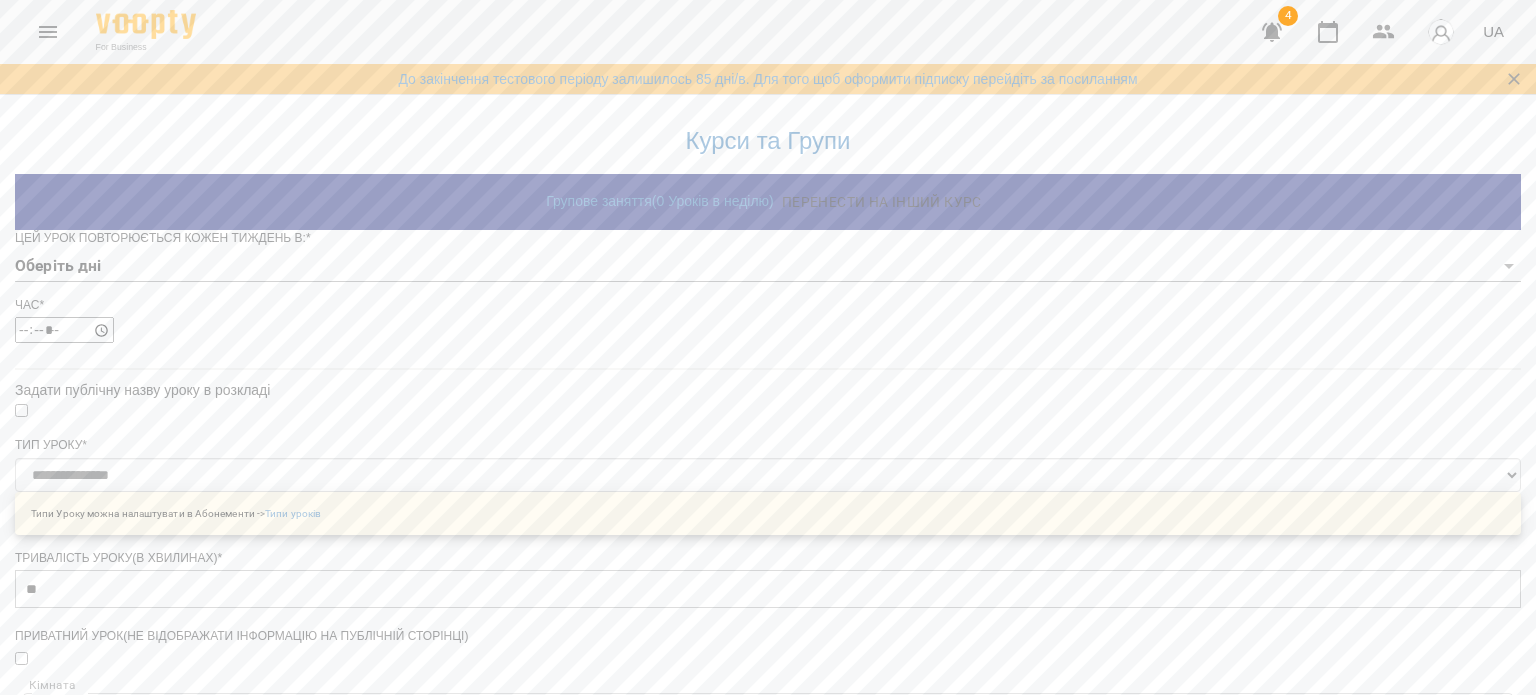 click on "**********" at bounding box center (768, 732) 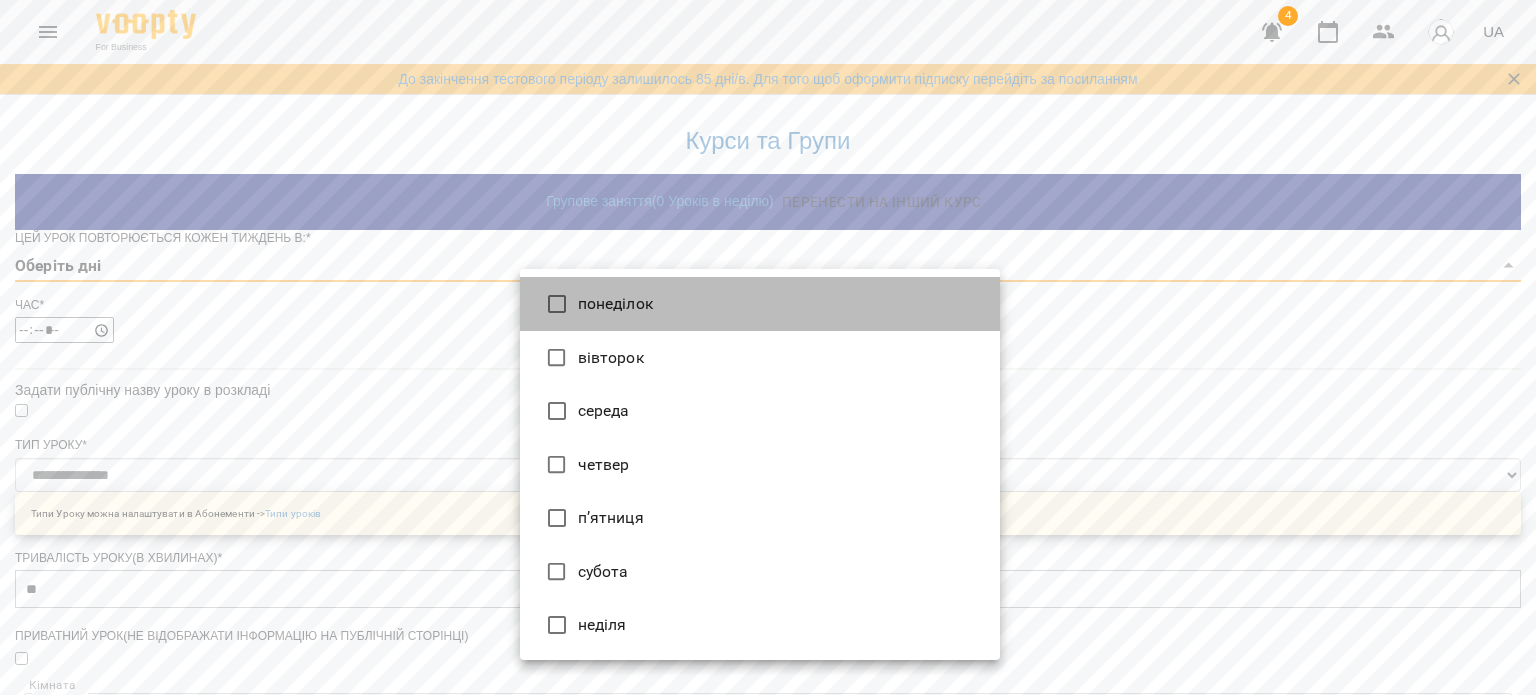 click on "понеділок" at bounding box center [760, 304] 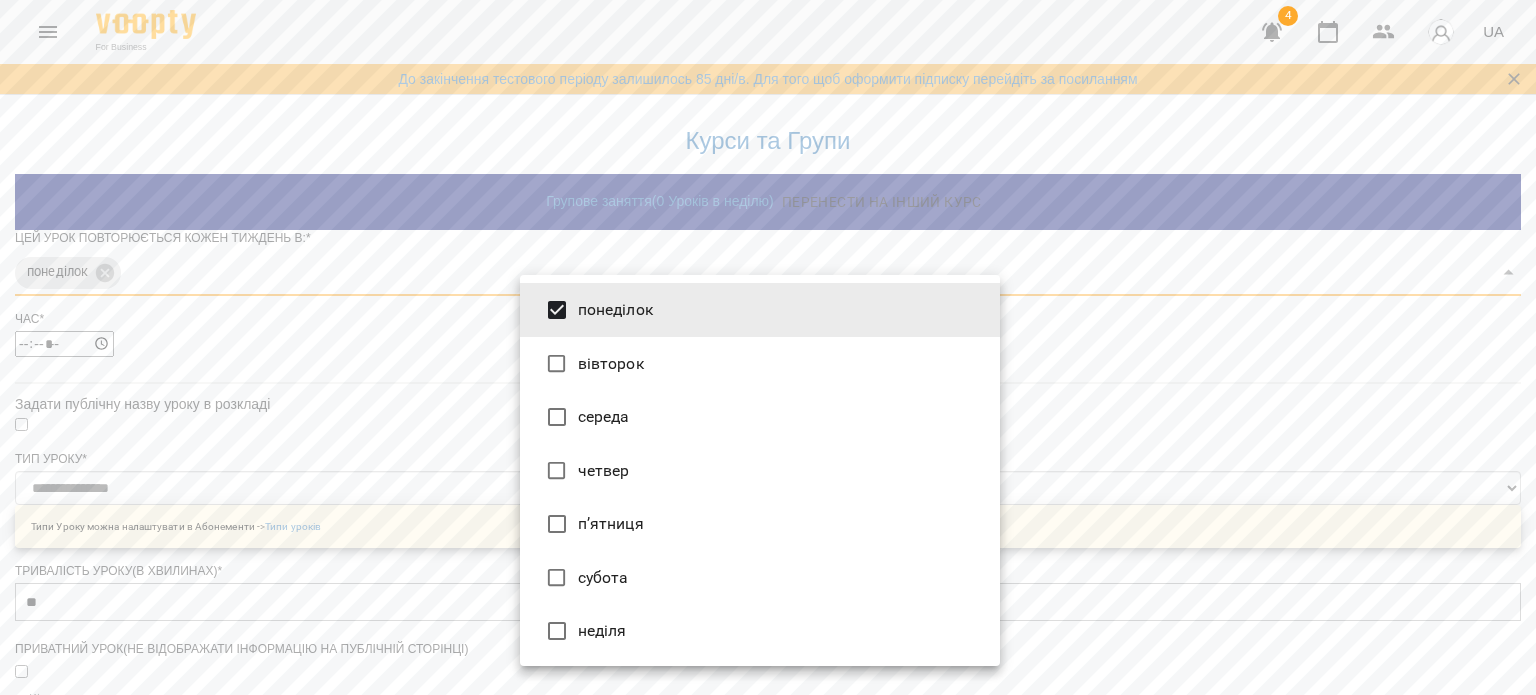 click at bounding box center (768, 347) 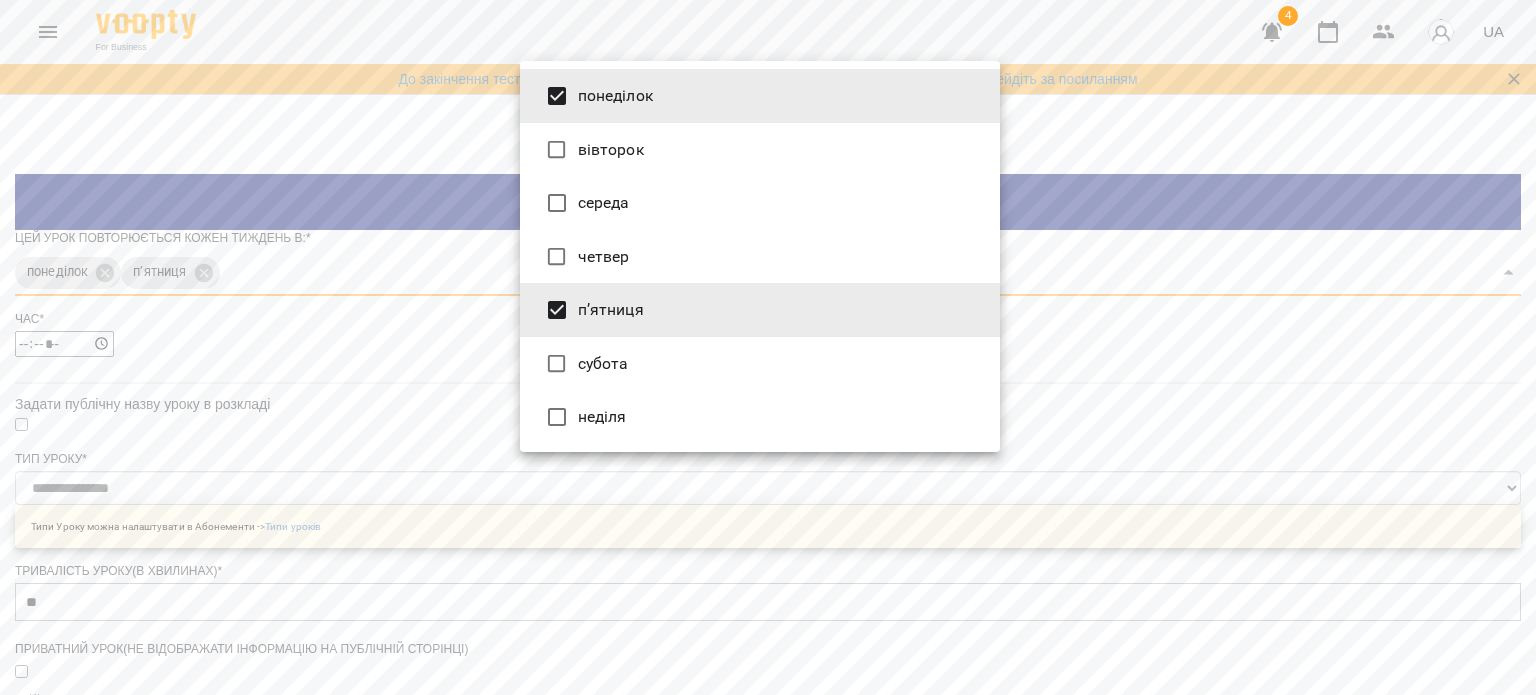 click at bounding box center (768, 347) 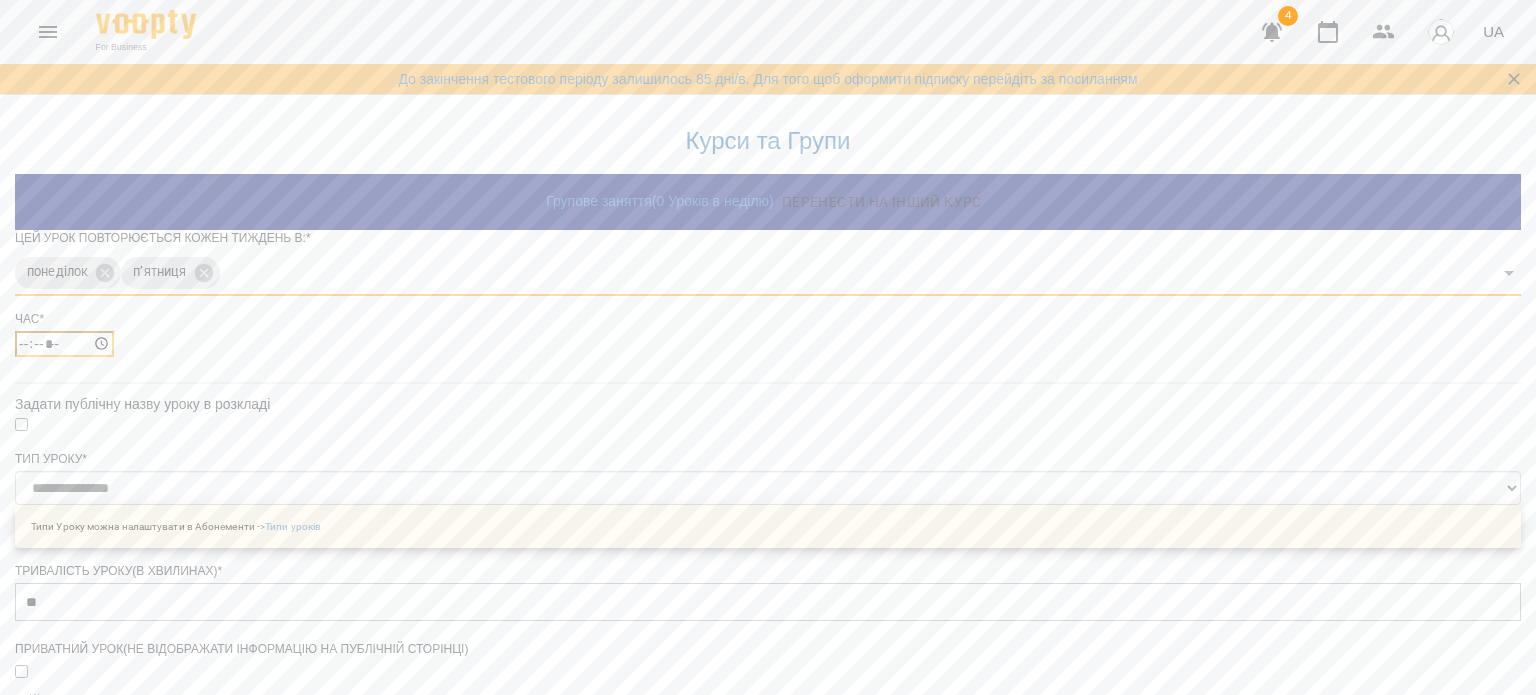 click on "*****" at bounding box center (64, 344) 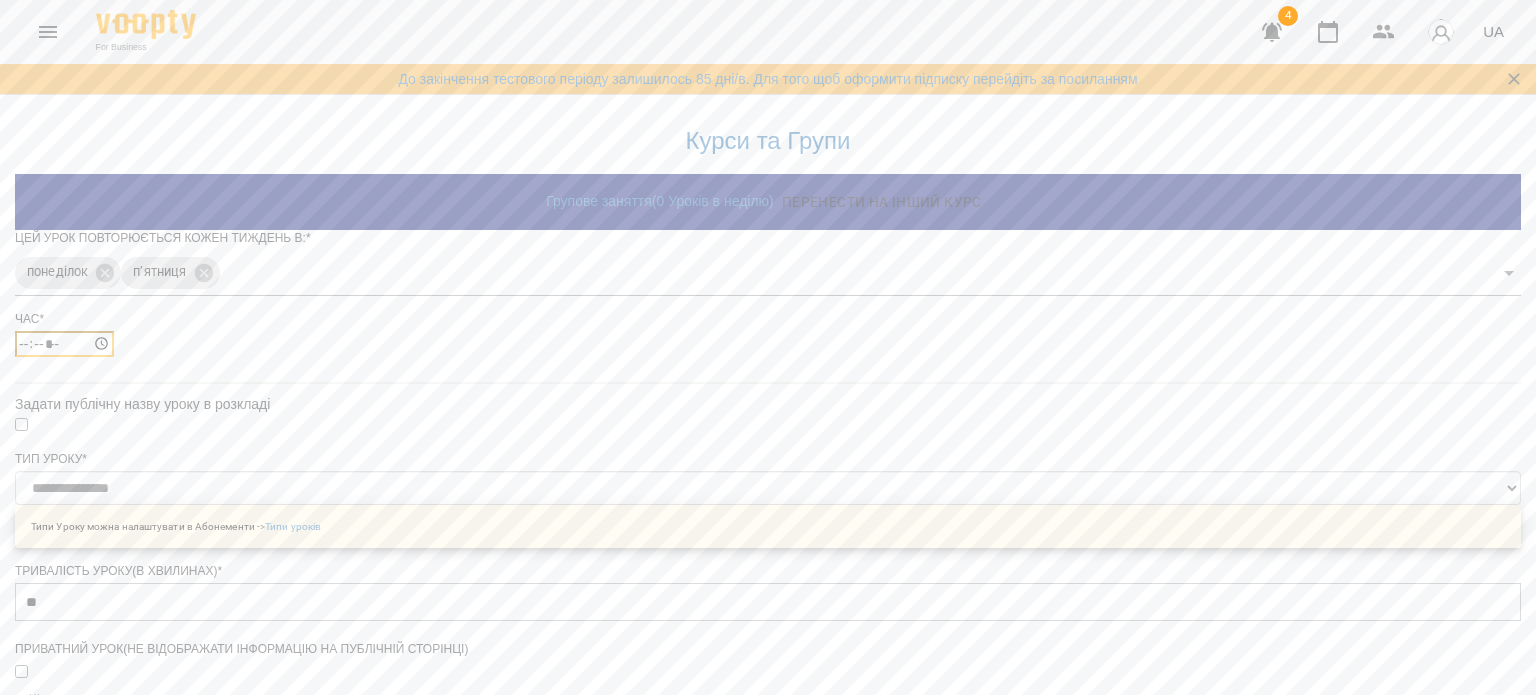 type on "*****" 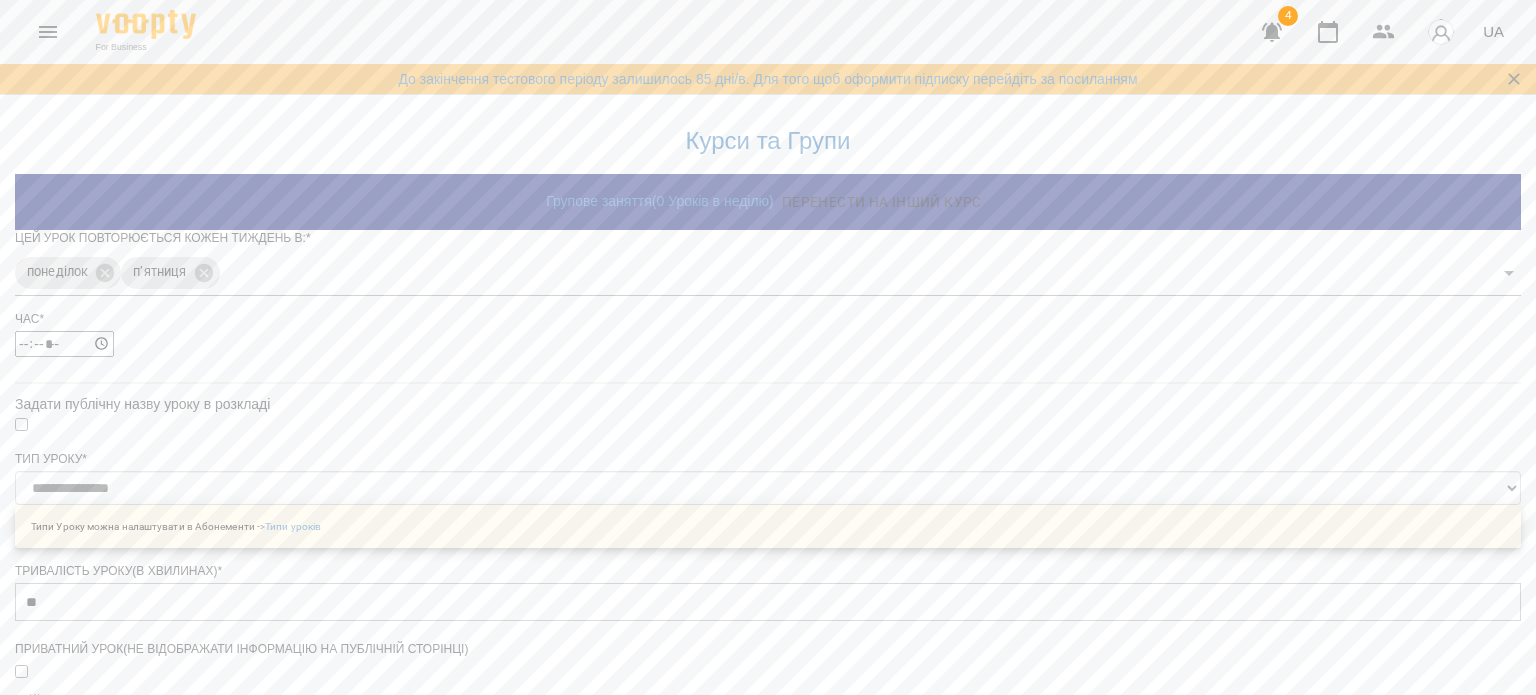 click on "**********" at bounding box center [768, 790] 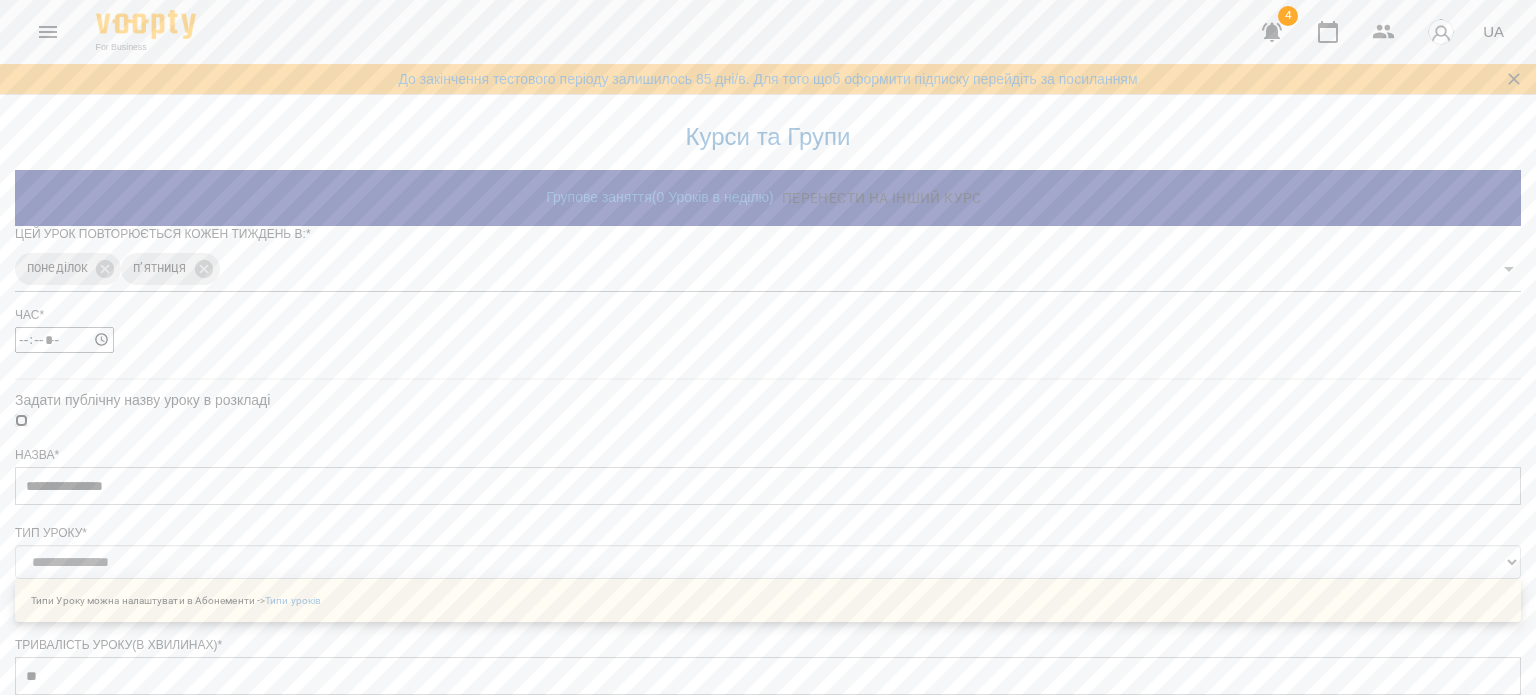 scroll, scrollTop: 965, scrollLeft: 0, axis: vertical 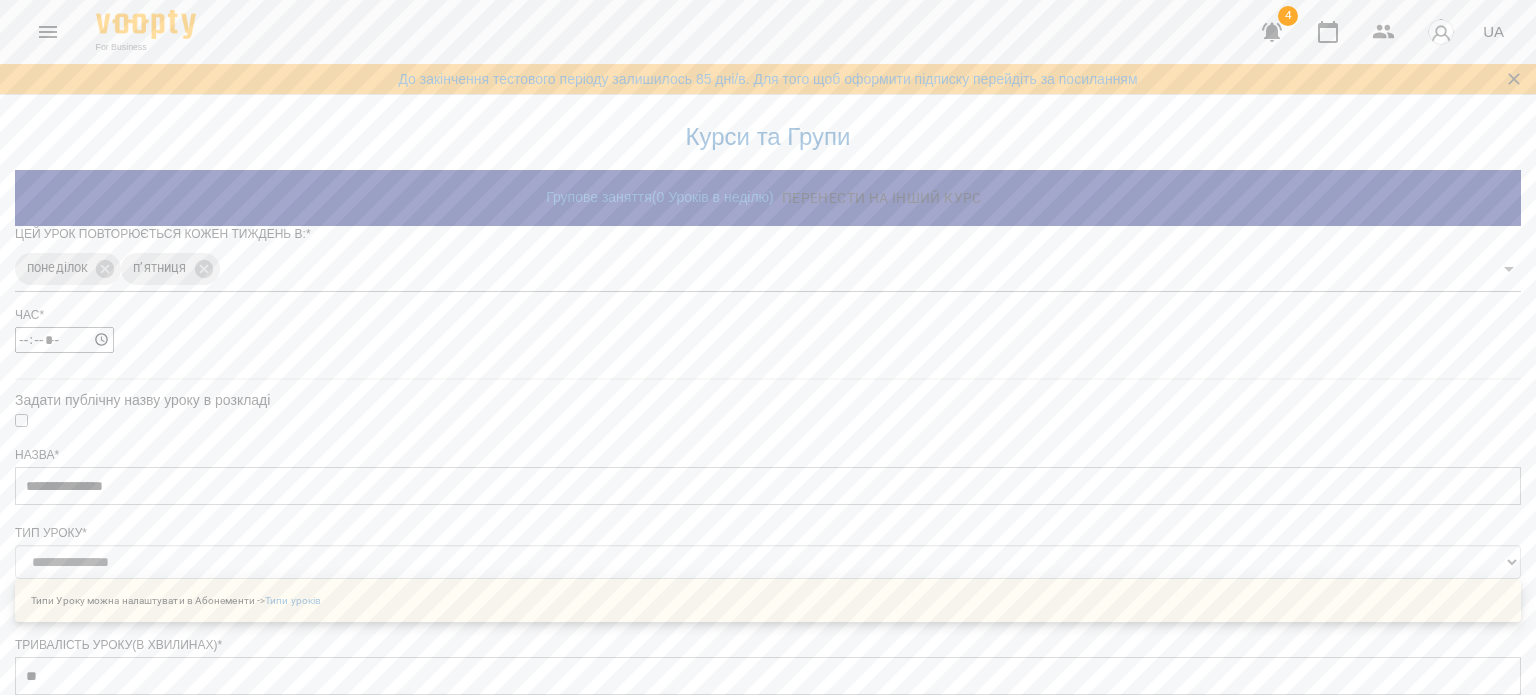 click on "Задати дату початку" at bounding box center (768, 1401) 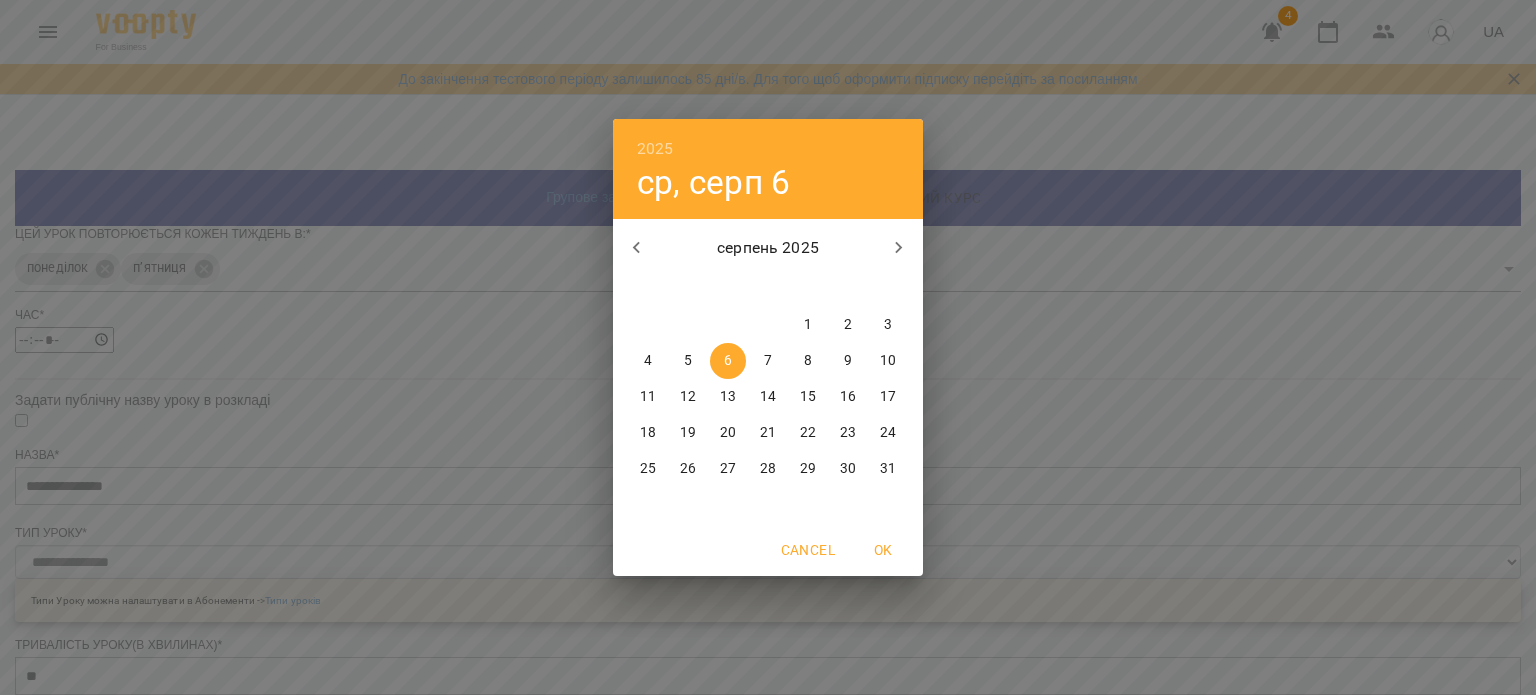 click on "3" at bounding box center [888, 325] 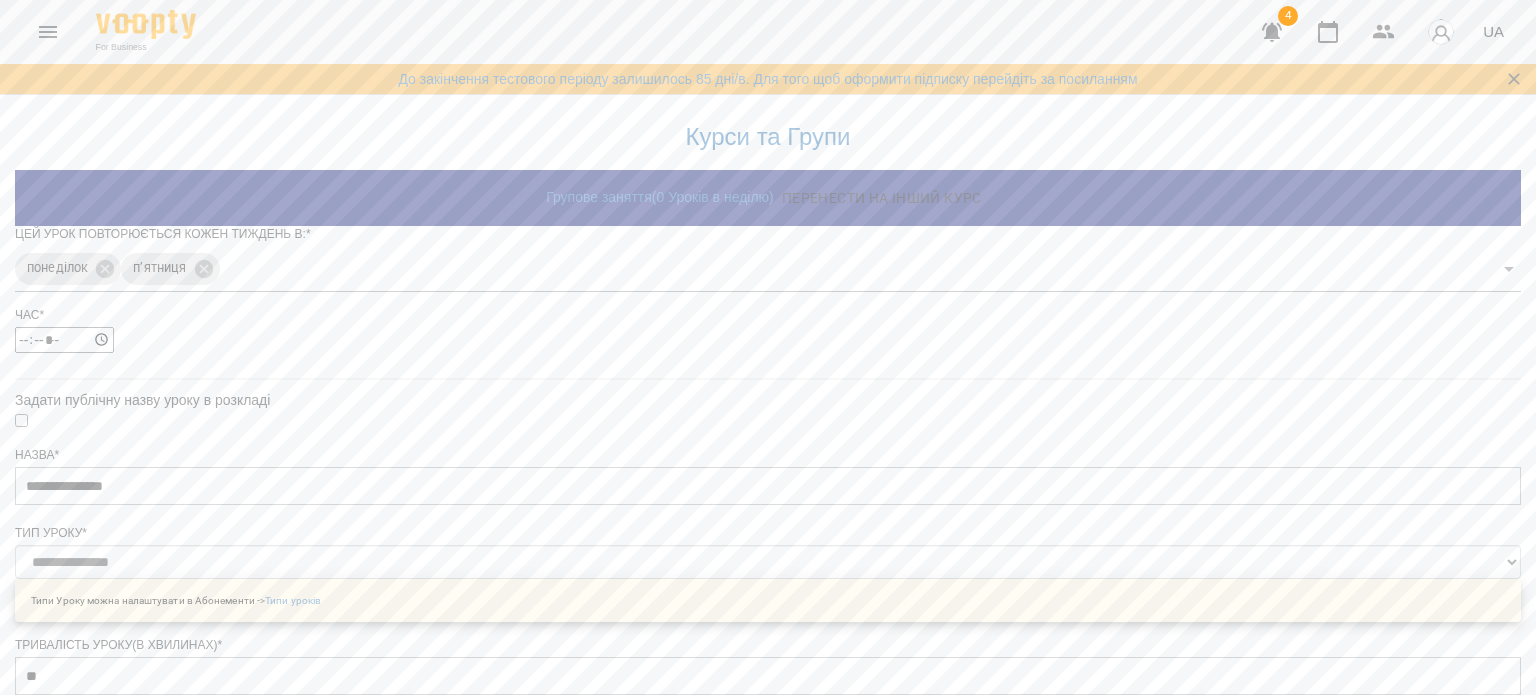 scroll, scrollTop: 1021, scrollLeft: 0, axis: vertical 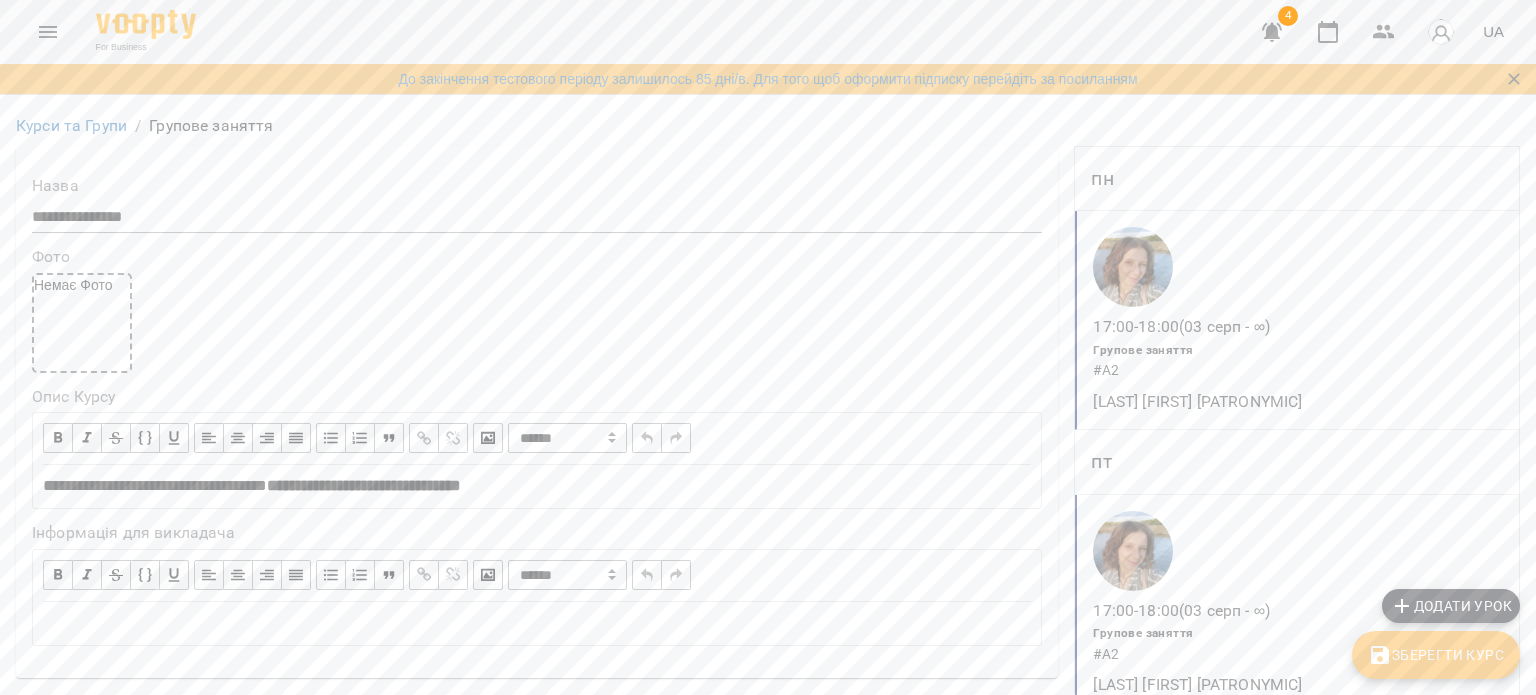 click 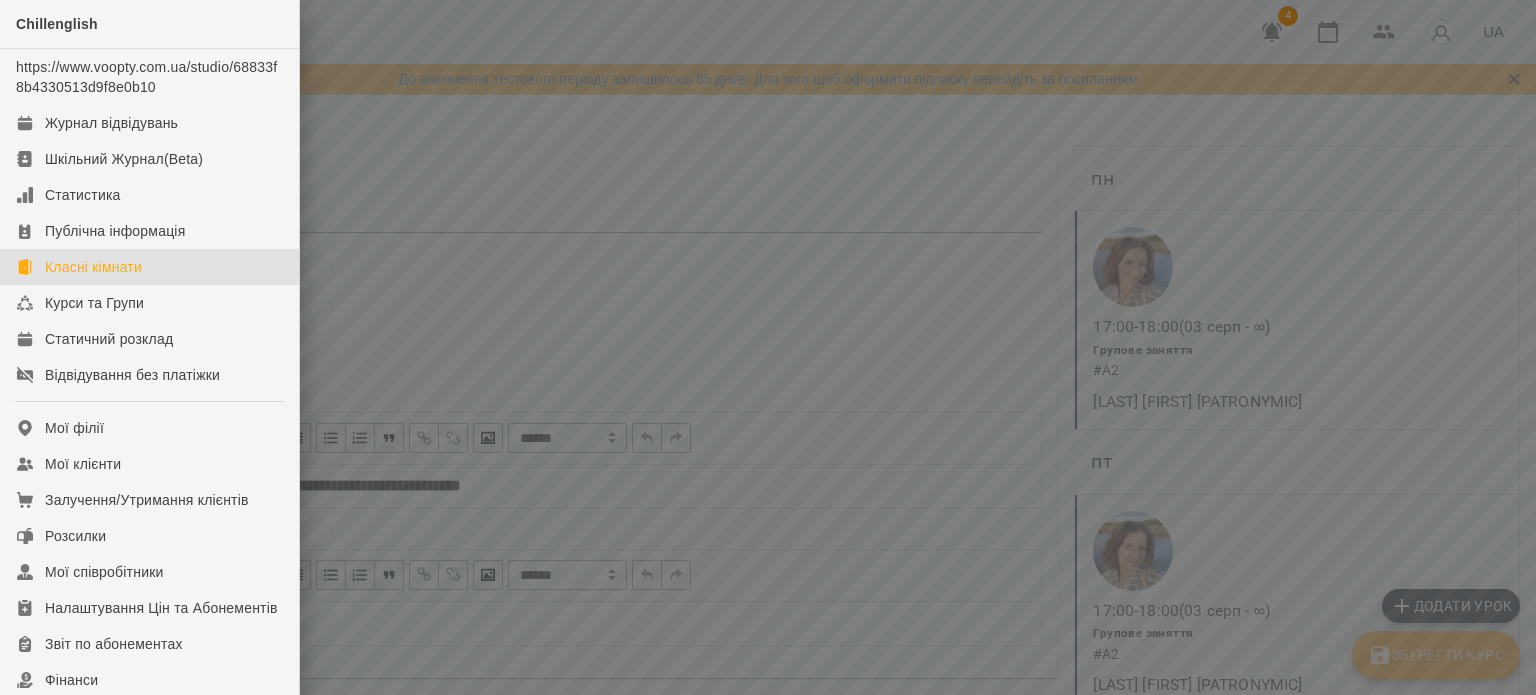 click on "Класні кімнати" at bounding box center (149, 267) 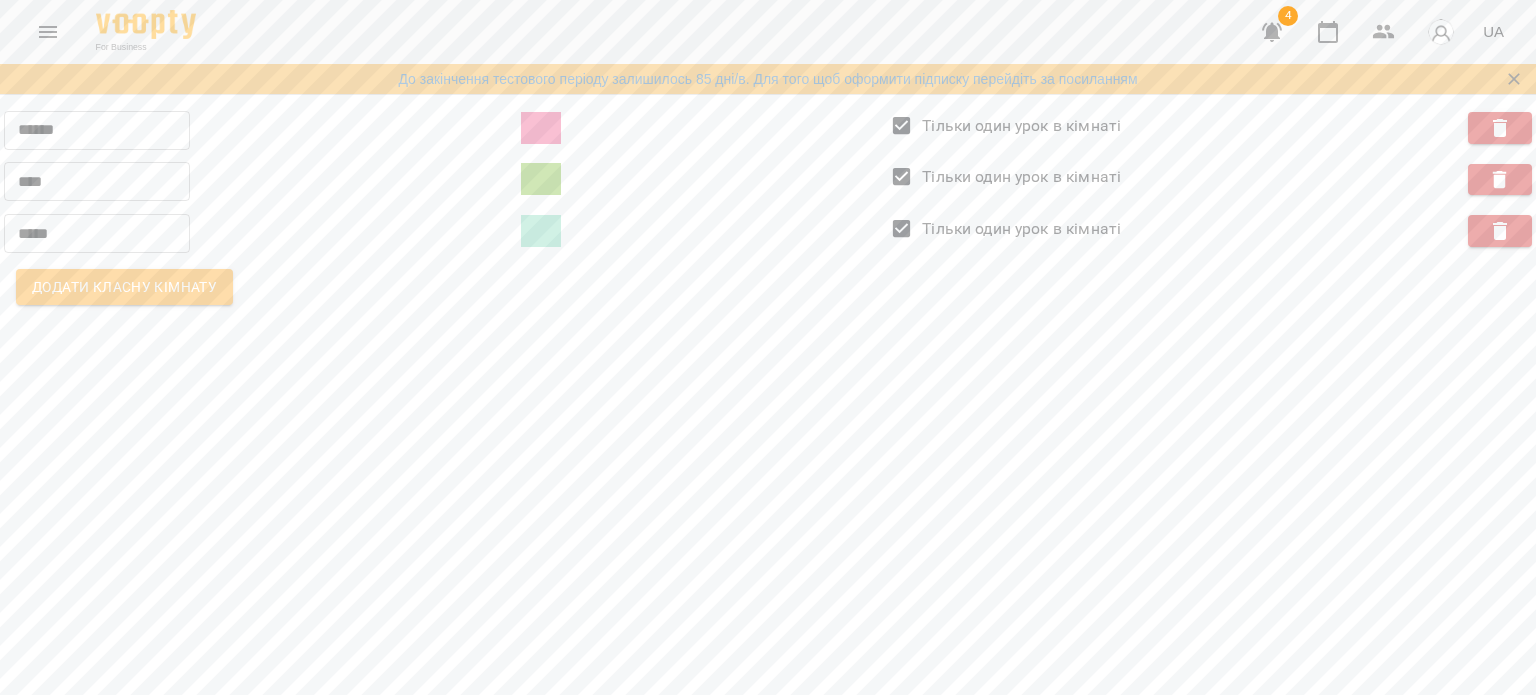 click 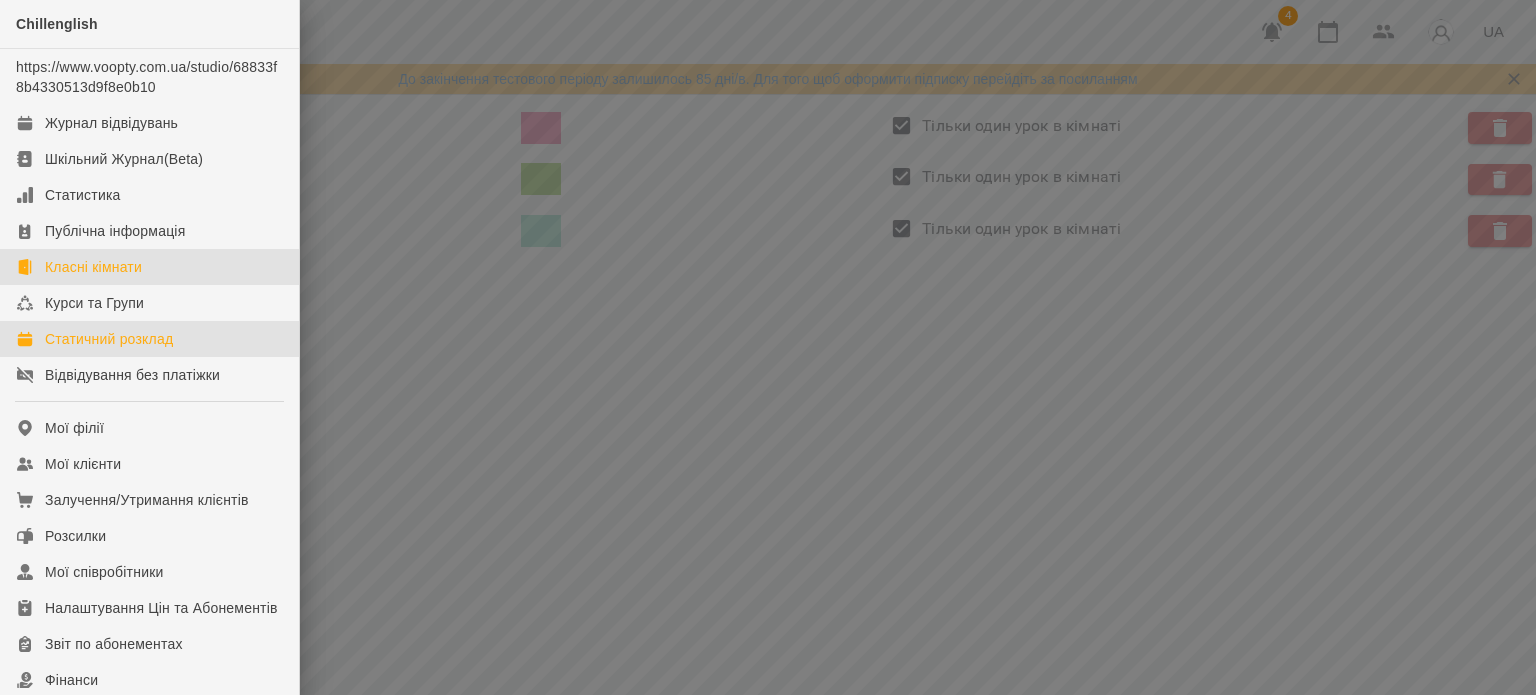 click on "Статичний розклад" at bounding box center [109, 339] 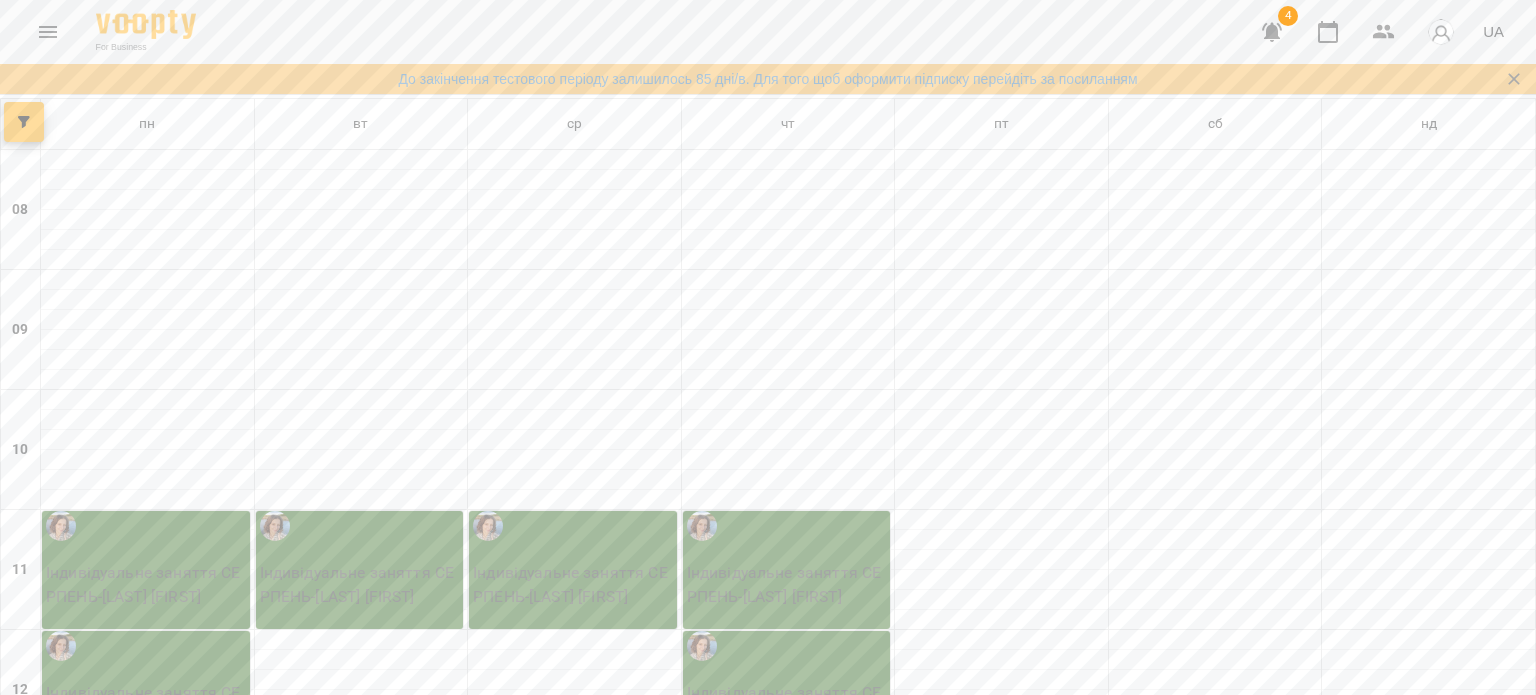 click 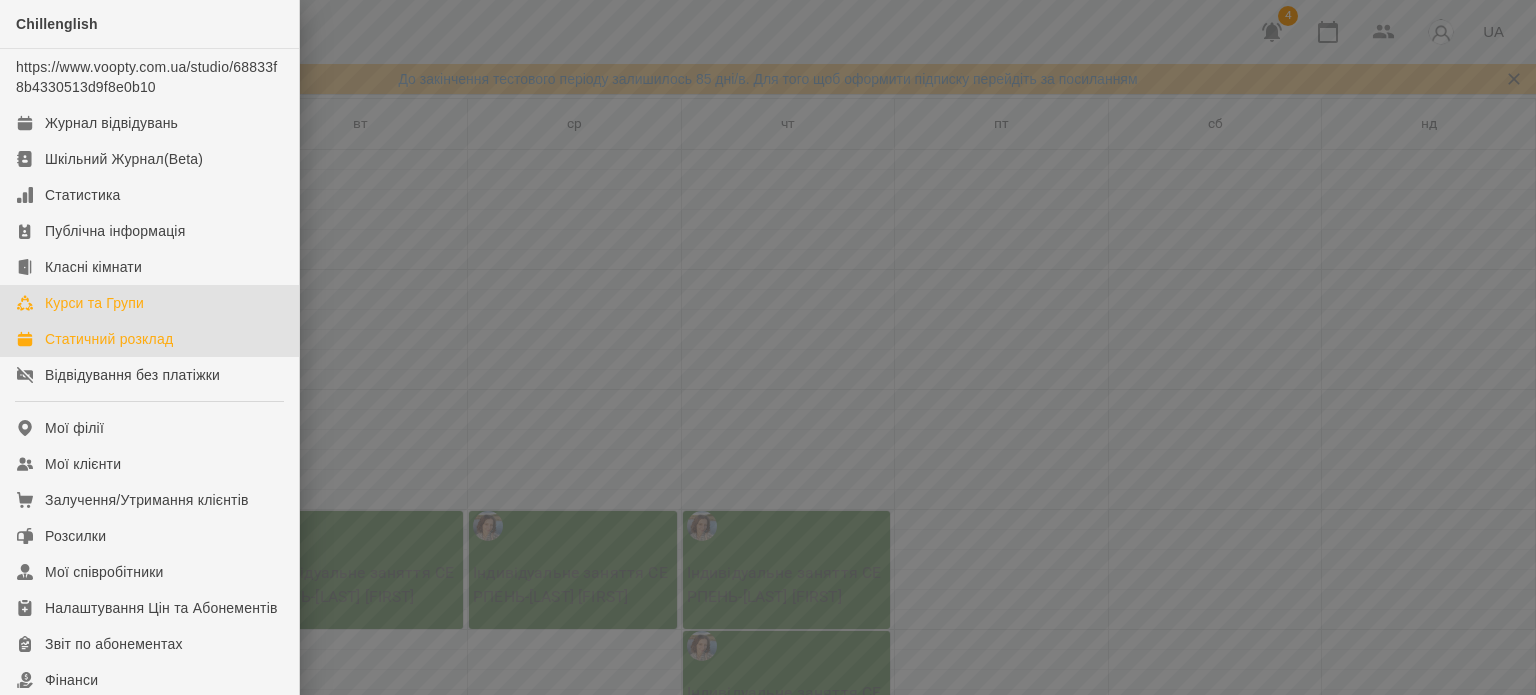click on "Курси та Групи" at bounding box center (94, 303) 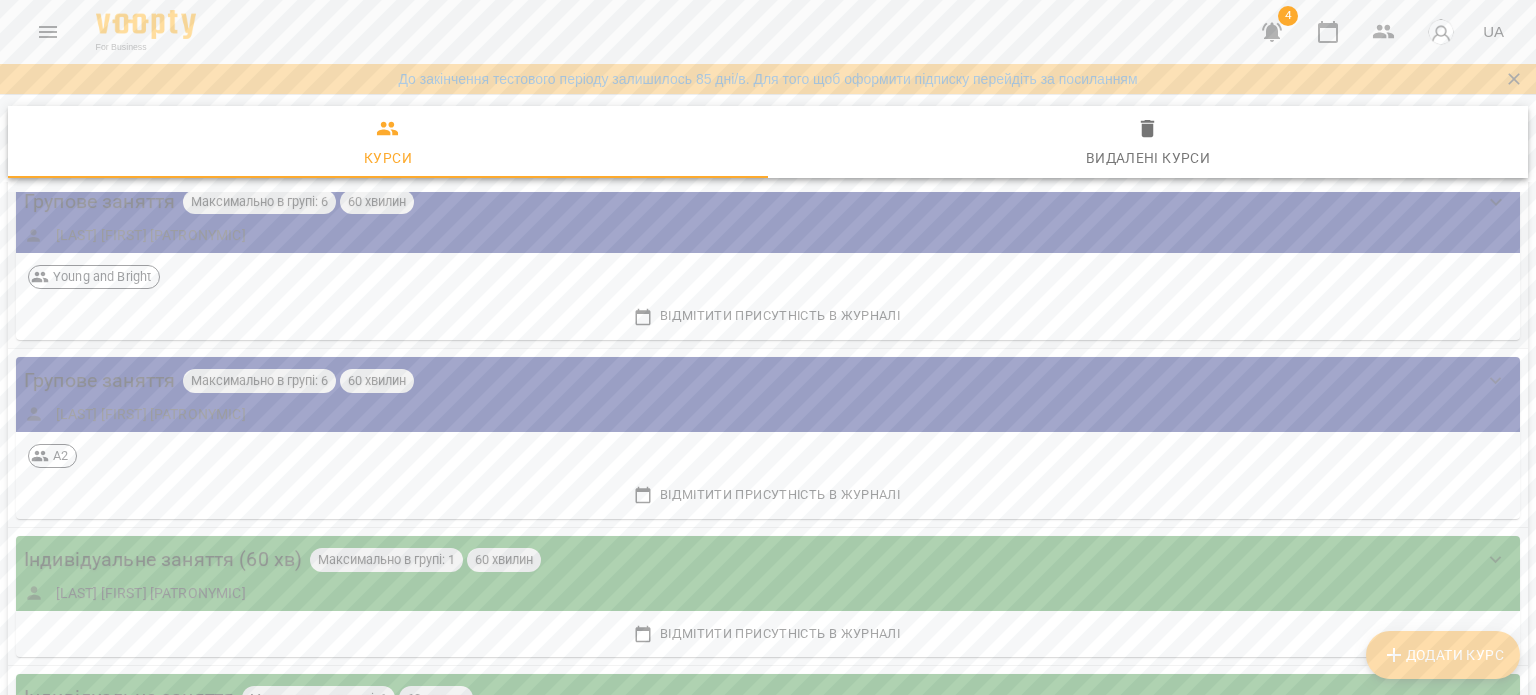 scroll, scrollTop: 100, scrollLeft: 0, axis: vertical 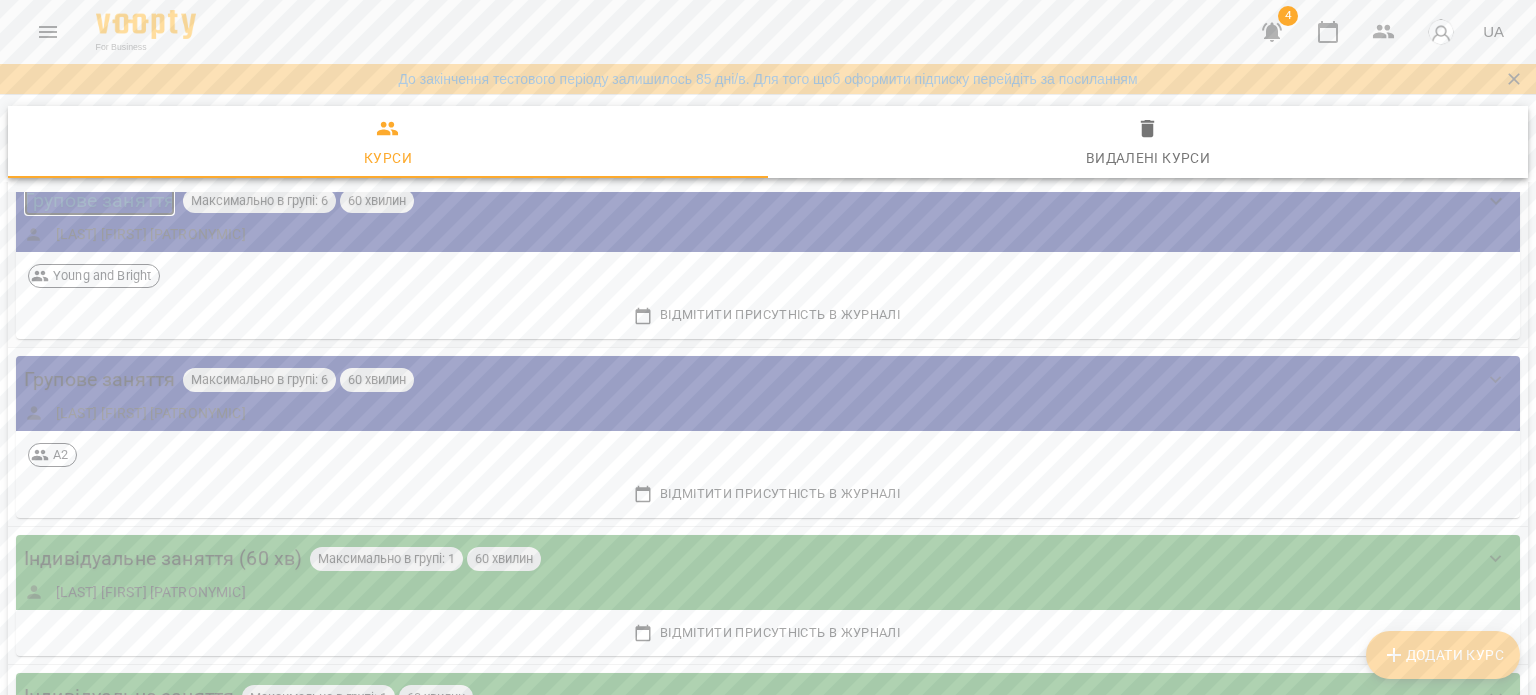 click on "Групове заняття" at bounding box center (99, 200) 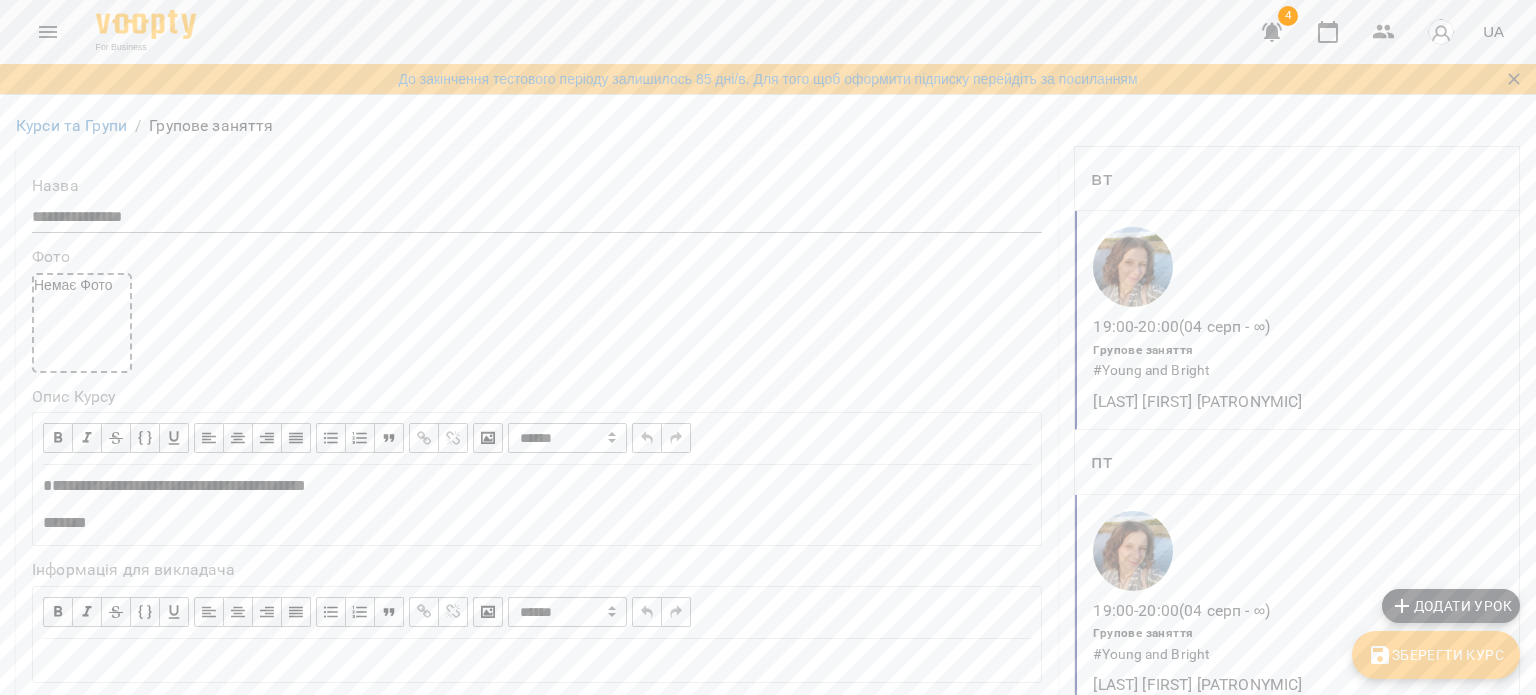 scroll, scrollTop: 100, scrollLeft: 0, axis: vertical 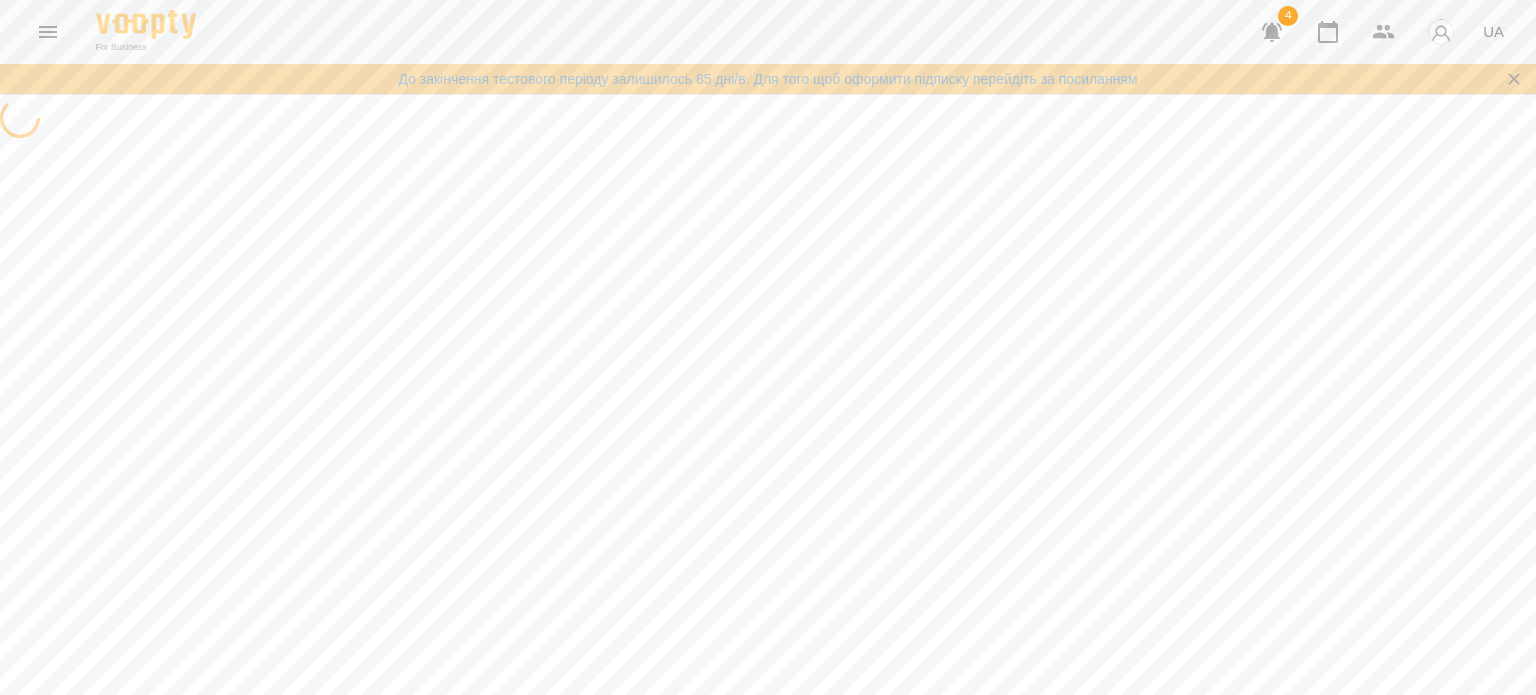 select on "*" 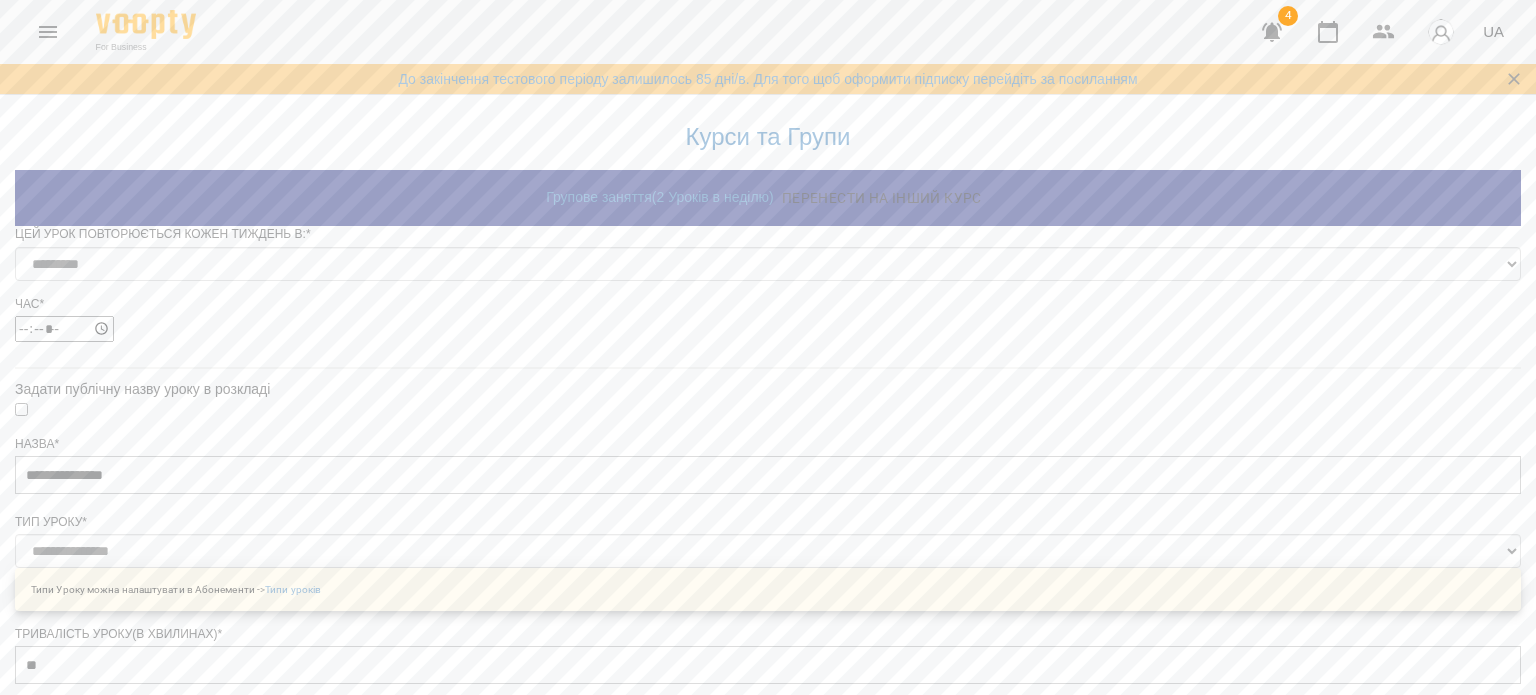 scroll, scrollTop: 1108, scrollLeft: 0, axis: vertical 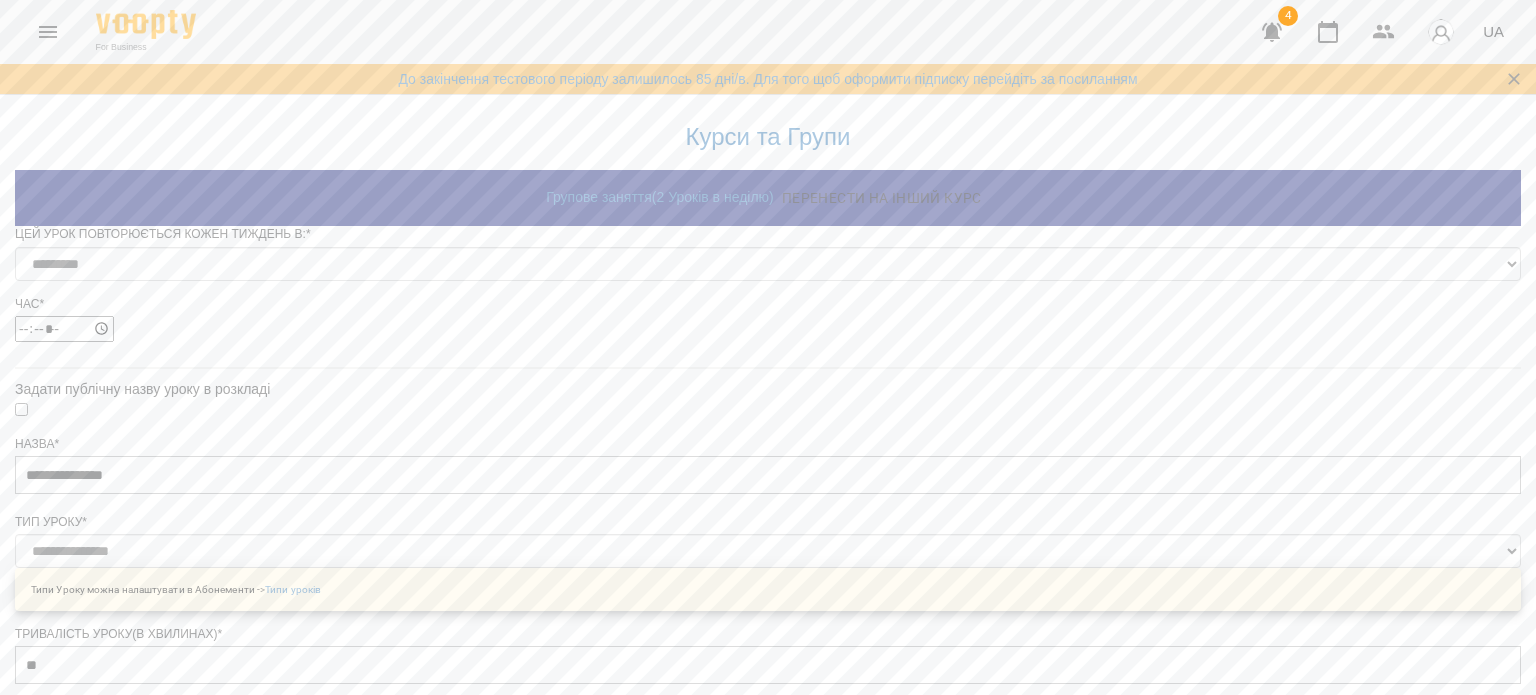 click on "Видалити урок з розкладу" at bounding box center [768, 1654] 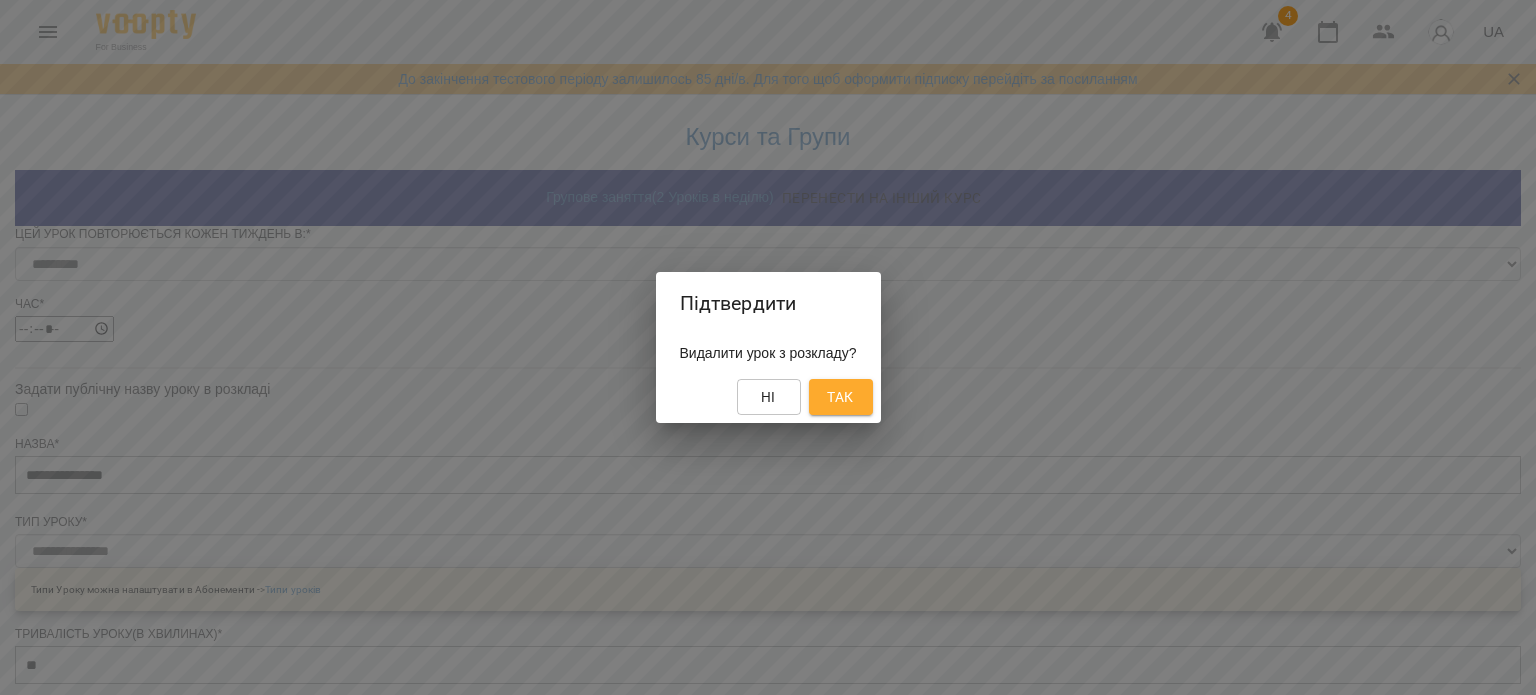 click on "Так" at bounding box center [840, 397] 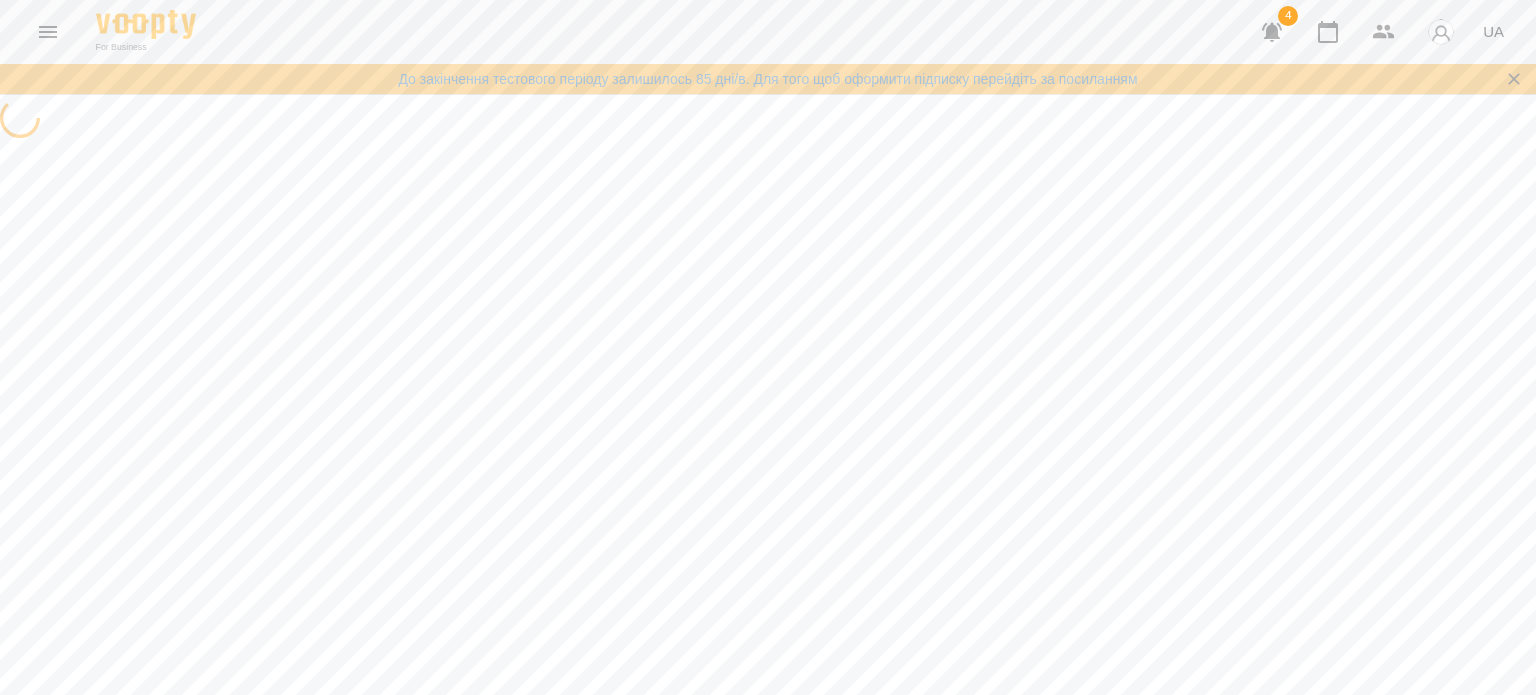 scroll, scrollTop: 0, scrollLeft: 0, axis: both 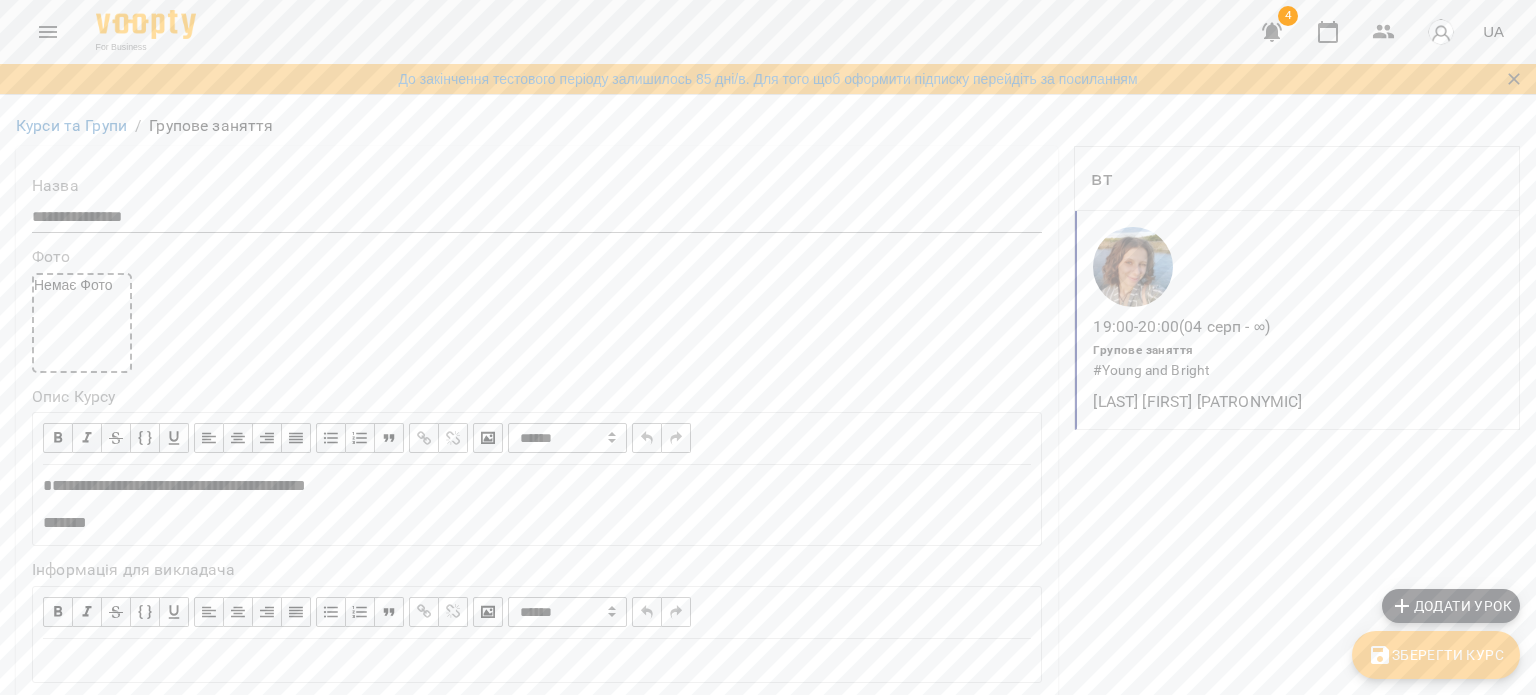 click on "19:00  -  20:00 (04 серп - ∞)" at bounding box center [1185, 283] 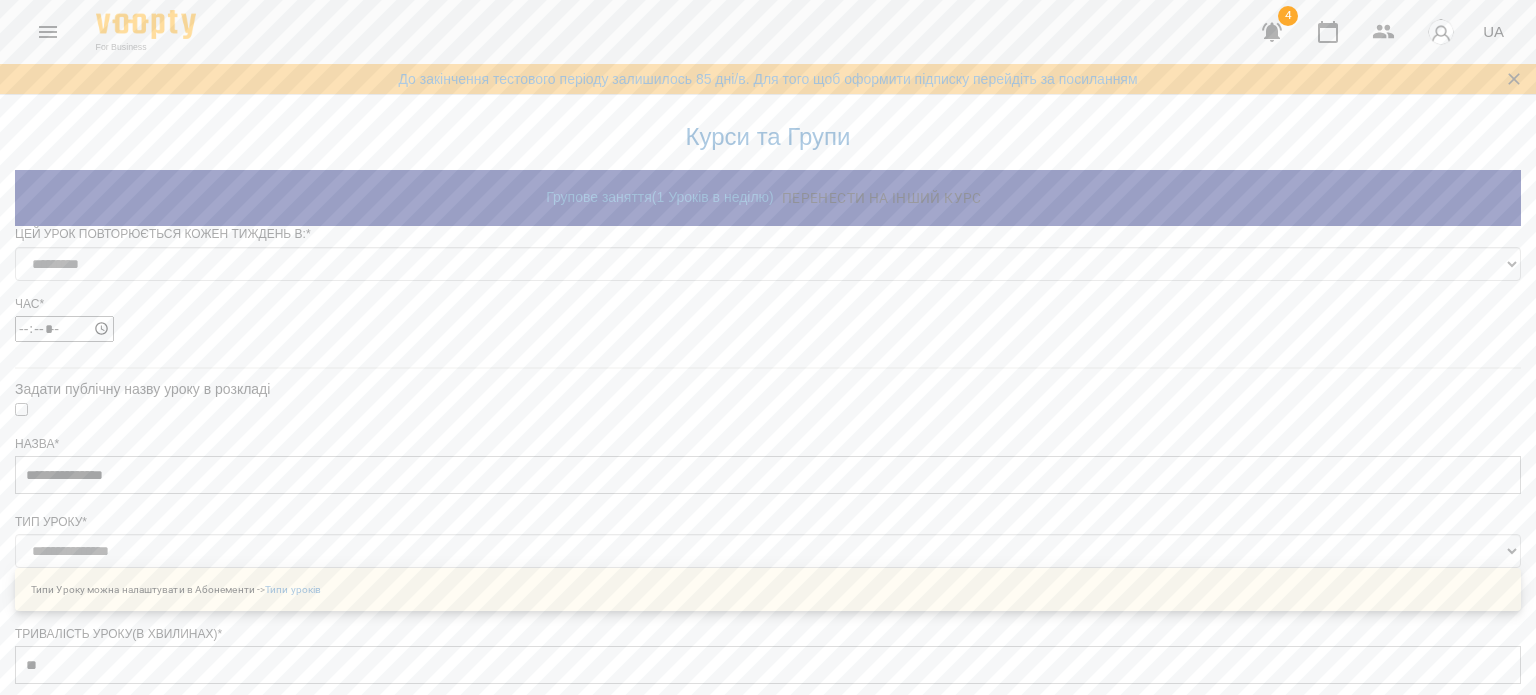 scroll, scrollTop: 1108, scrollLeft: 0, axis: vertical 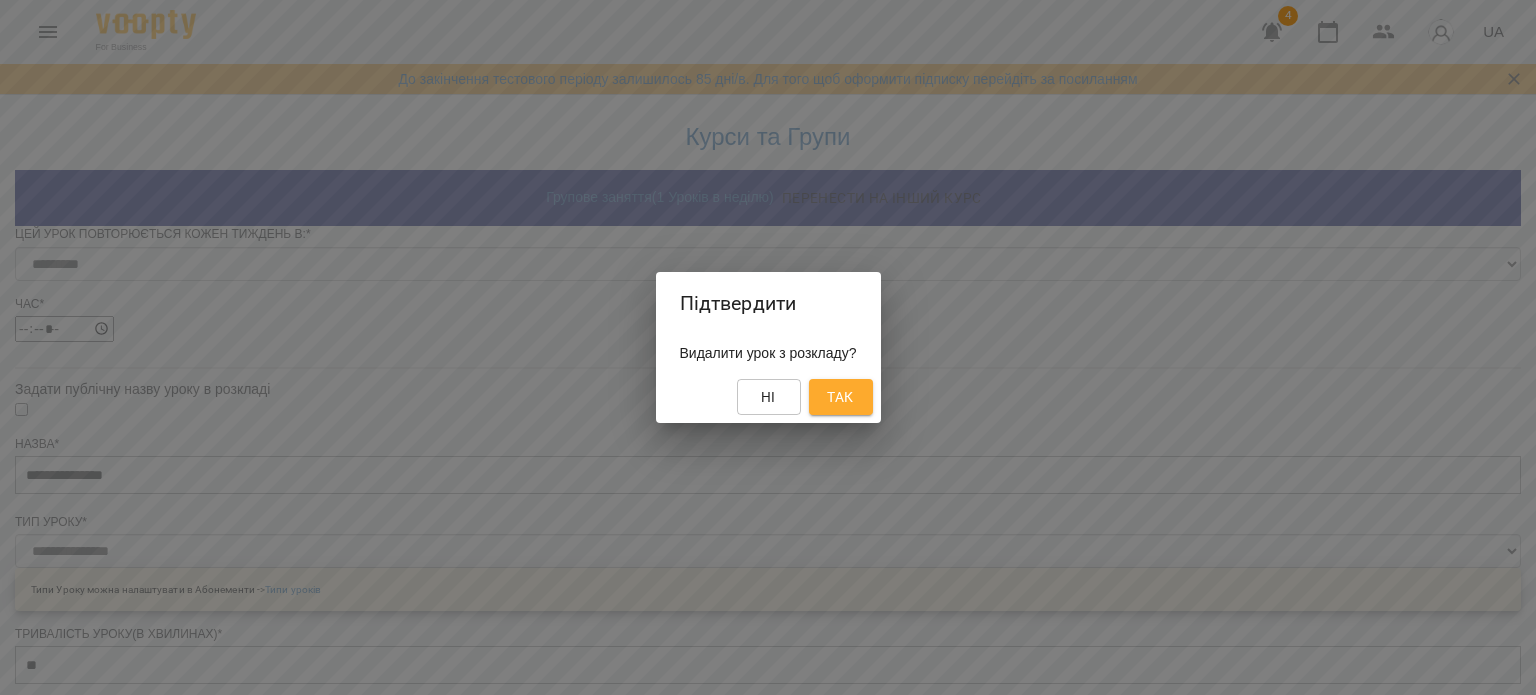 click on "Так" at bounding box center [840, 397] 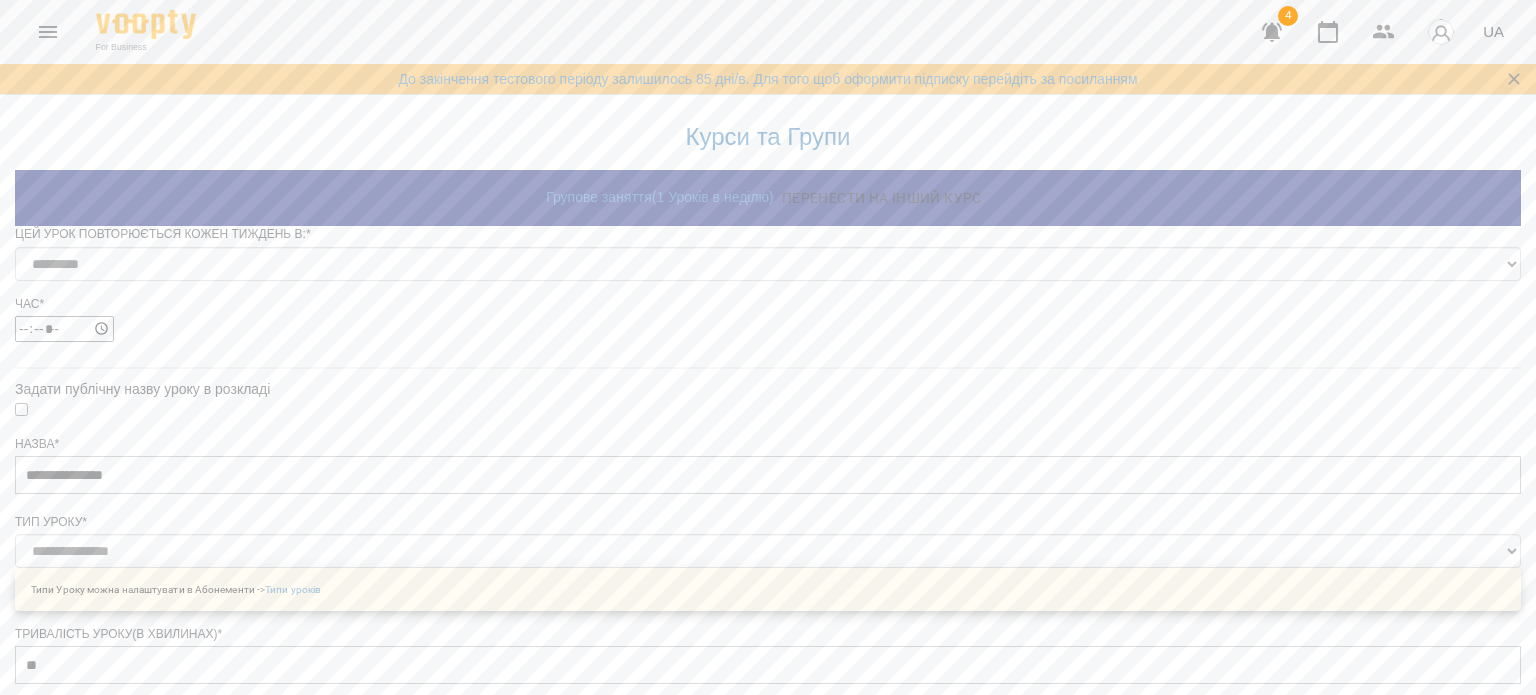 scroll, scrollTop: 0, scrollLeft: 0, axis: both 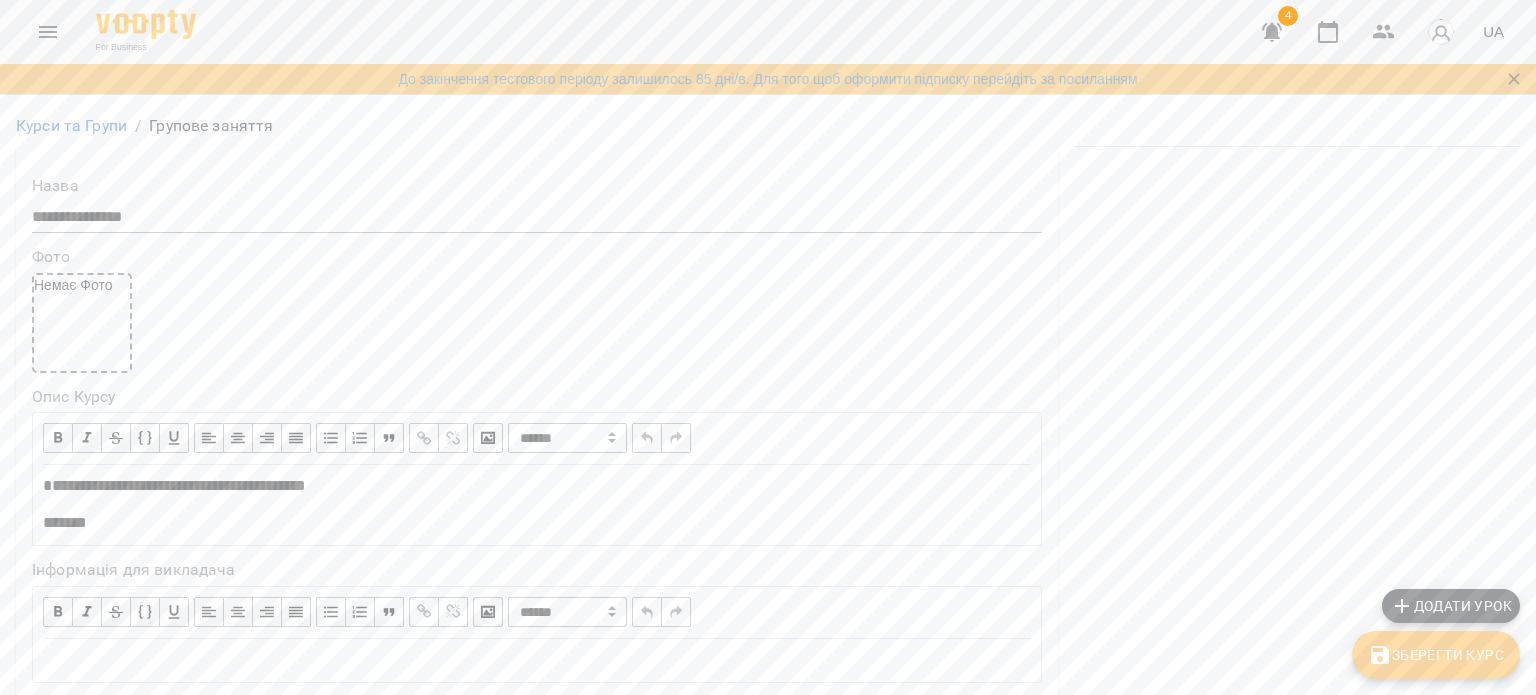 click at bounding box center [1297, 1291] 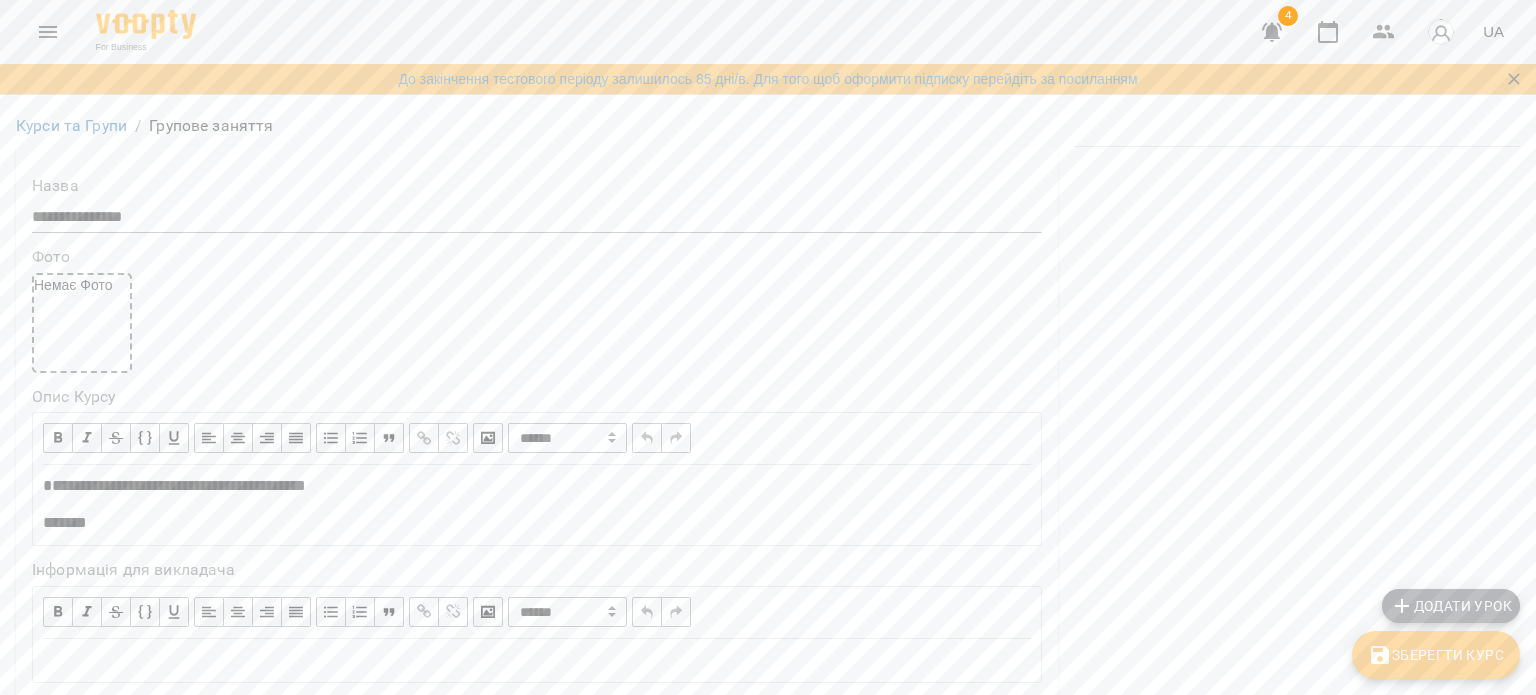 click on "Додати урок" at bounding box center (1451, 606) 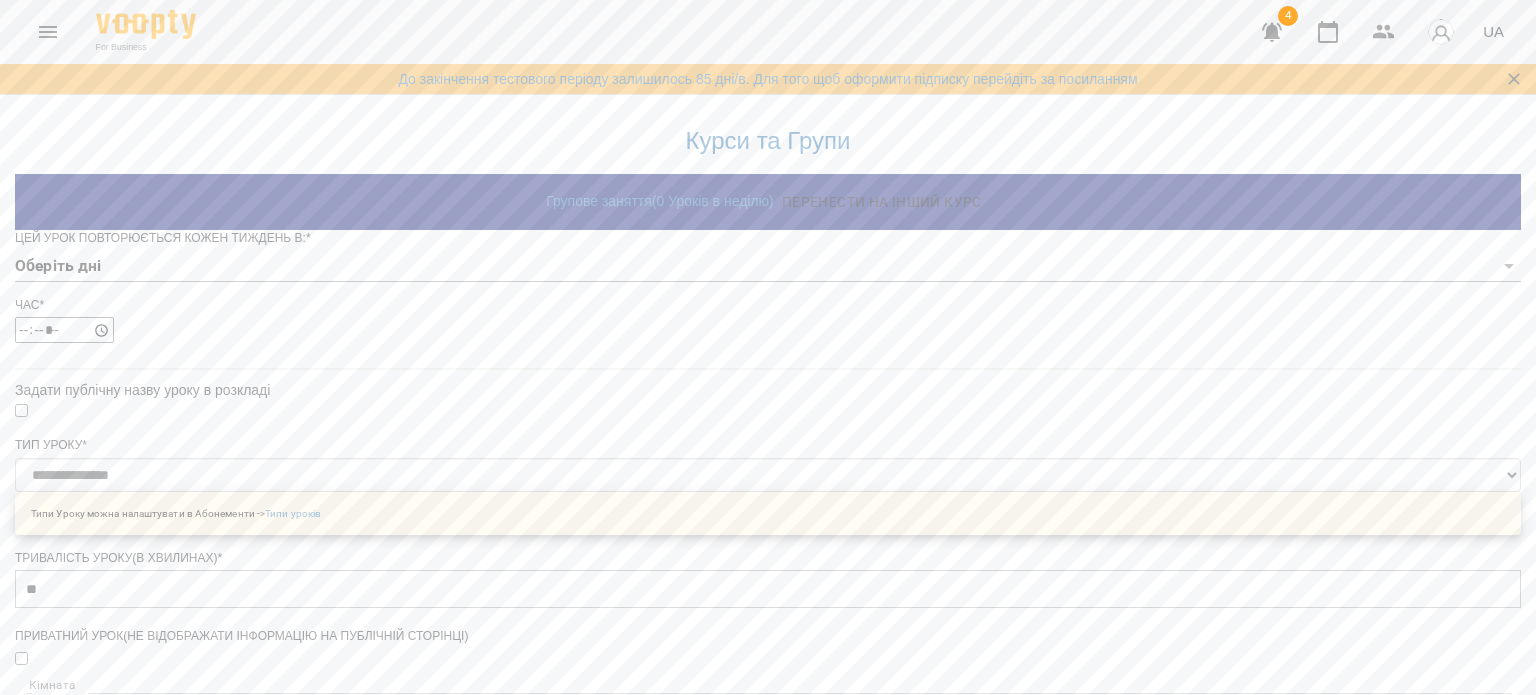 click on "**********" at bounding box center [768, 714] 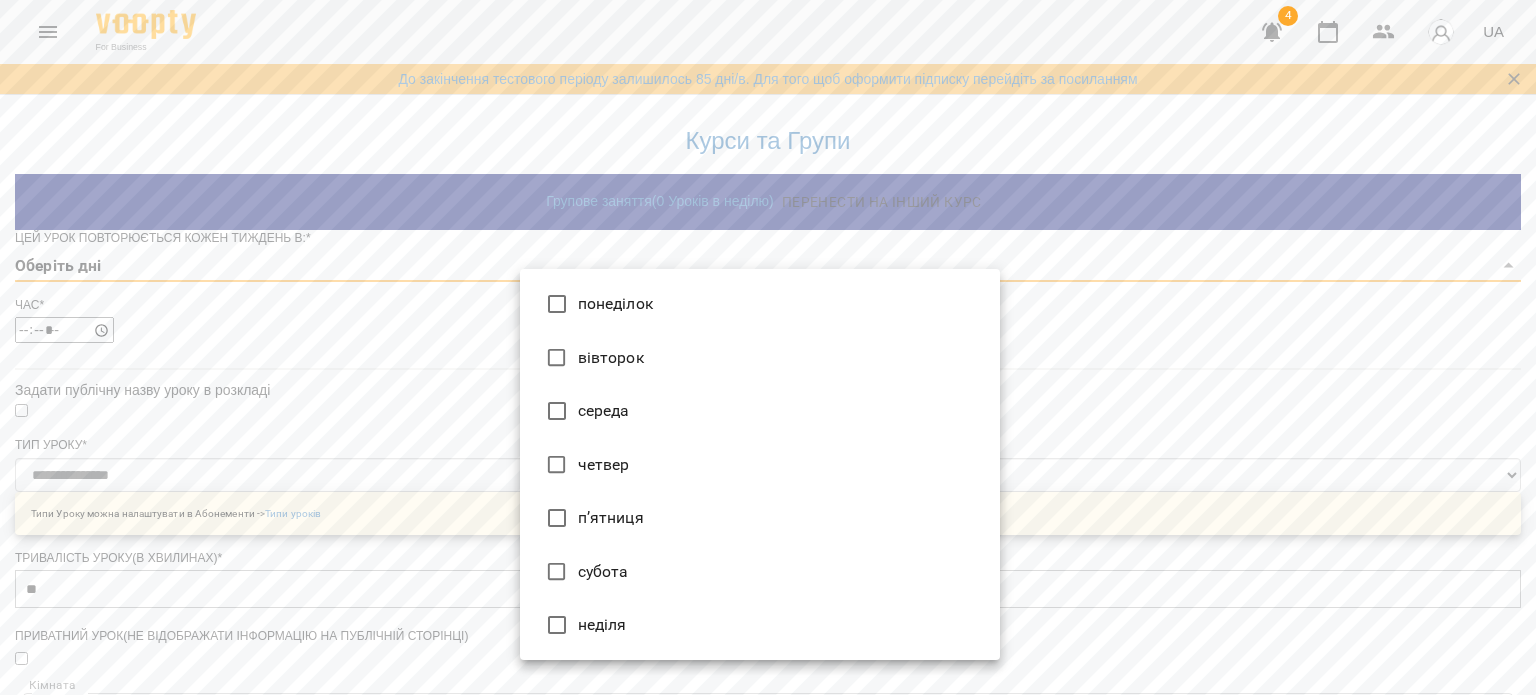 click on "вівторок" at bounding box center [760, 358] 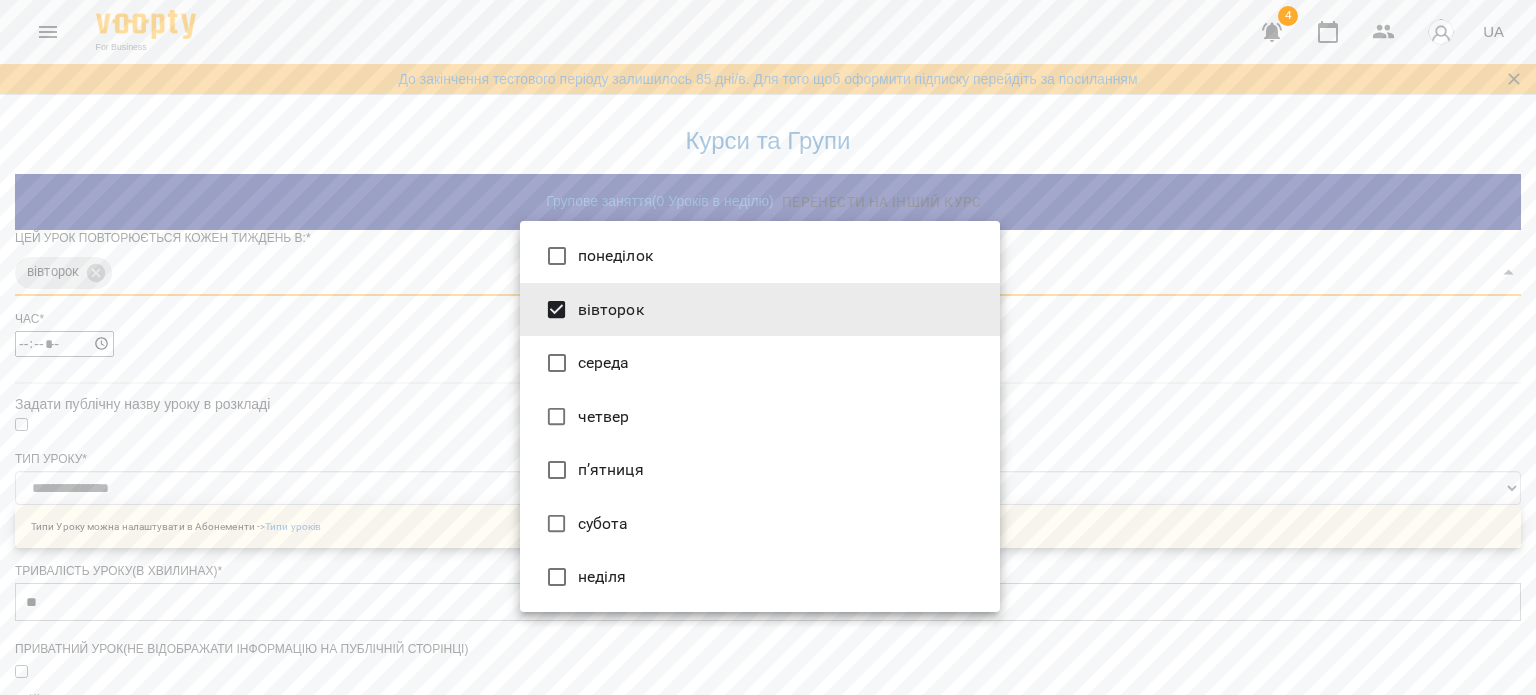click on "четвер" at bounding box center [760, 417] 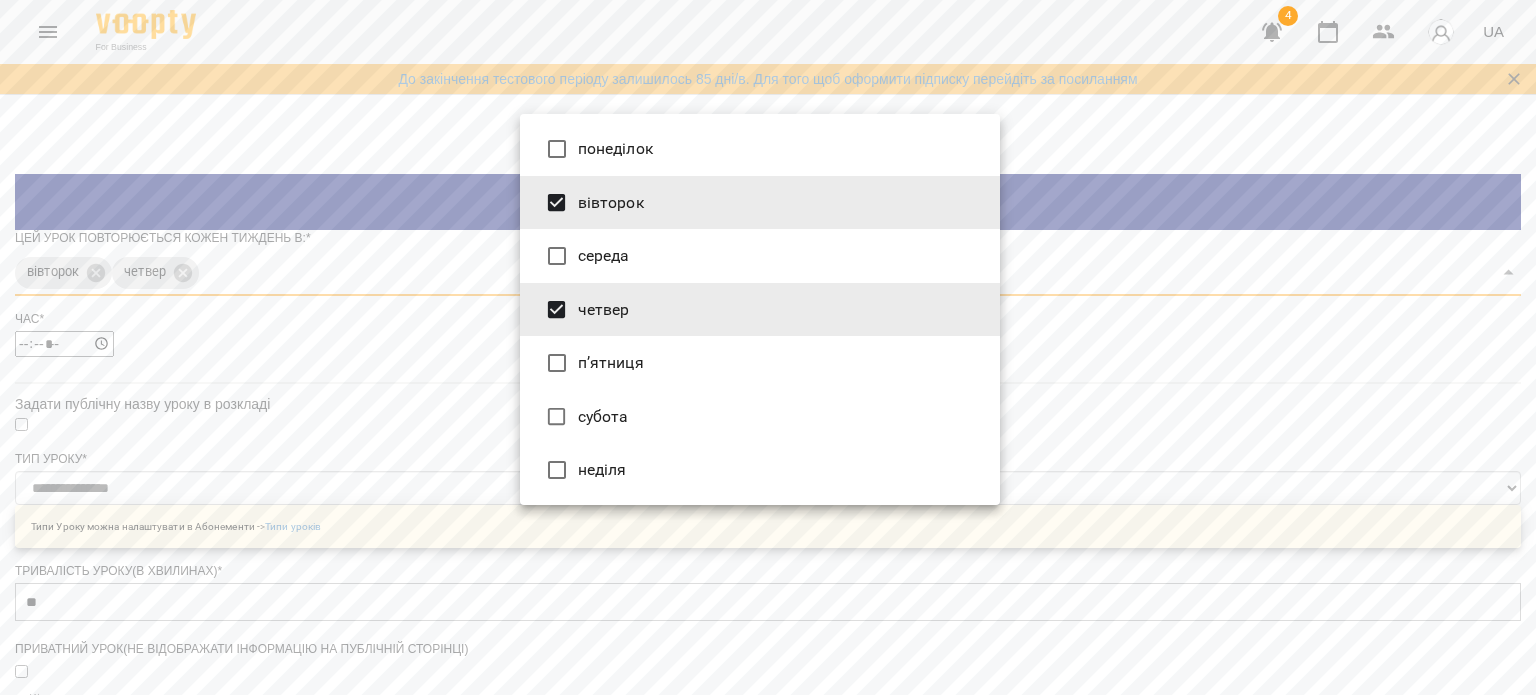 click at bounding box center (768, 347) 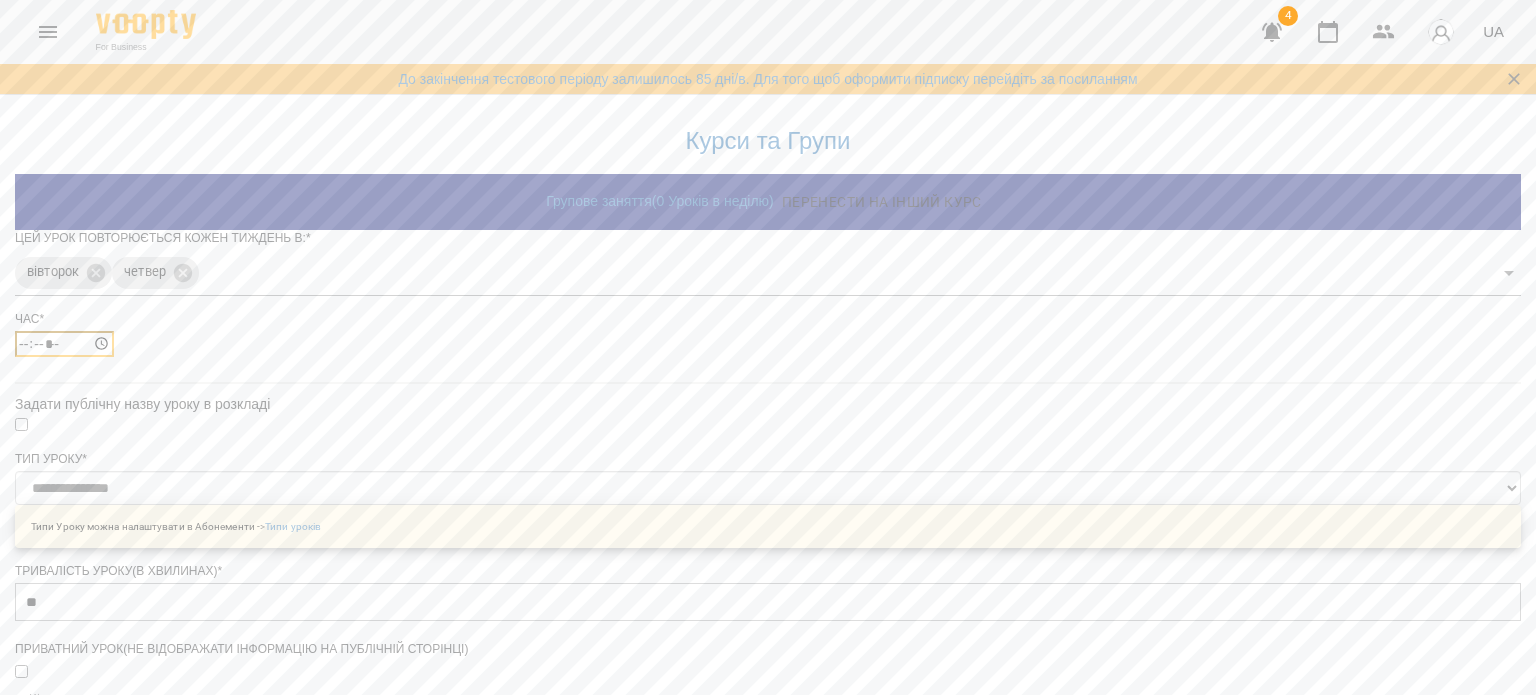 click on "*****" at bounding box center [64, 344] 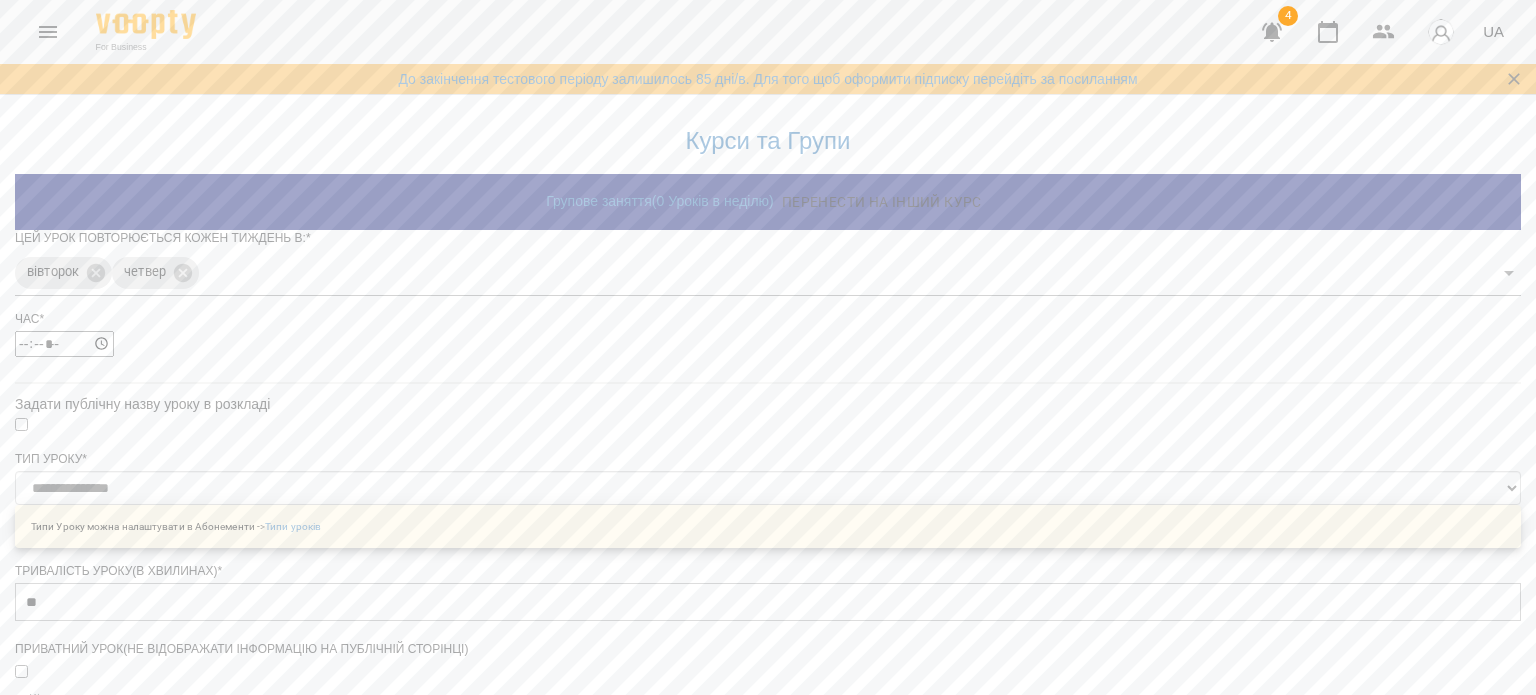 click on "*****" at bounding box center (768, 344) 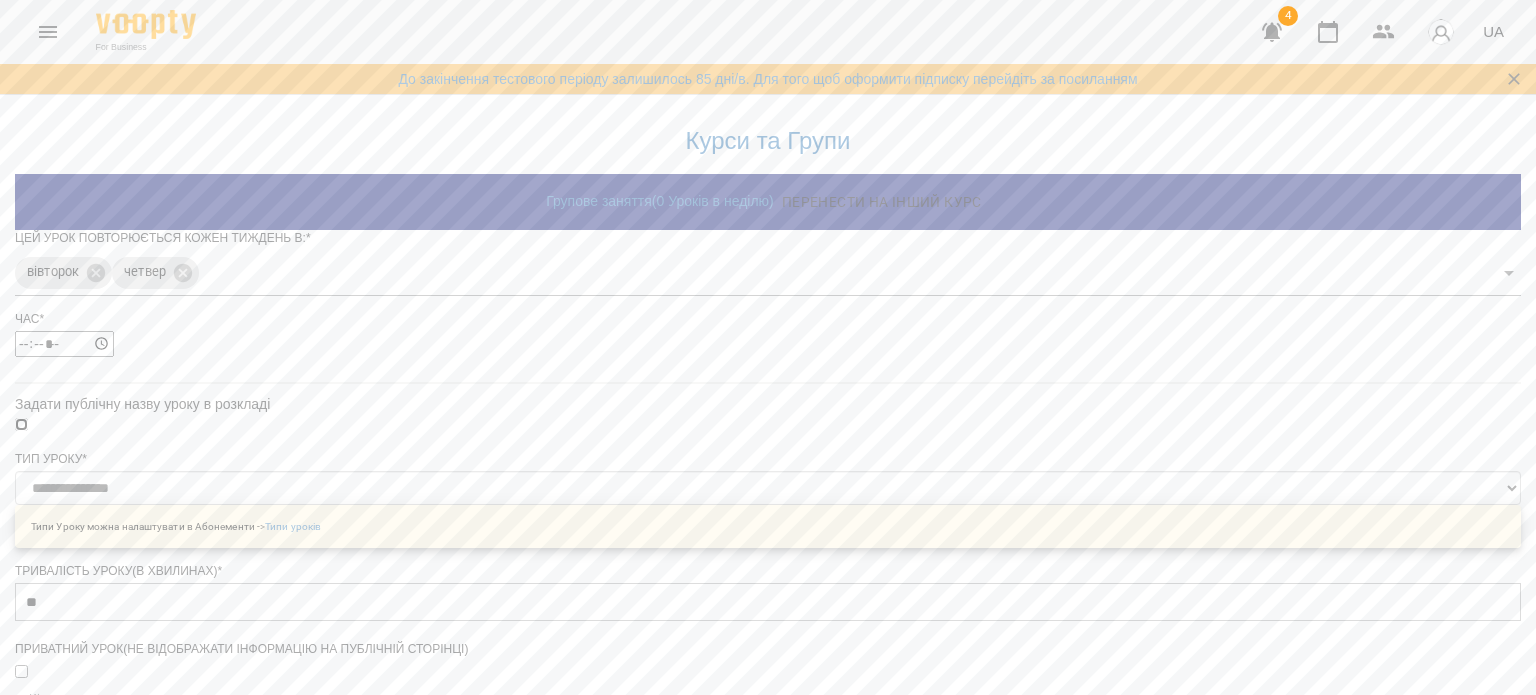click on "**********" at bounding box center (768, 837) 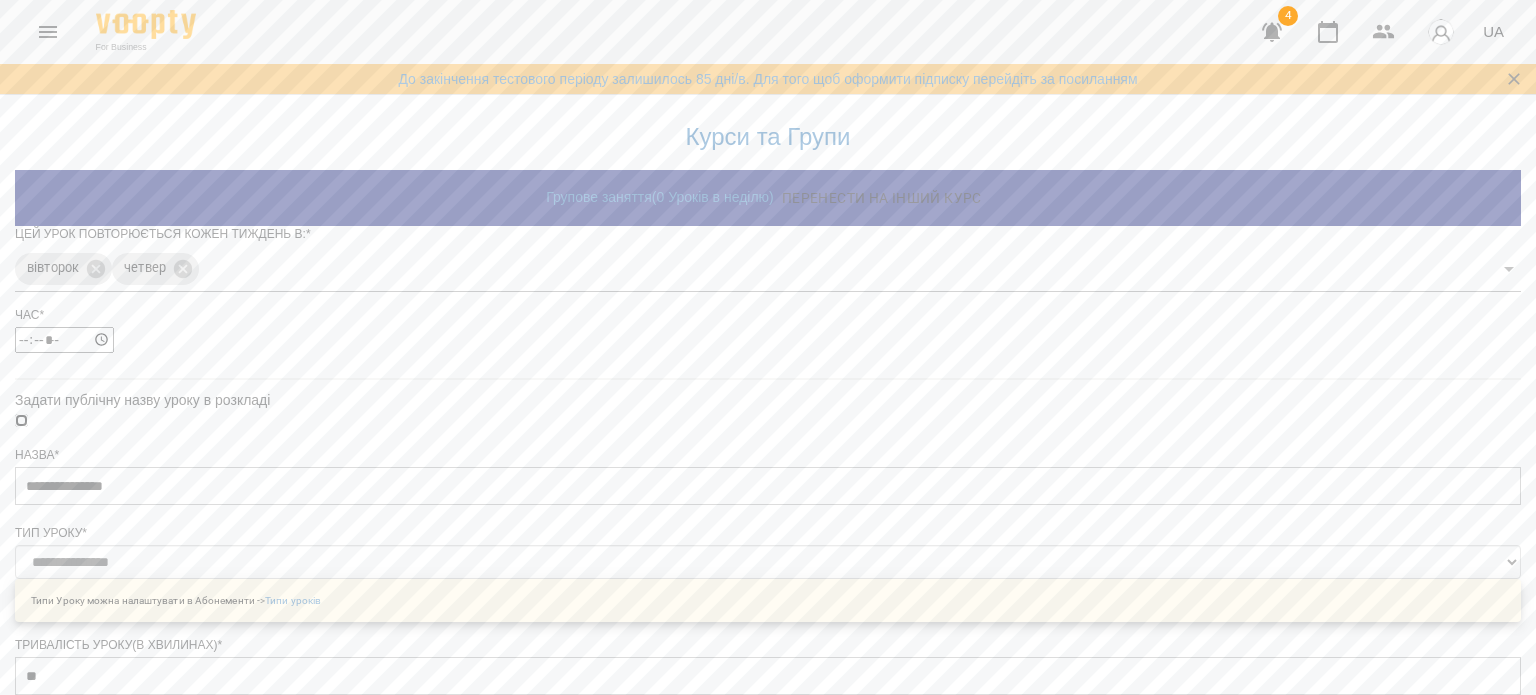 scroll, scrollTop: 928, scrollLeft: 0, axis: vertical 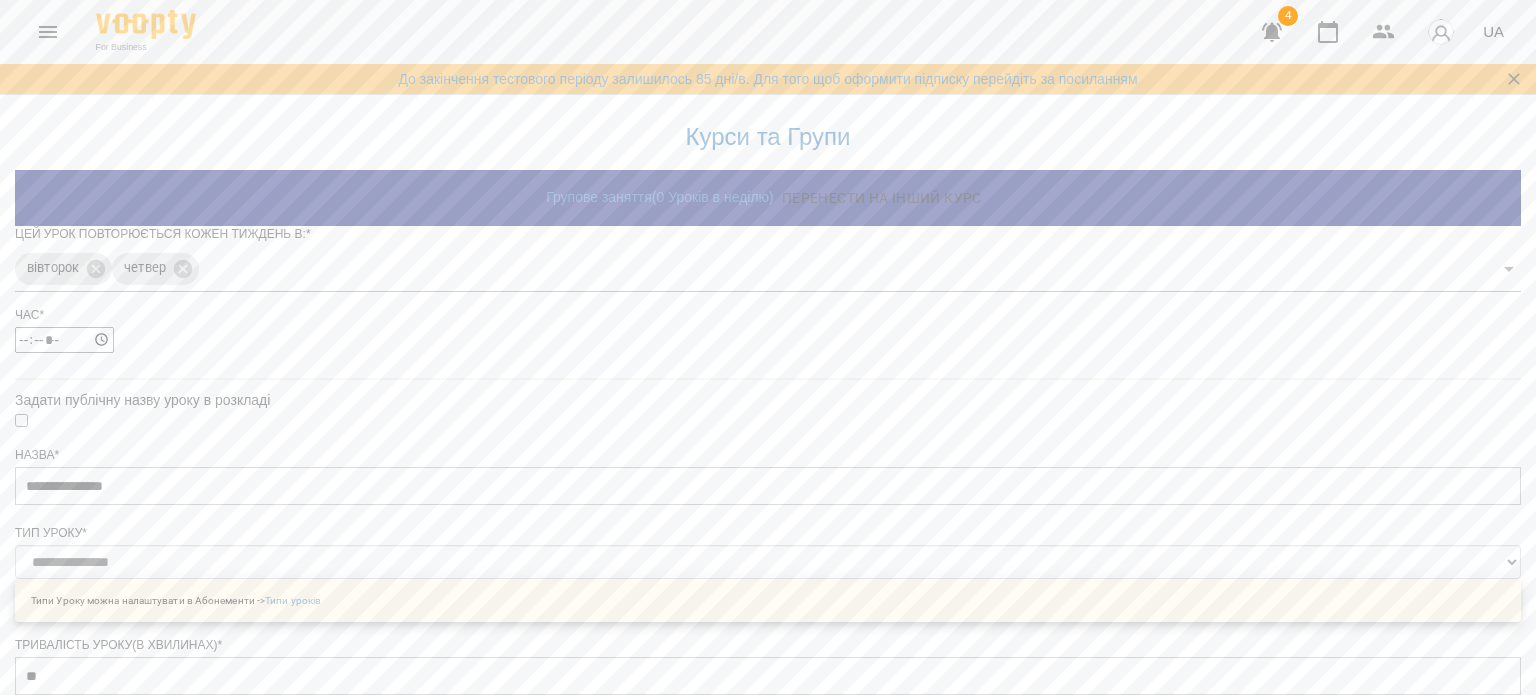 click on "Задати дату початку" at bounding box center (768, 1364) 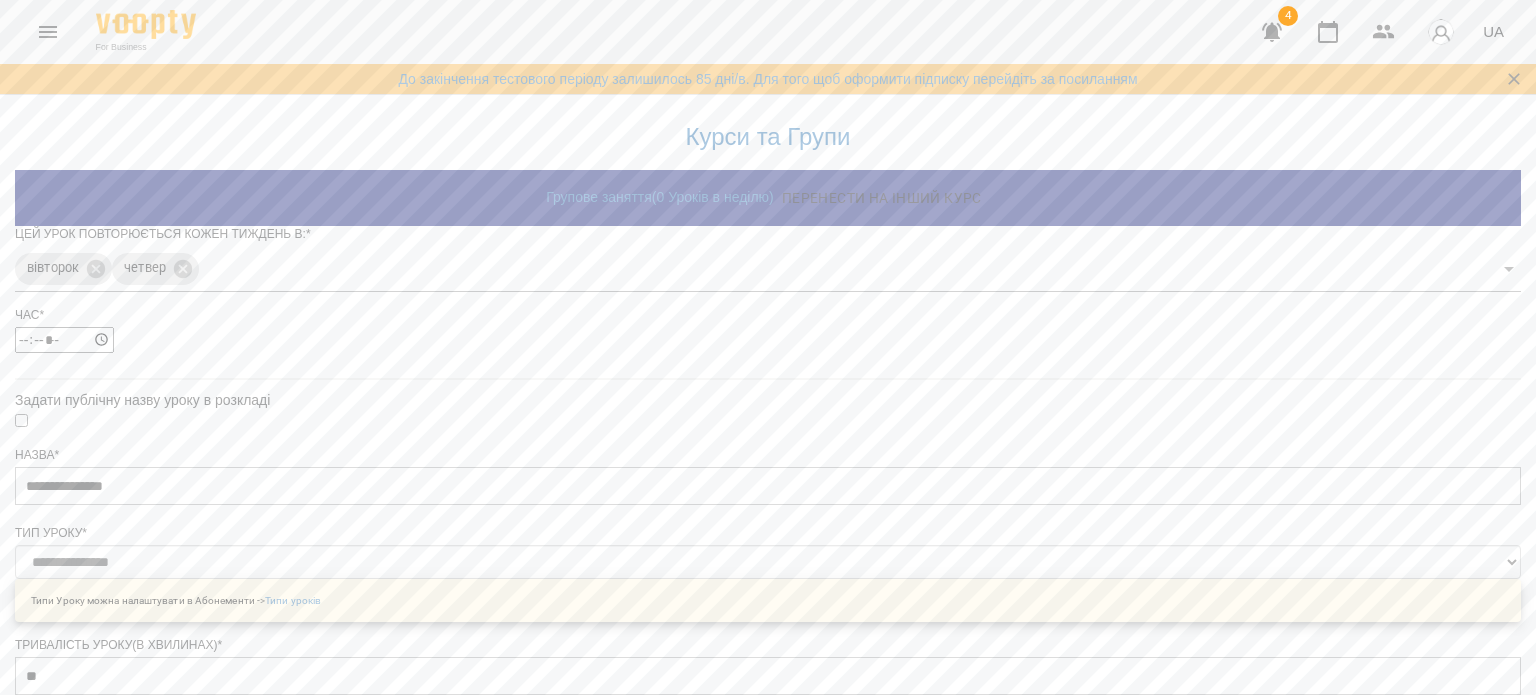 click on "**********" at bounding box center (108, 1441) 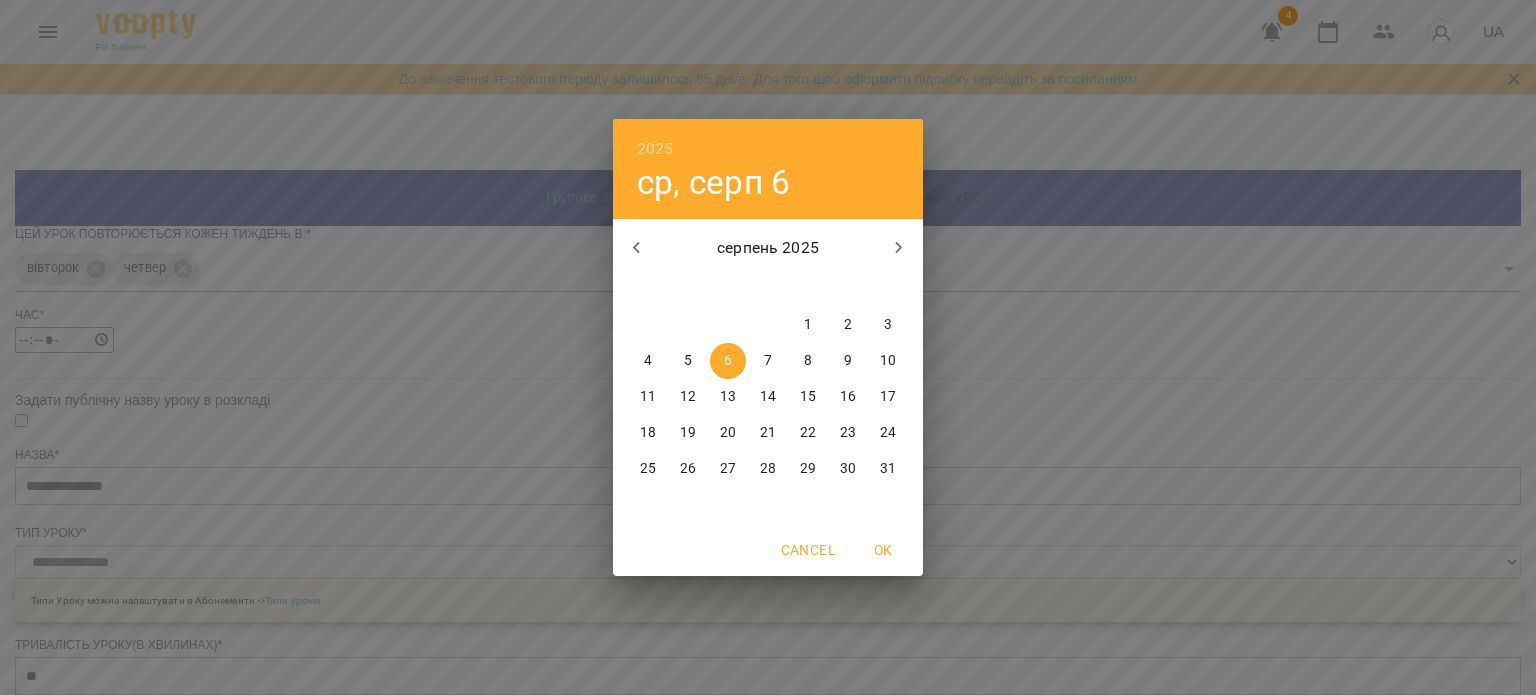 click on "3" at bounding box center (888, 325) 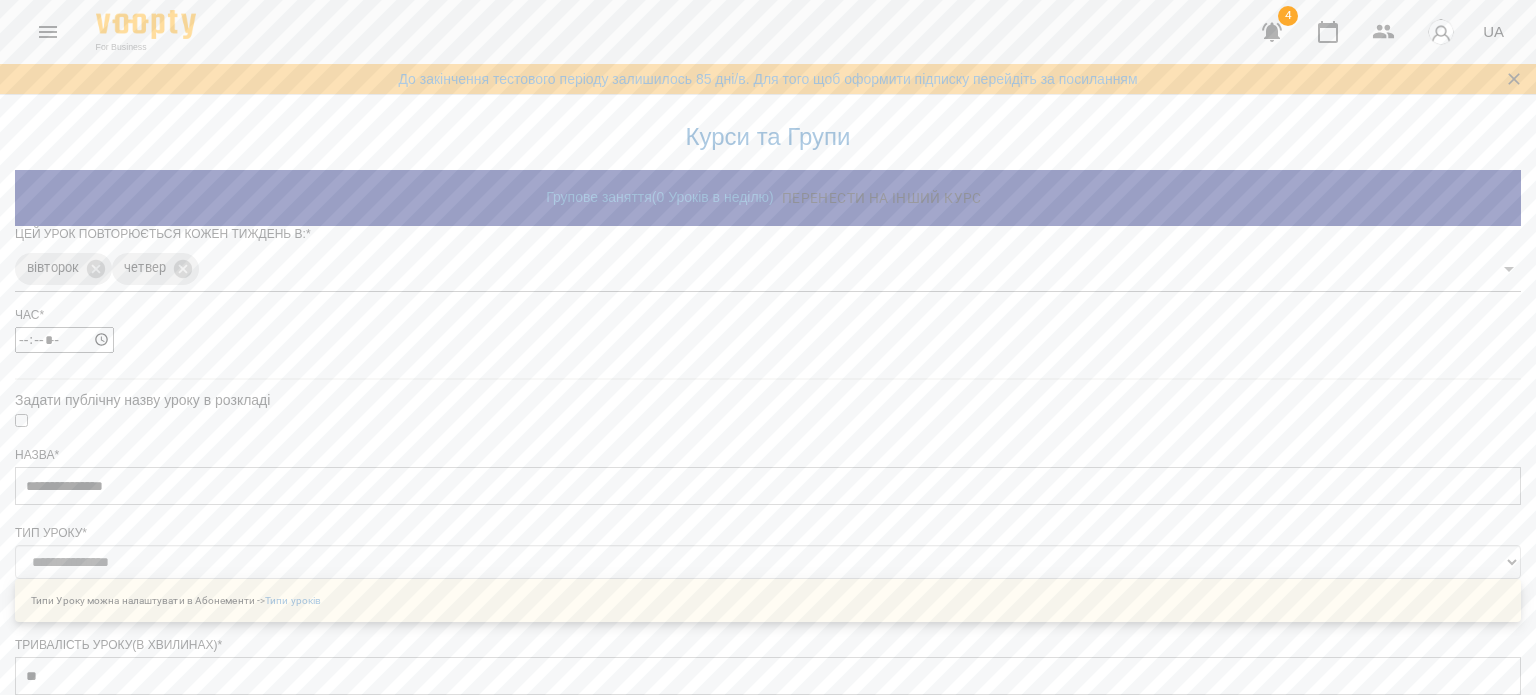 click on "Зберегти" at bounding box center [768, 1544] 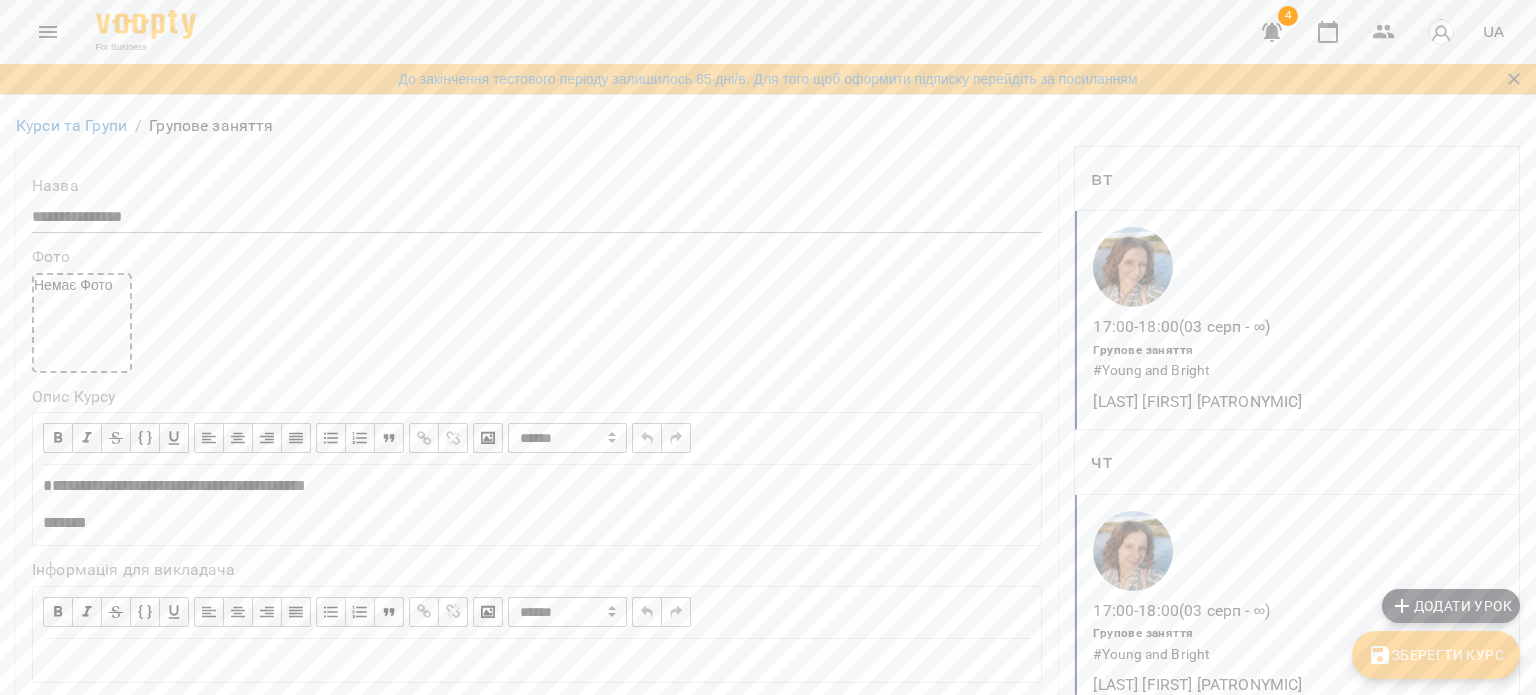 scroll, scrollTop: 1305, scrollLeft: 0, axis: vertical 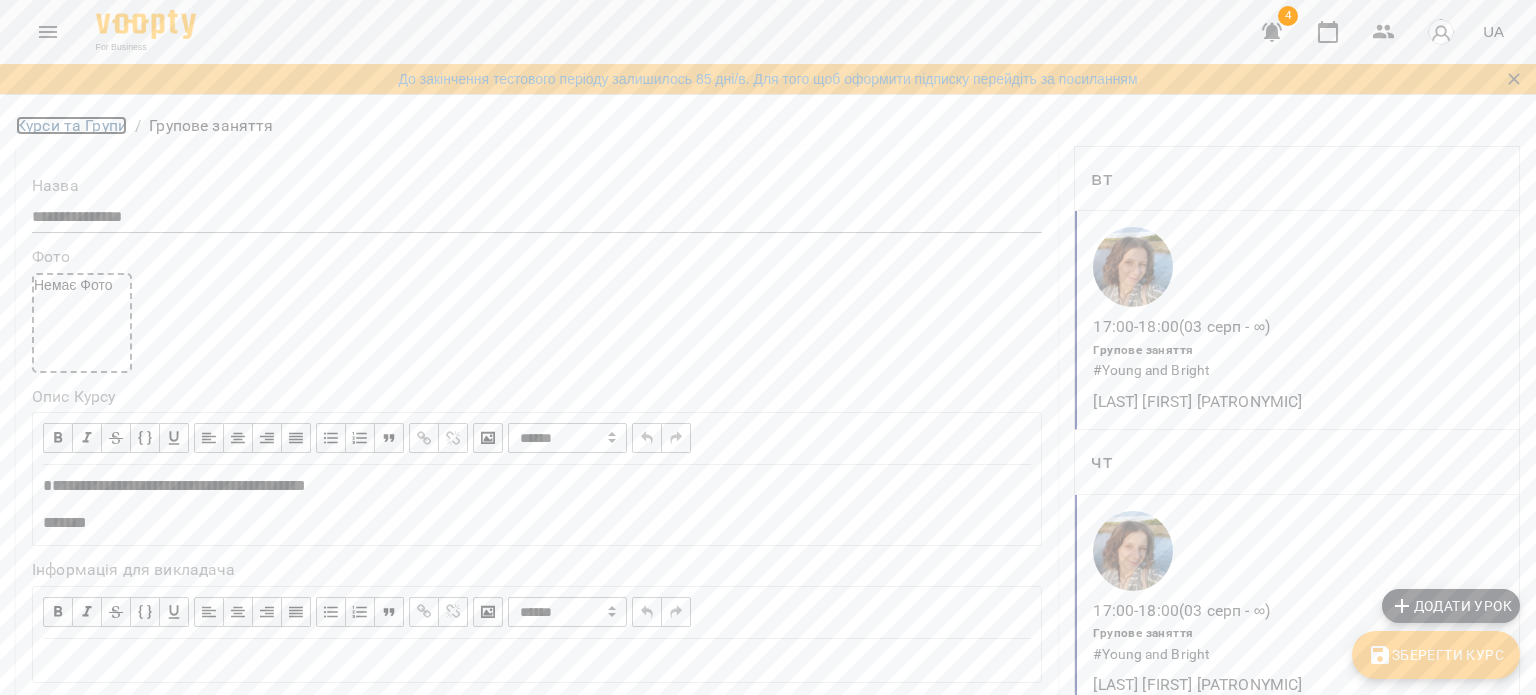 click on "Курси та Групи" at bounding box center (71, 125) 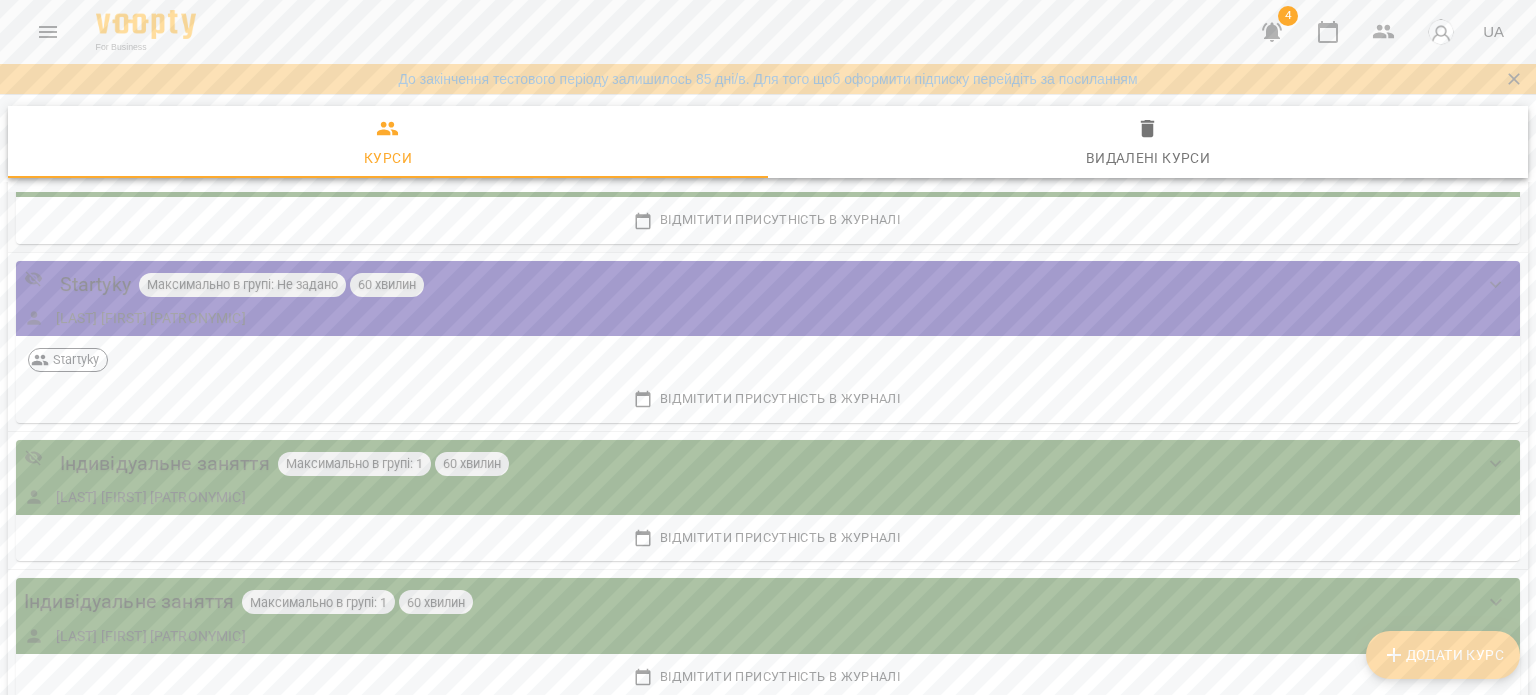 scroll, scrollTop: 800, scrollLeft: 0, axis: vertical 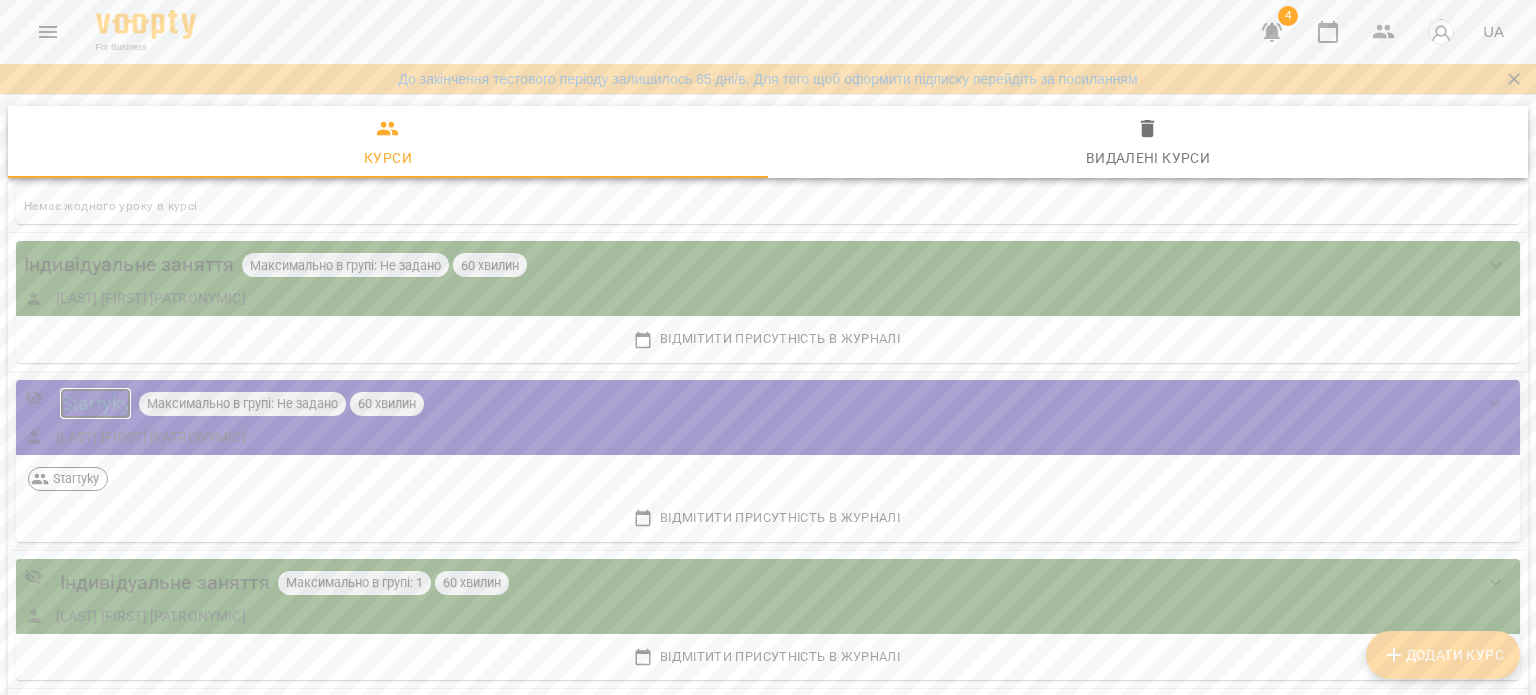 click on "Startyky" at bounding box center [95, 403] 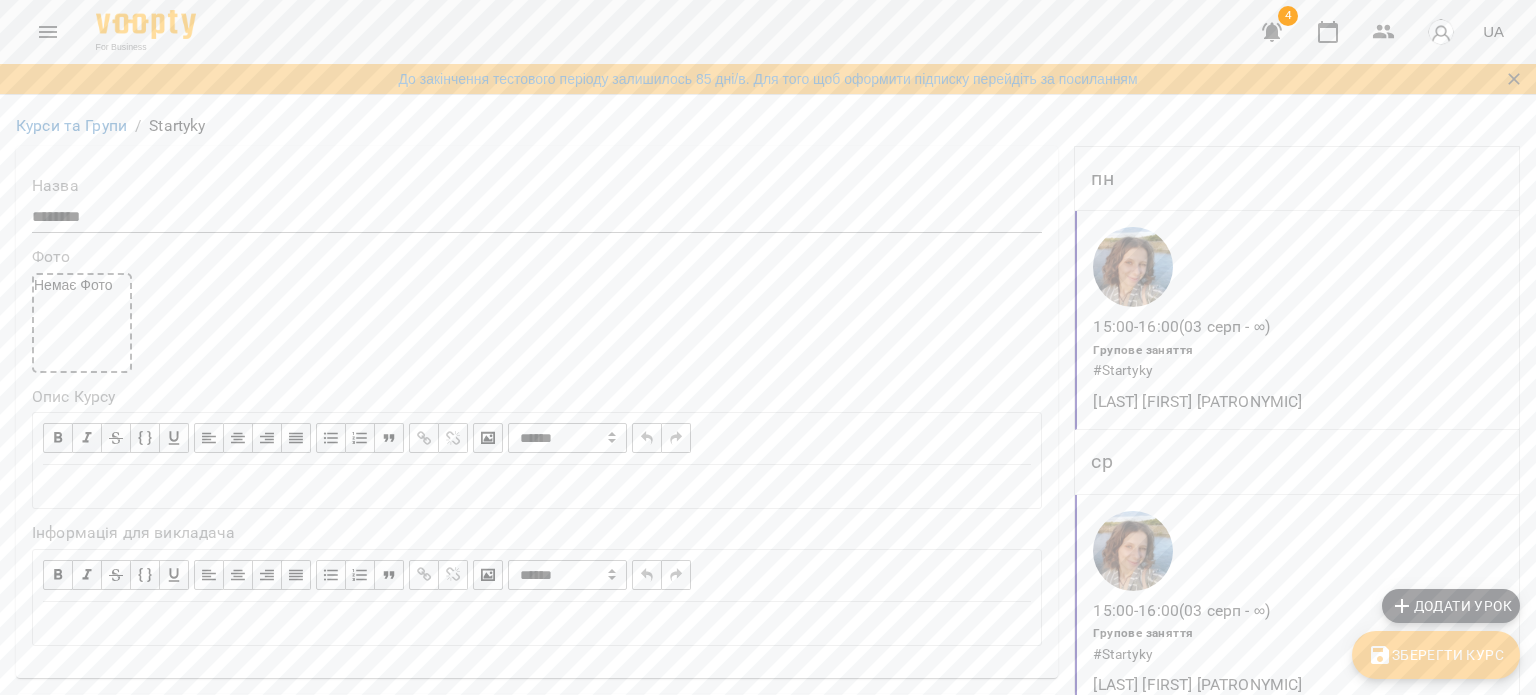 scroll, scrollTop: 1000, scrollLeft: 0, axis: vertical 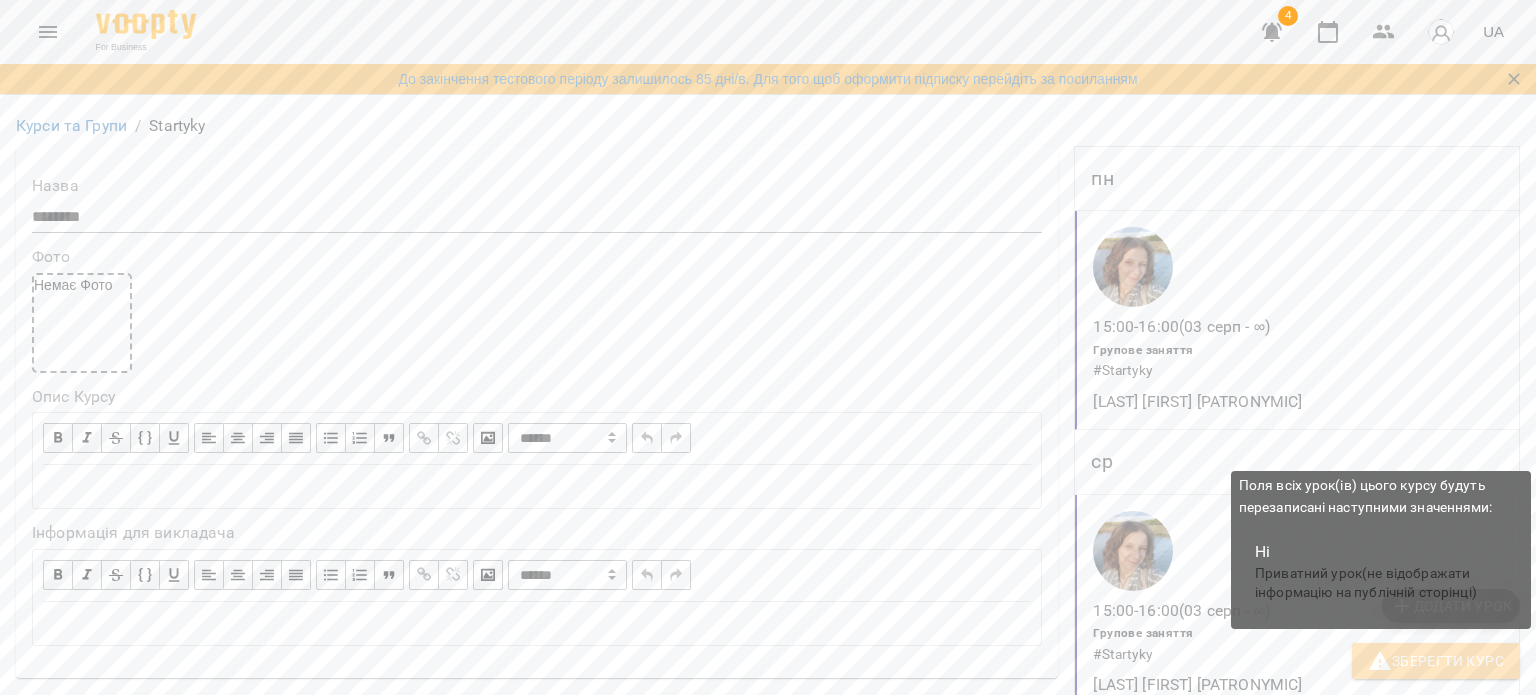 click on "Зберегти Курс" at bounding box center (1436, 661) 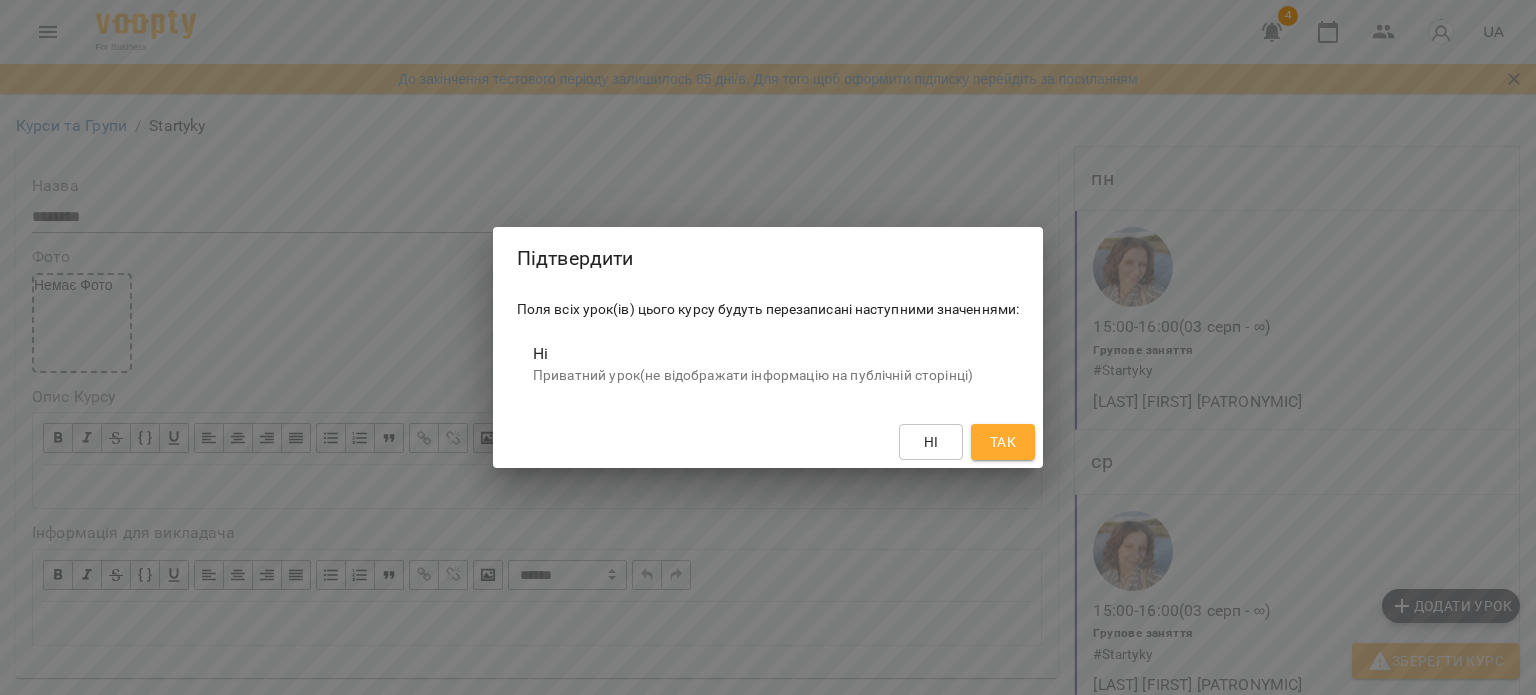 click on "Так" at bounding box center [1003, 442] 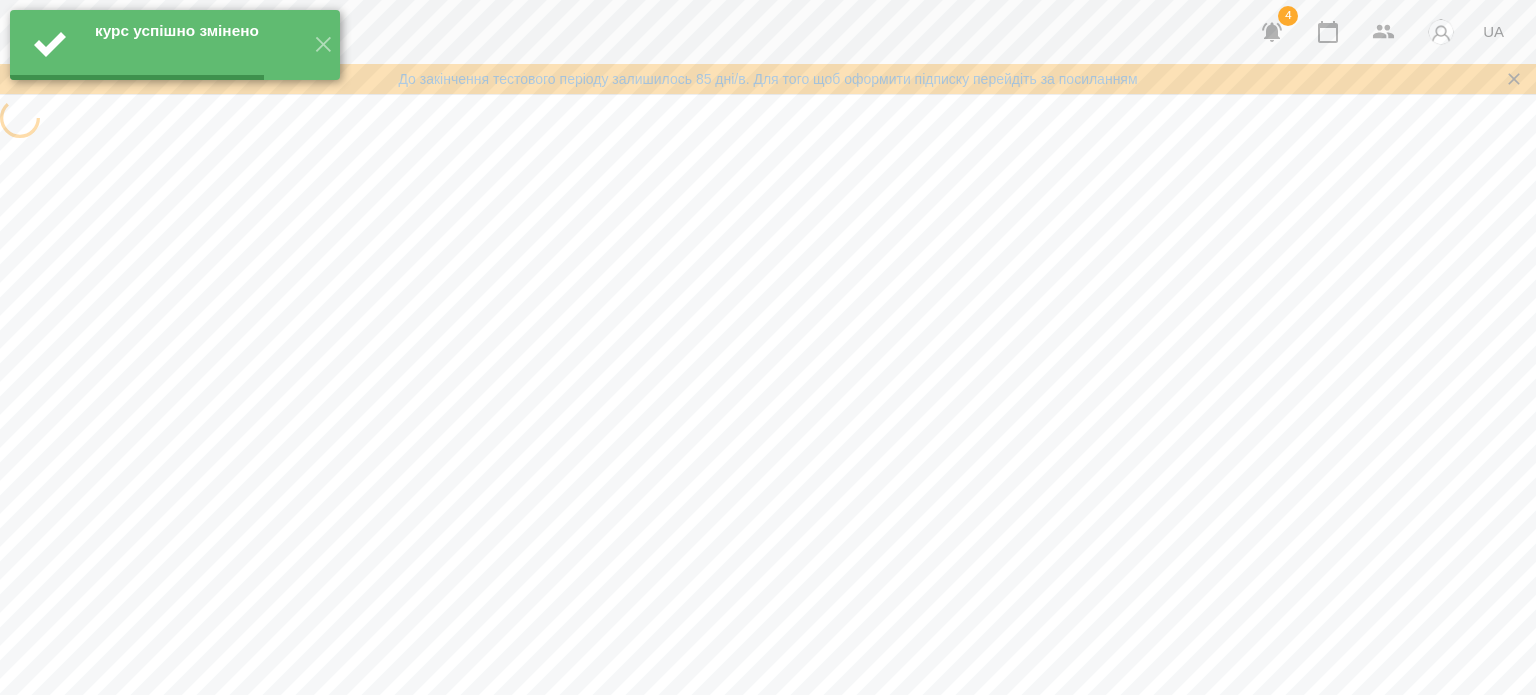 scroll, scrollTop: 0, scrollLeft: 0, axis: both 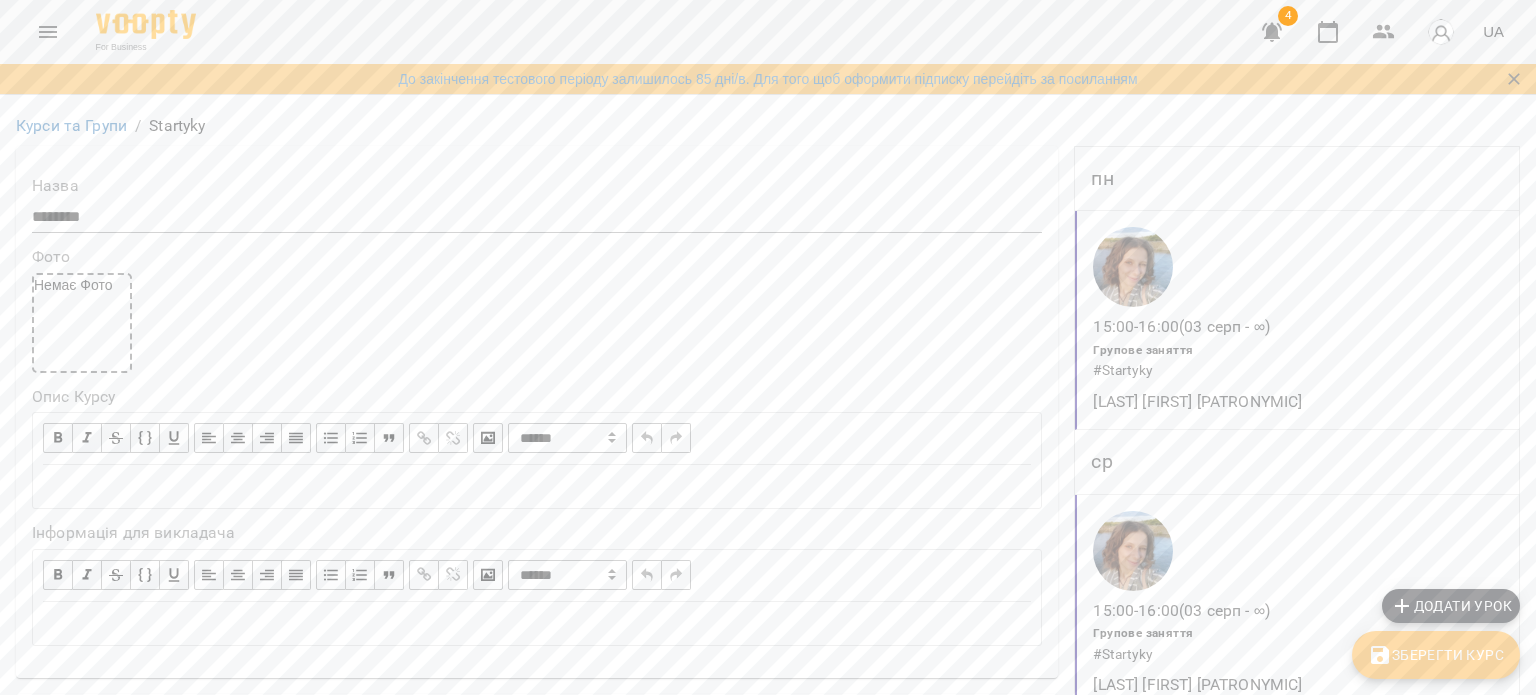 click 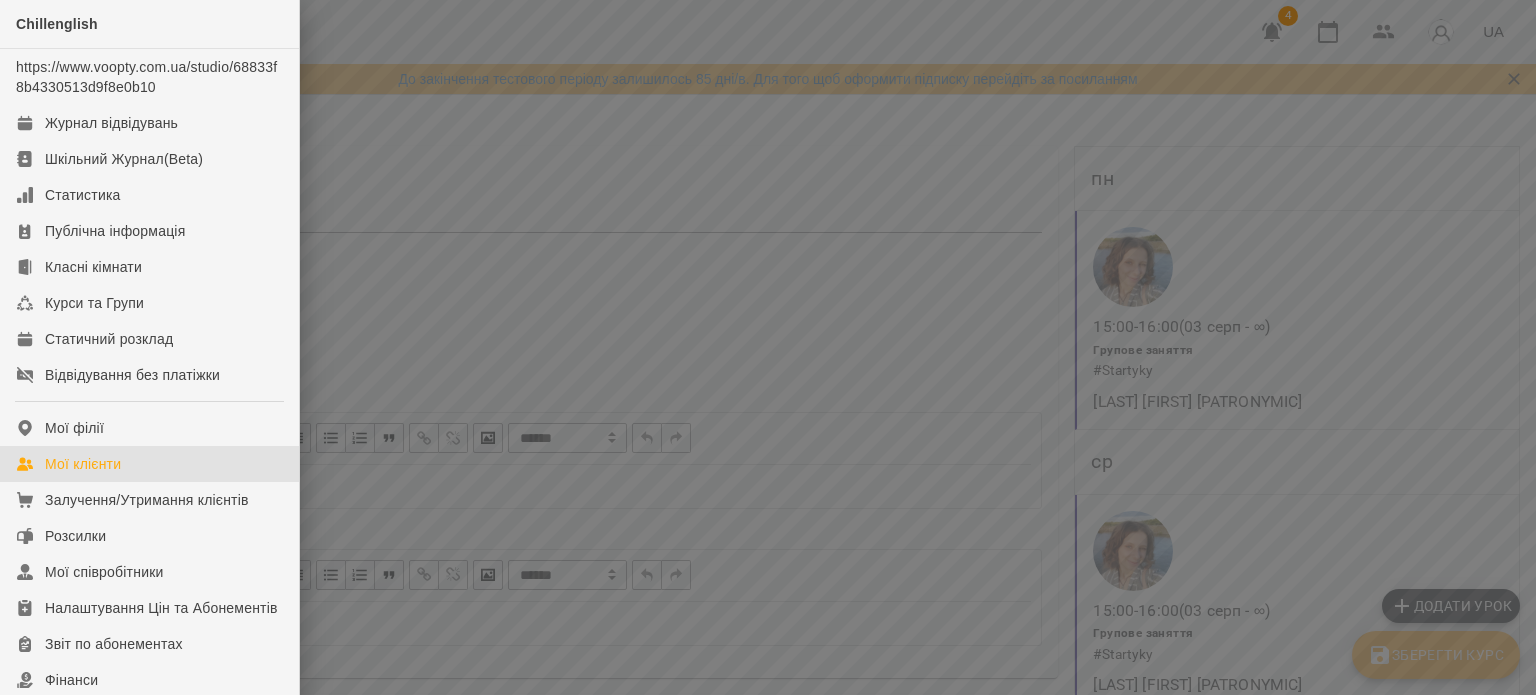 click on "Мої клієнти" at bounding box center (149, 464) 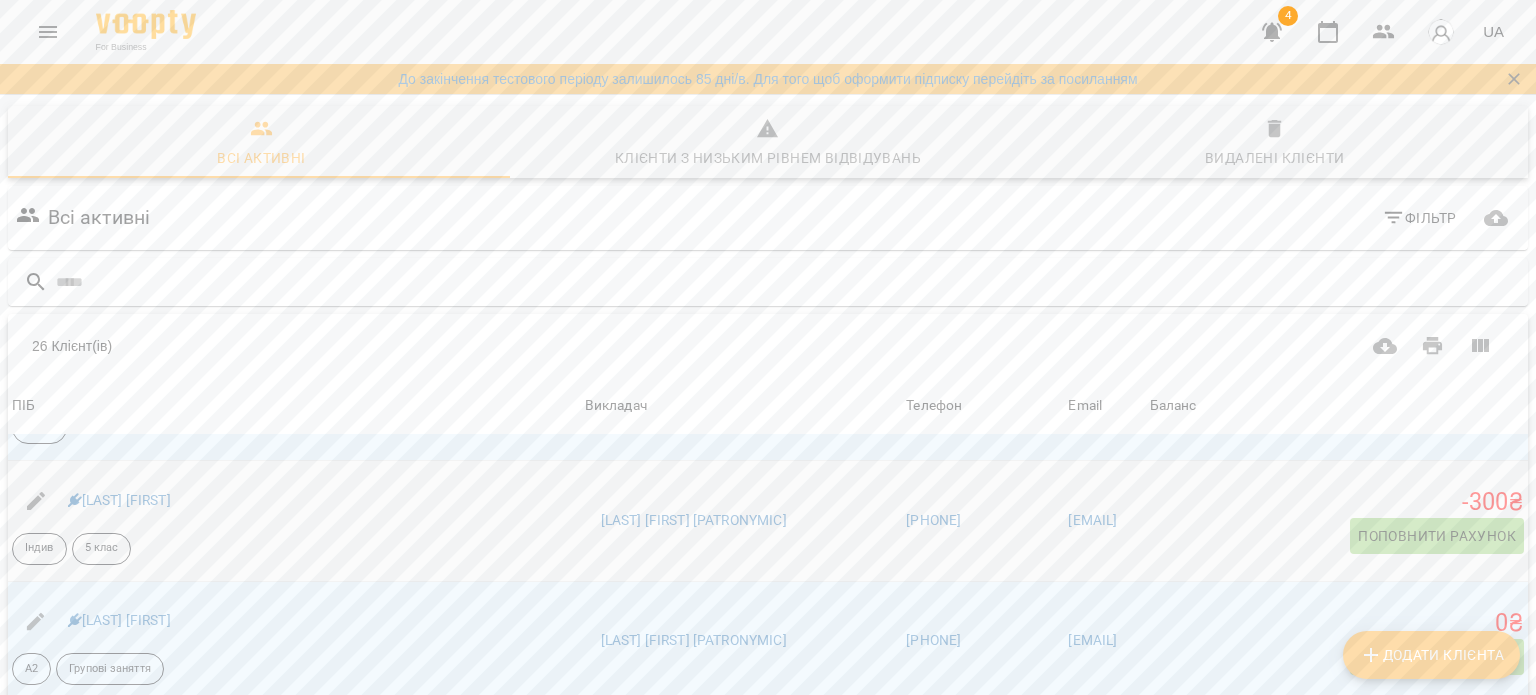 scroll, scrollTop: 1200, scrollLeft: 0, axis: vertical 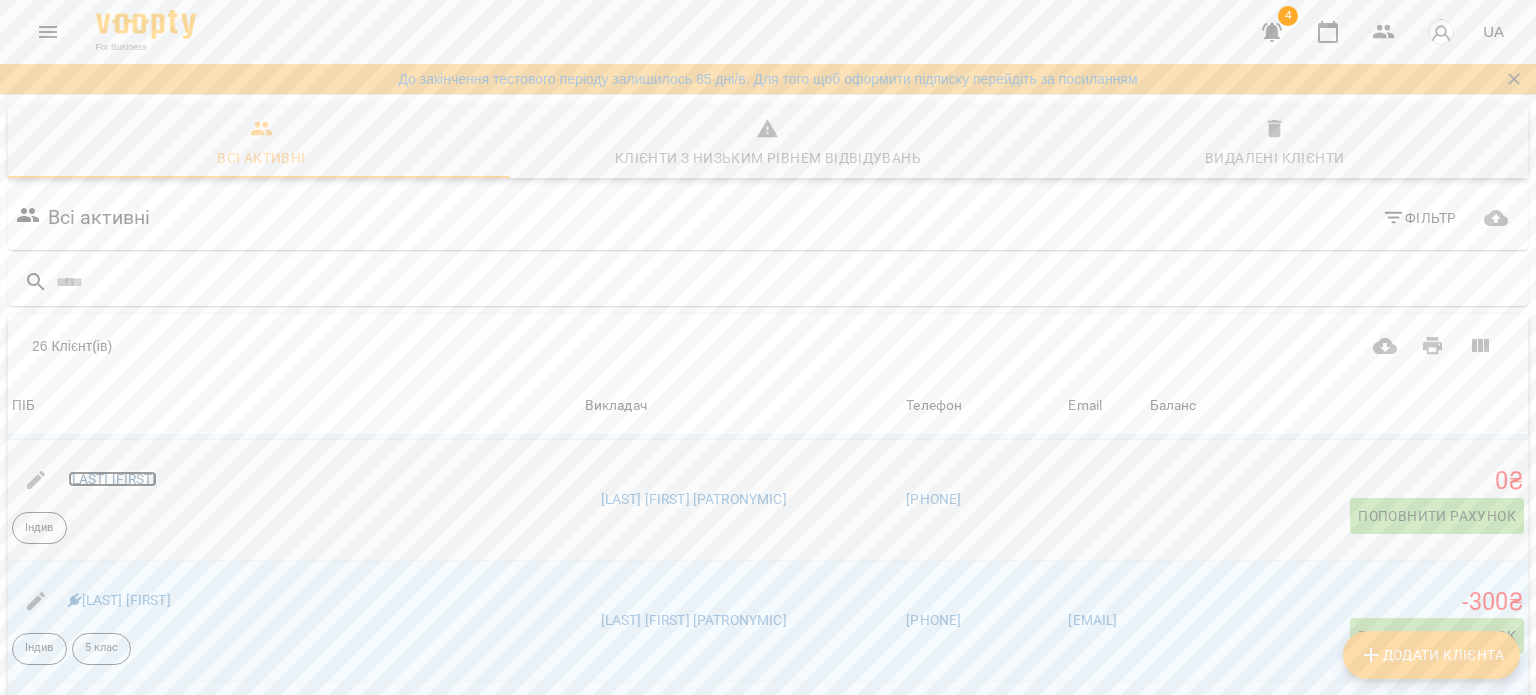 click on "[LAST] [FIRST]" at bounding box center (112, 479) 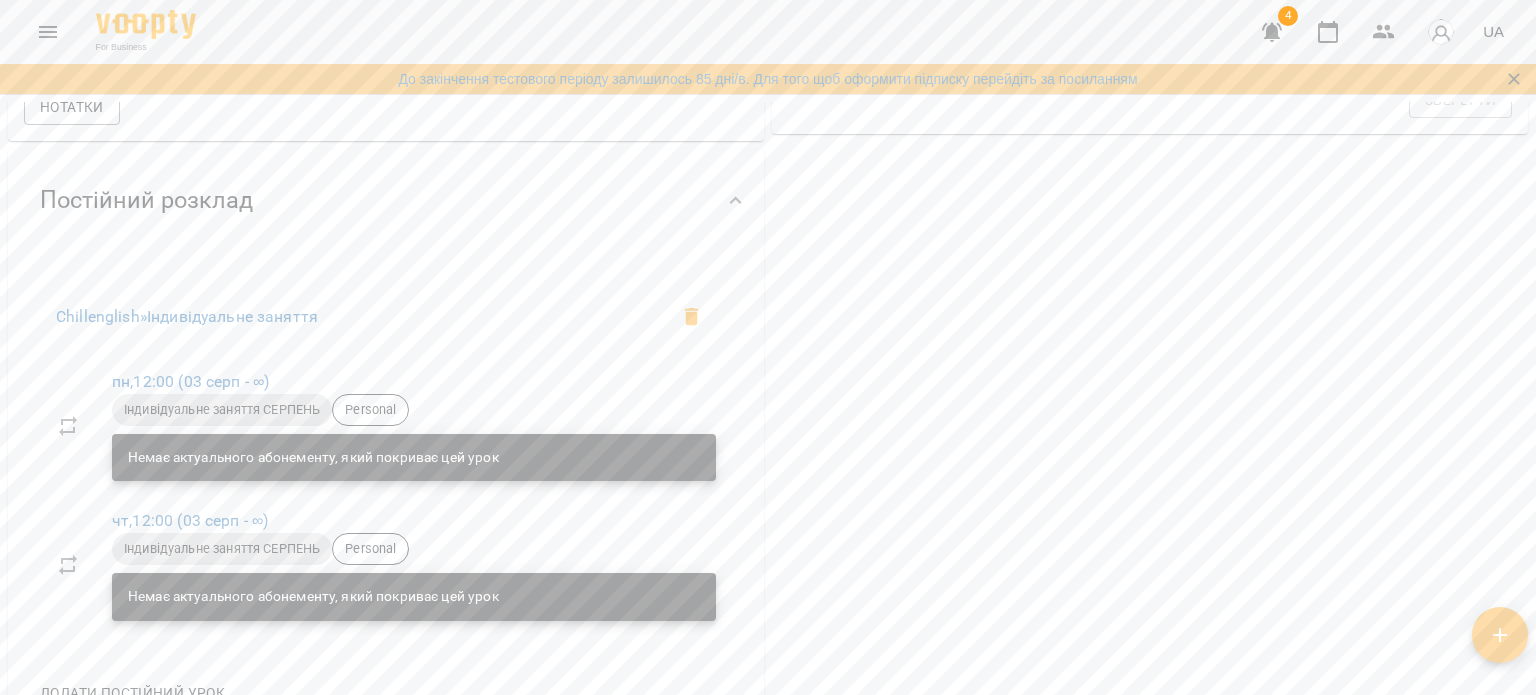 scroll, scrollTop: 900, scrollLeft: 0, axis: vertical 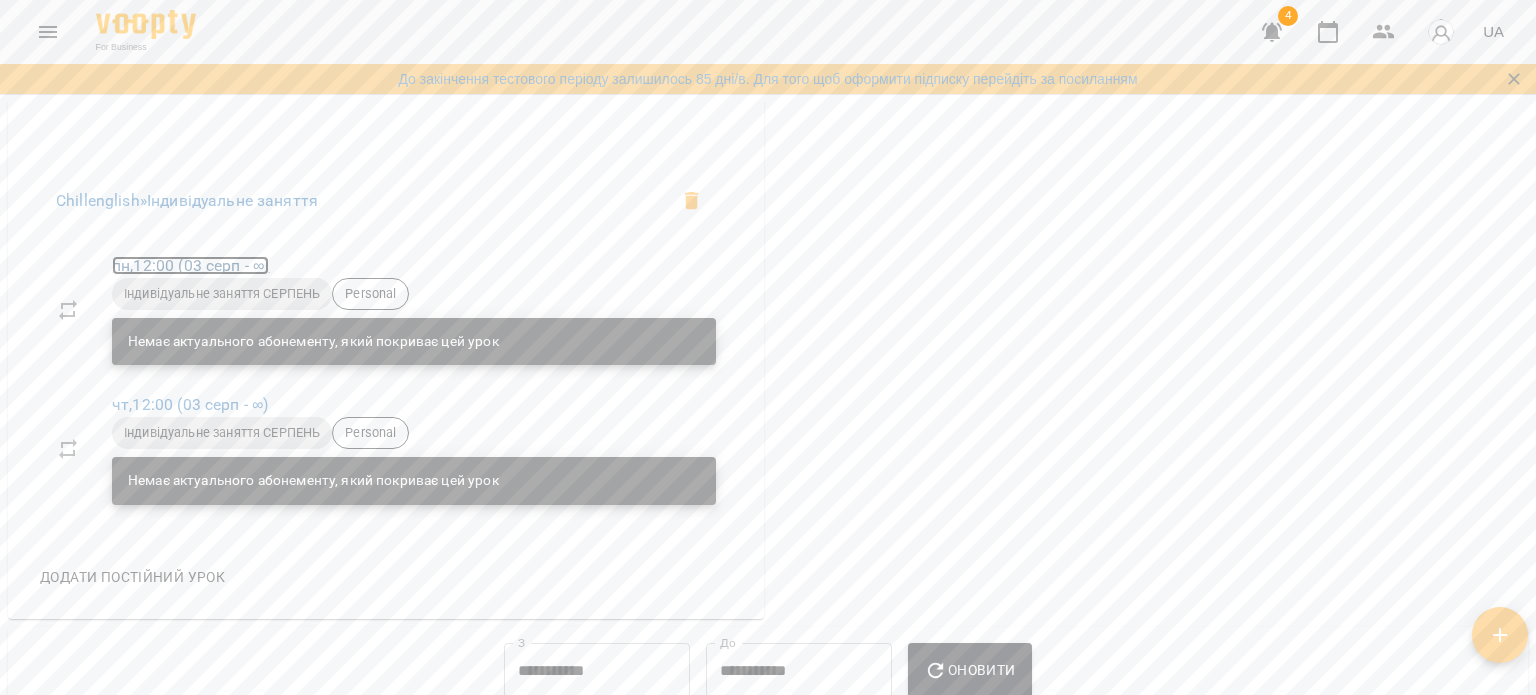 click on "пн ,  12:00   (03 серп - ∞)" at bounding box center [190, 265] 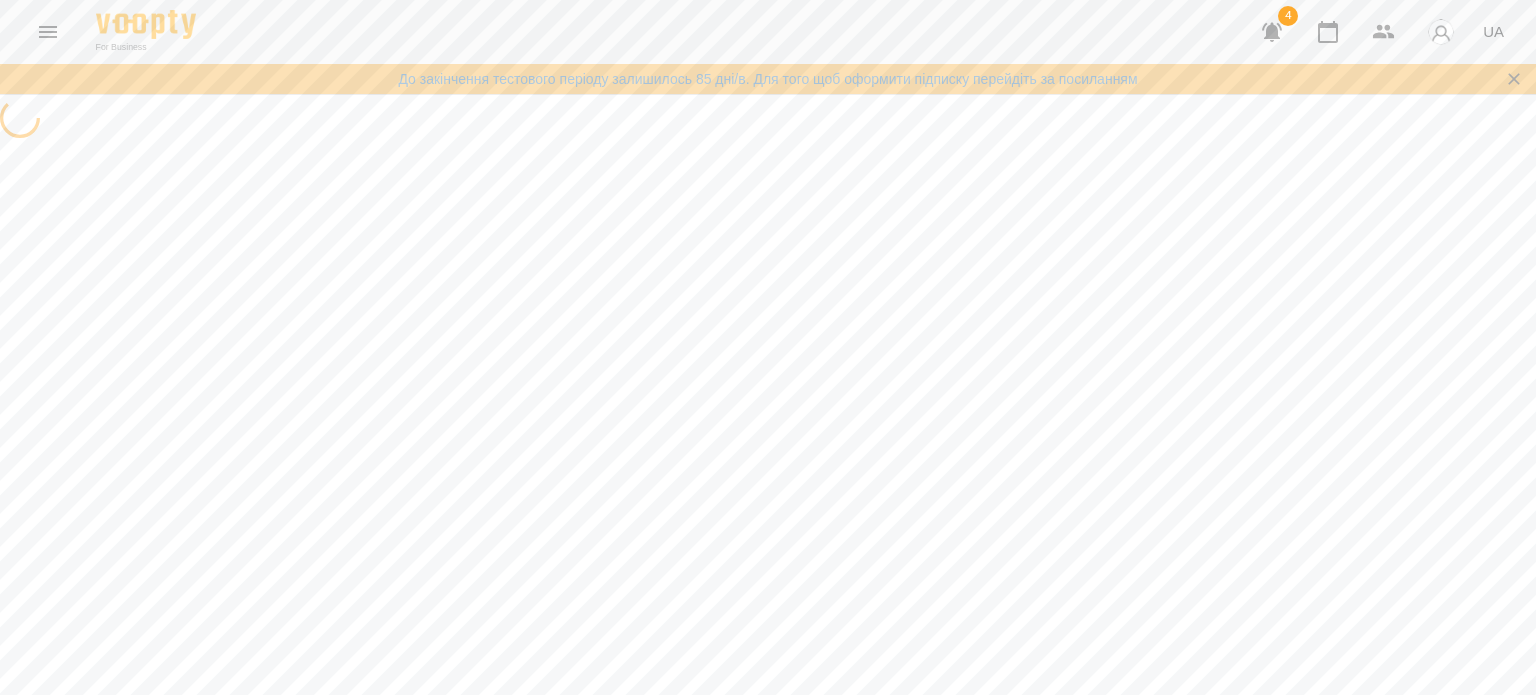 select on "*" 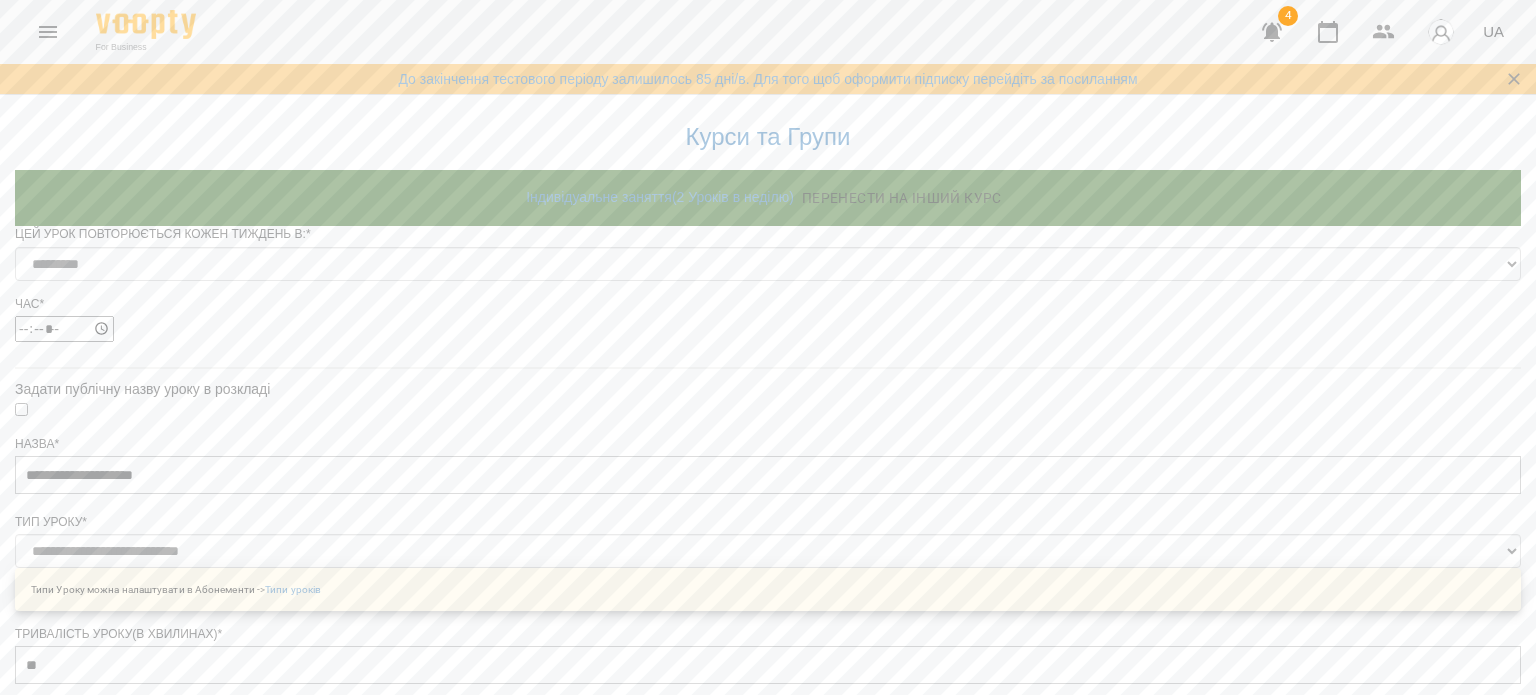 scroll, scrollTop: 996, scrollLeft: 0, axis: vertical 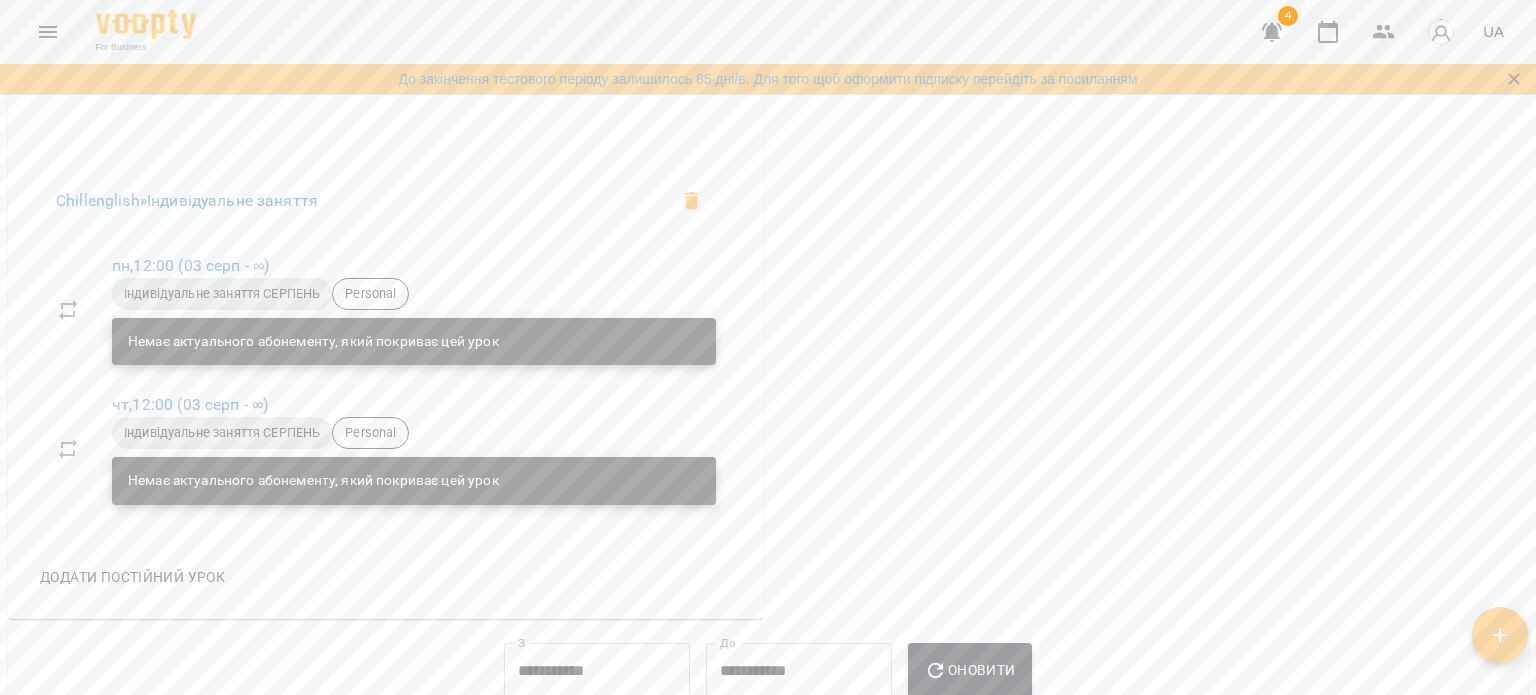 click on "Personal" at bounding box center [370, 294] 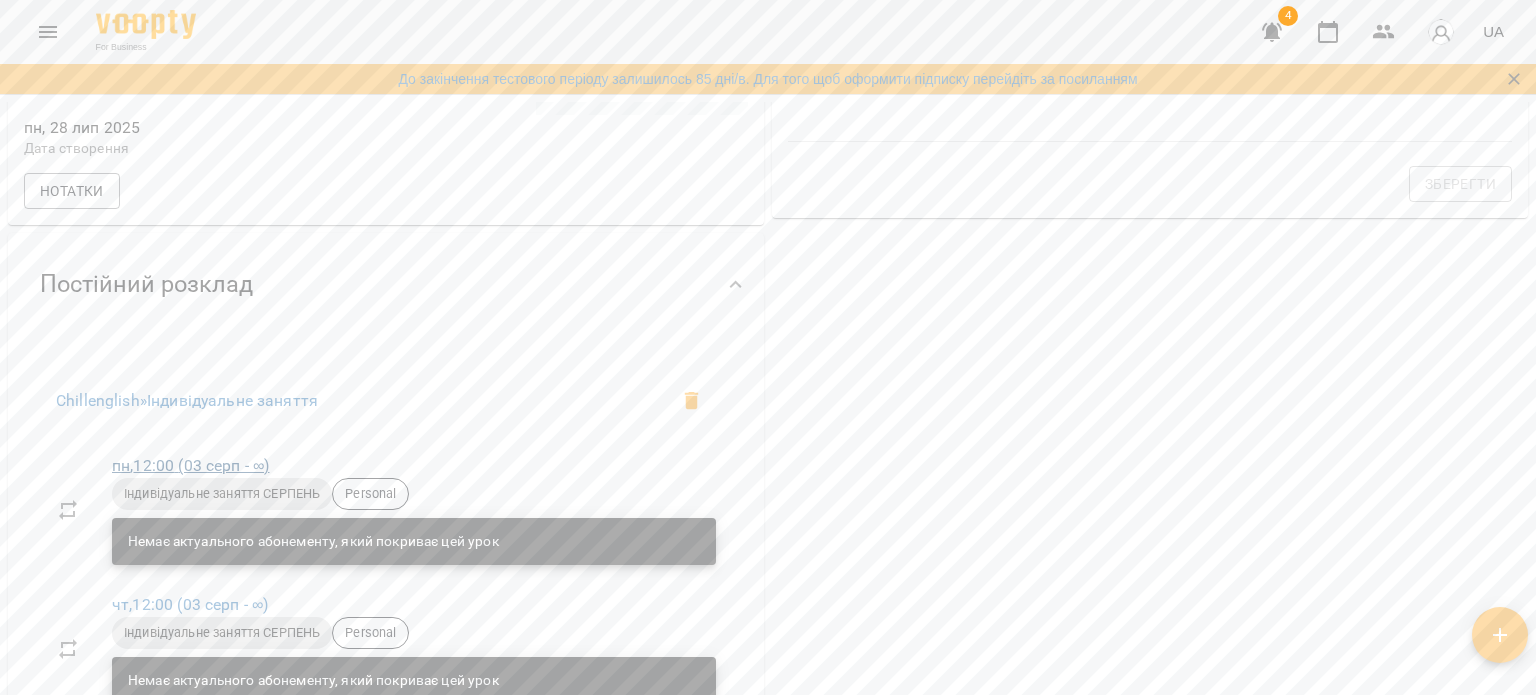 scroll, scrollTop: 700, scrollLeft: 0, axis: vertical 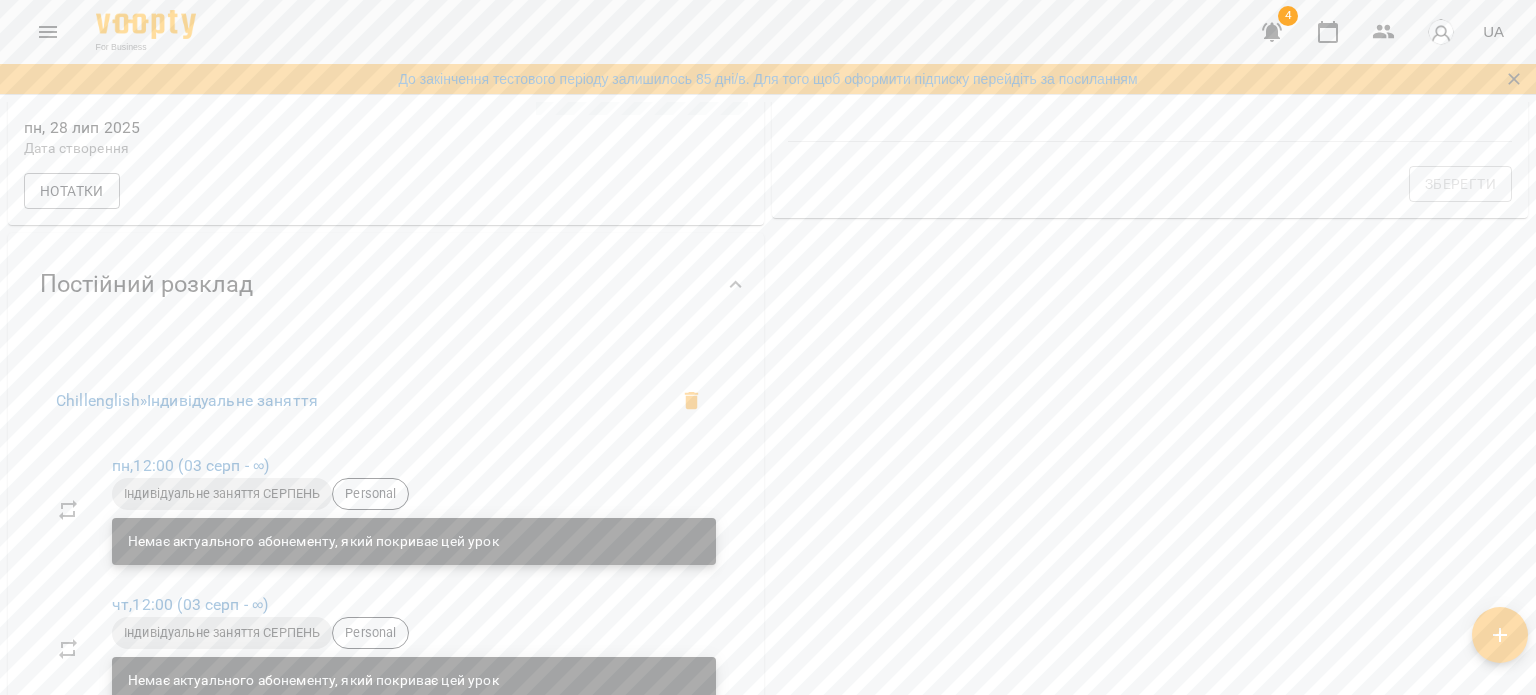 click 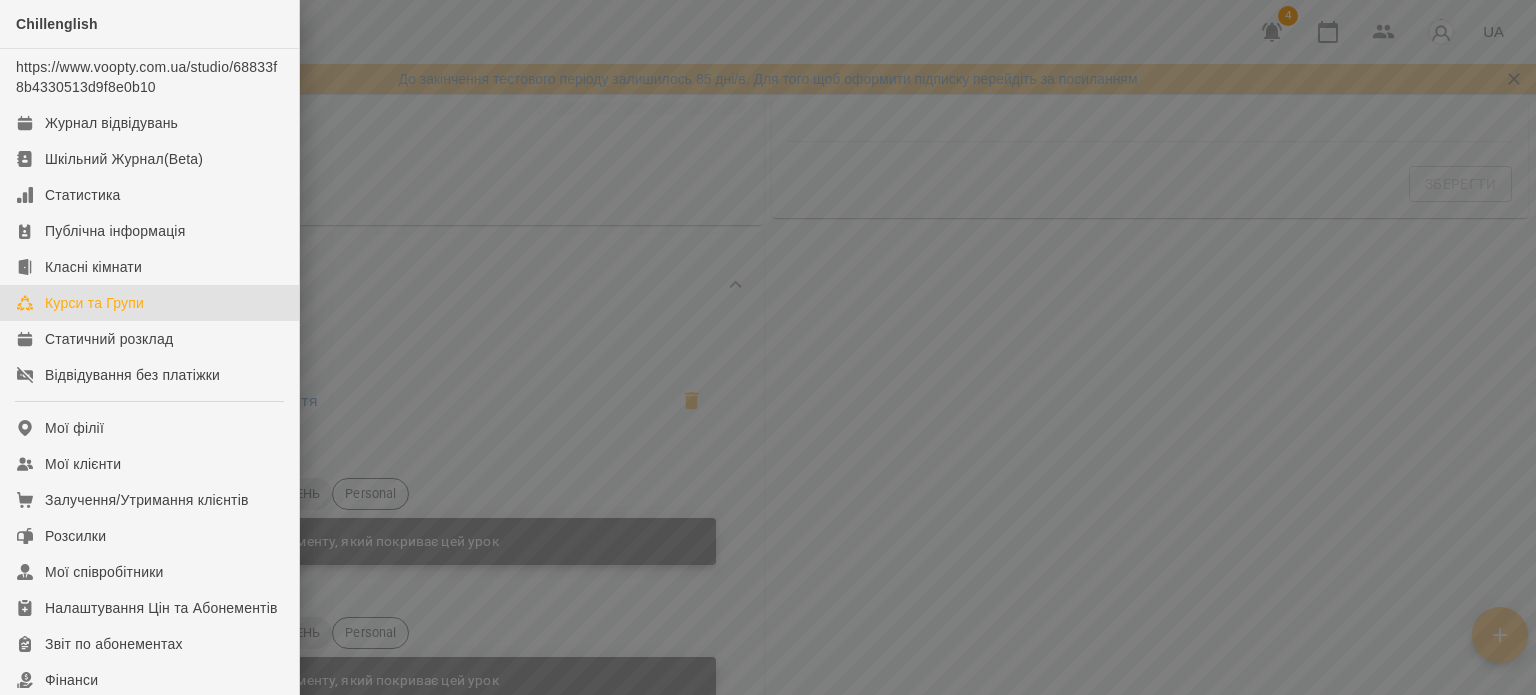 click on "Курси та Групи" at bounding box center [149, 303] 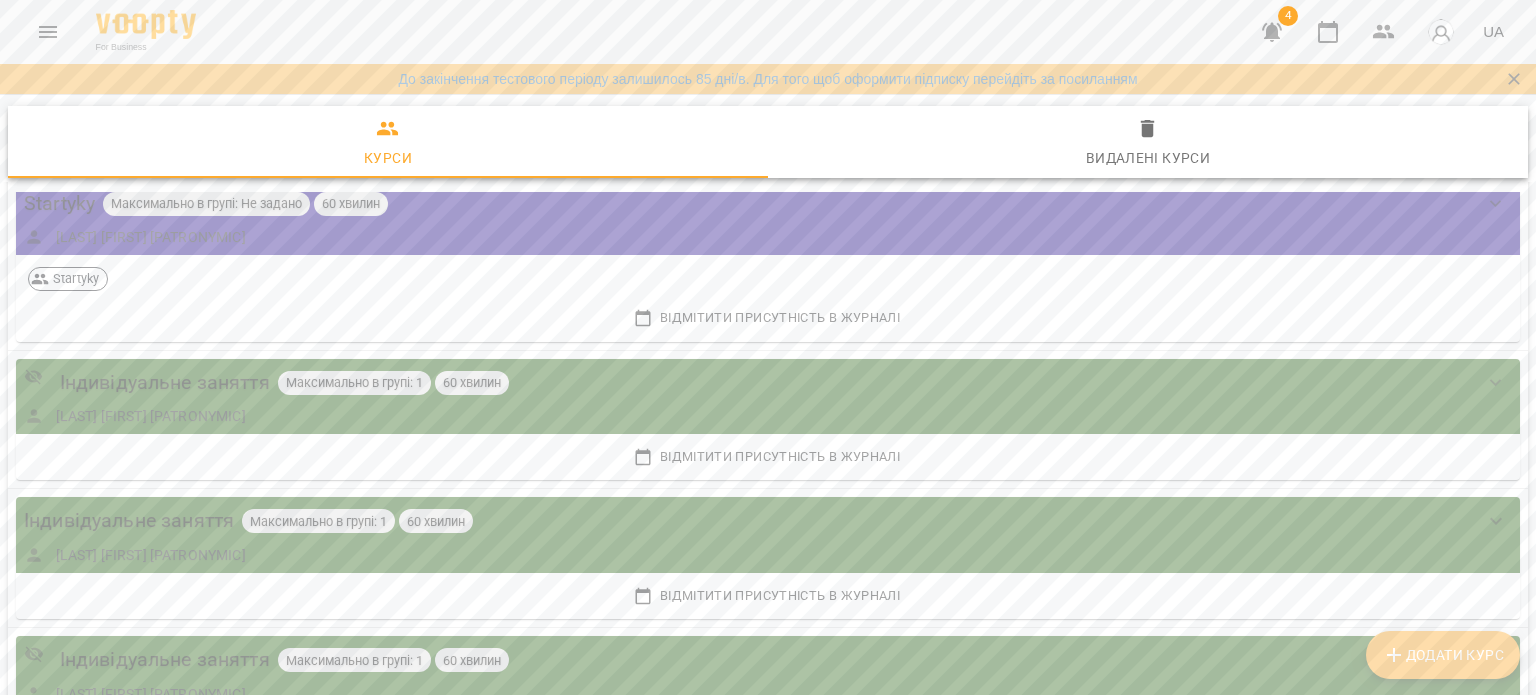 scroll, scrollTop: 1164, scrollLeft: 0, axis: vertical 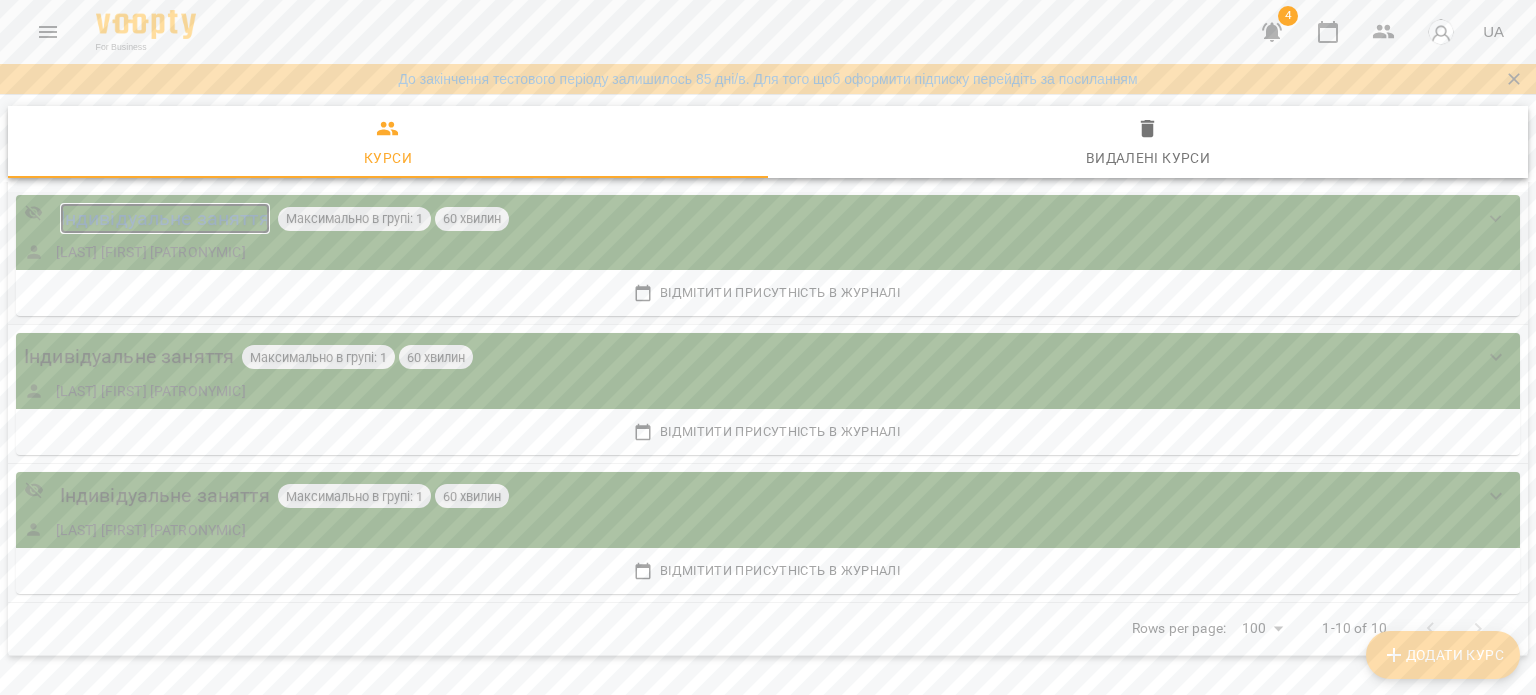 click on "Індивідуальне заняття" at bounding box center [165, 218] 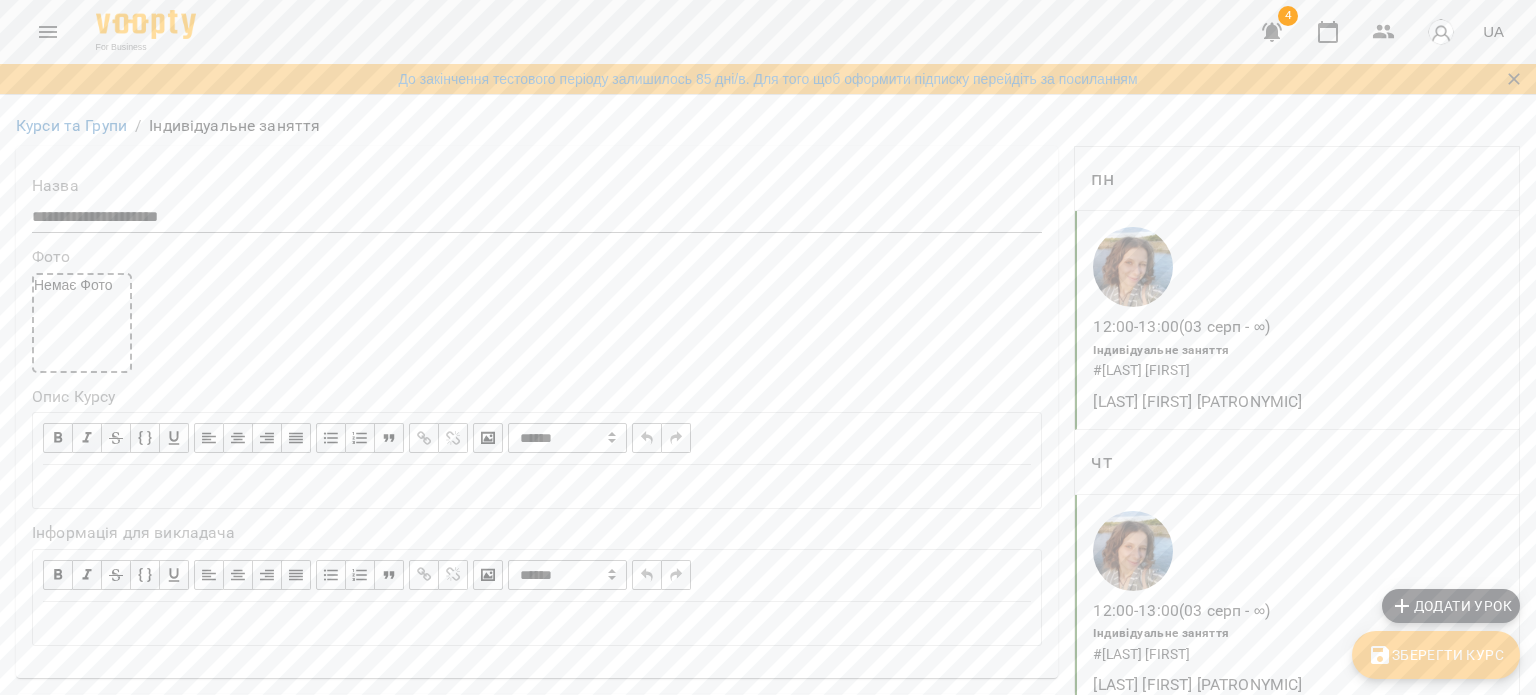 scroll, scrollTop: 800, scrollLeft: 0, axis: vertical 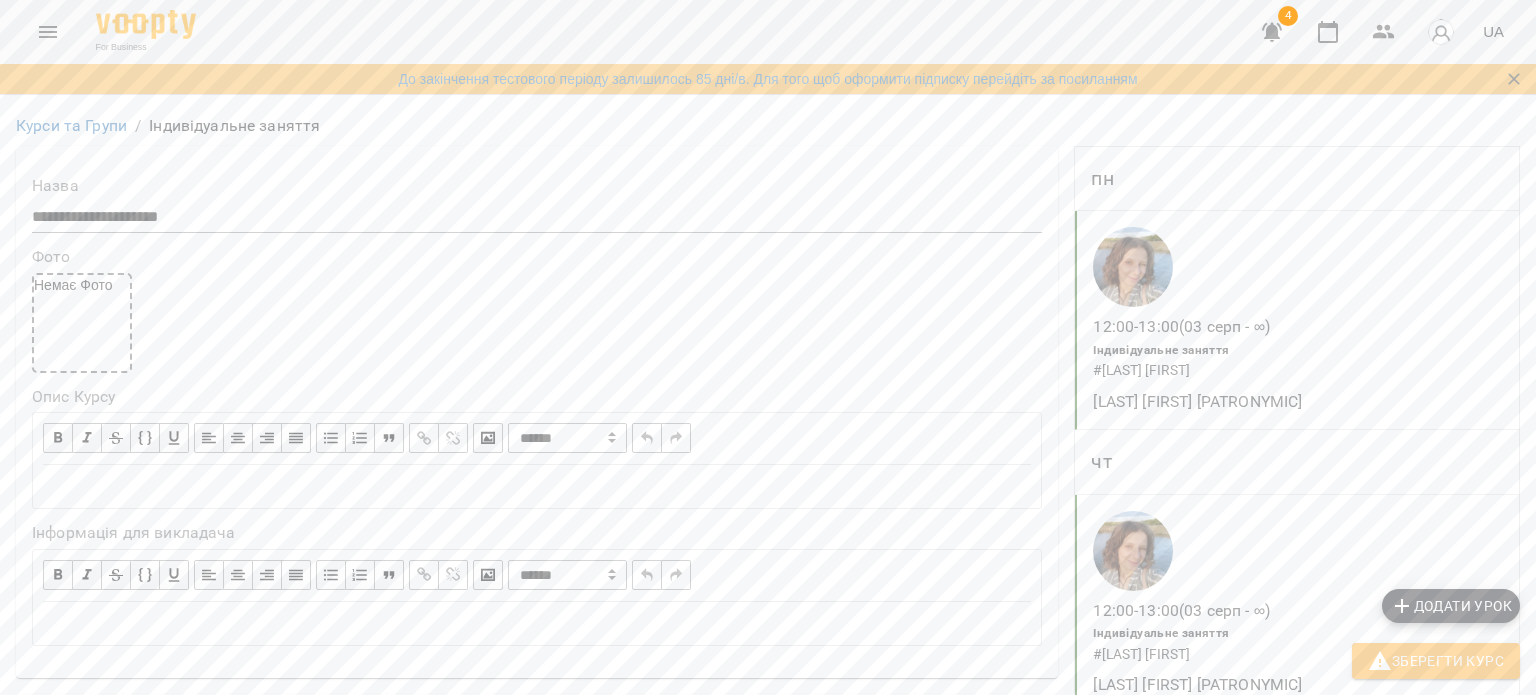 click on "Зберегти Курс" at bounding box center (1436, 661) 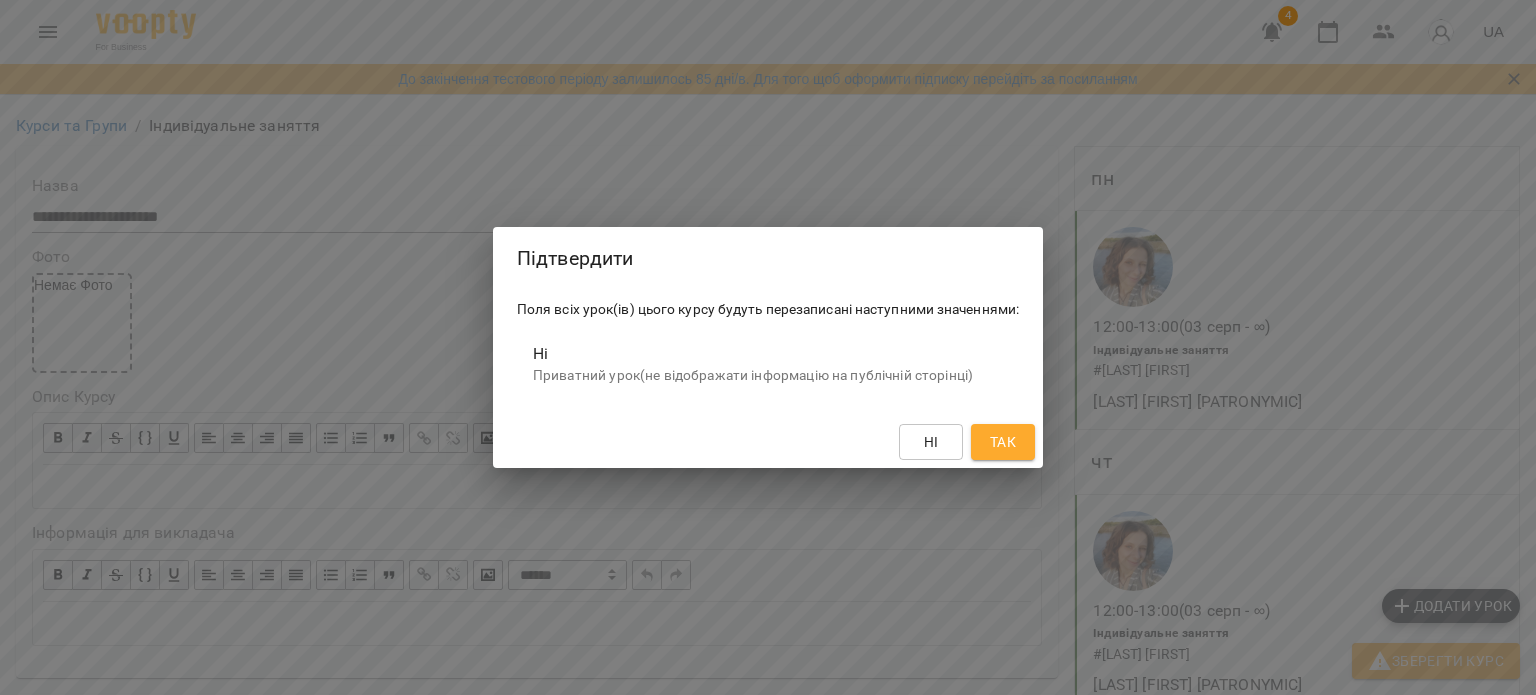 click on "Так" at bounding box center [1003, 442] 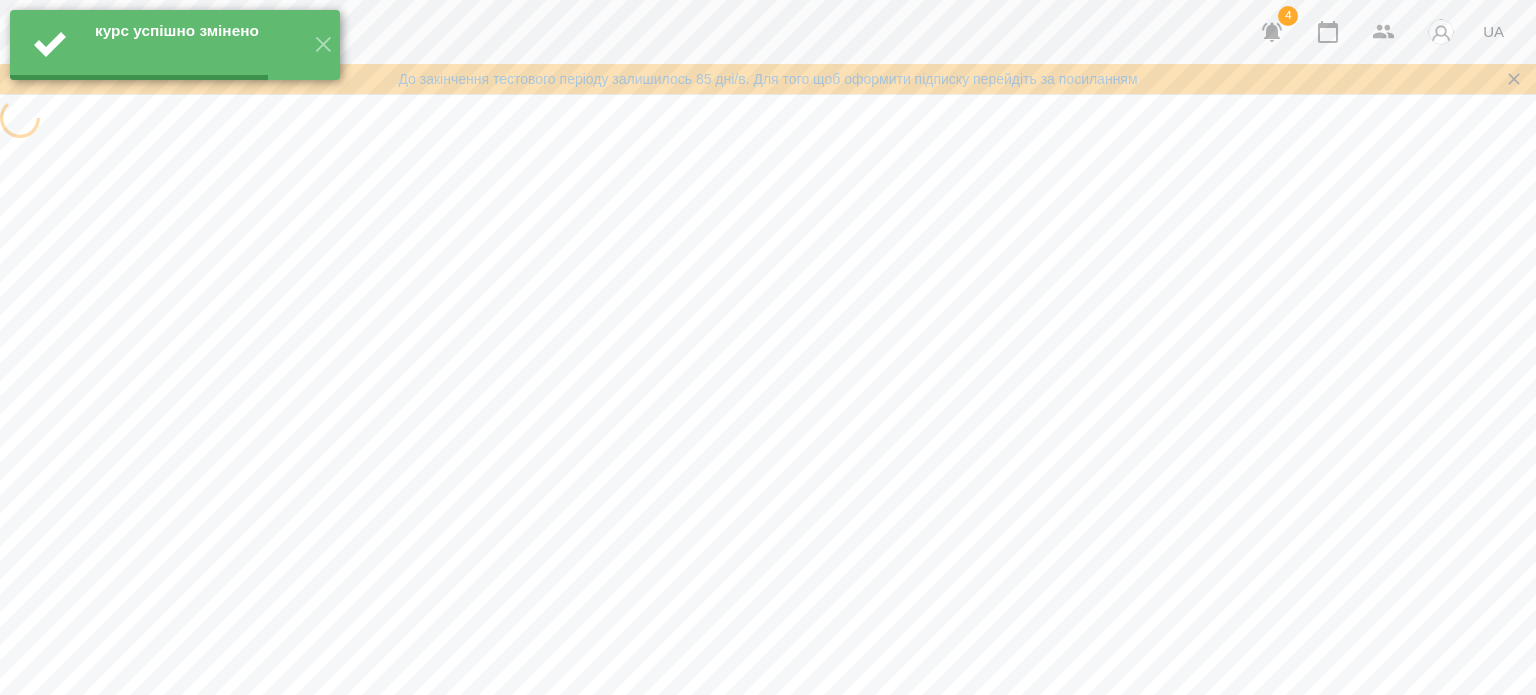 scroll, scrollTop: 0, scrollLeft: 0, axis: both 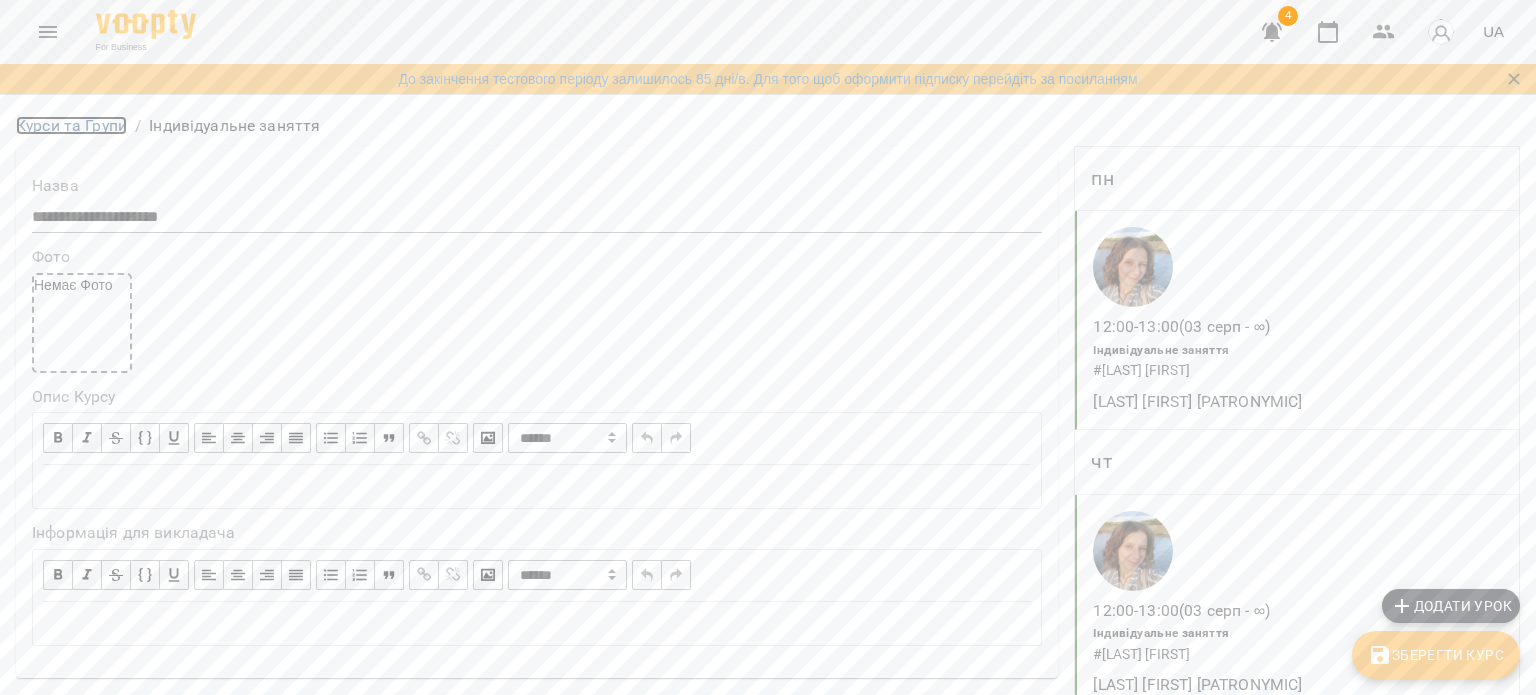 click on "Курси та Групи" at bounding box center [71, 125] 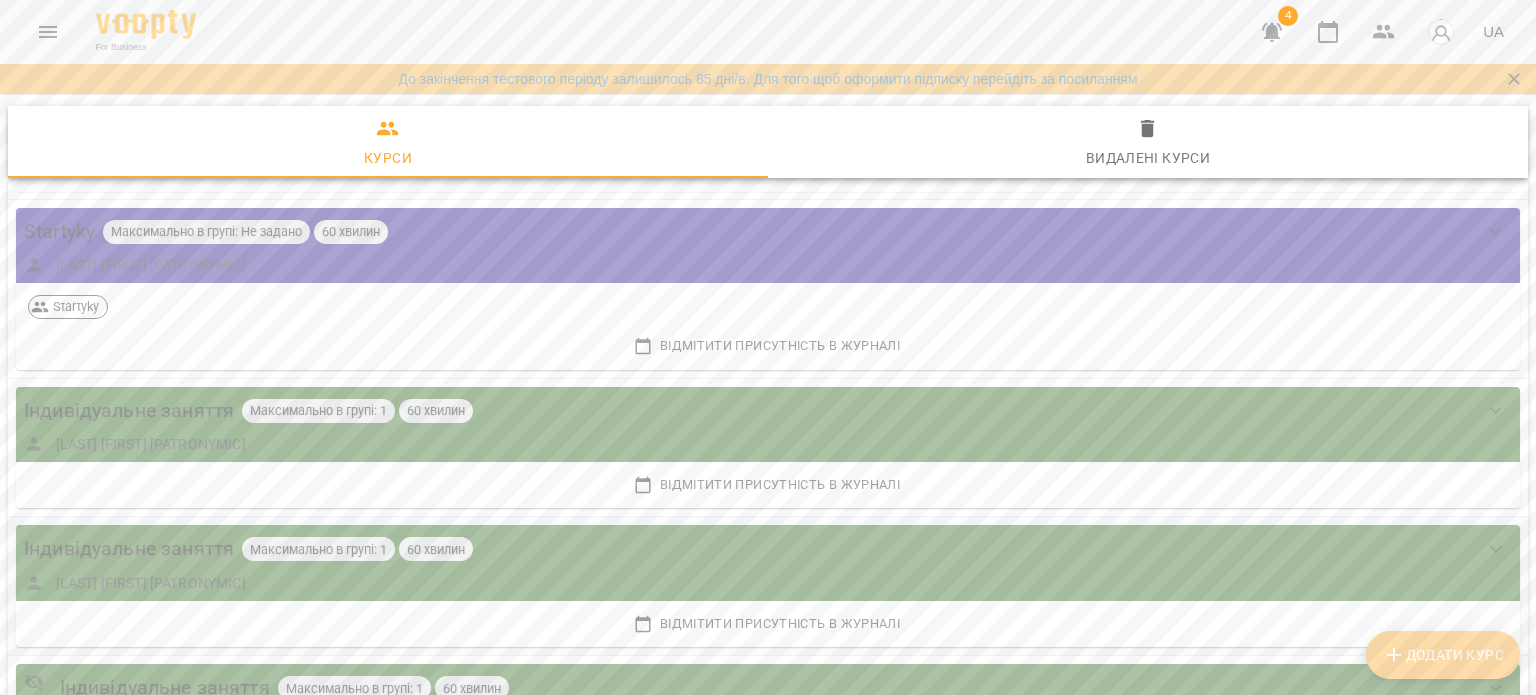 scroll, scrollTop: 1164, scrollLeft: 0, axis: vertical 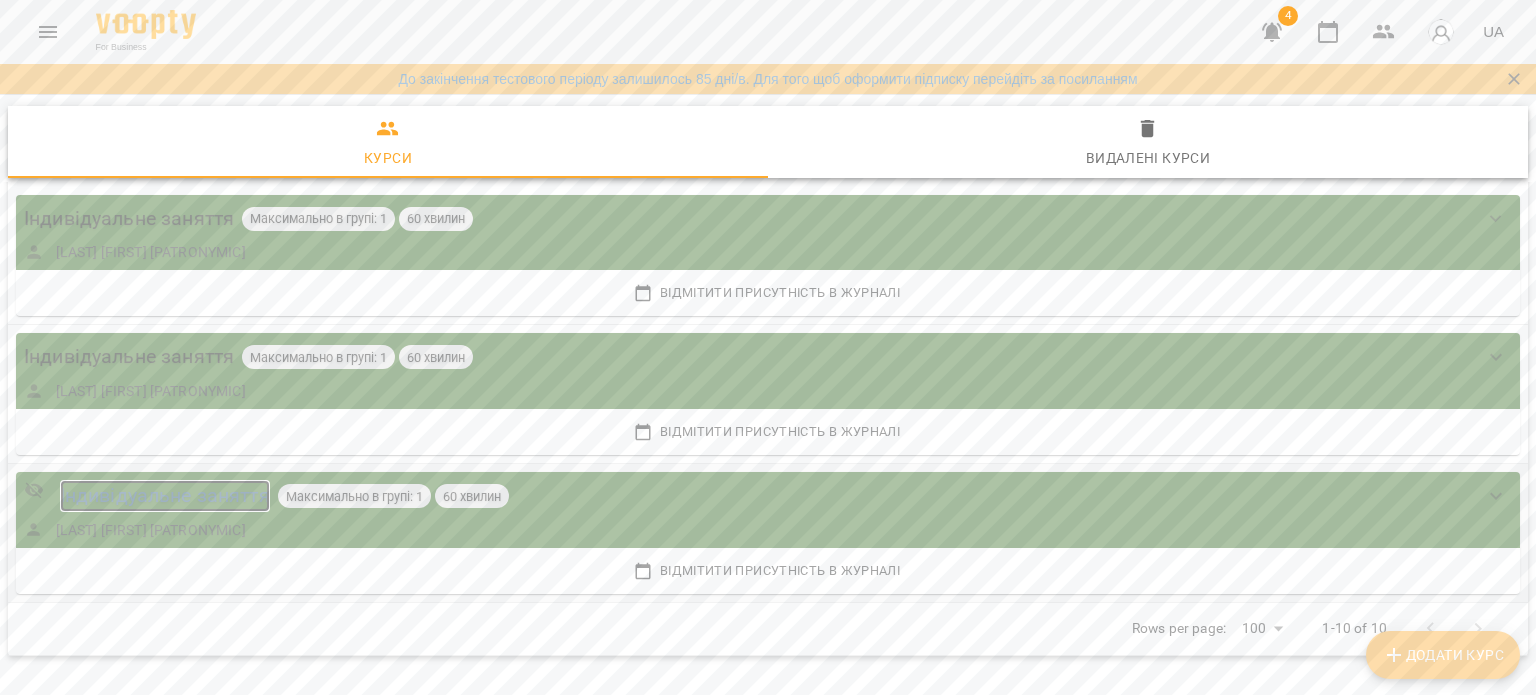 click on "Індивідуальне заняття" at bounding box center (165, 495) 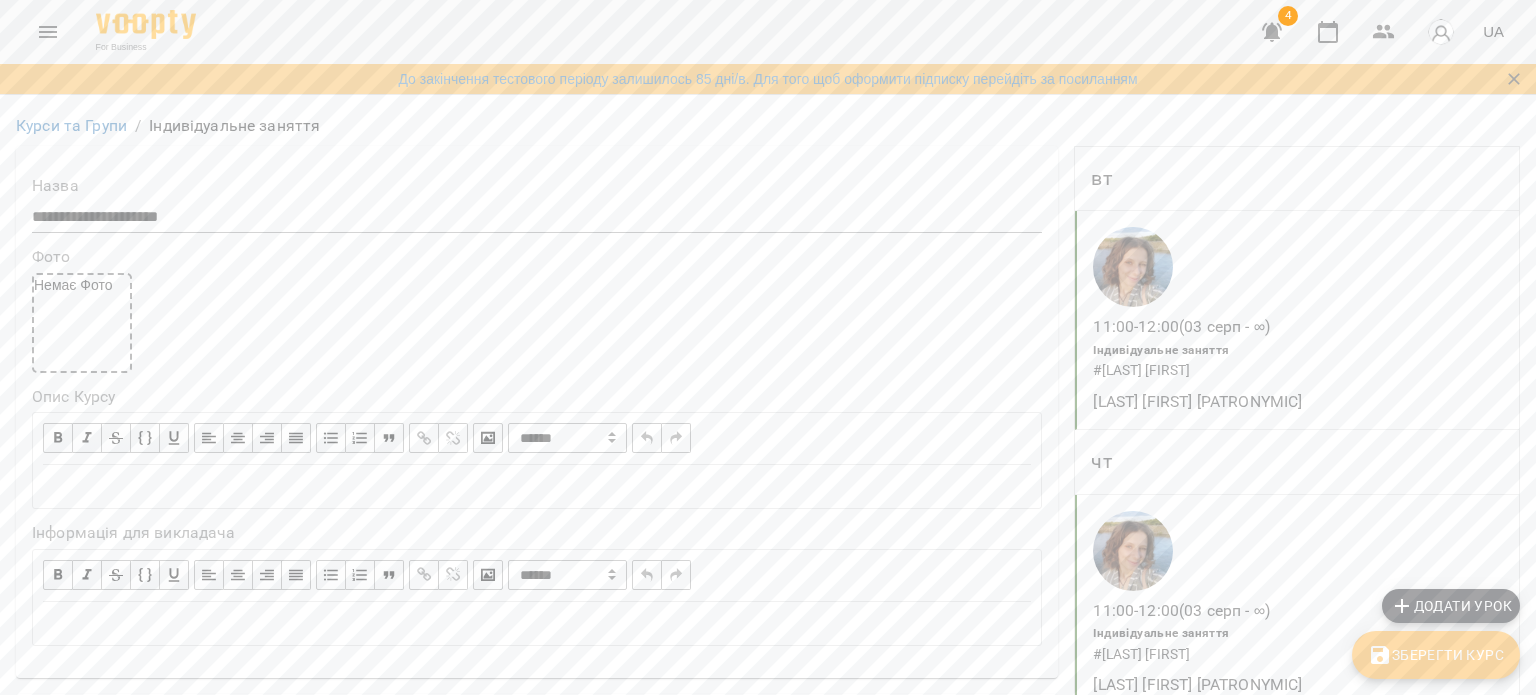 scroll, scrollTop: 700, scrollLeft: 0, axis: vertical 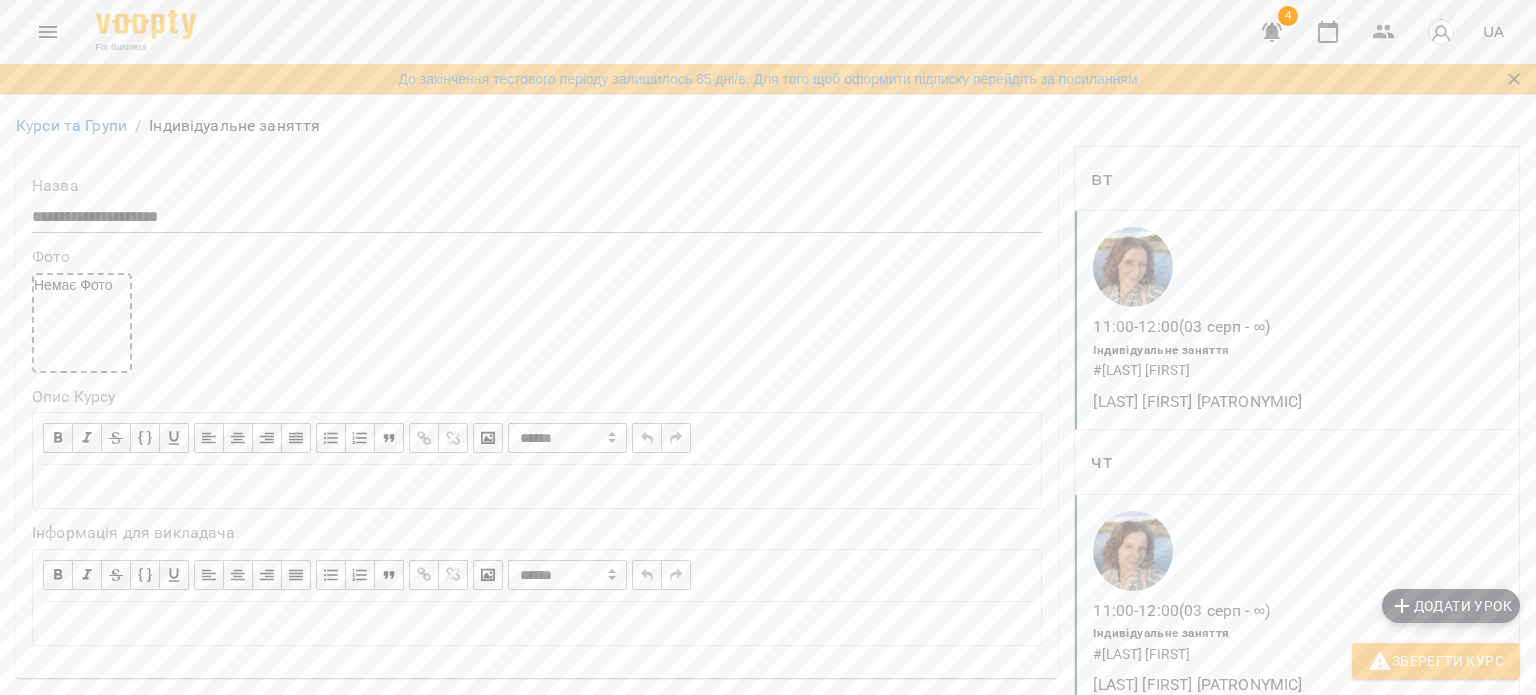 click 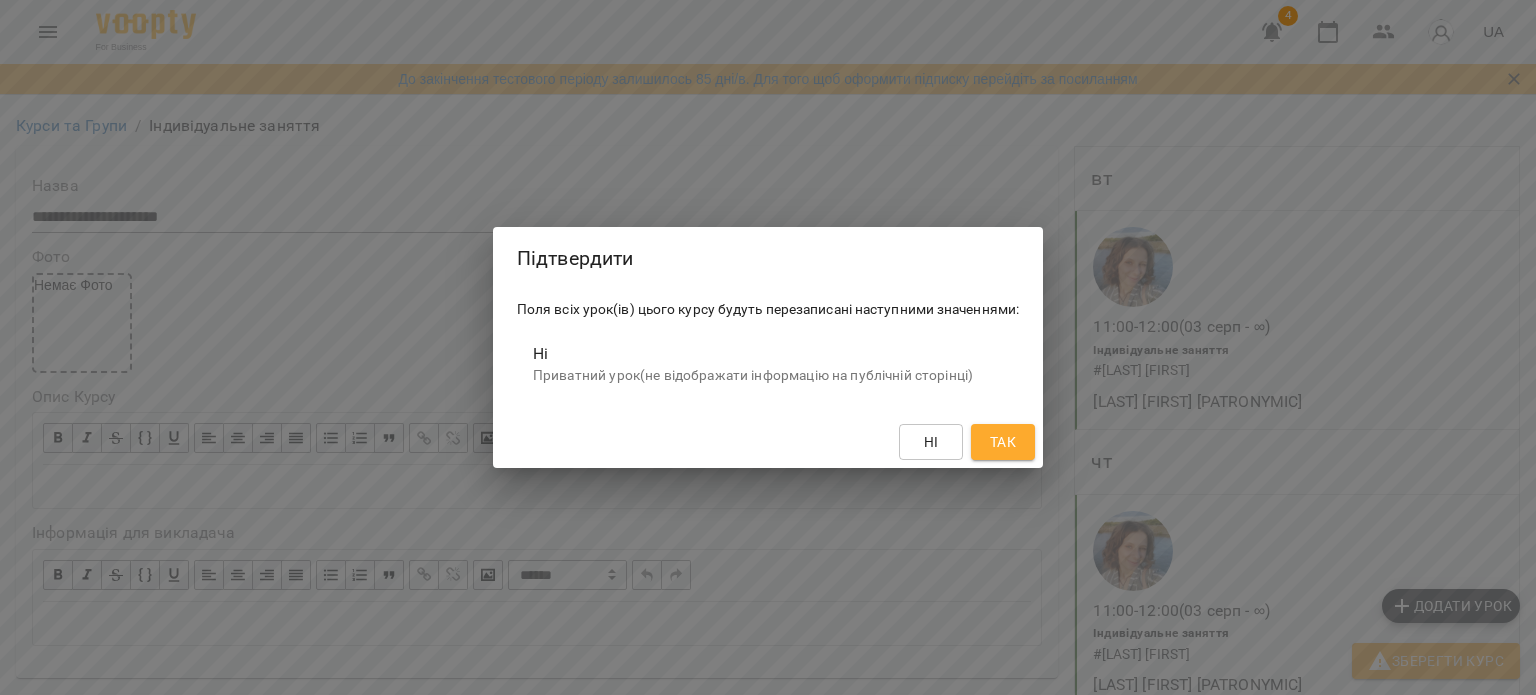click on "Так" at bounding box center (1003, 442) 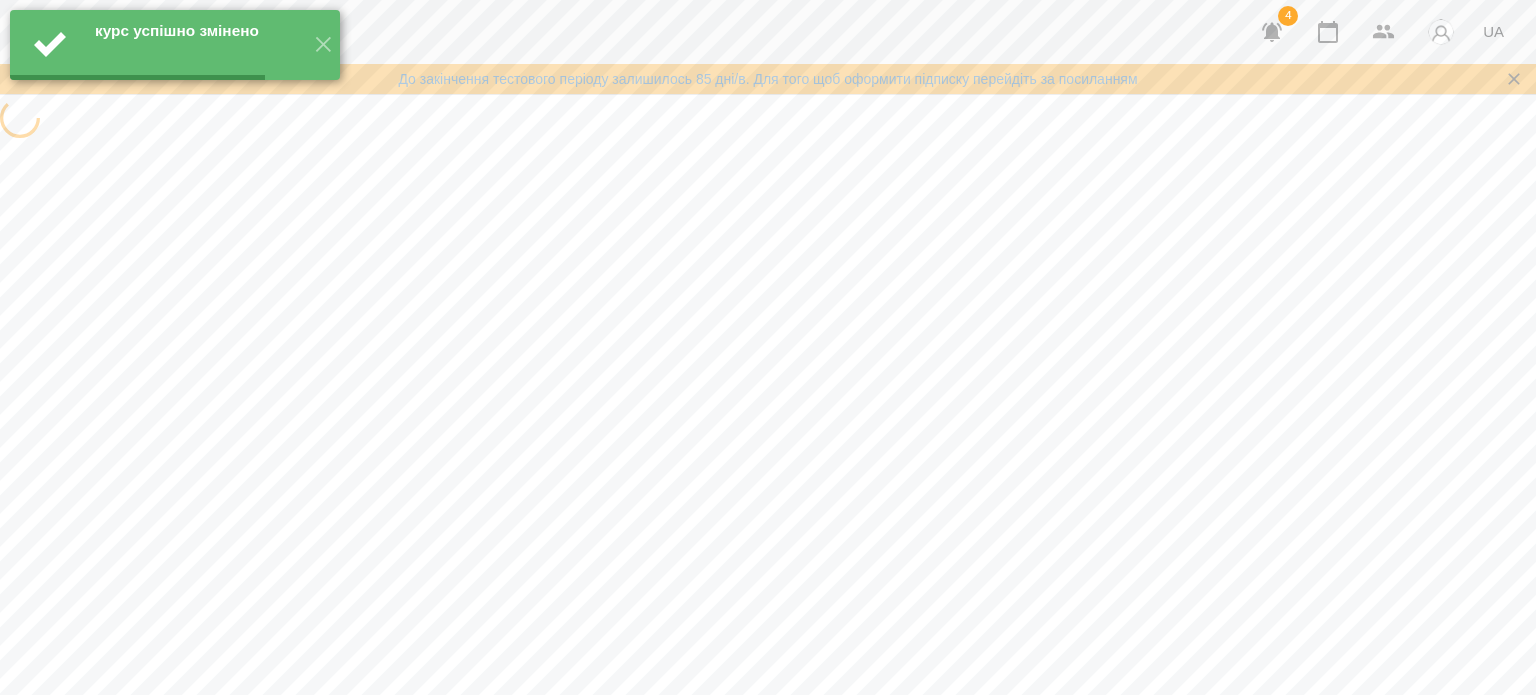 scroll, scrollTop: 0, scrollLeft: 0, axis: both 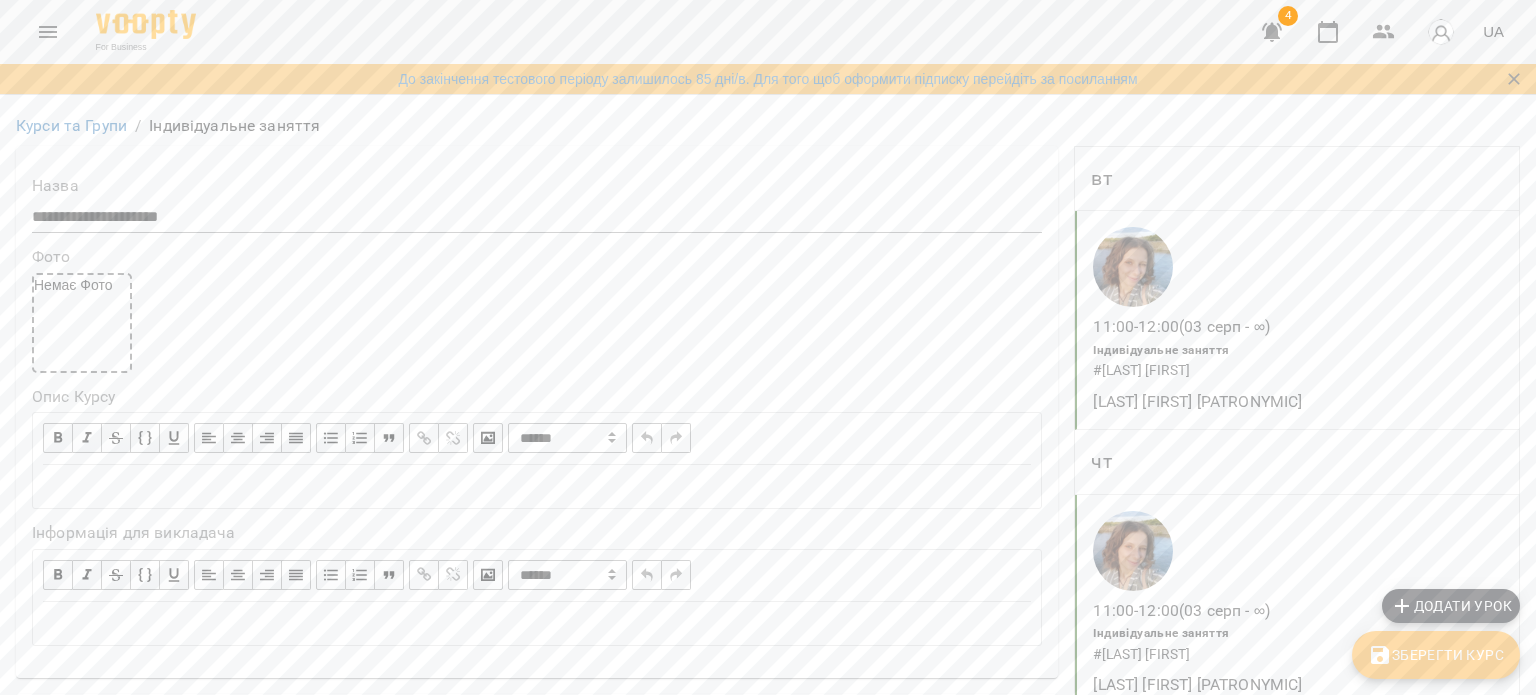 click 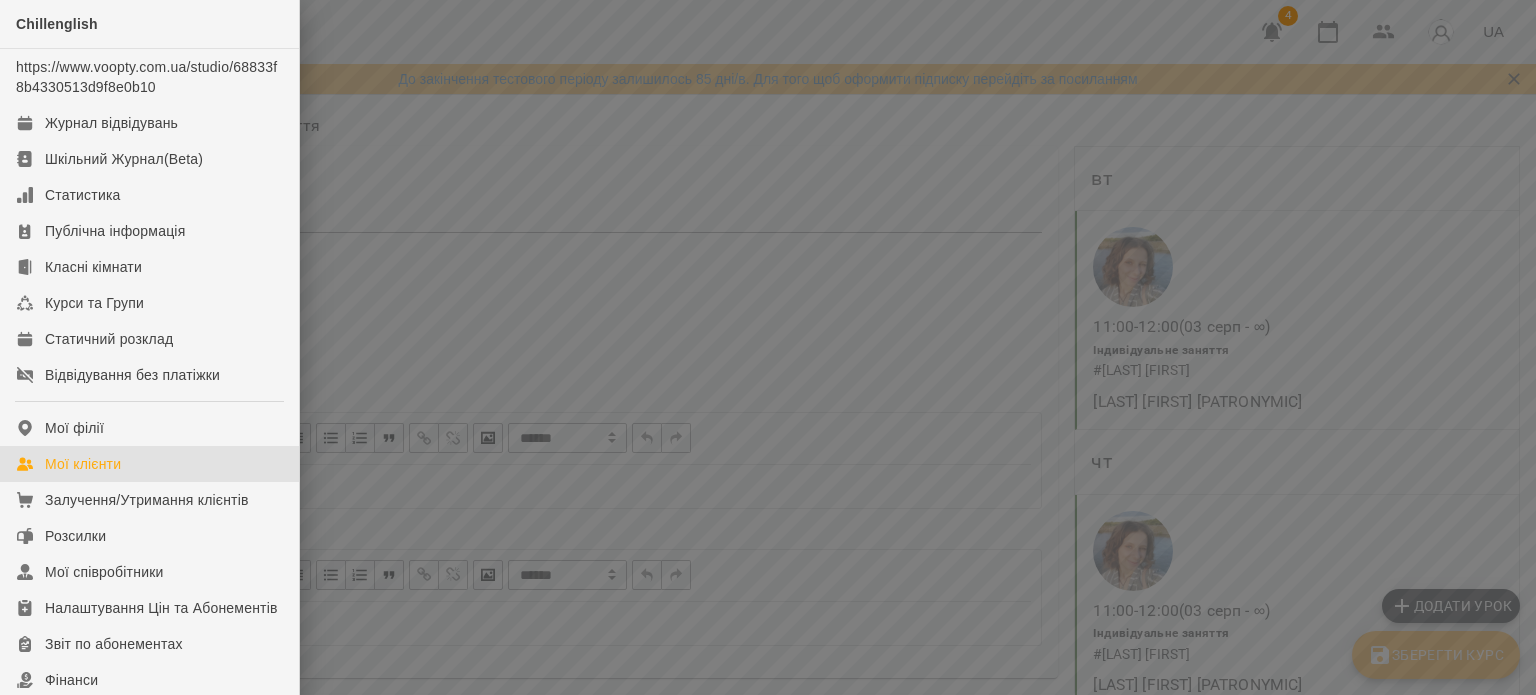 click on "Мої клієнти" at bounding box center (149, 464) 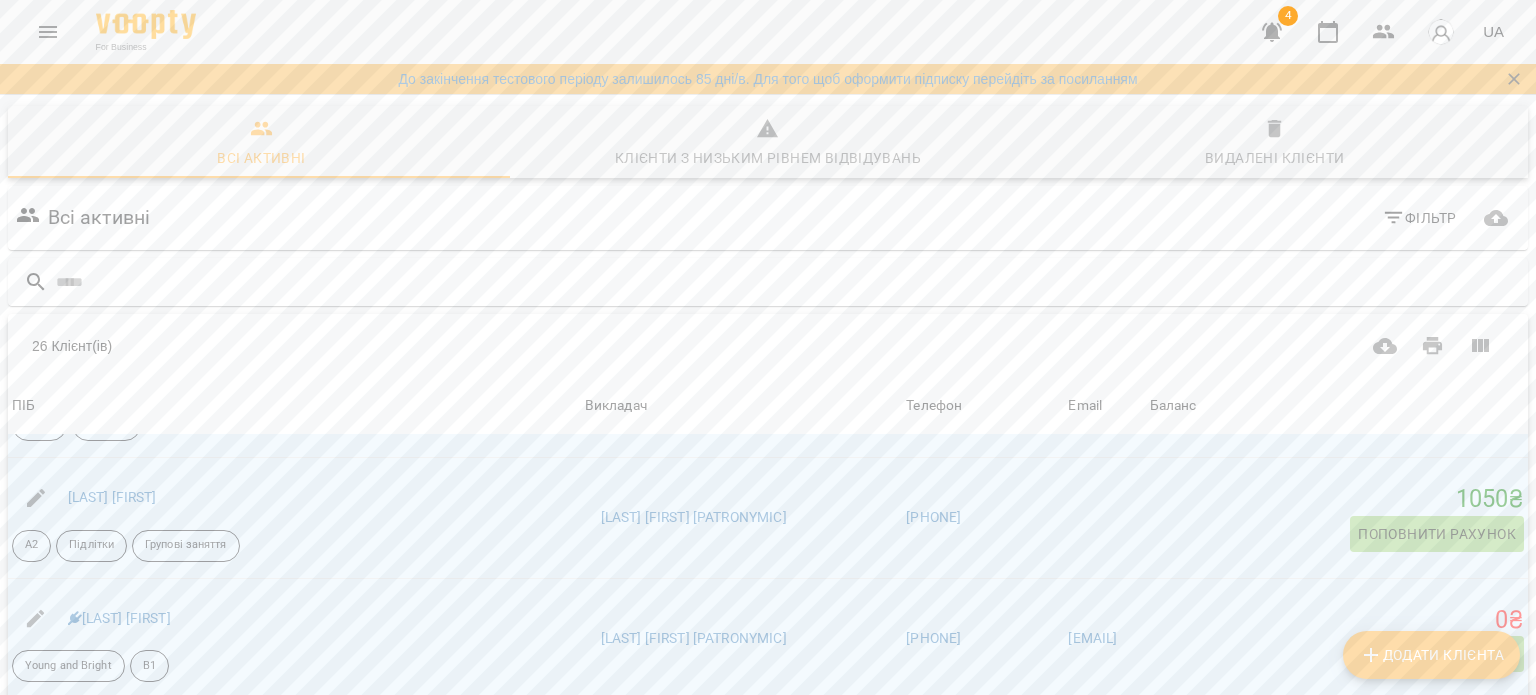 scroll, scrollTop: 500, scrollLeft: 0, axis: vertical 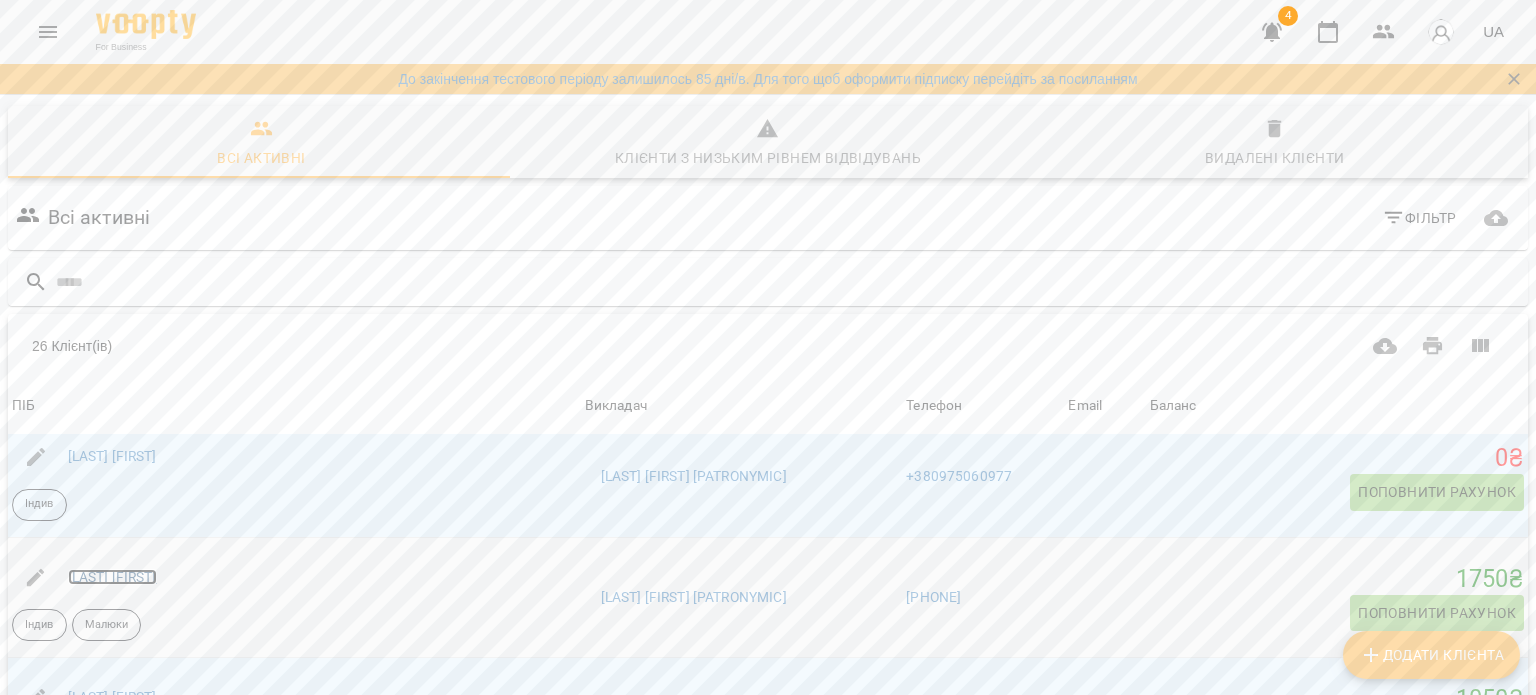 click on "[LAST] [FIRST]" at bounding box center [112, 577] 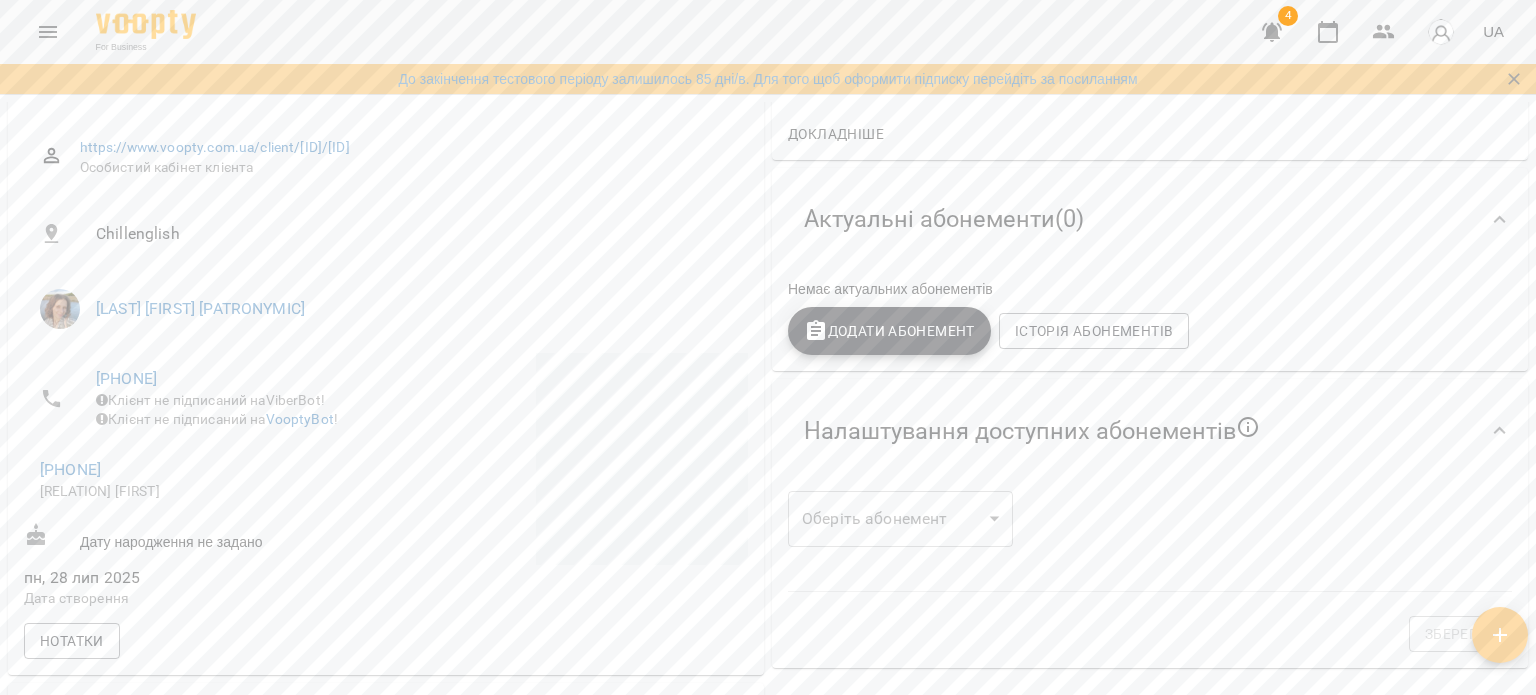scroll, scrollTop: 600, scrollLeft: 0, axis: vertical 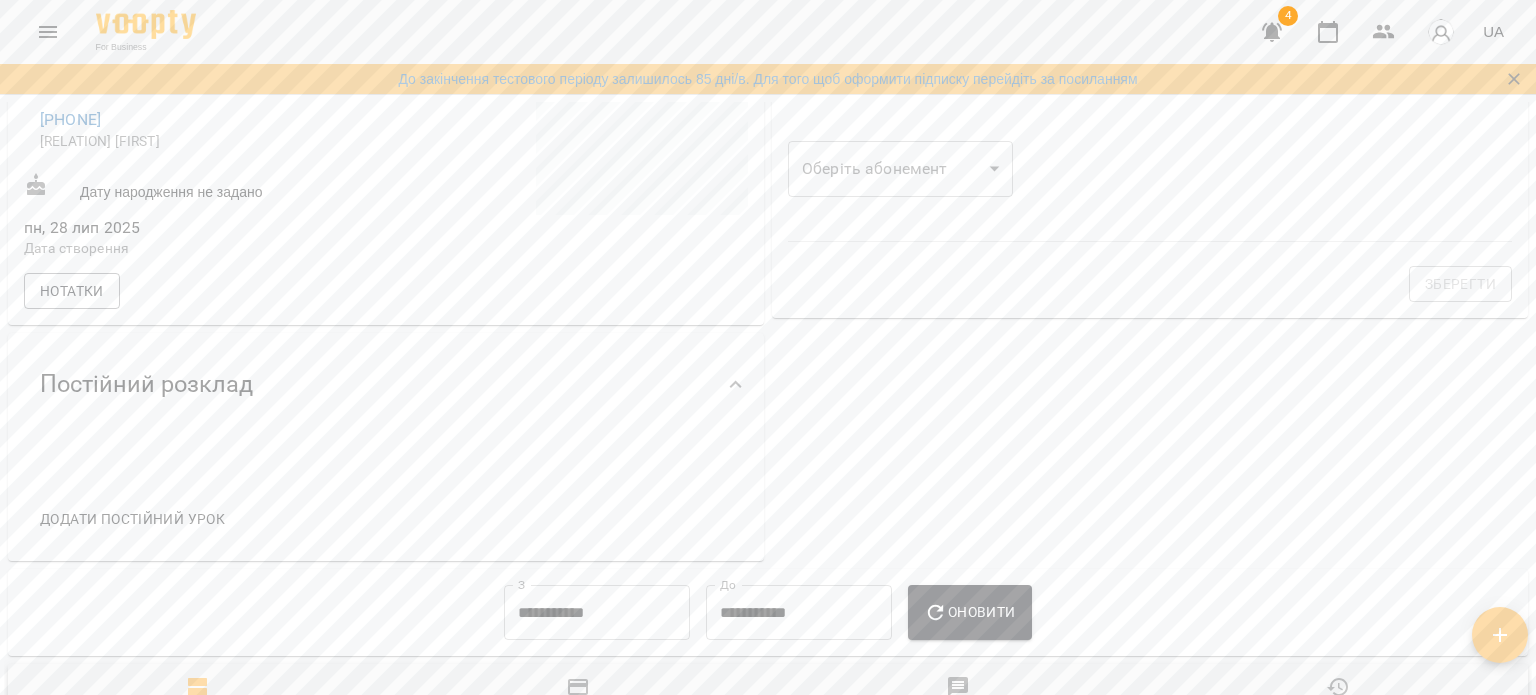 click on "Додати постійний урок" at bounding box center [132, 519] 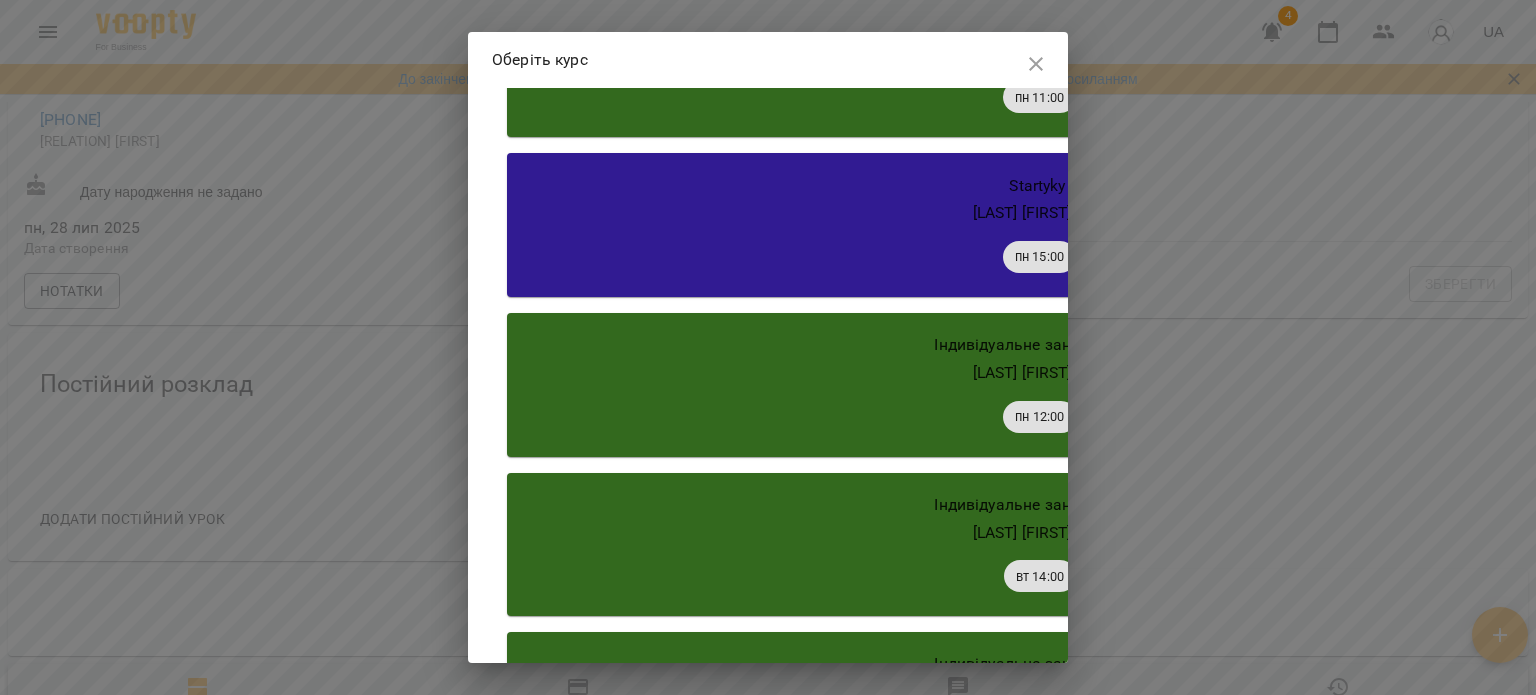 scroll, scrollTop: 1120, scrollLeft: 0, axis: vertical 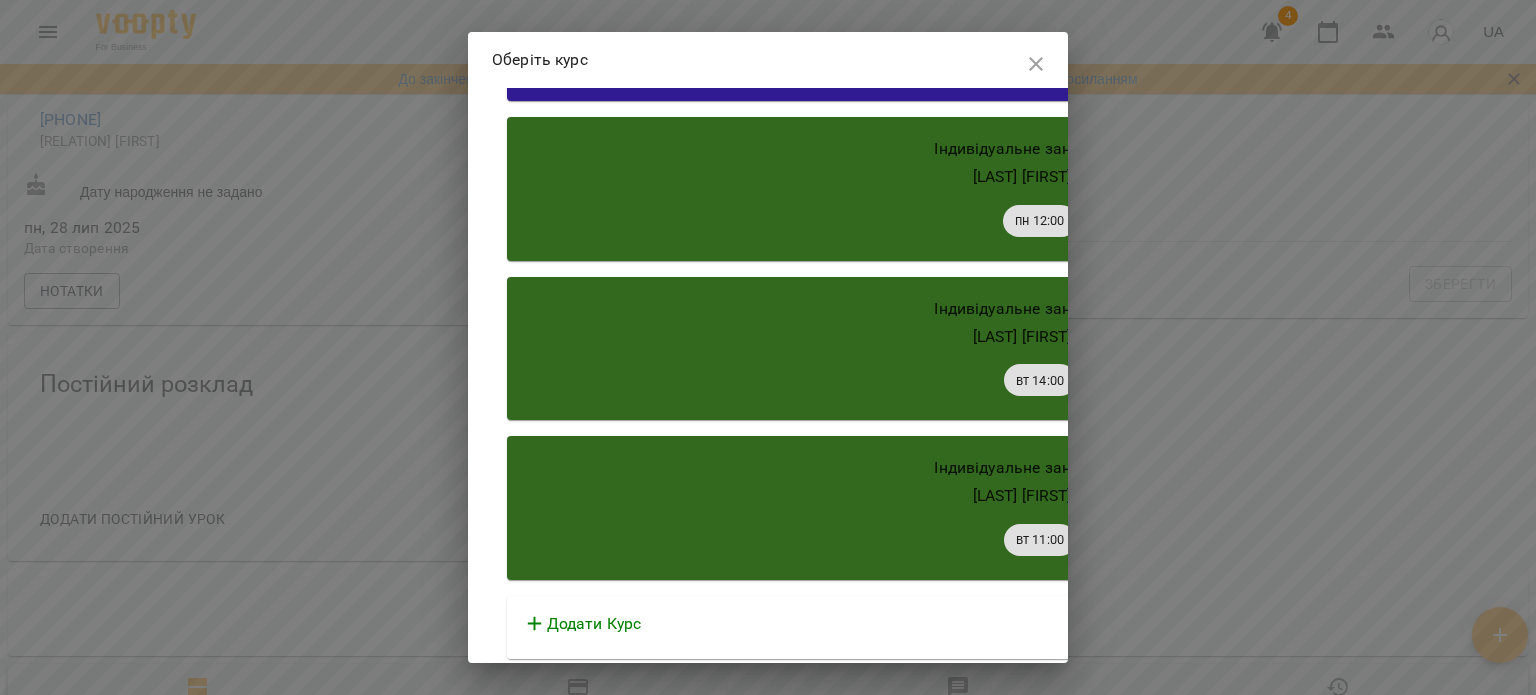 click on "Додати Курс" at bounding box center (594, 624) 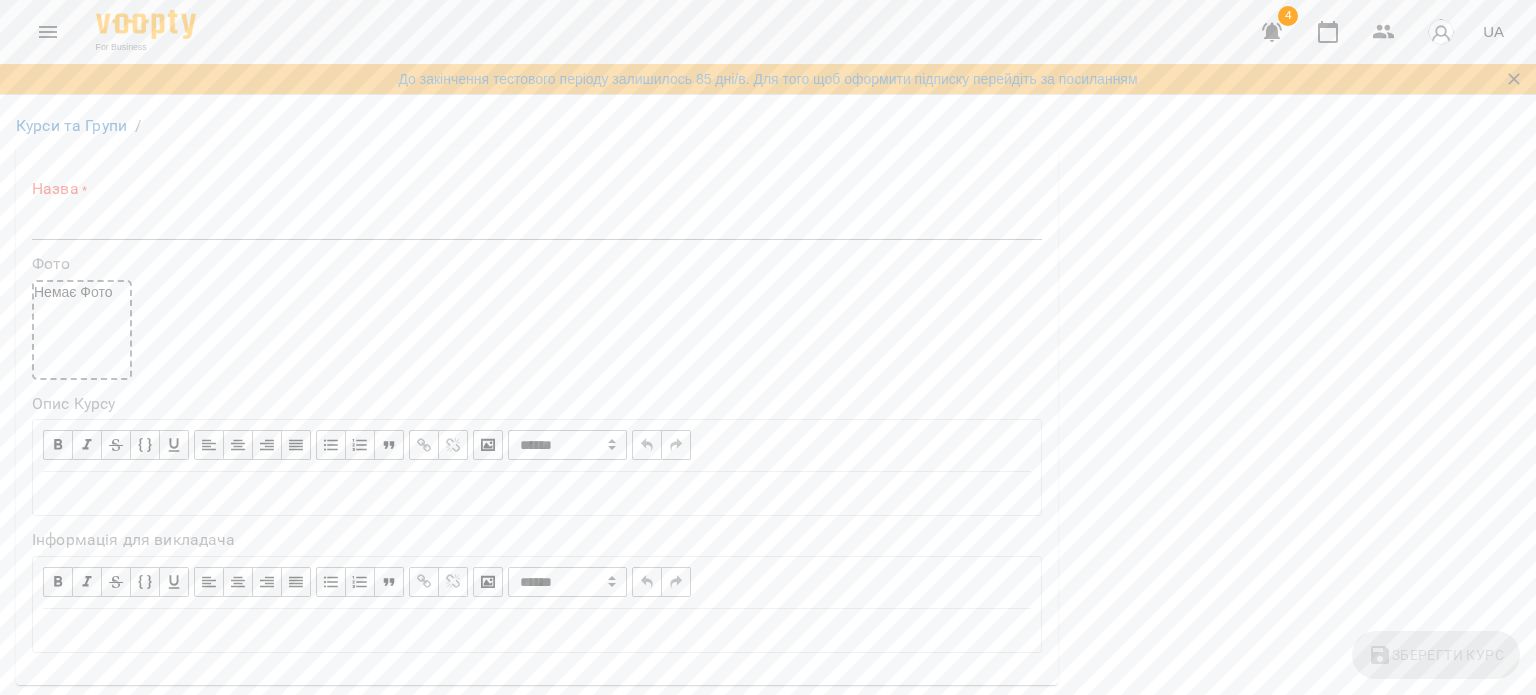 click on "Назва   *" at bounding box center (537, 209) 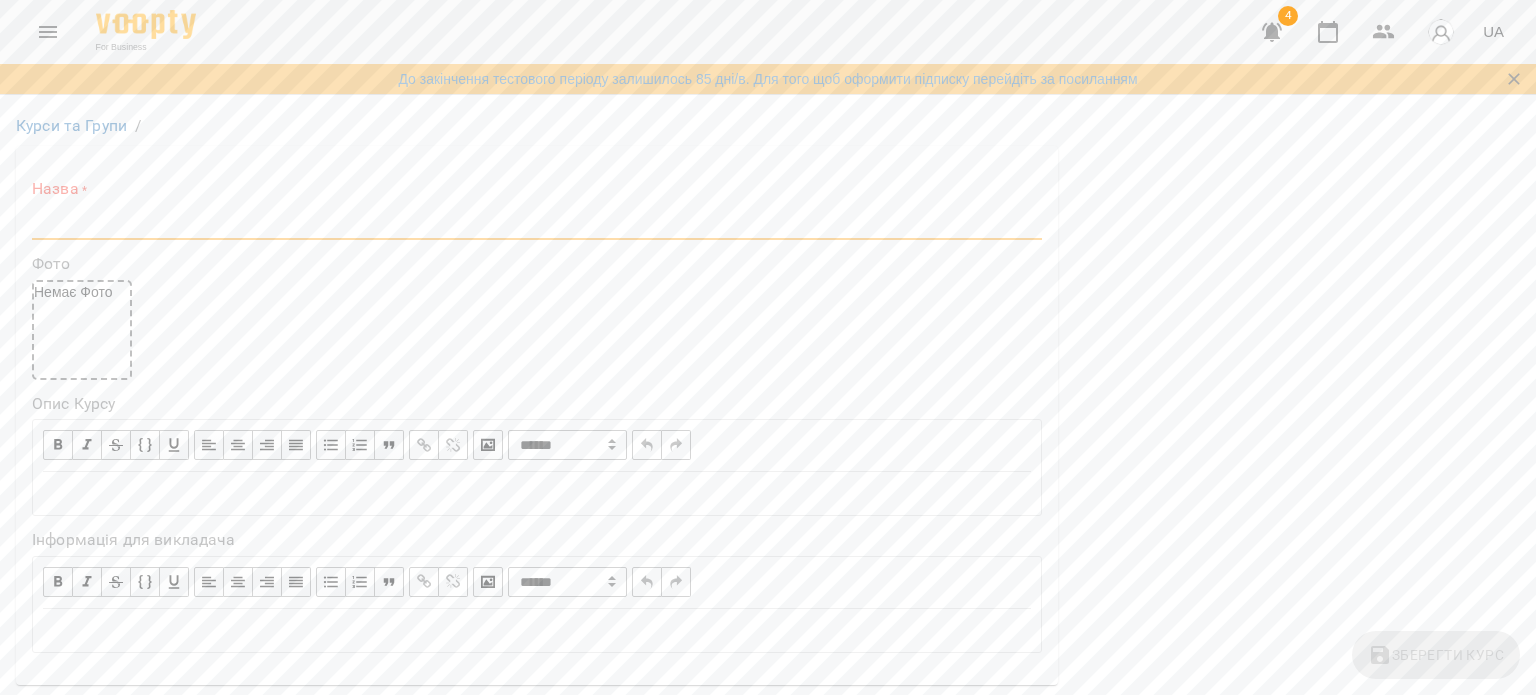 click at bounding box center [537, 224] 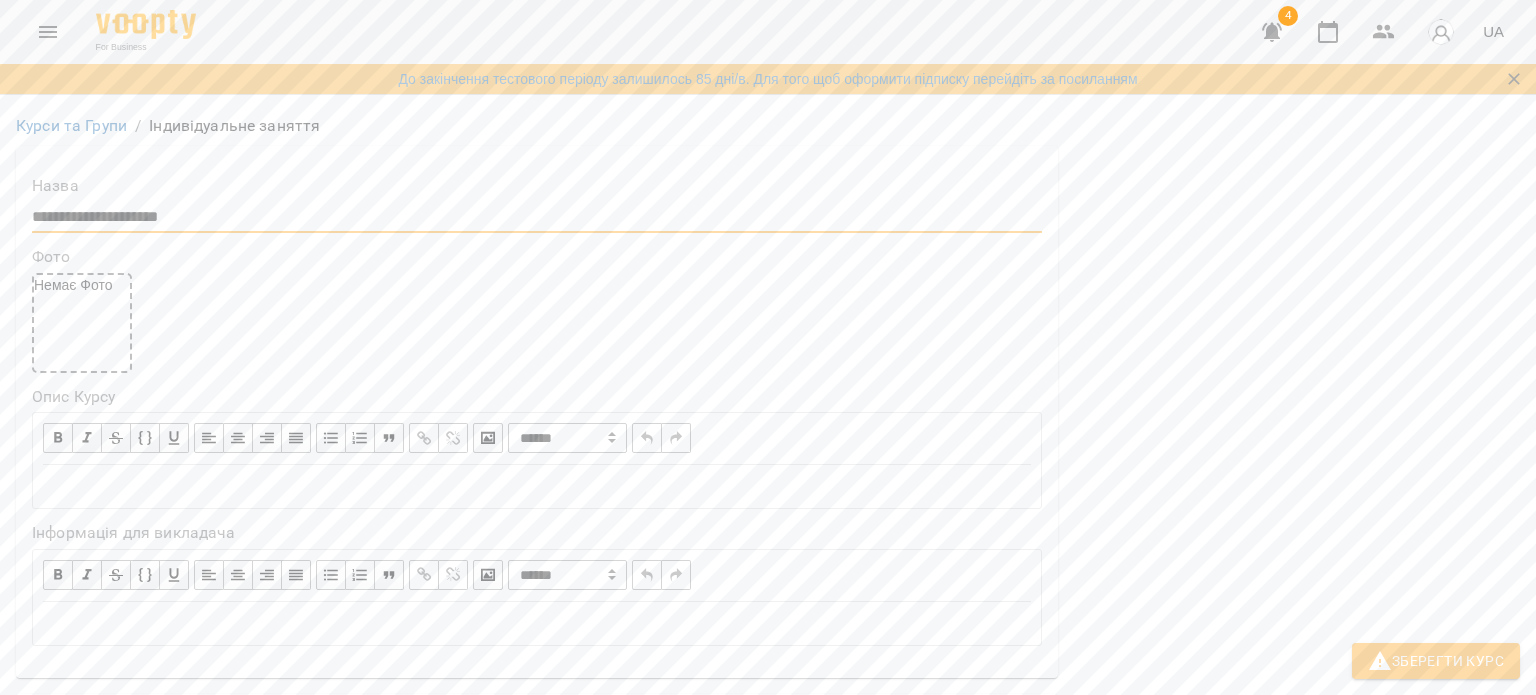 scroll, scrollTop: 300, scrollLeft: 0, axis: vertical 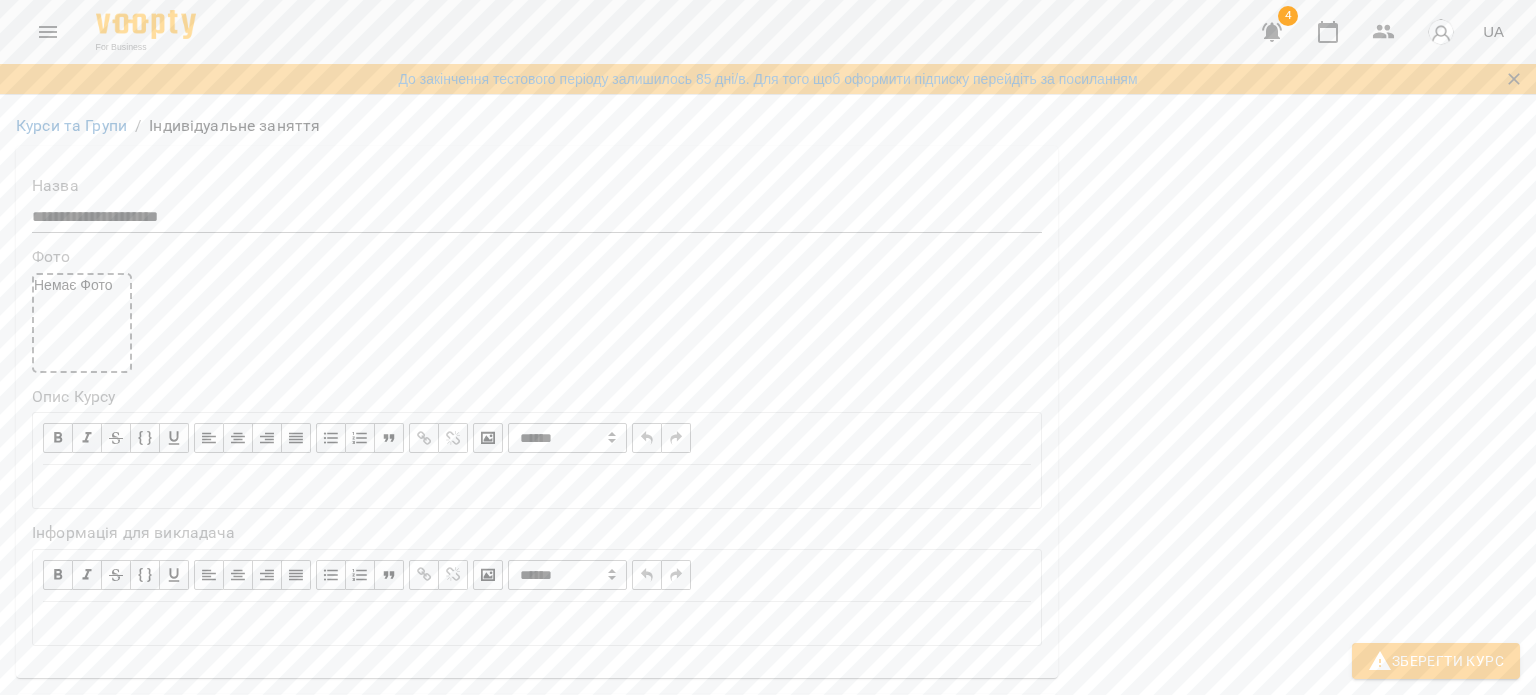 drag, startPoint x: 110, startPoint y: 448, endPoint x: 115, endPoint y: 459, distance: 12.083046 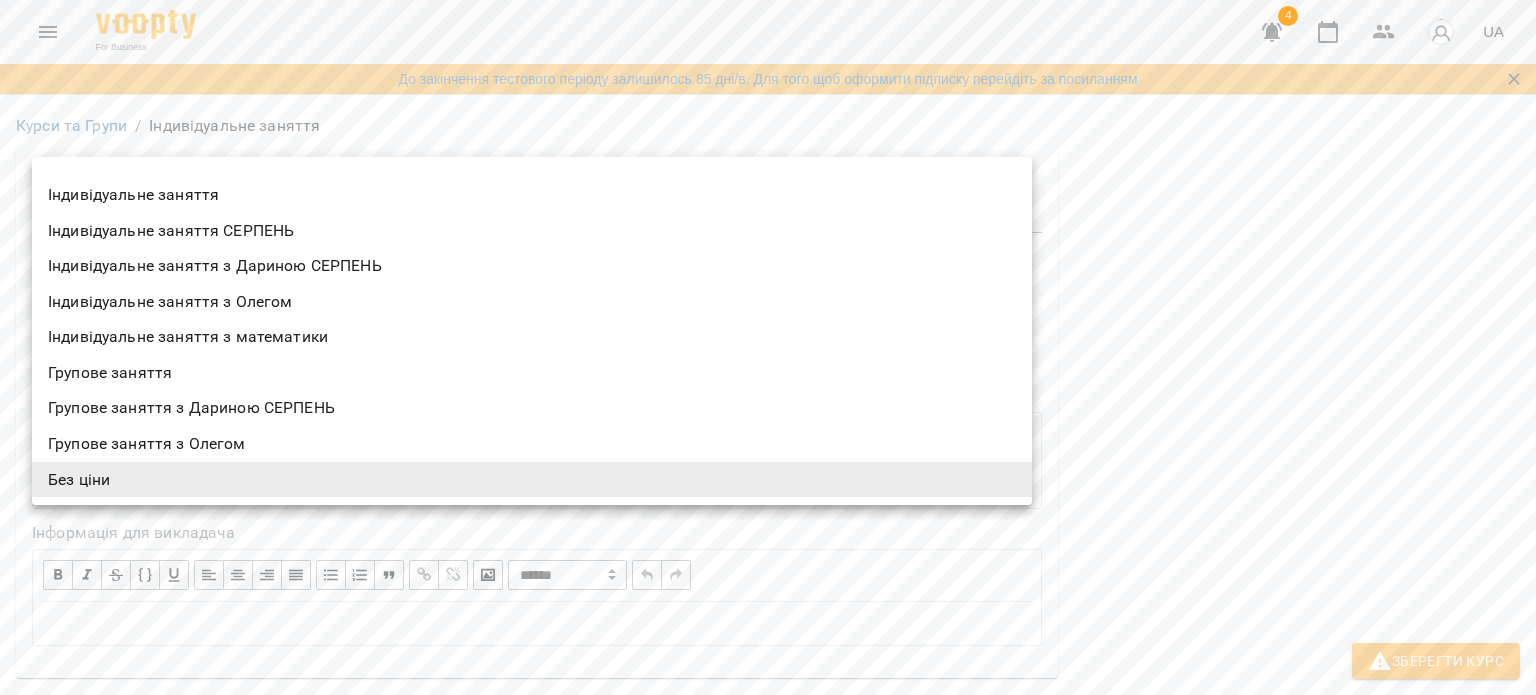 click on "[LAST] [FIRST]" at bounding box center (768, 1196) 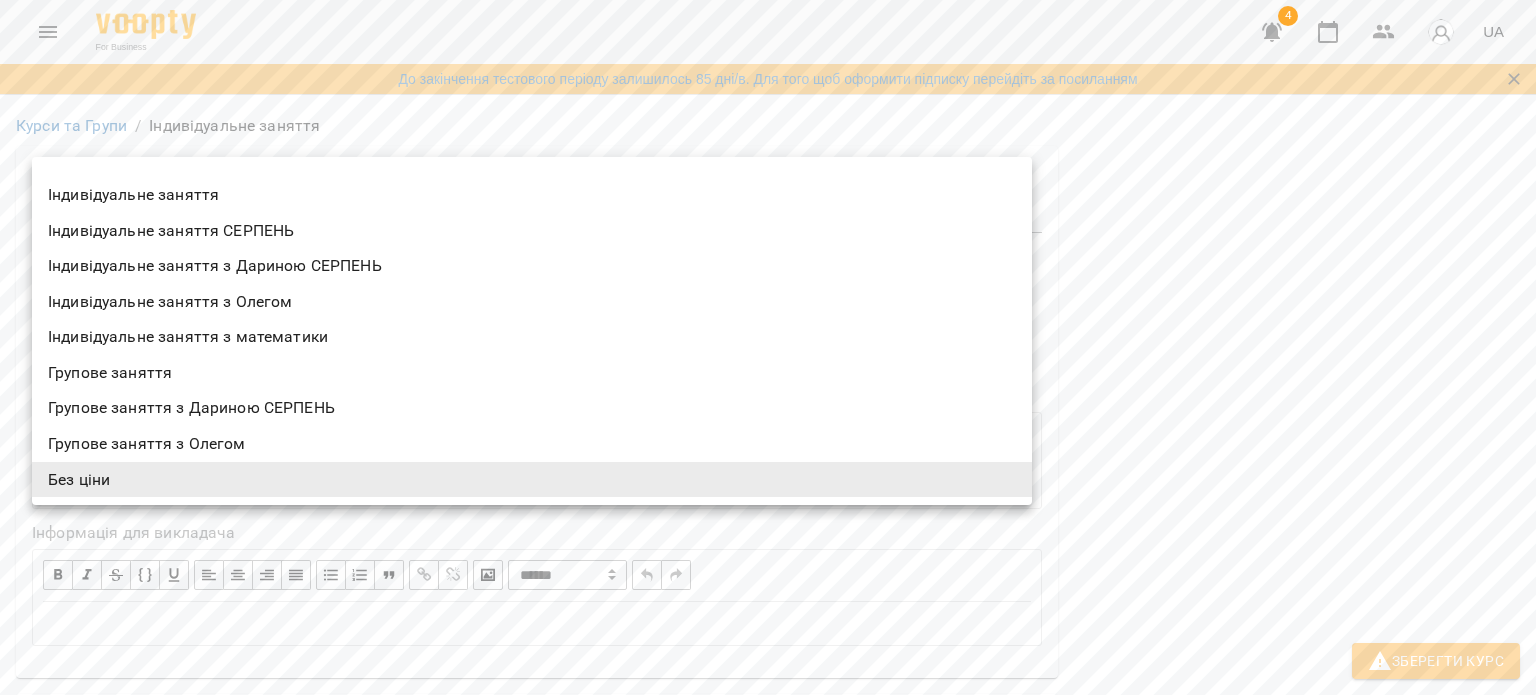 click on "Індивідуальне заняття СЕРПЕНЬ" at bounding box center (532, 231) 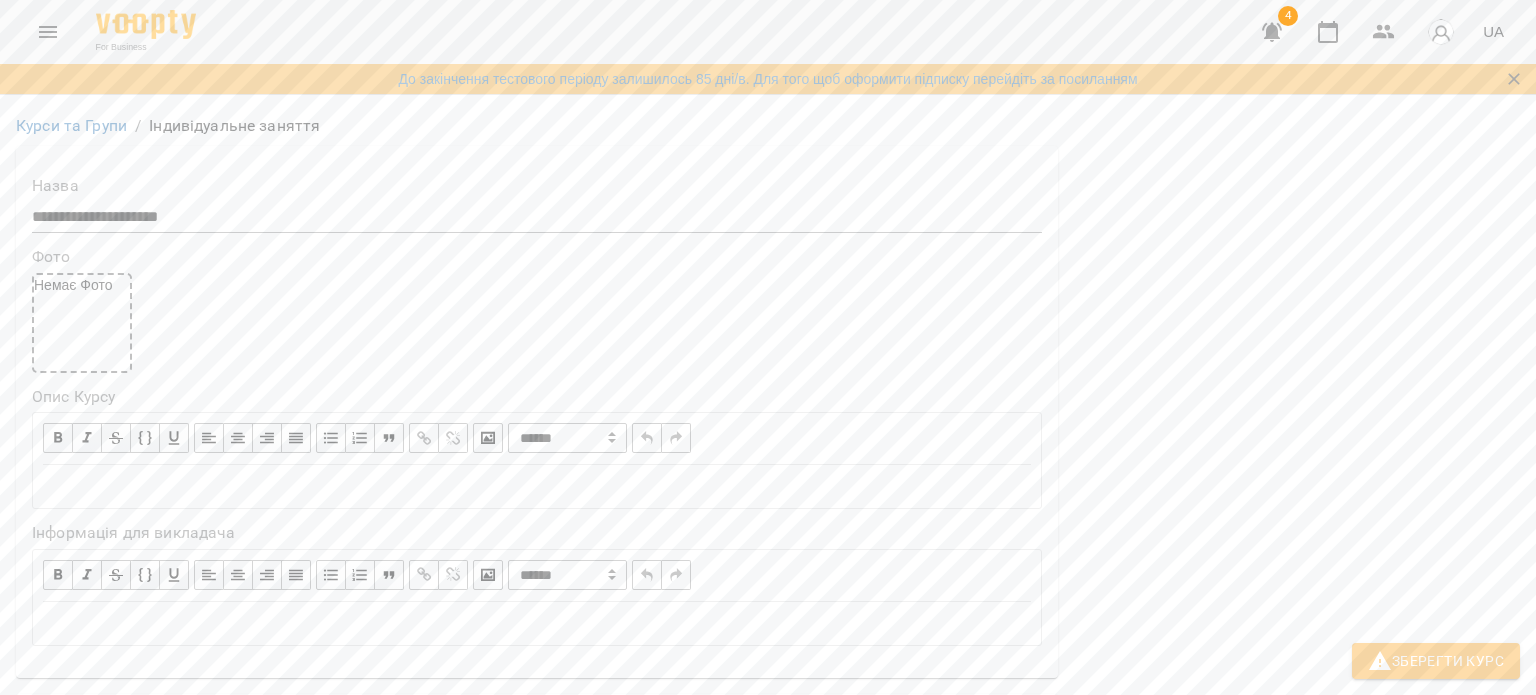scroll, scrollTop: 500, scrollLeft: 0, axis: vertical 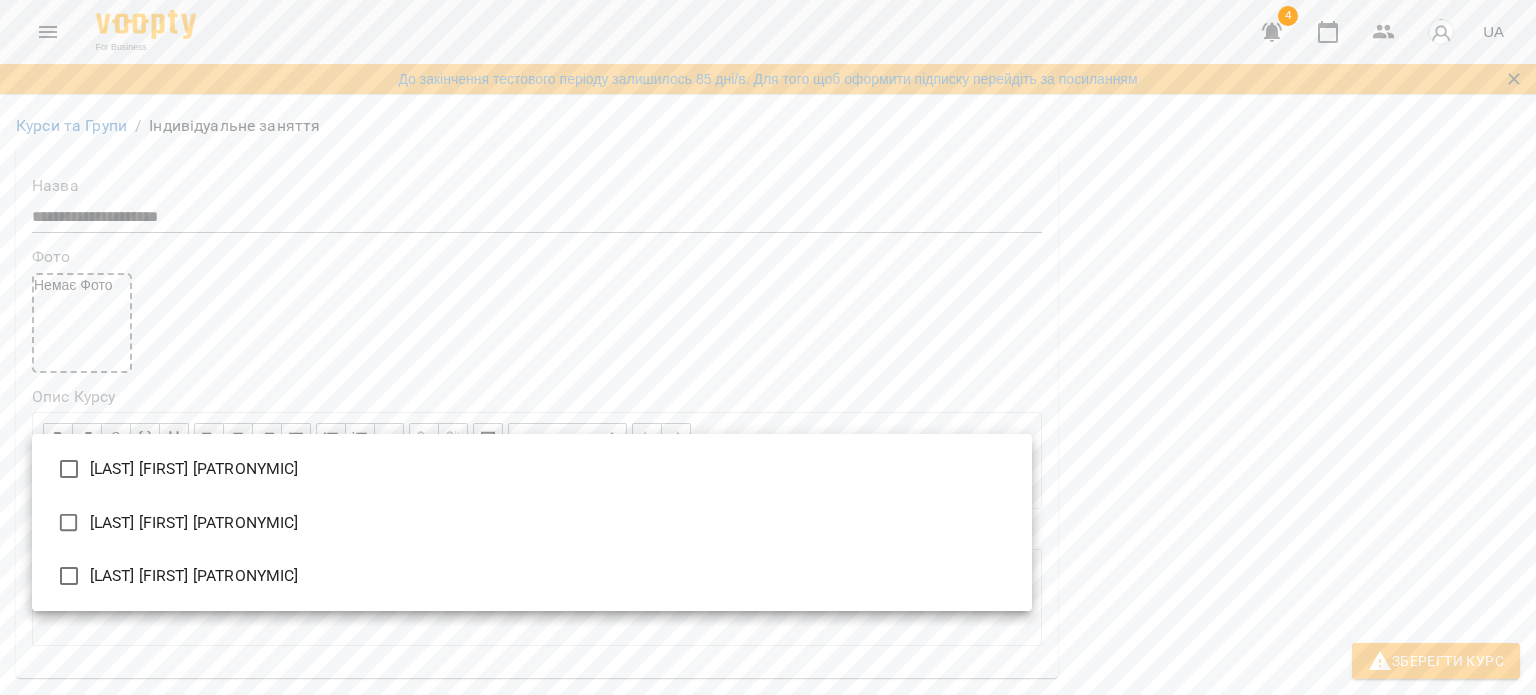 click on "[LAST] [FIRST] [MIDDLE]" at bounding box center (532, 576) 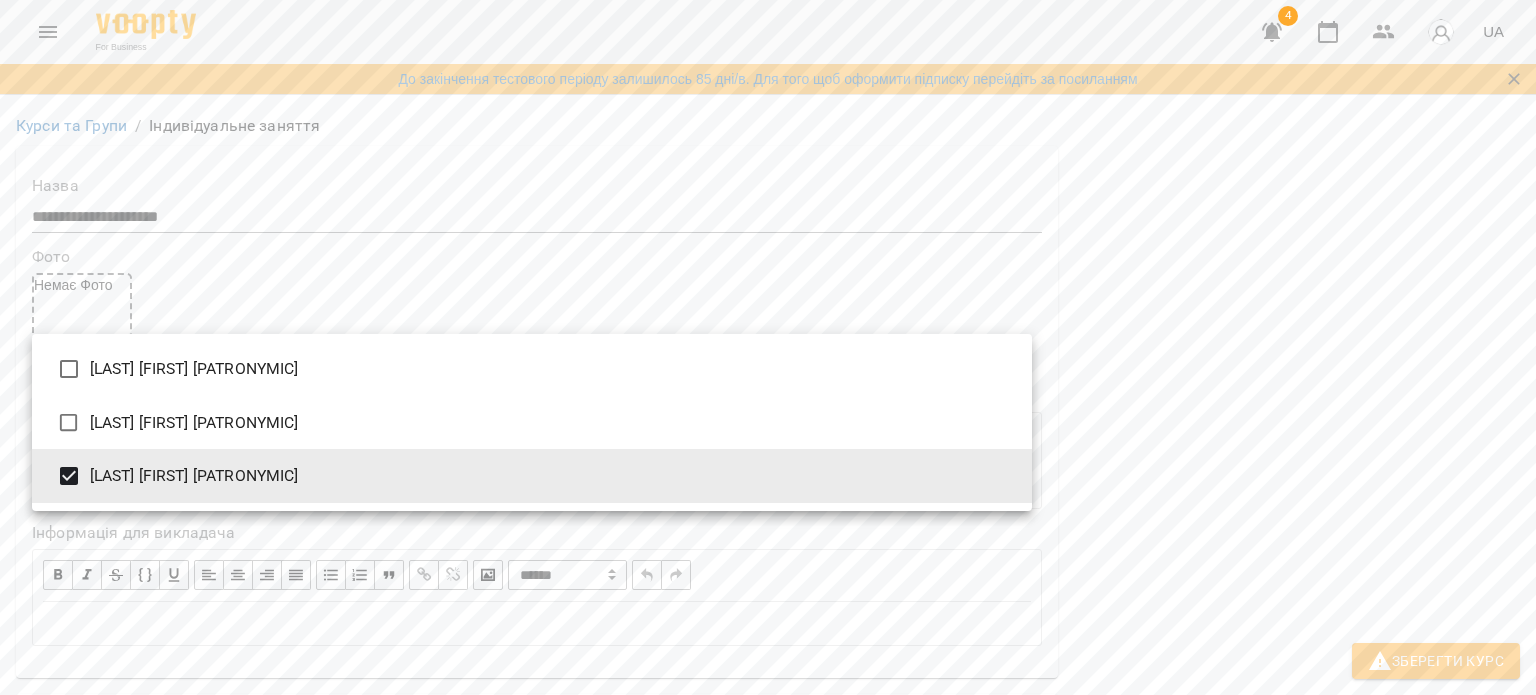 click at bounding box center (768, 347) 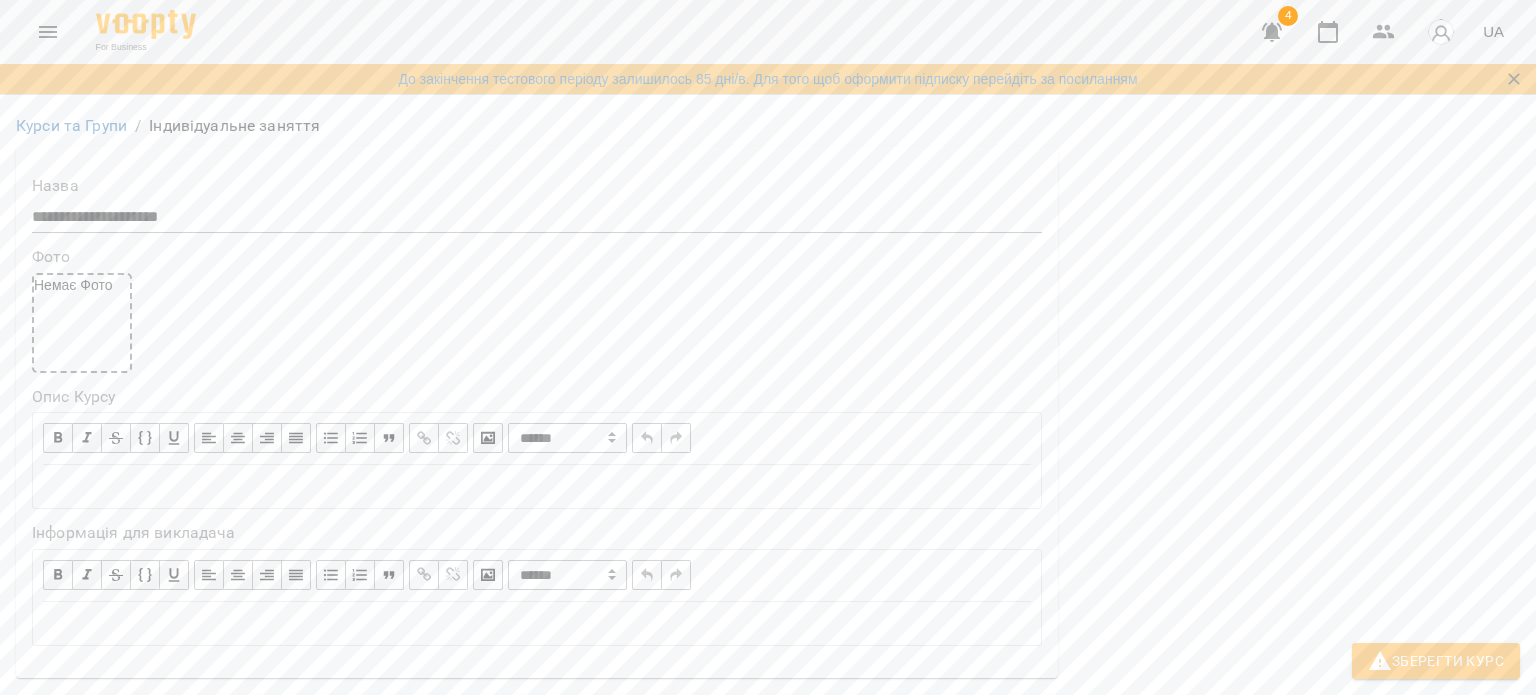 scroll, scrollTop: 900, scrollLeft: 0, axis: vertical 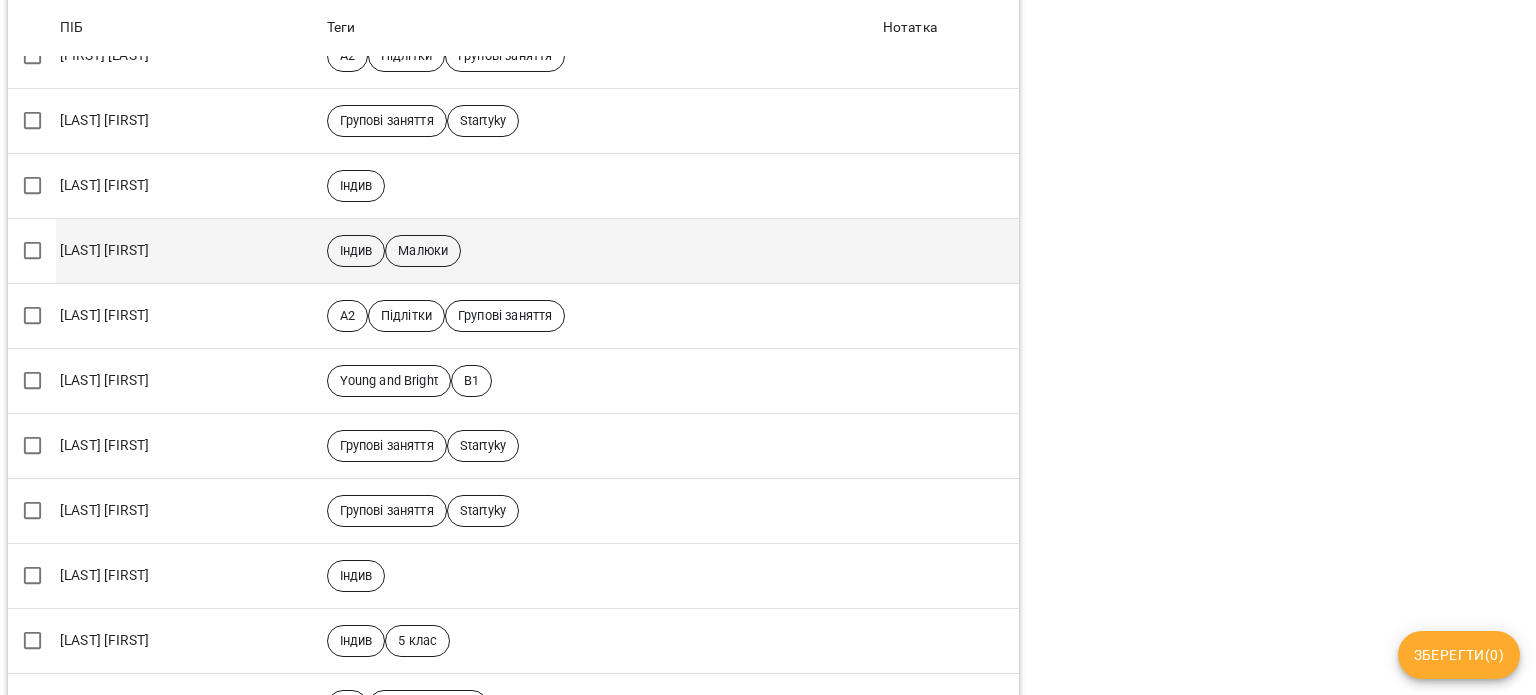 click on "[LAST] [FIRST]" at bounding box center [189, 250] 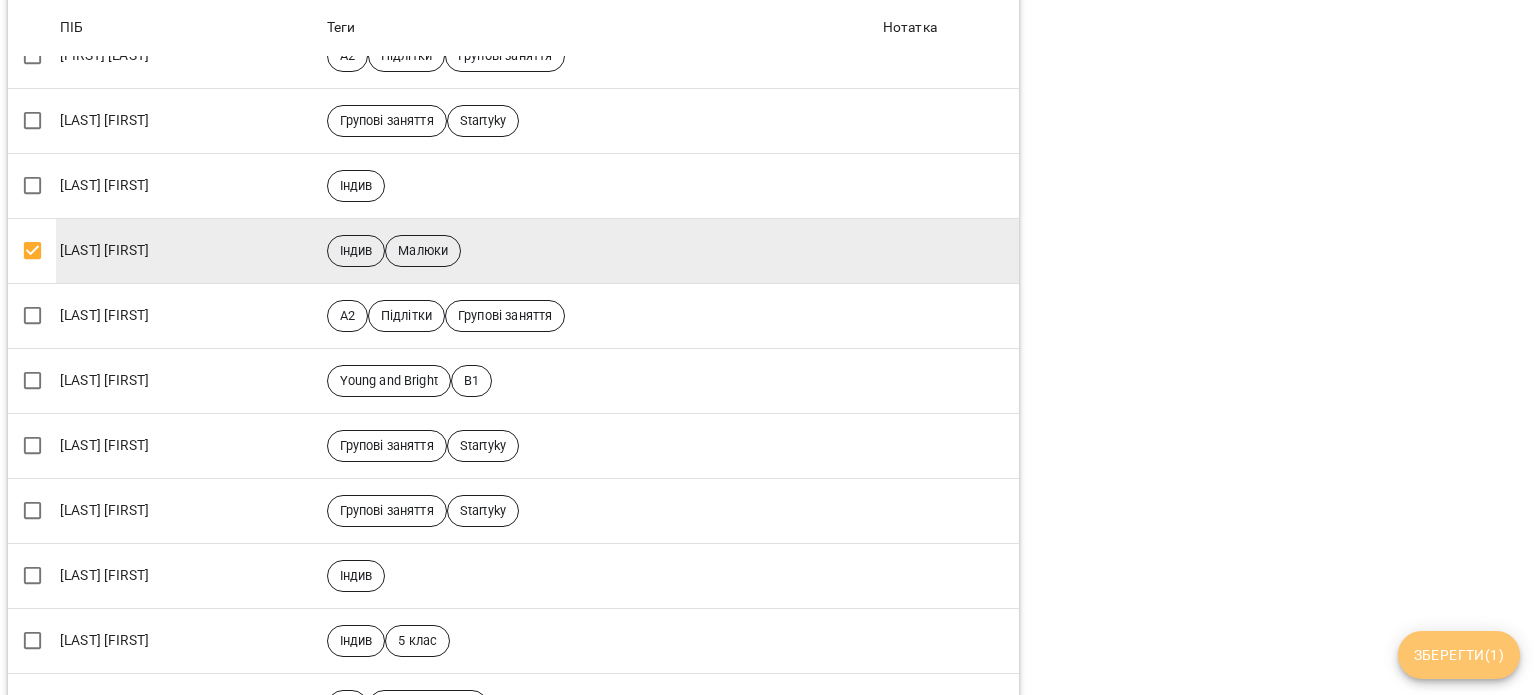 click on "Зберегти ( 1 )" at bounding box center (1459, 655) 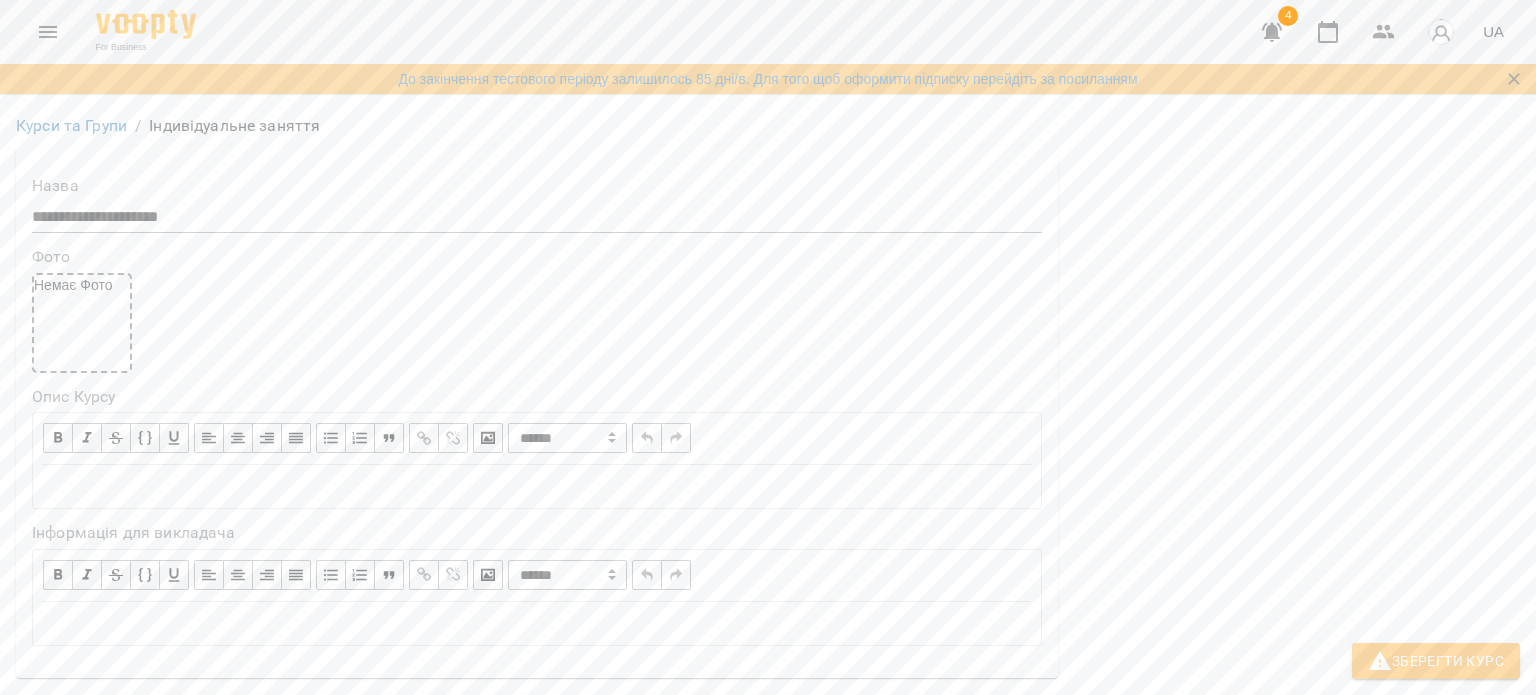 scroll, scrollTop: 1316, scrollLeft: 0, axis: vertical 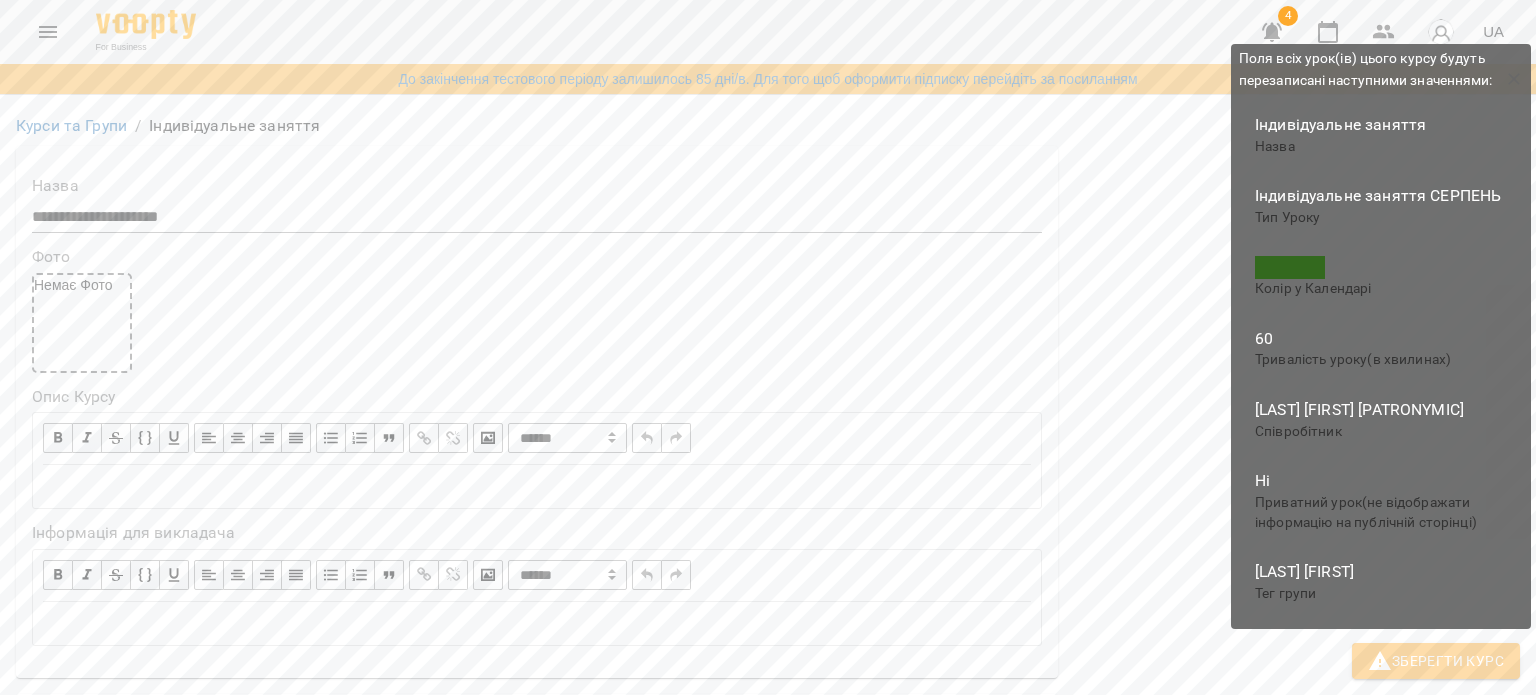click on "Зберегти Курс" at bounding box center (1436, 661) 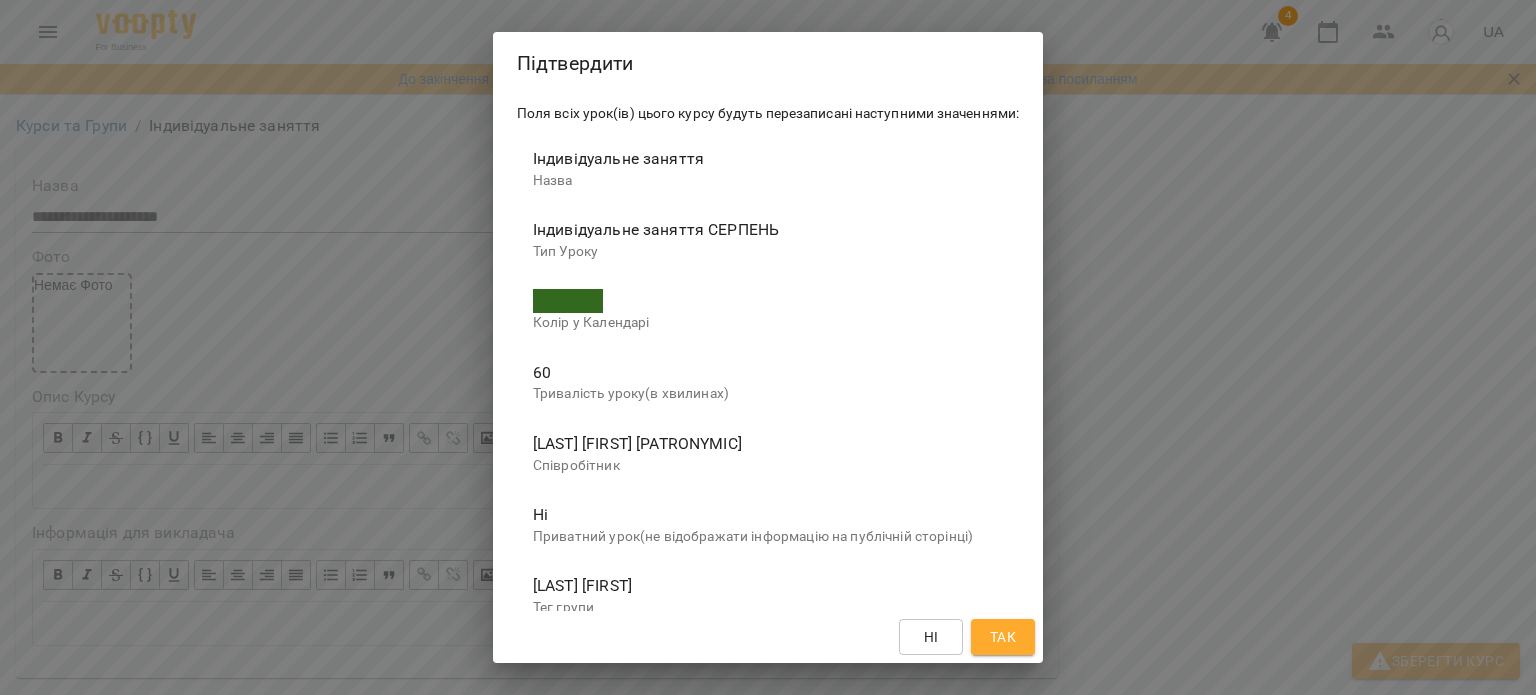 click on "Так" at bounding box center [1003, 637] 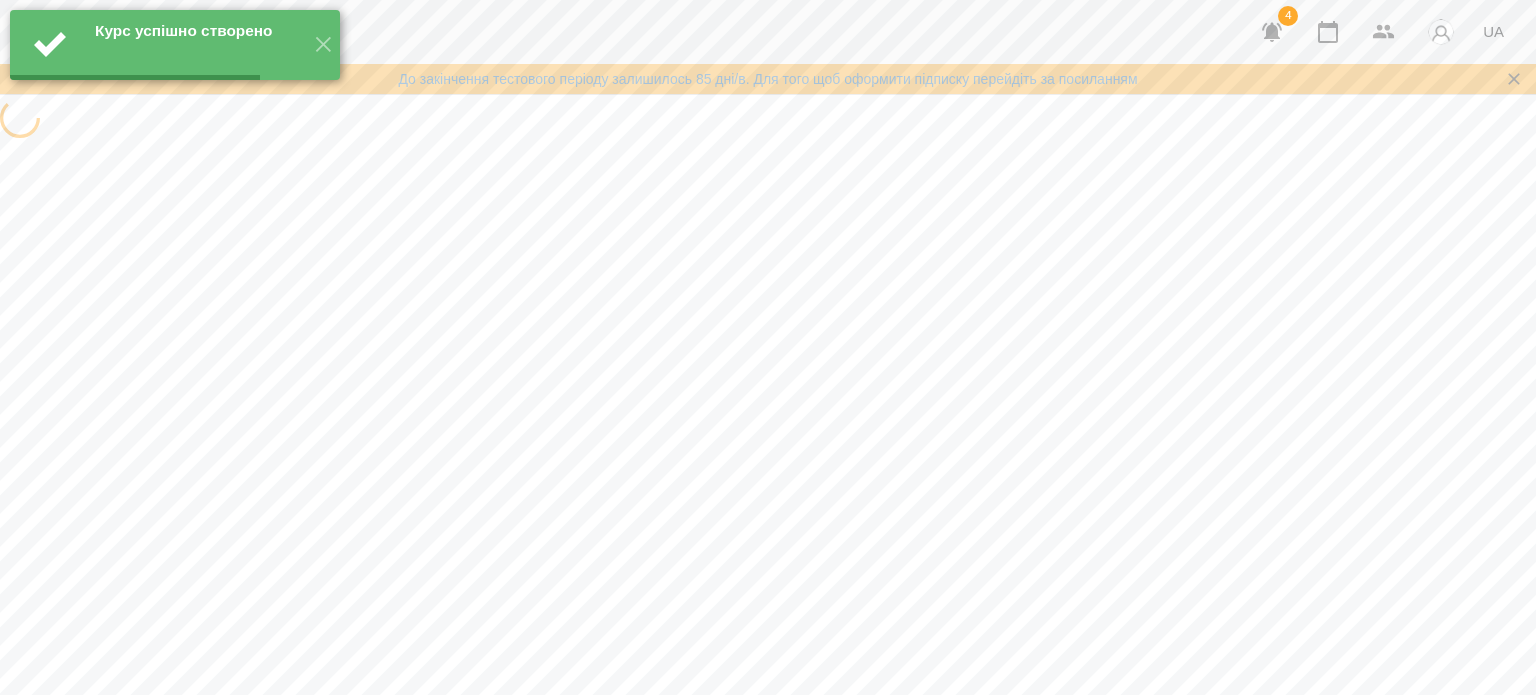 scroll, scrollTop: 0, scrollLeft: 0, axis: both 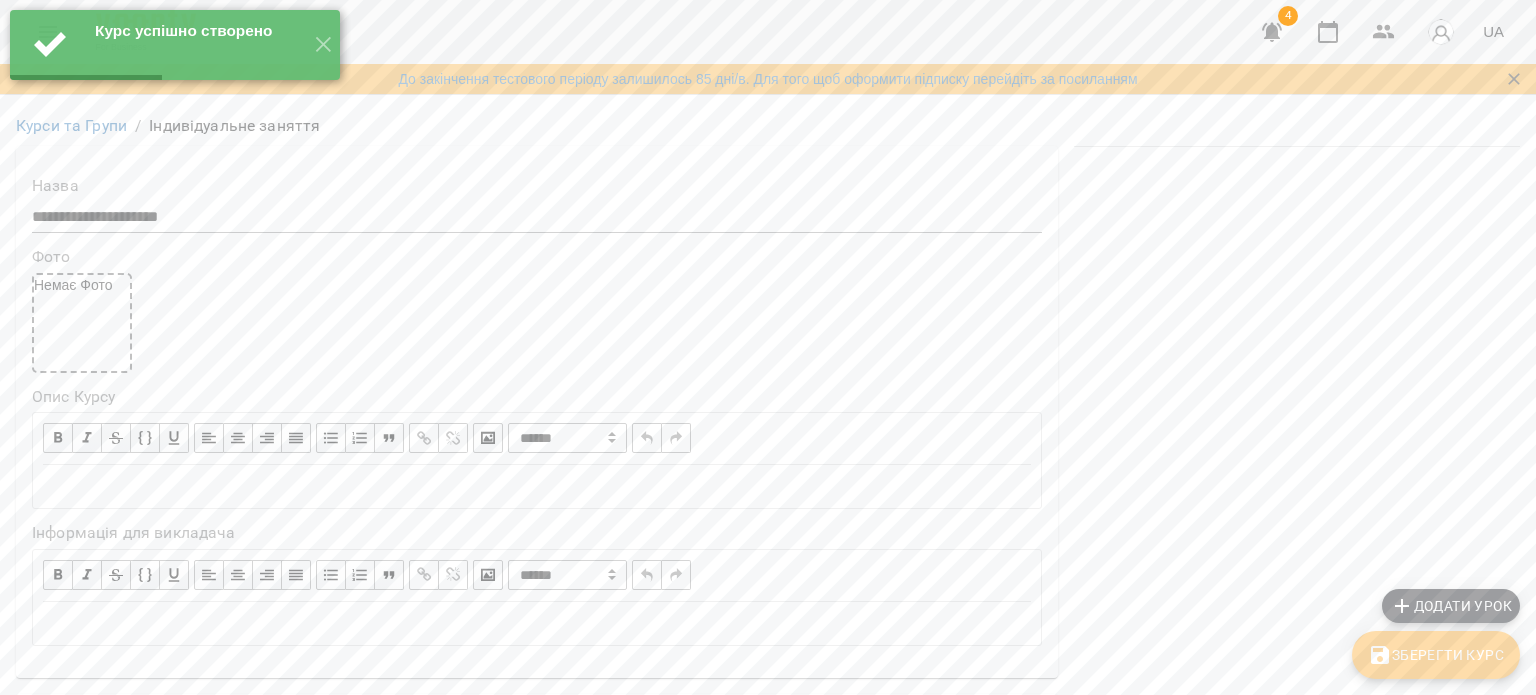 click on "Додати урок" at bounding box center [1451, 606] 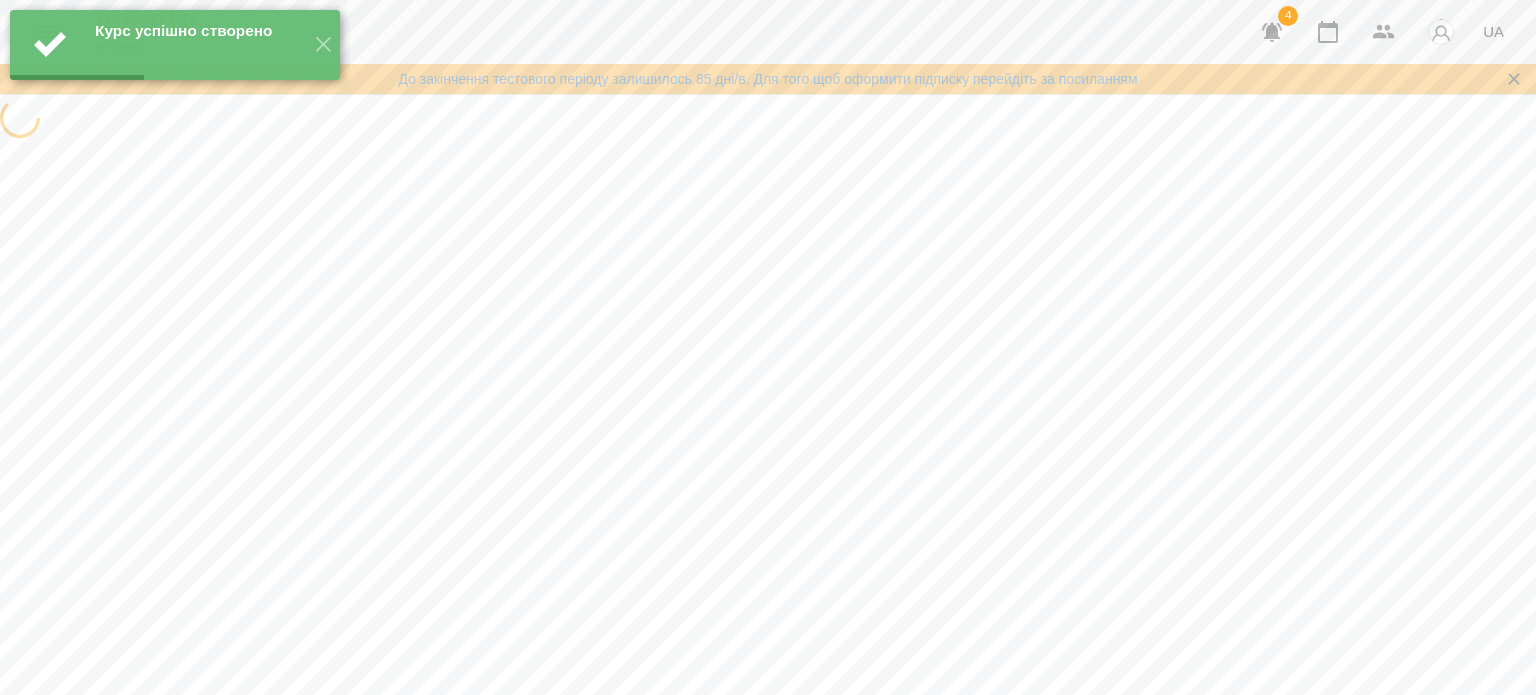 select on "**********" 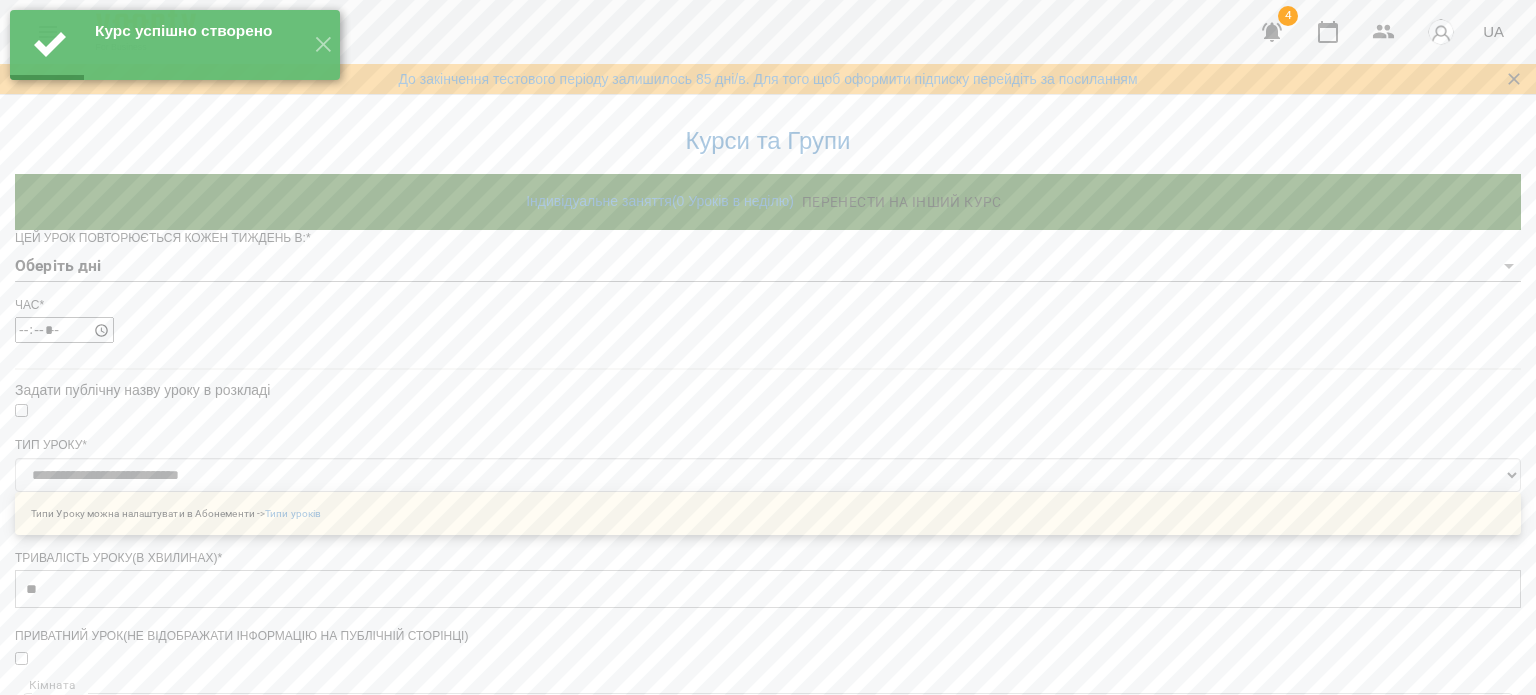 click on "**********" at bounding box center (768, 659) 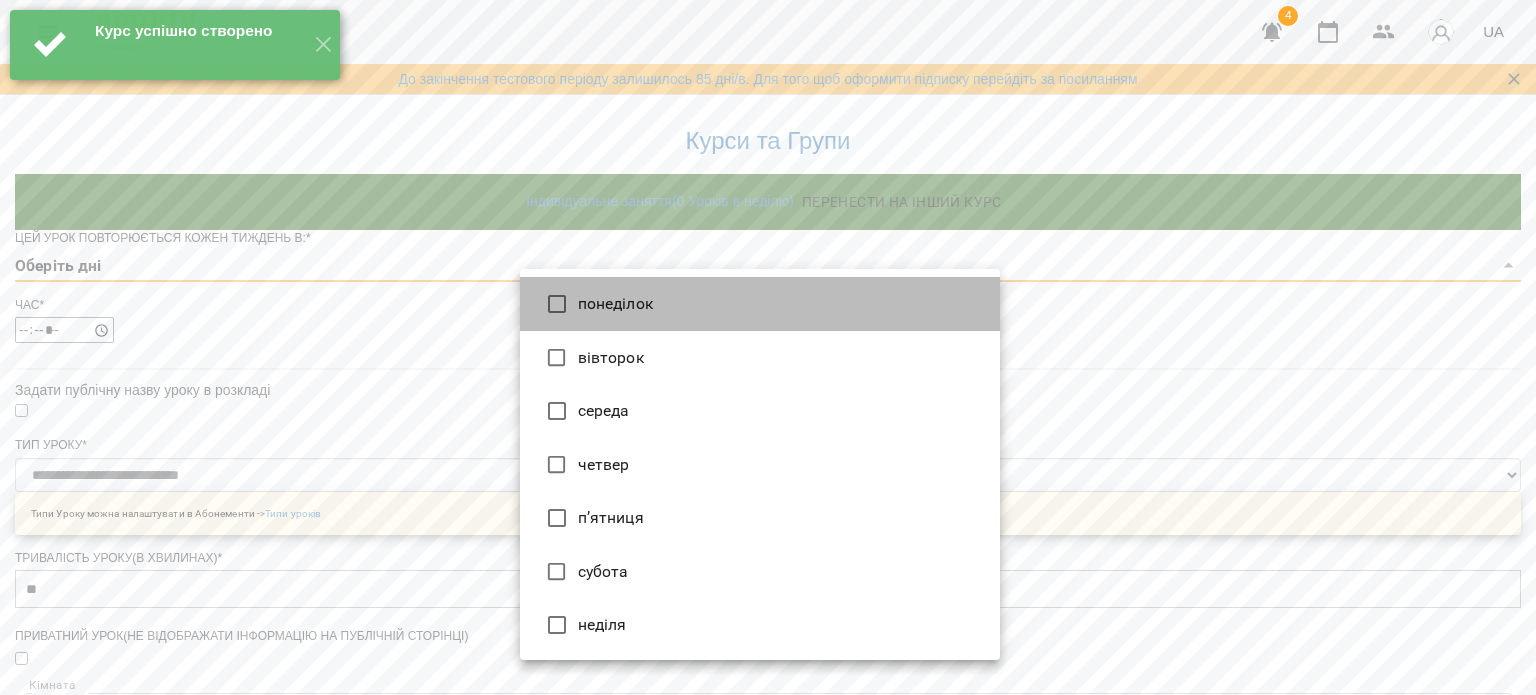 click on "понеділок" at bounding box center (760, 304) 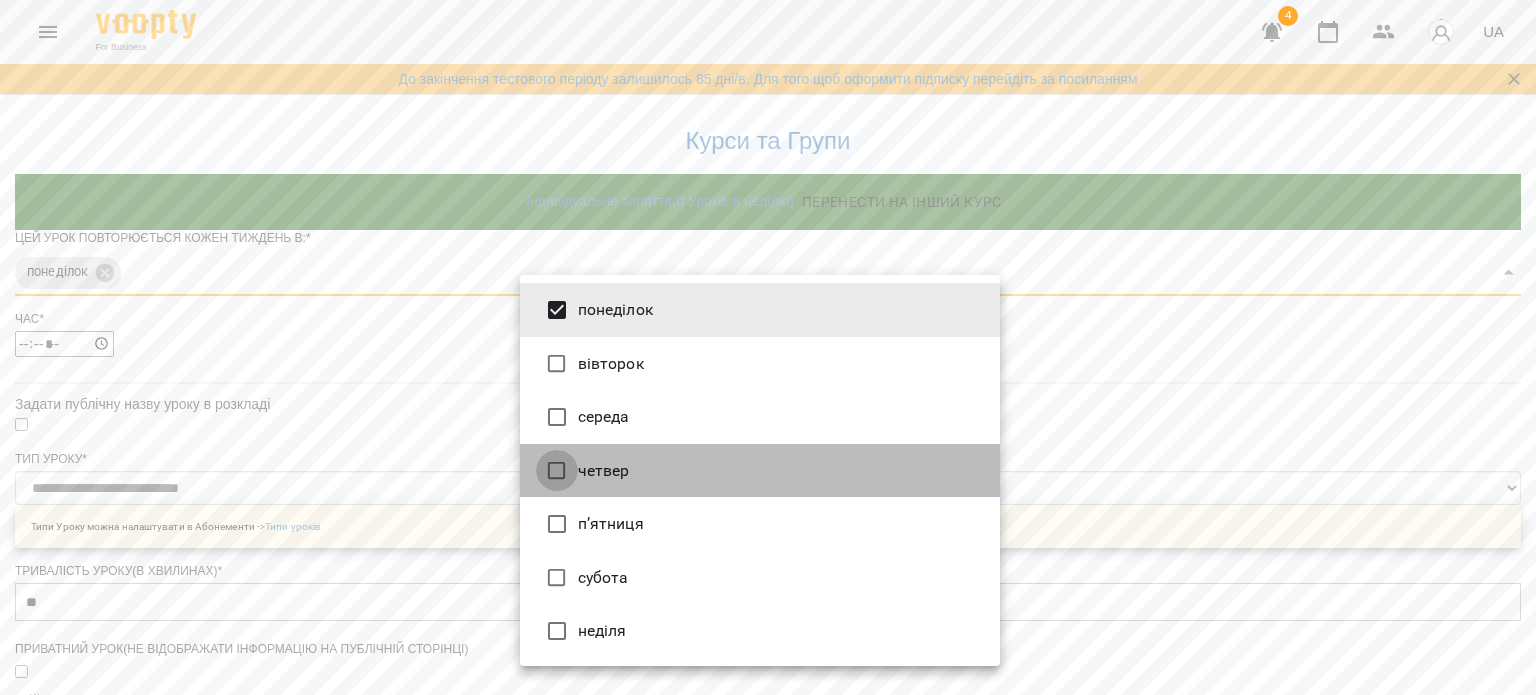 type on "***" 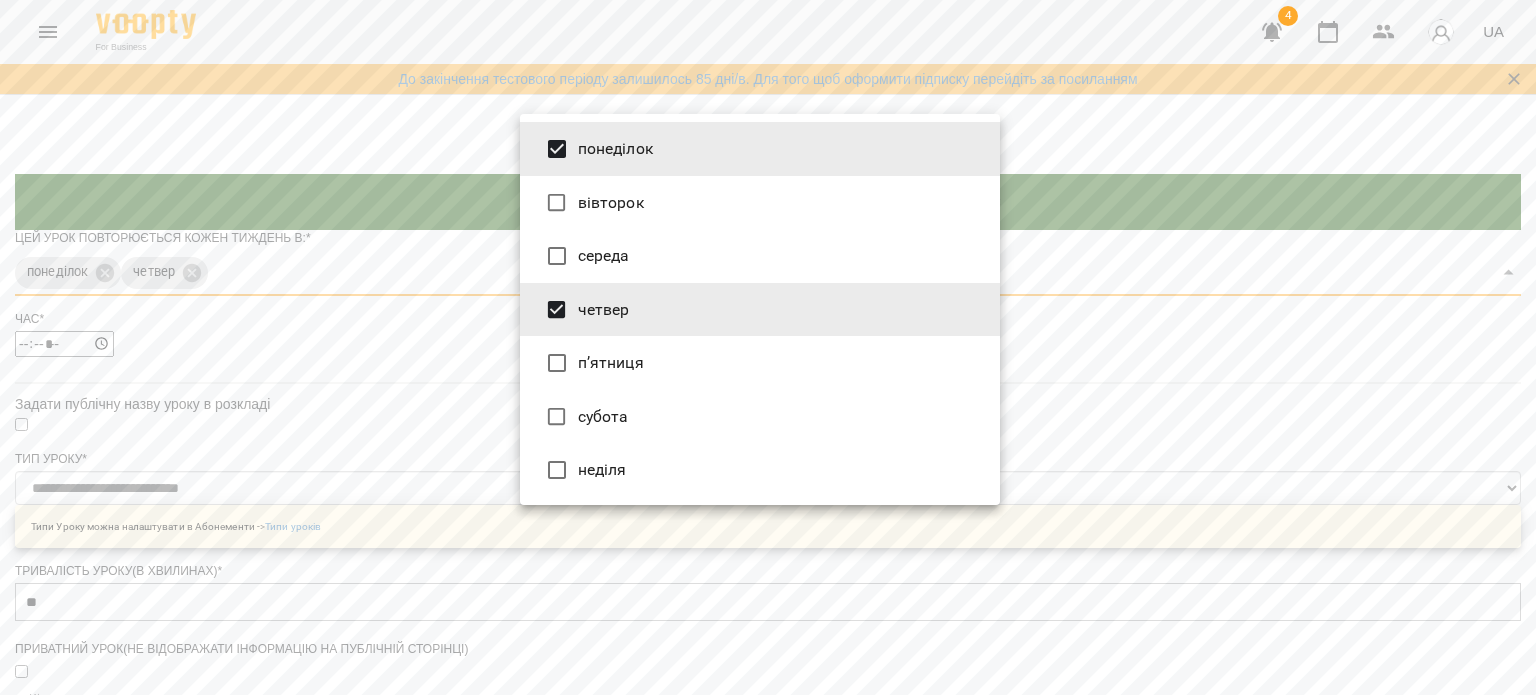 click at bounding box center (768, 347) 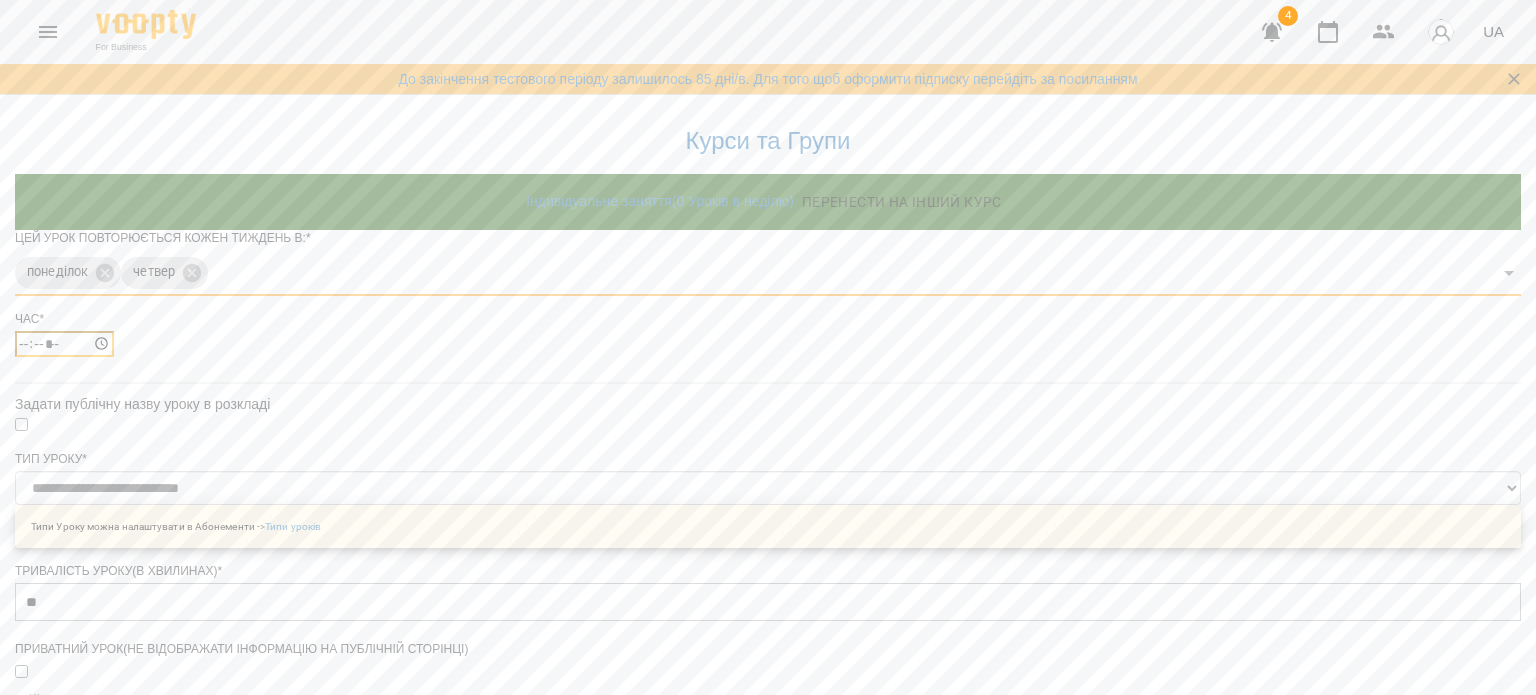 click on "*****" at bounding box center [64, 344] 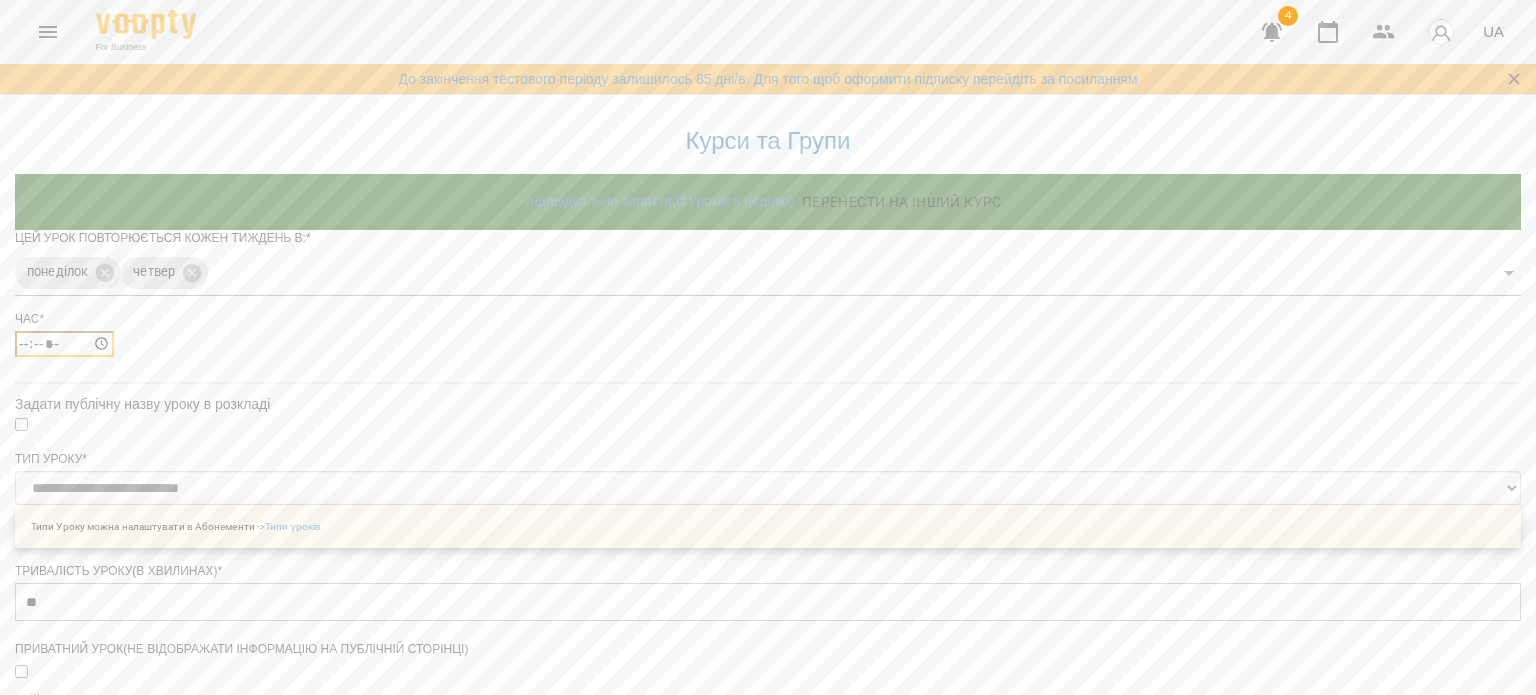 type on "*****" 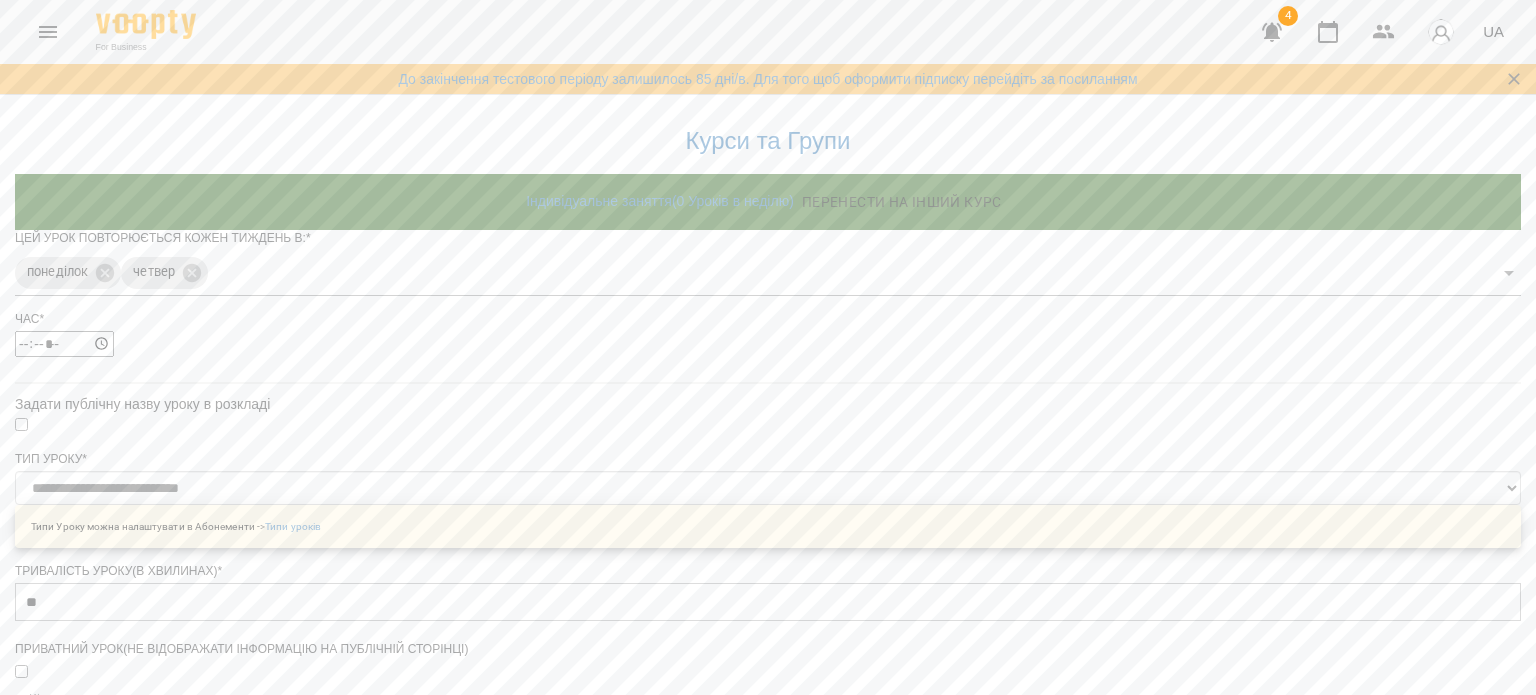 click on "Цей урок повторюється кожен тиждень в: * понеділок четвер *** Час * *****" at bounding box center (768, 306) 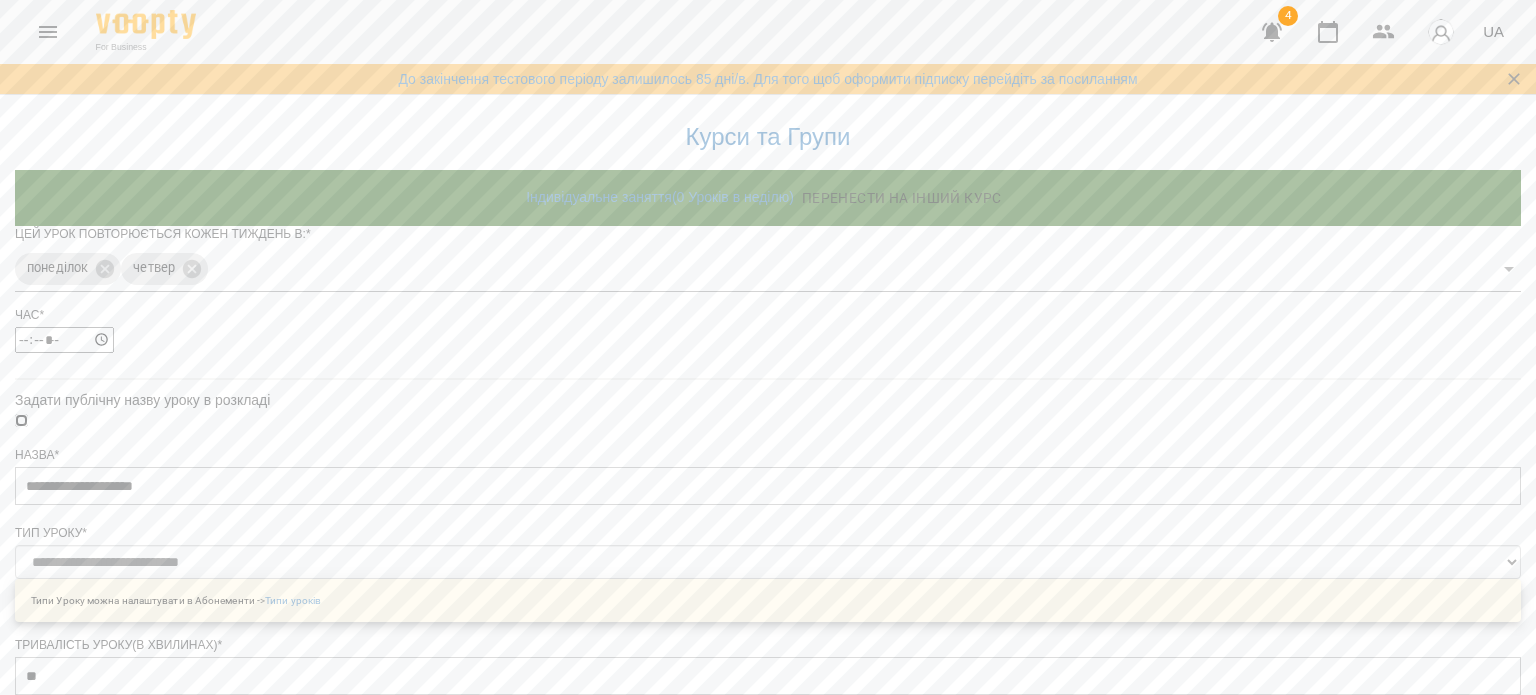 scroll, scrollTop: 815, scrollLeft: 0, axis: vertical 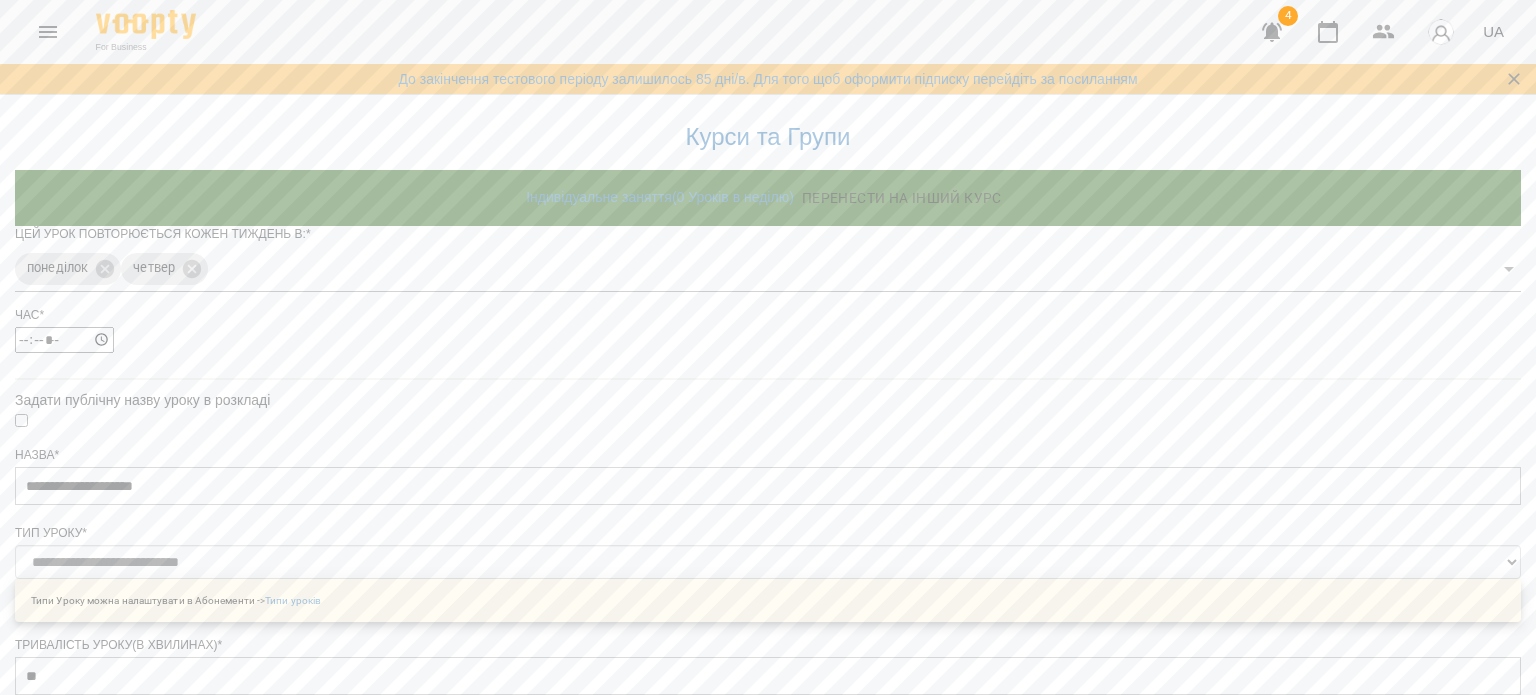 click at bounding box center (768, 1278) 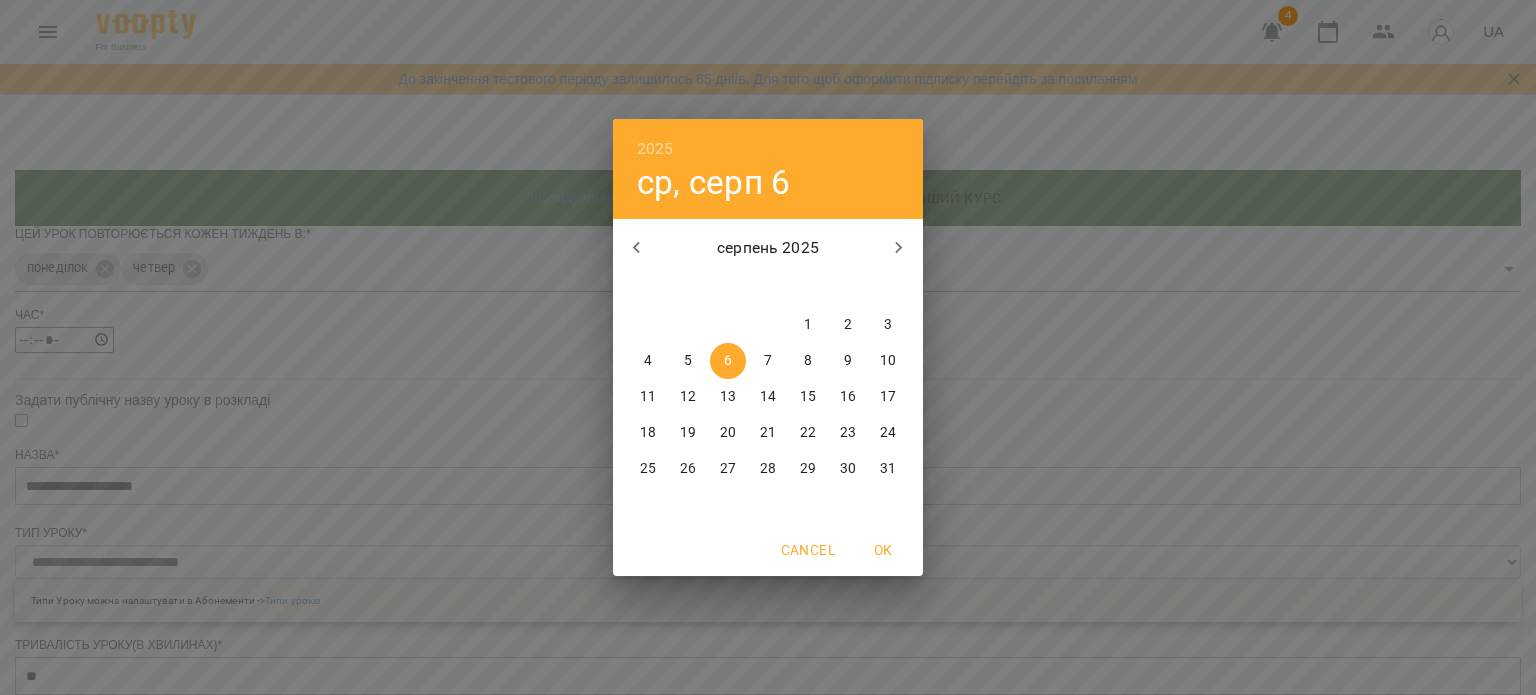 click on "3" at bounding box center (888, 325) 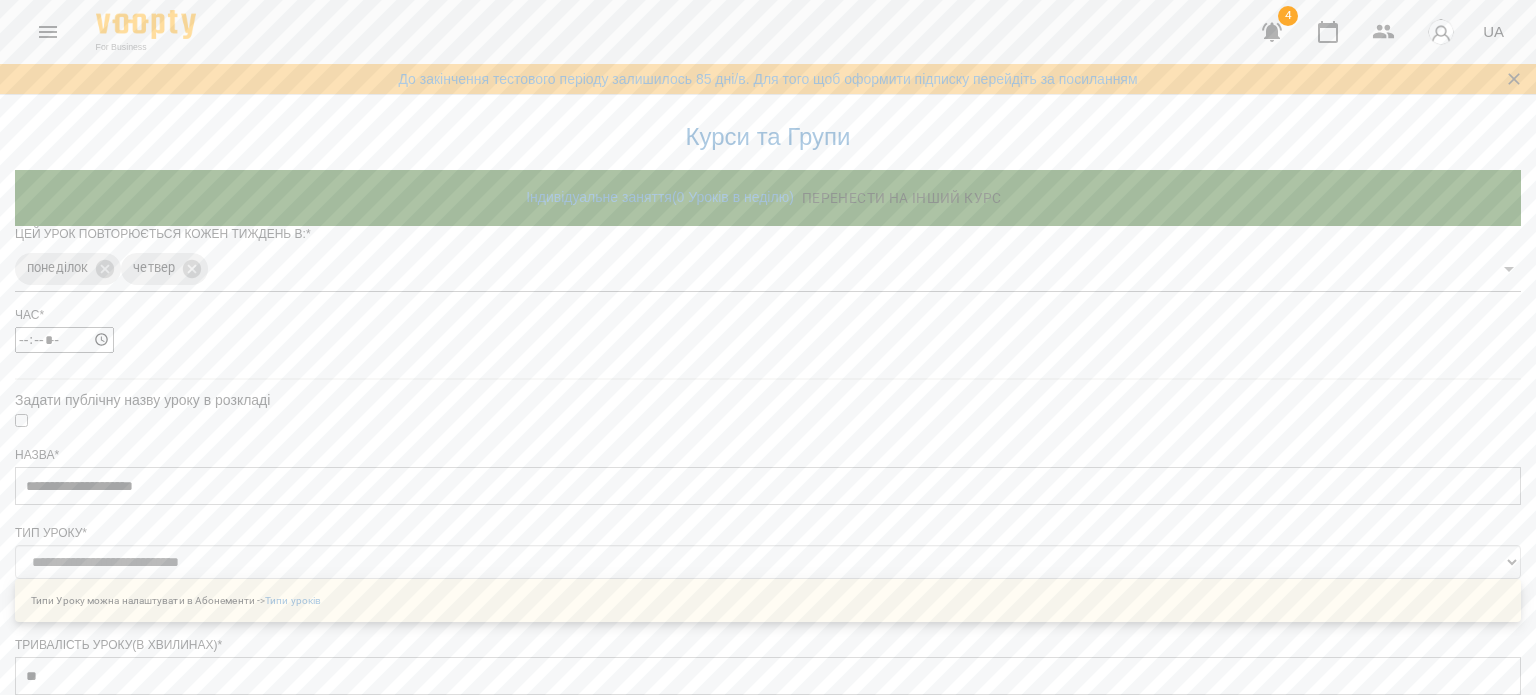 click on "**********" at bounding box center [108, 1332] 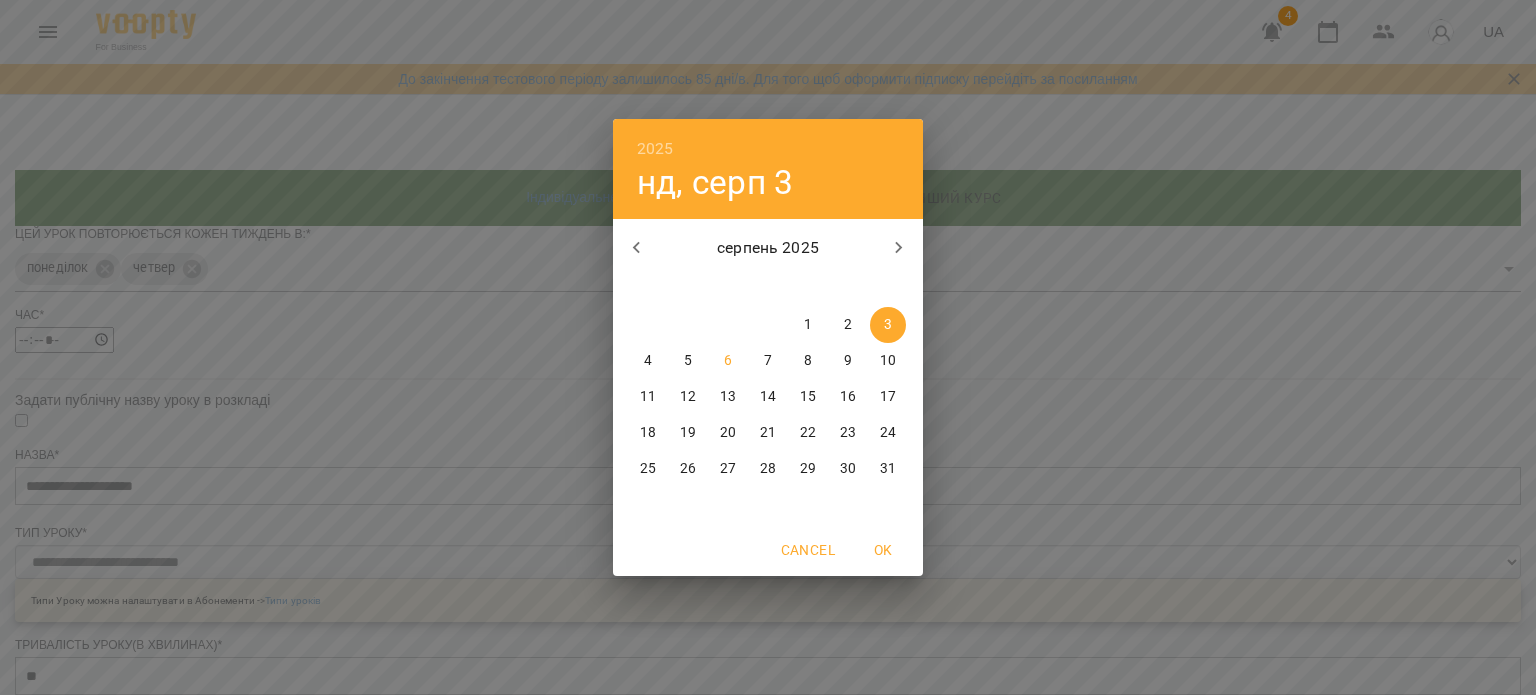 click on "2025 нд, серп 3 серпень 2025 пн вт ср чт пт сб нд 28 29 30 31 1 2 3 4 5 6 7 8 9 10 11 12 13 14 15 16 17 18 19 20 21 22 23 24 25 26 27 28 29 30 31 Cancel OK" at bounding box center [768, 347] 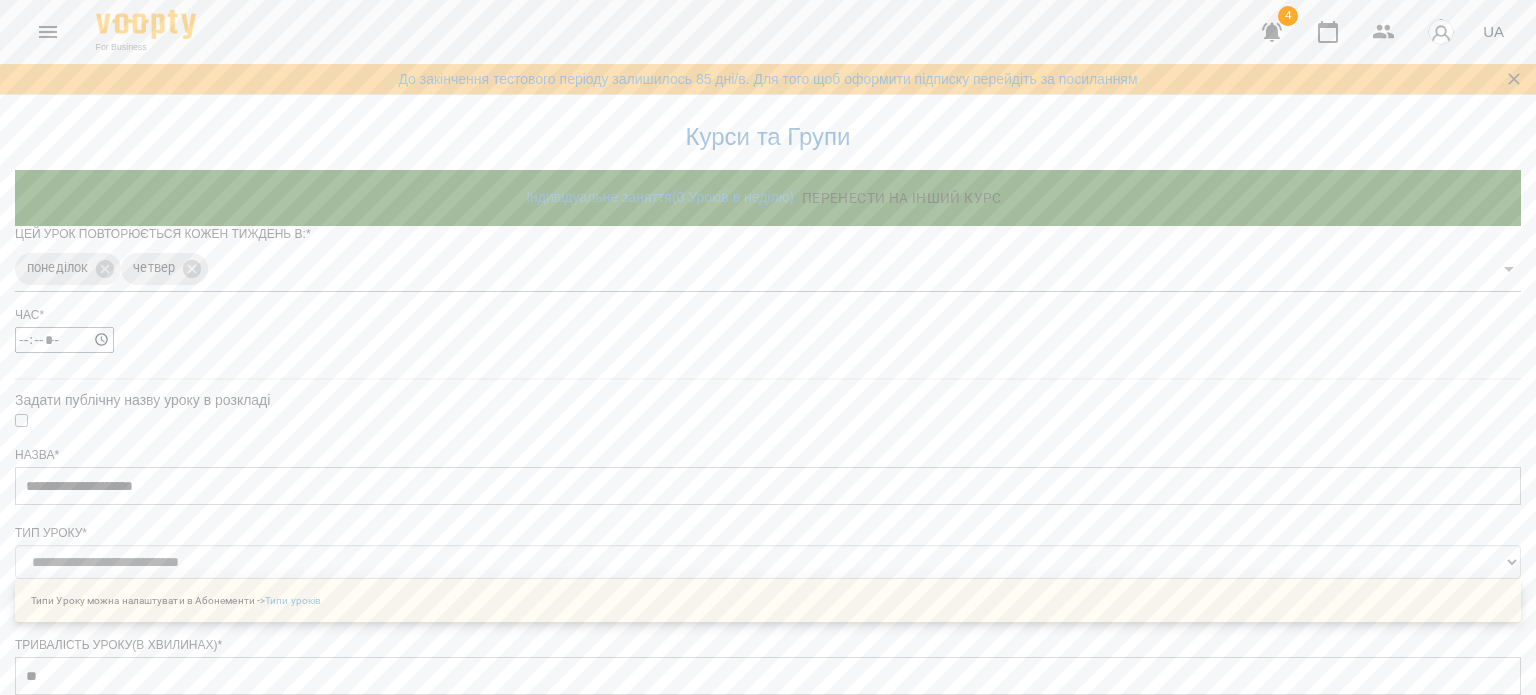 click on "**********" at bounding box center (108, 1332) 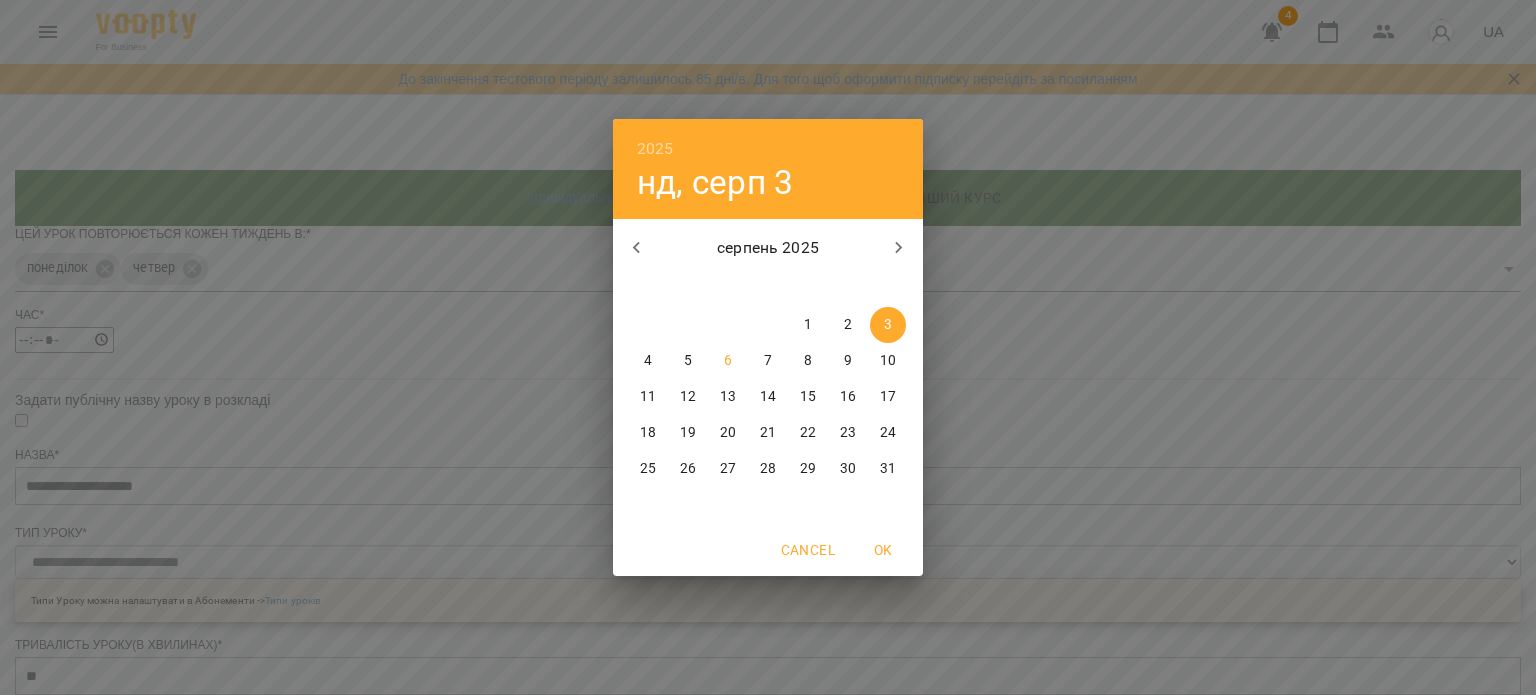 click on "5" at bounding box center (688, 361) 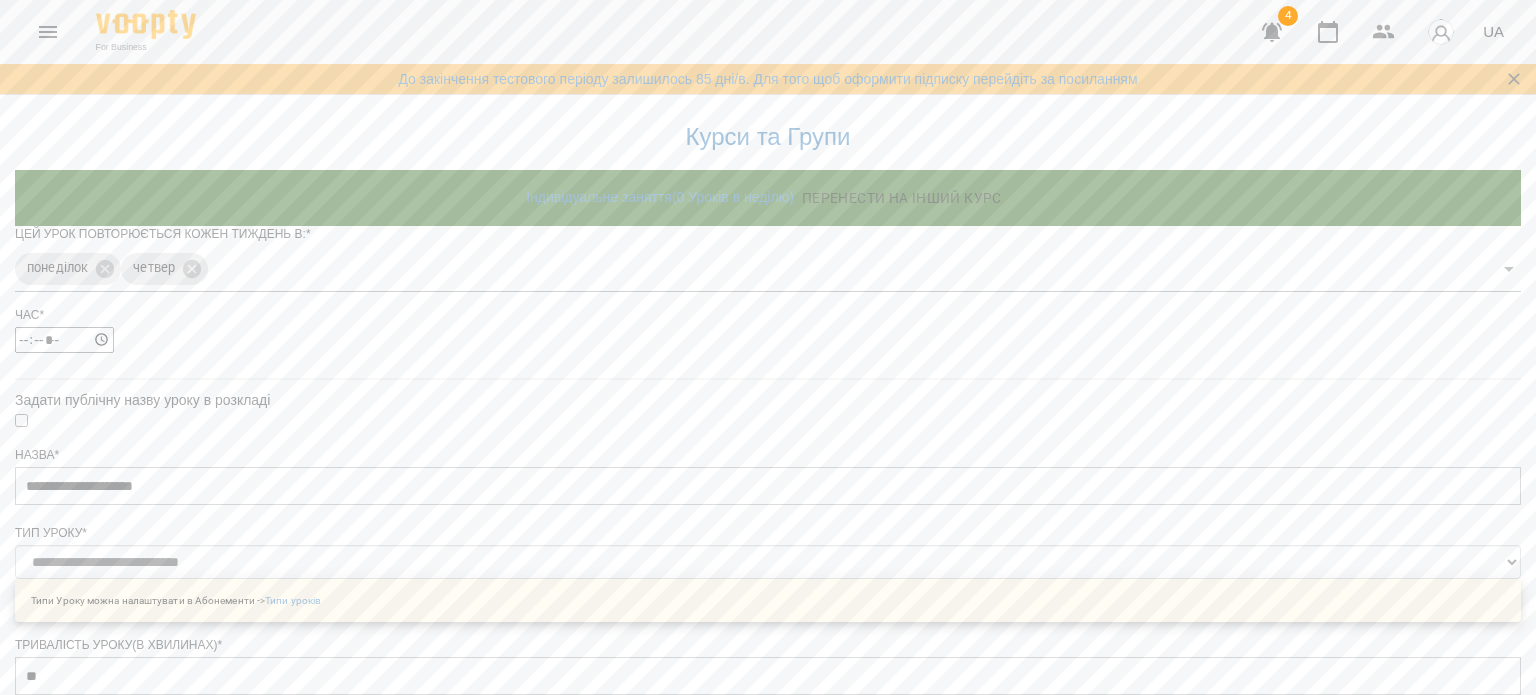 click on "Зберегти" at bounding box center (768, 1435) 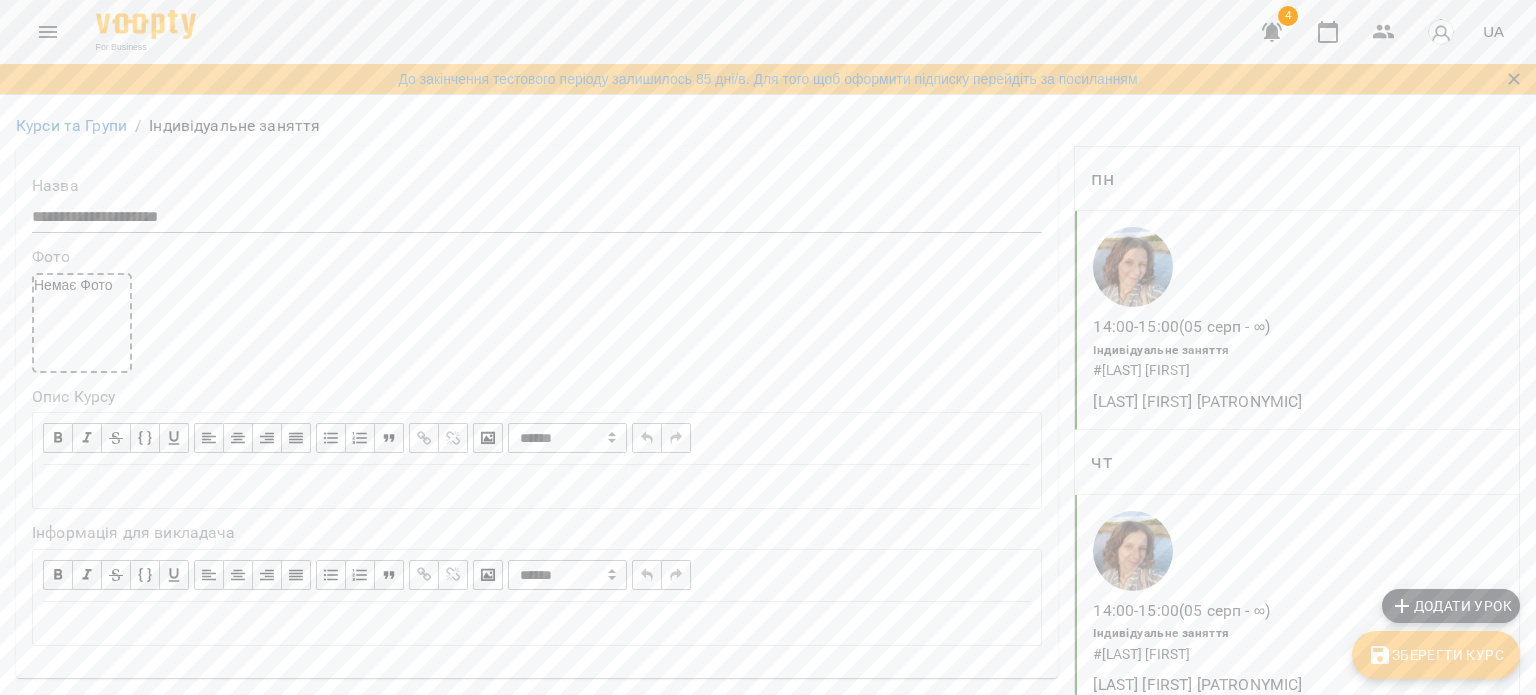 scroll, scrollTop: 400, scrollLeft: 0, axis: vertical 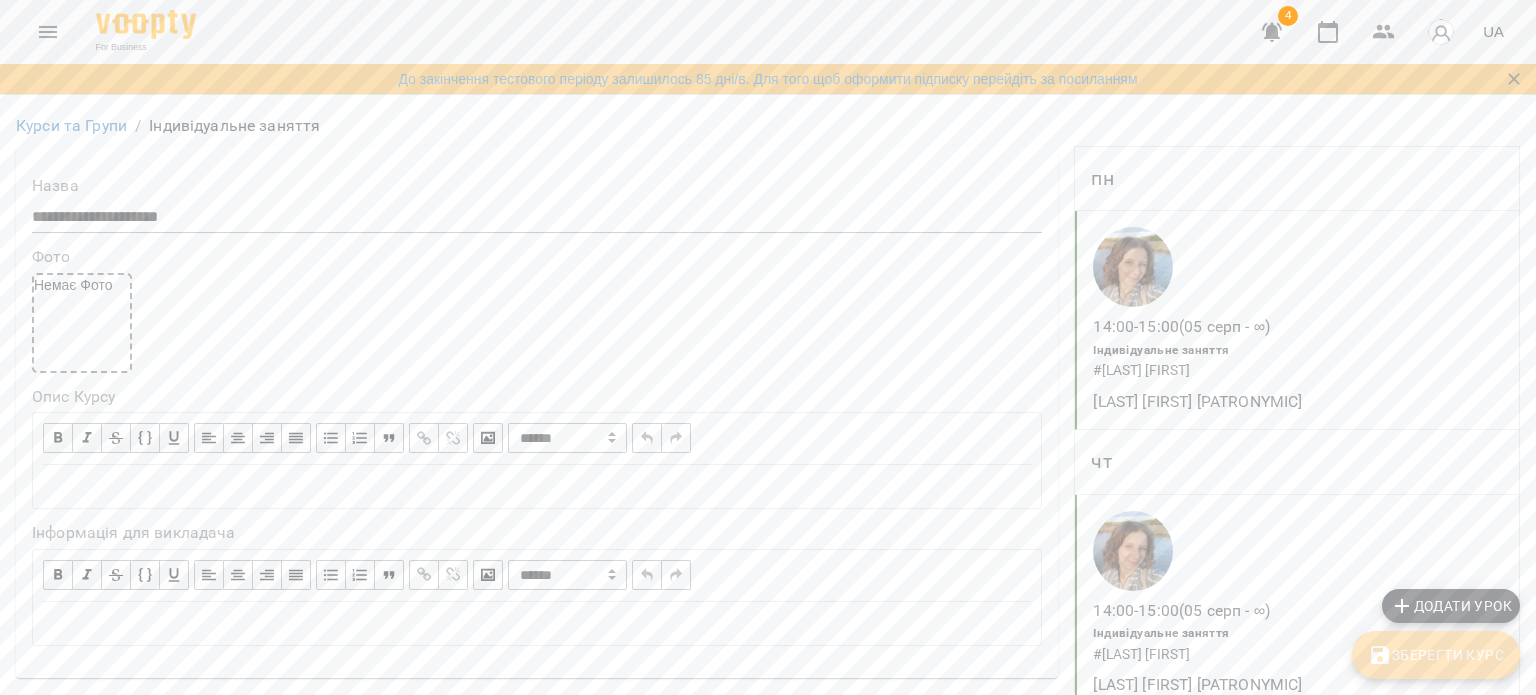 click on "Зберегти Курс" at bounding box center (1436, 655) 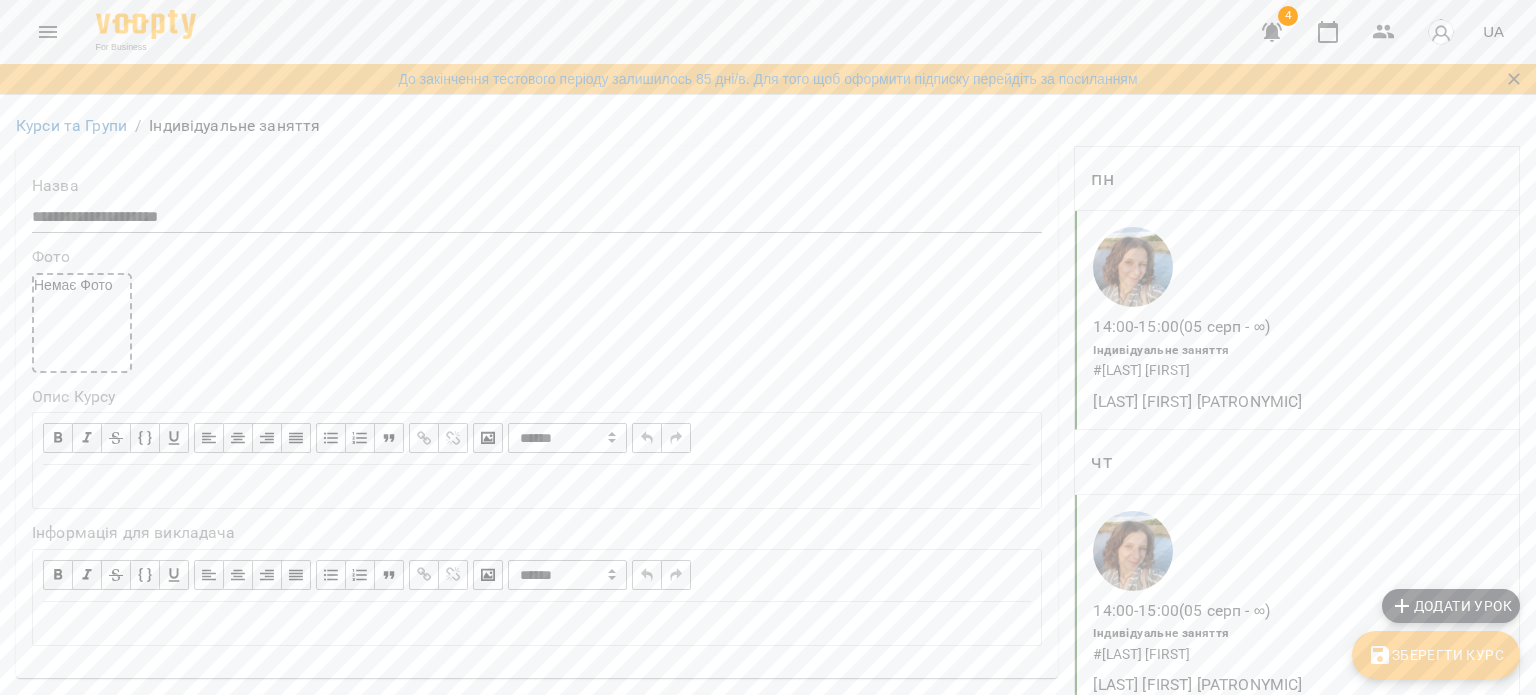 scroll, scrollTop: 0, scrollLeft: 0, axis: both 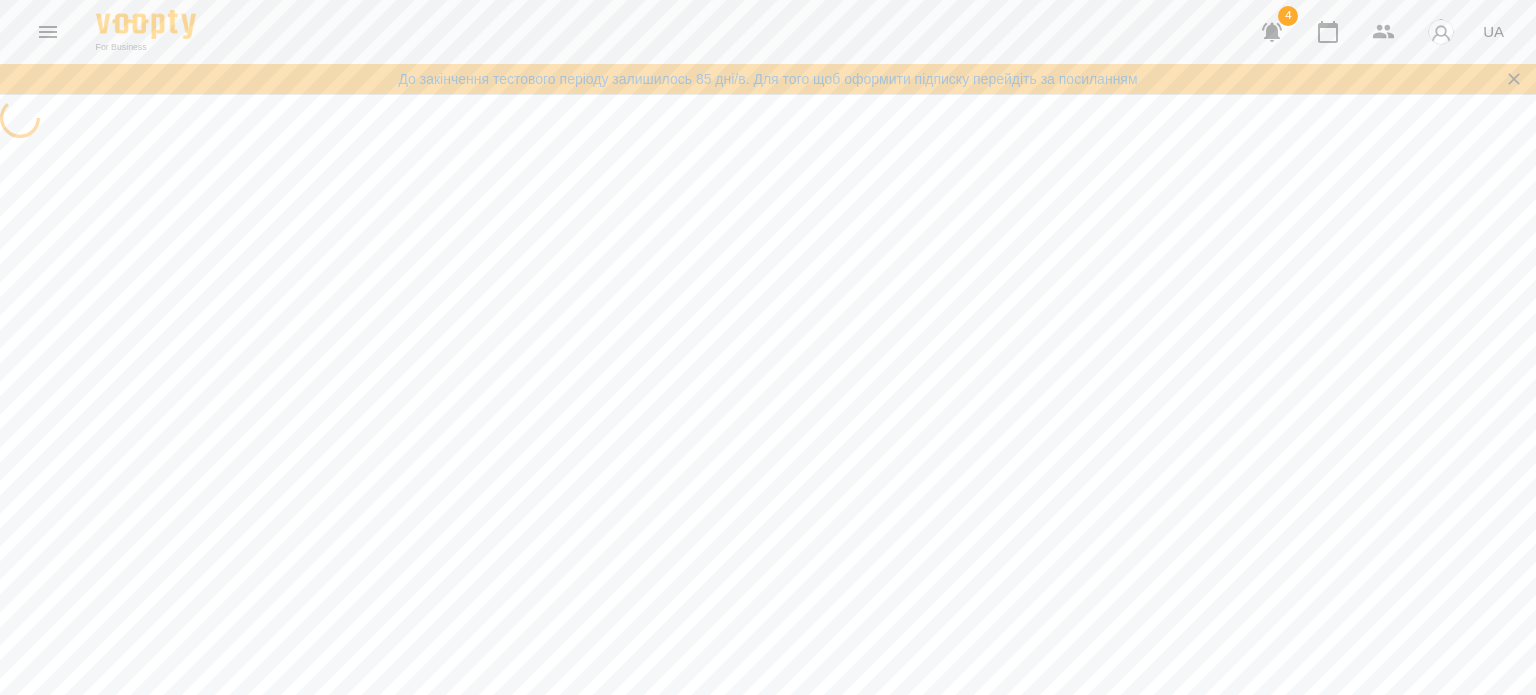 select on "*" 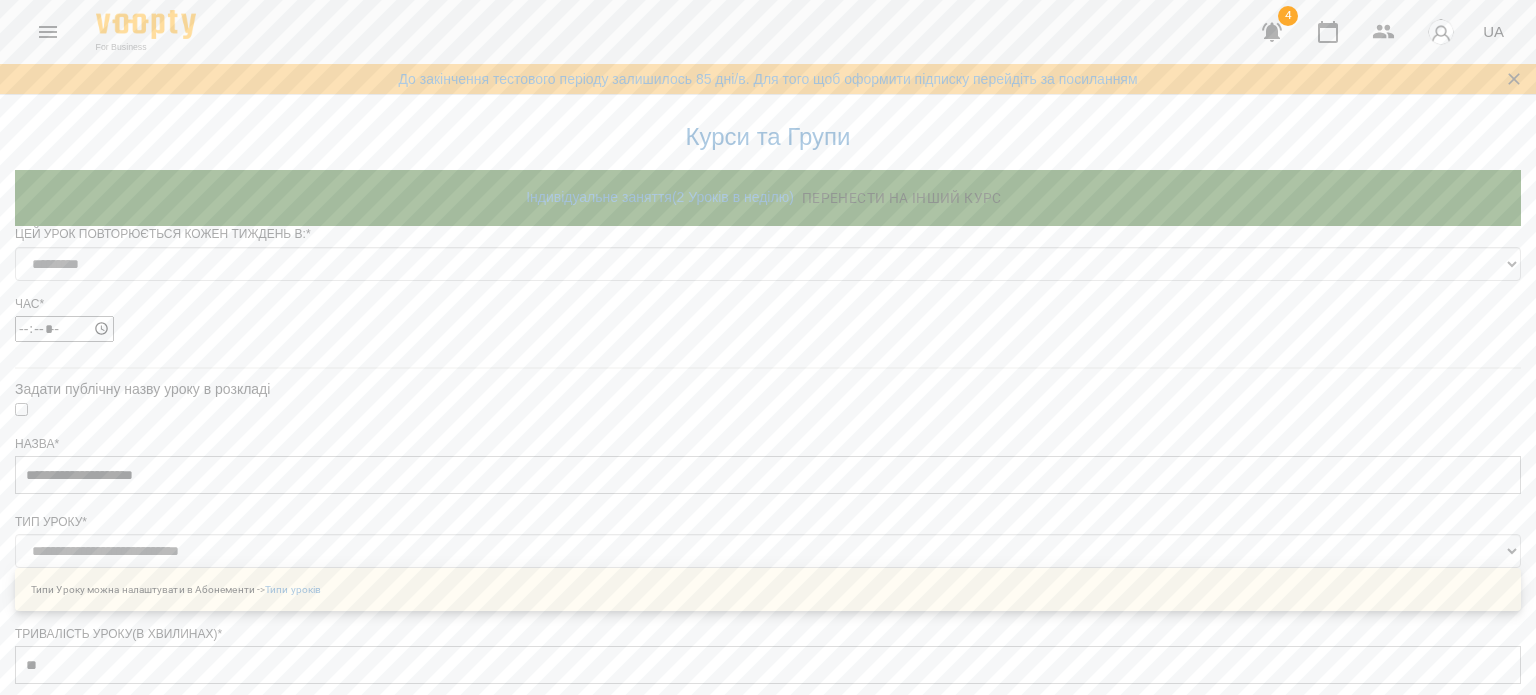 scroll, scrollTop: 0, scrollLeft: 0, axis: both 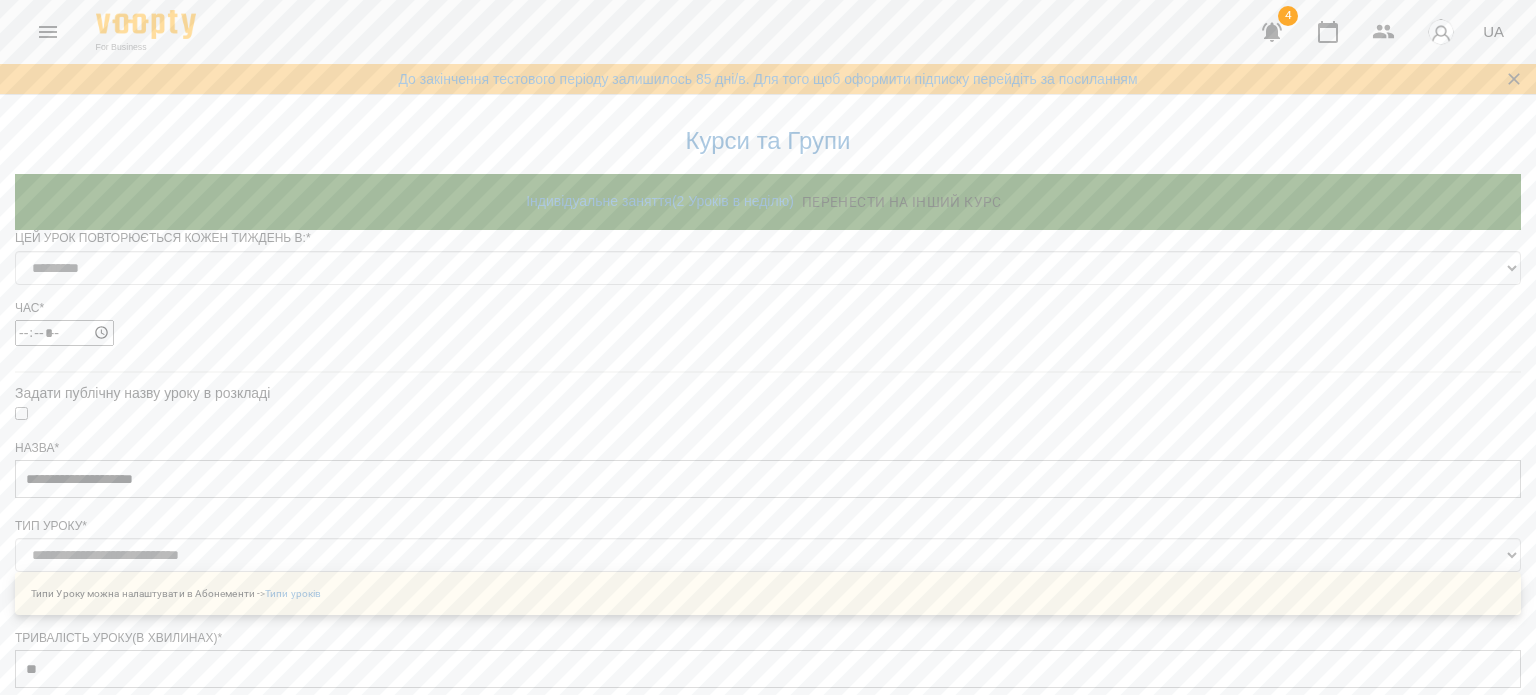 click 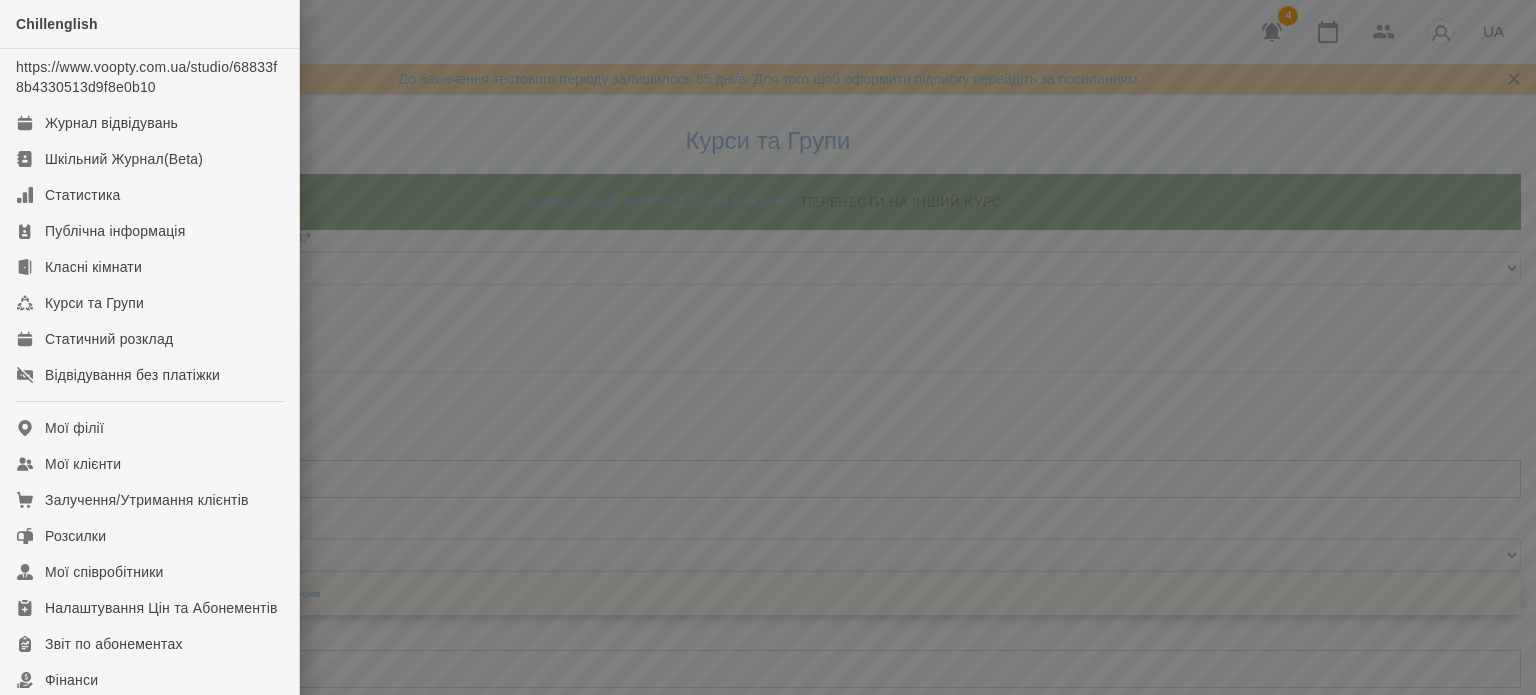 click at bounding box center [768, 347] 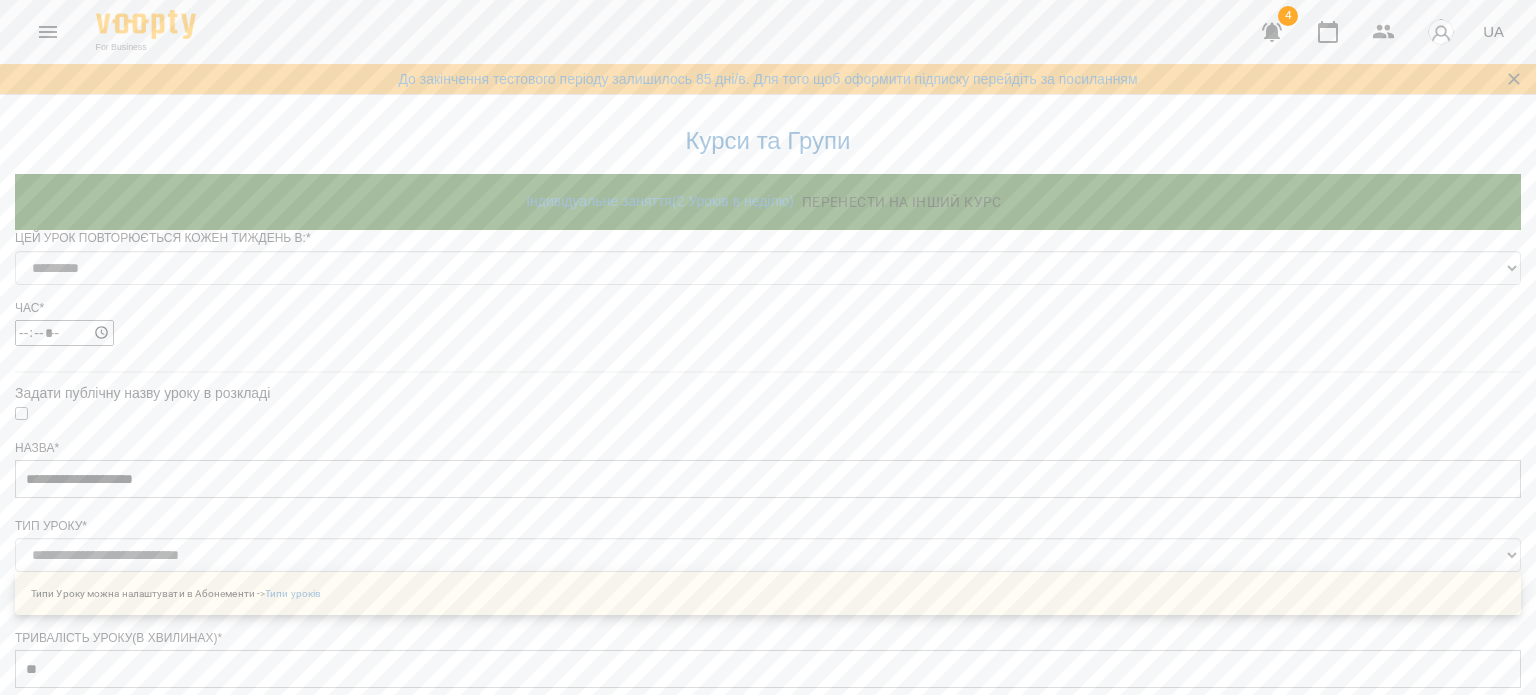 click at bounding box center (48, 32) 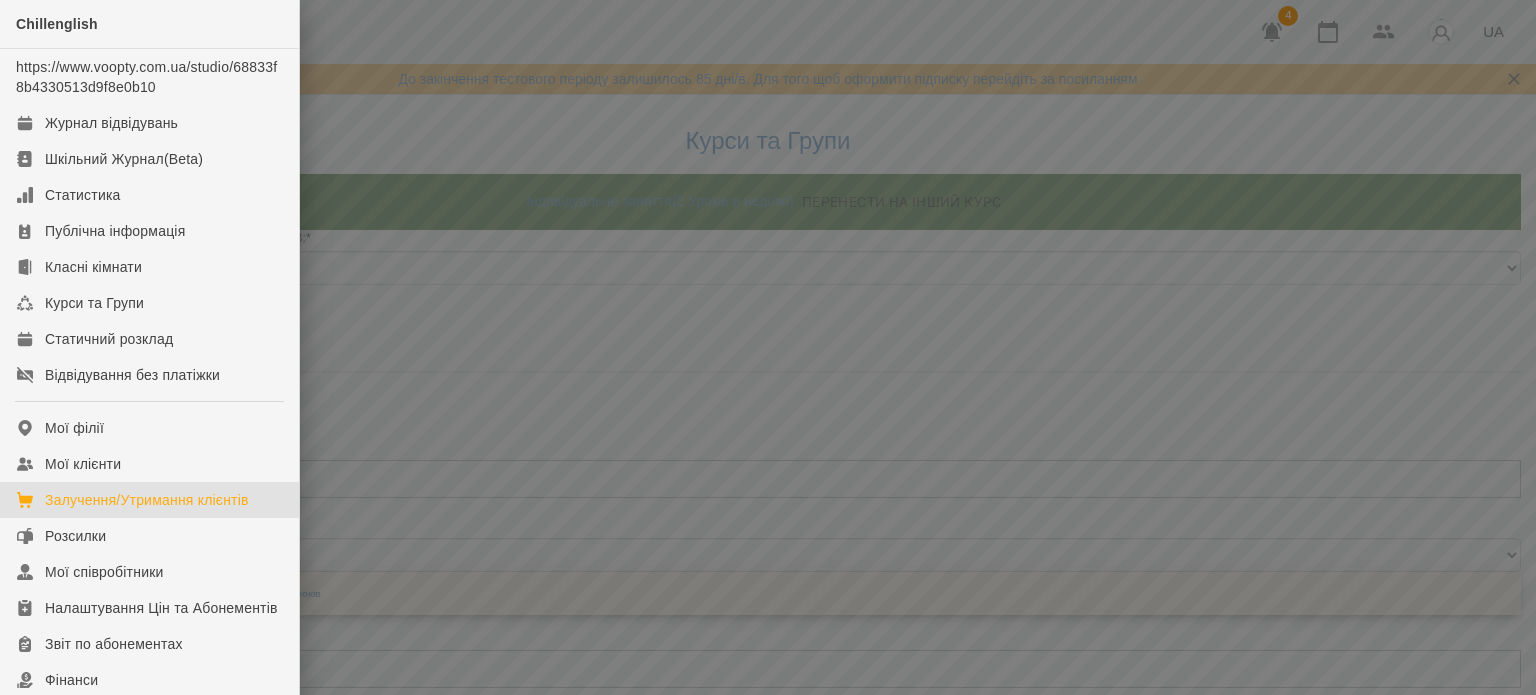 click on "Залучення/Утримання клієнтів" at bounding box center (149, 500) 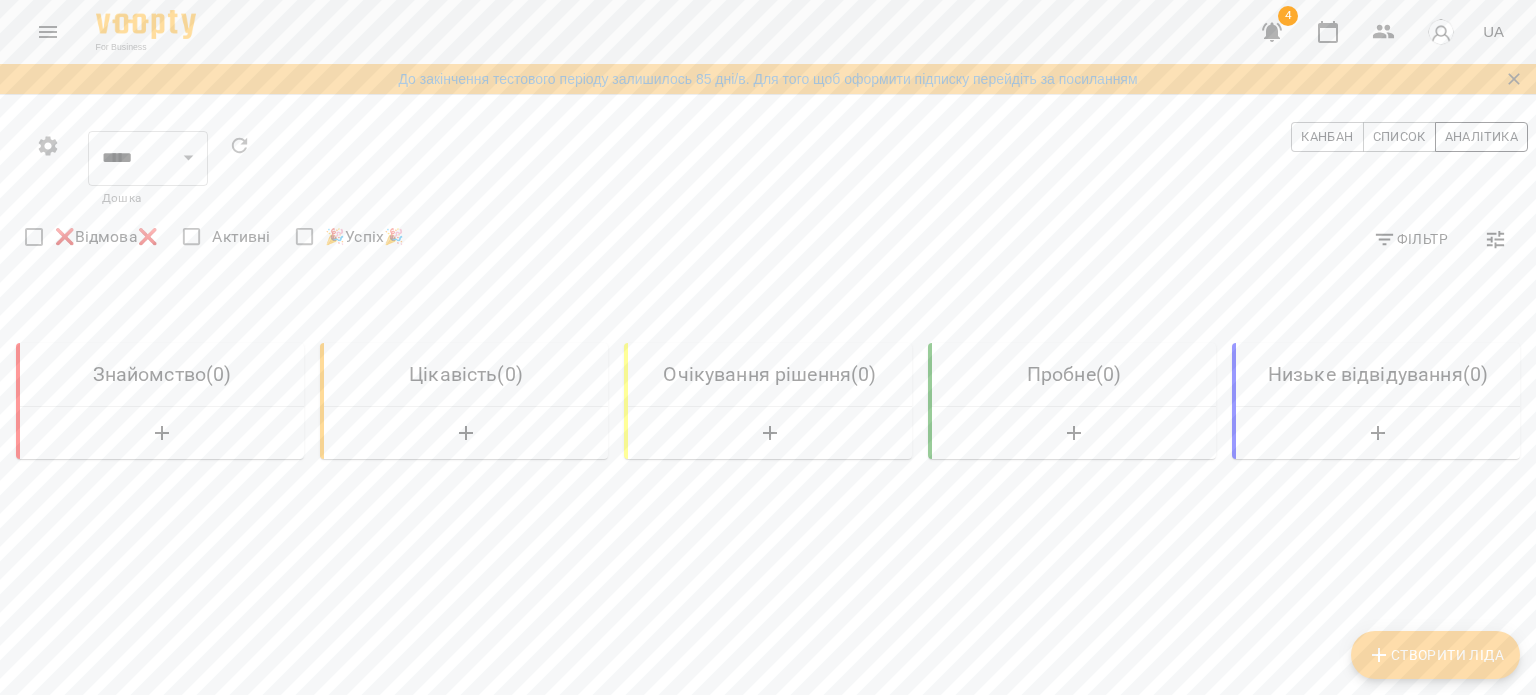 click on "Аналітика" at bounding box center [1481, 137] 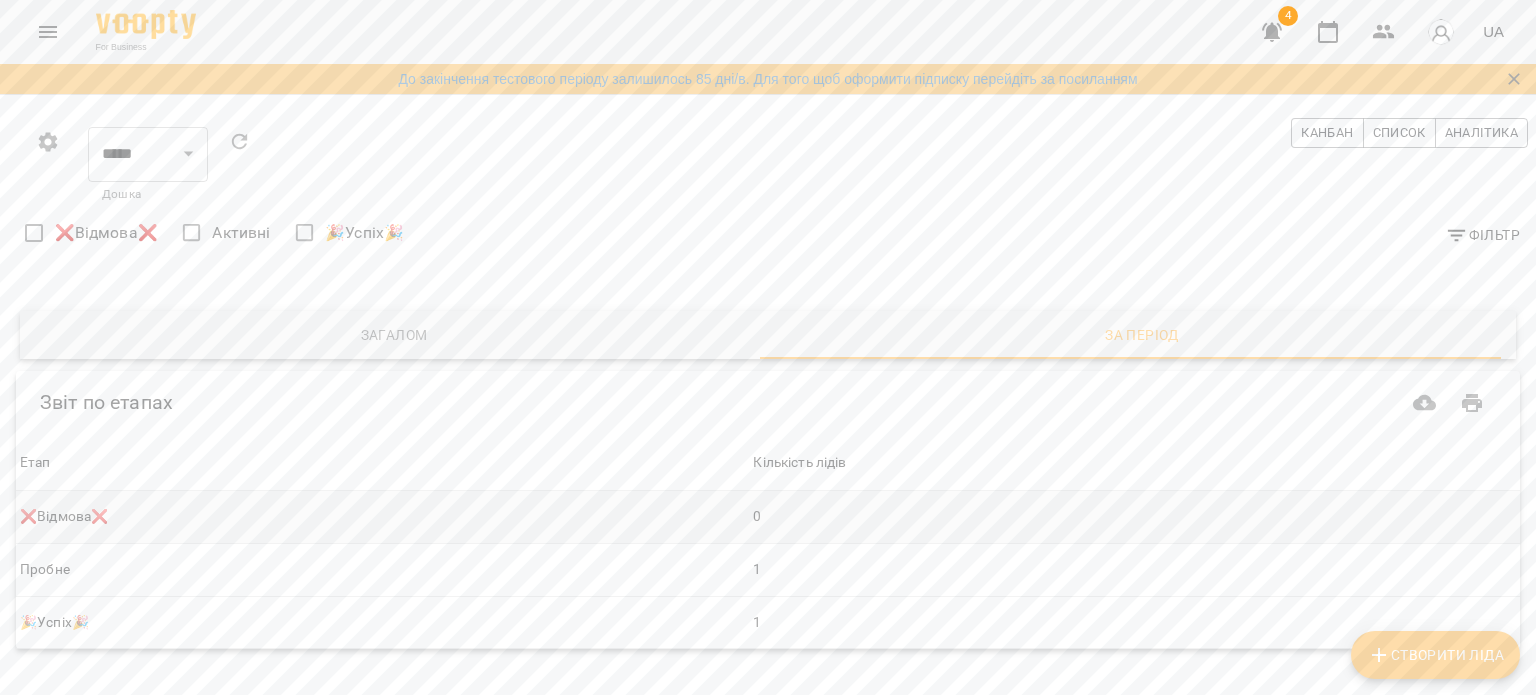 scroll, scrollTop: 104, scrollLeft: 0, axis: vertical 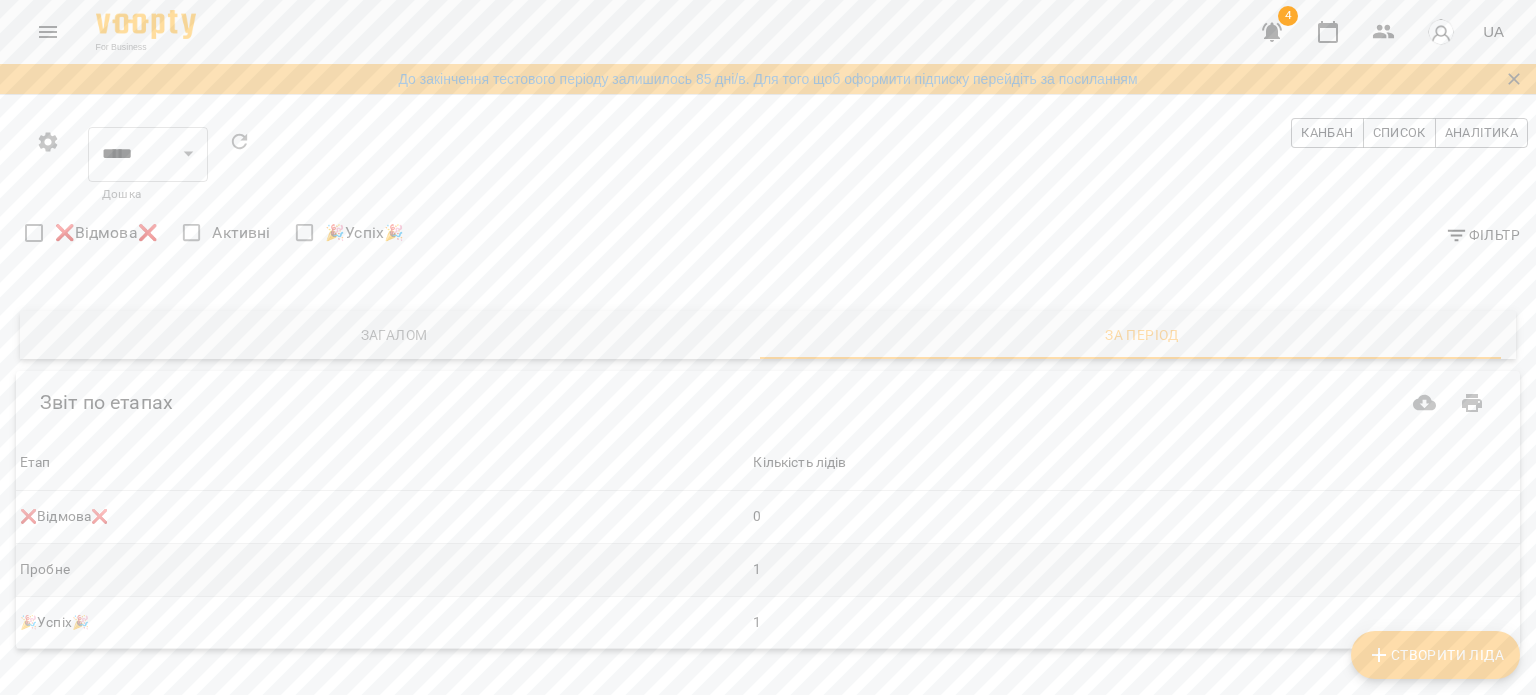 click on "Пробне" at bounding box center [382, 570] 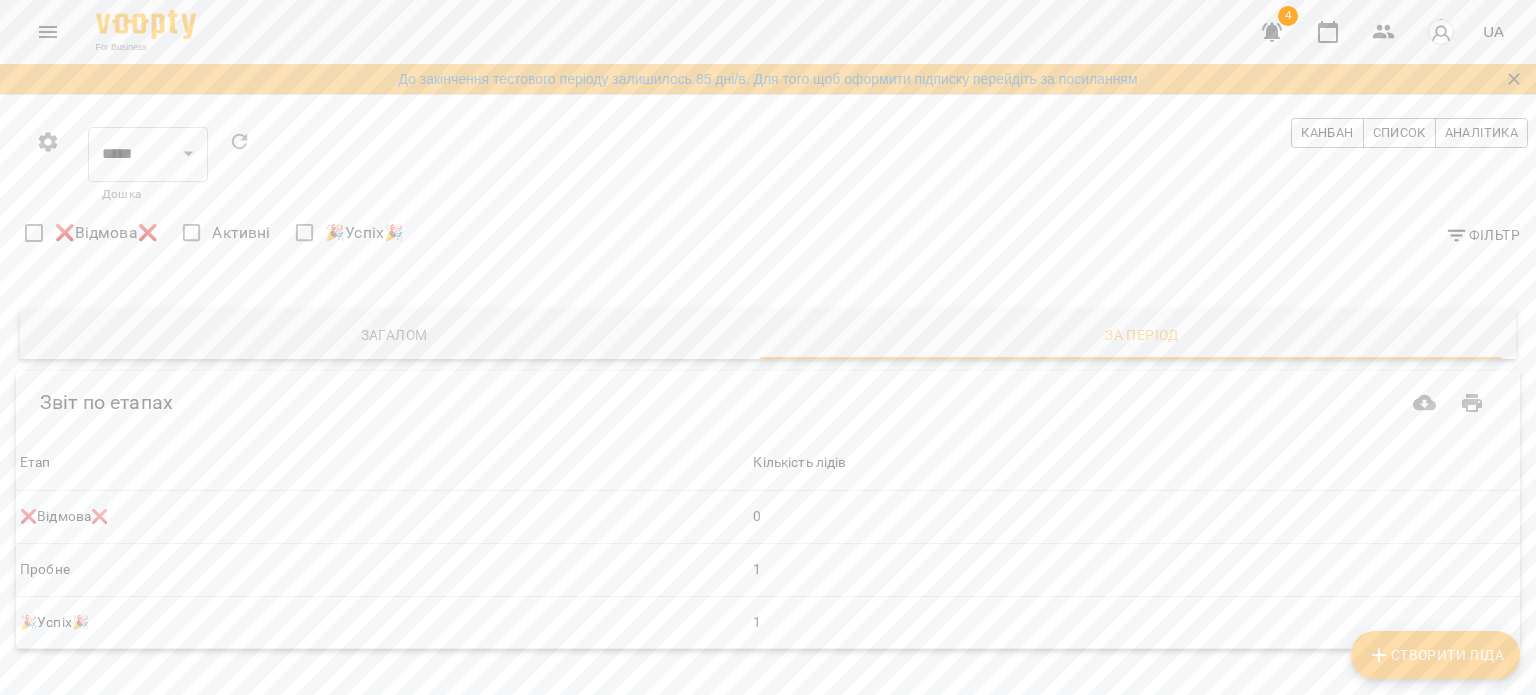 click on "Загалом За період Звіт по етапах Звіт по етапах Етап Кількість лідів Етап ❌Відмова❌ Кількість лідів 0 Етап Пробне Кількість лідів 1 Етап 🎉Успіх🎉 Кількість лідів 1" at bounding box center [768, 478] 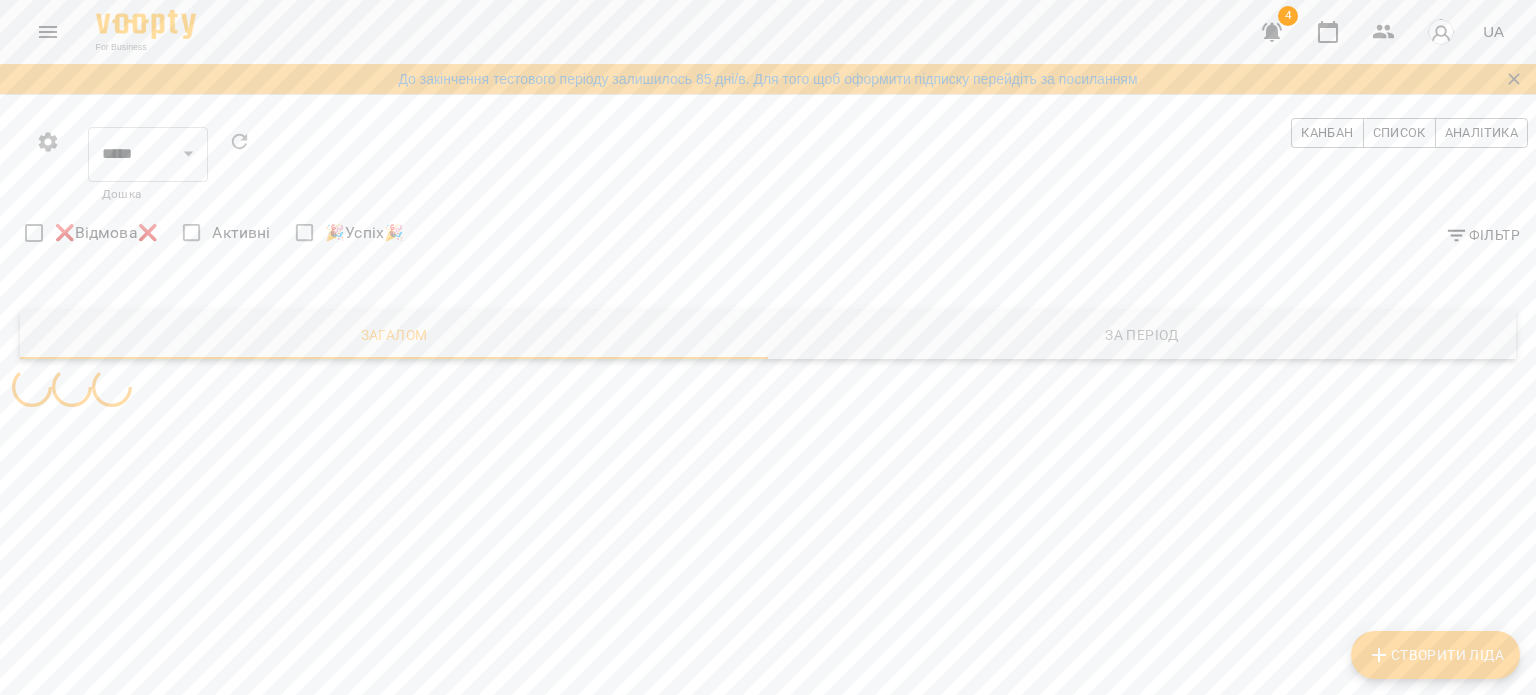 scroll, scrollTop: 0, scrollLeft: 0, axis: both 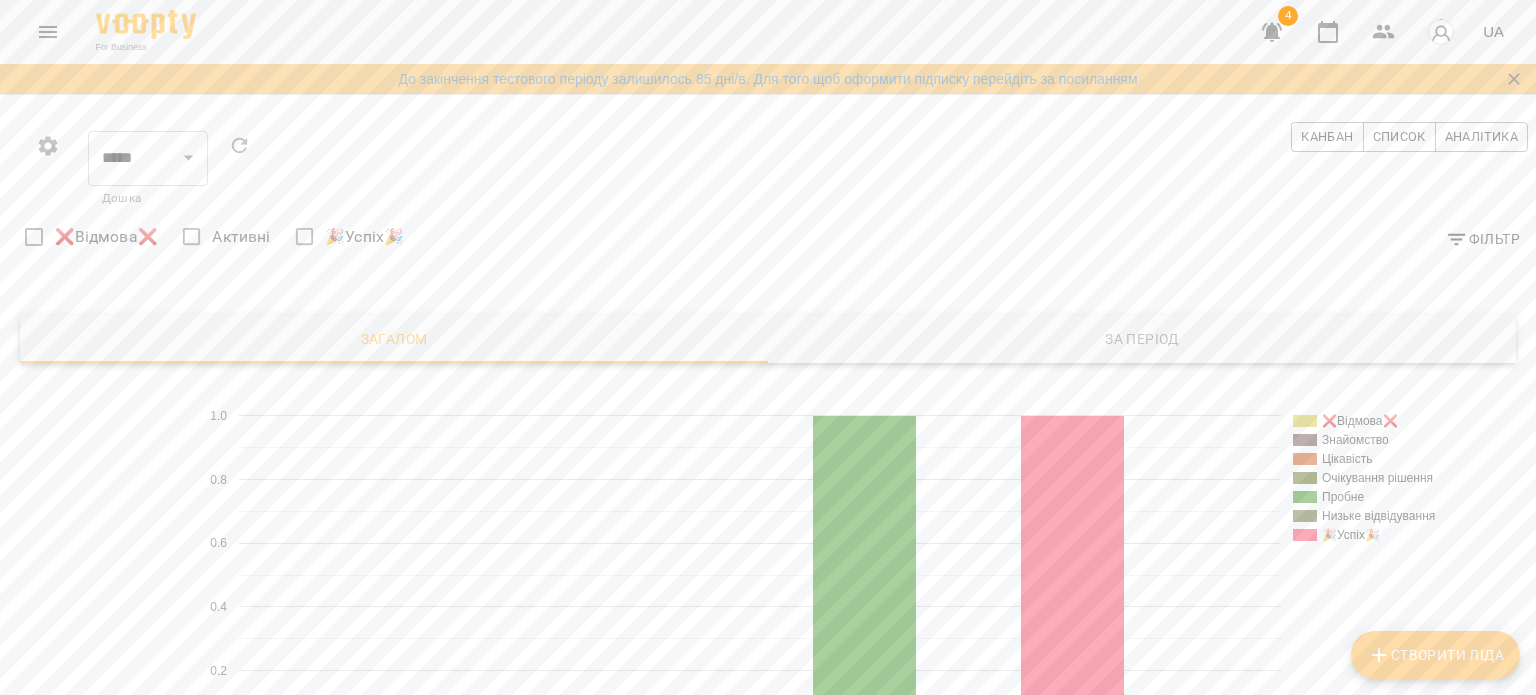 click 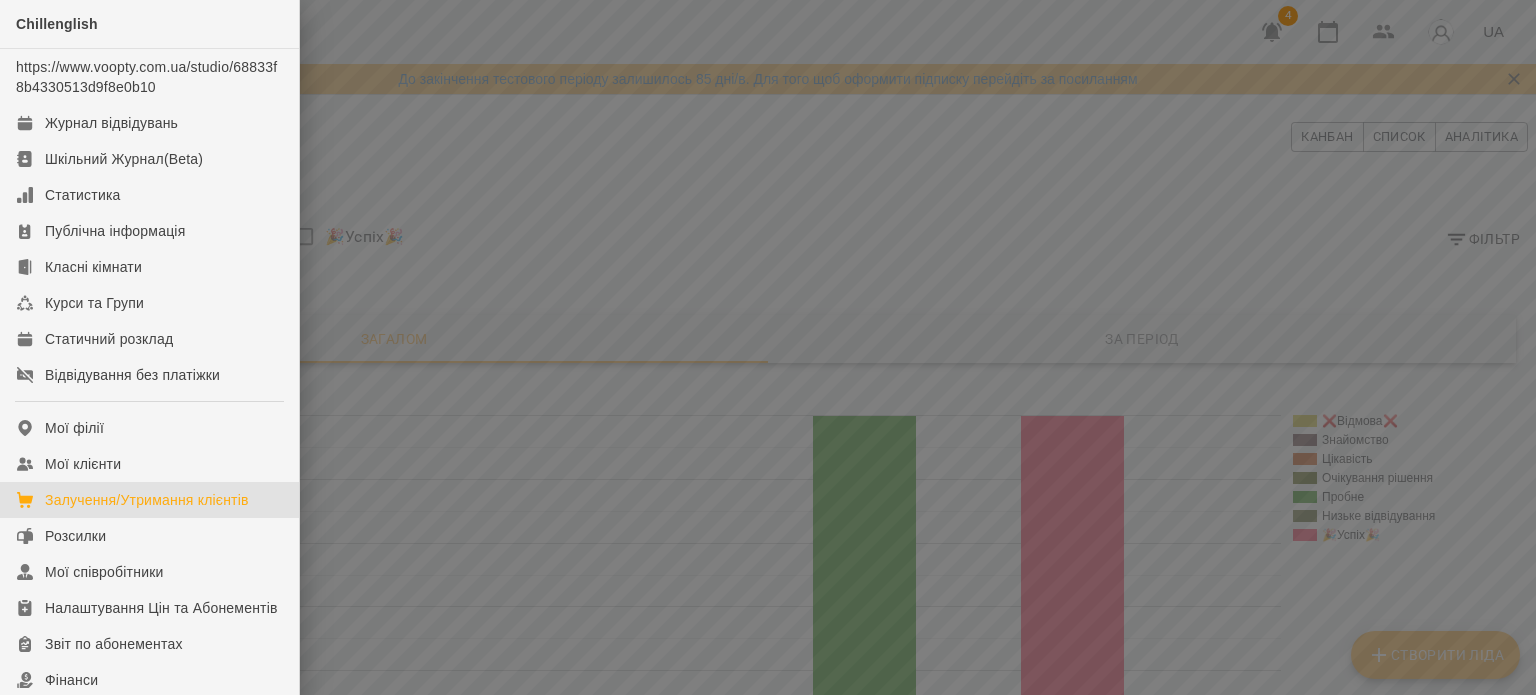 click at bounding box center (768, 347) 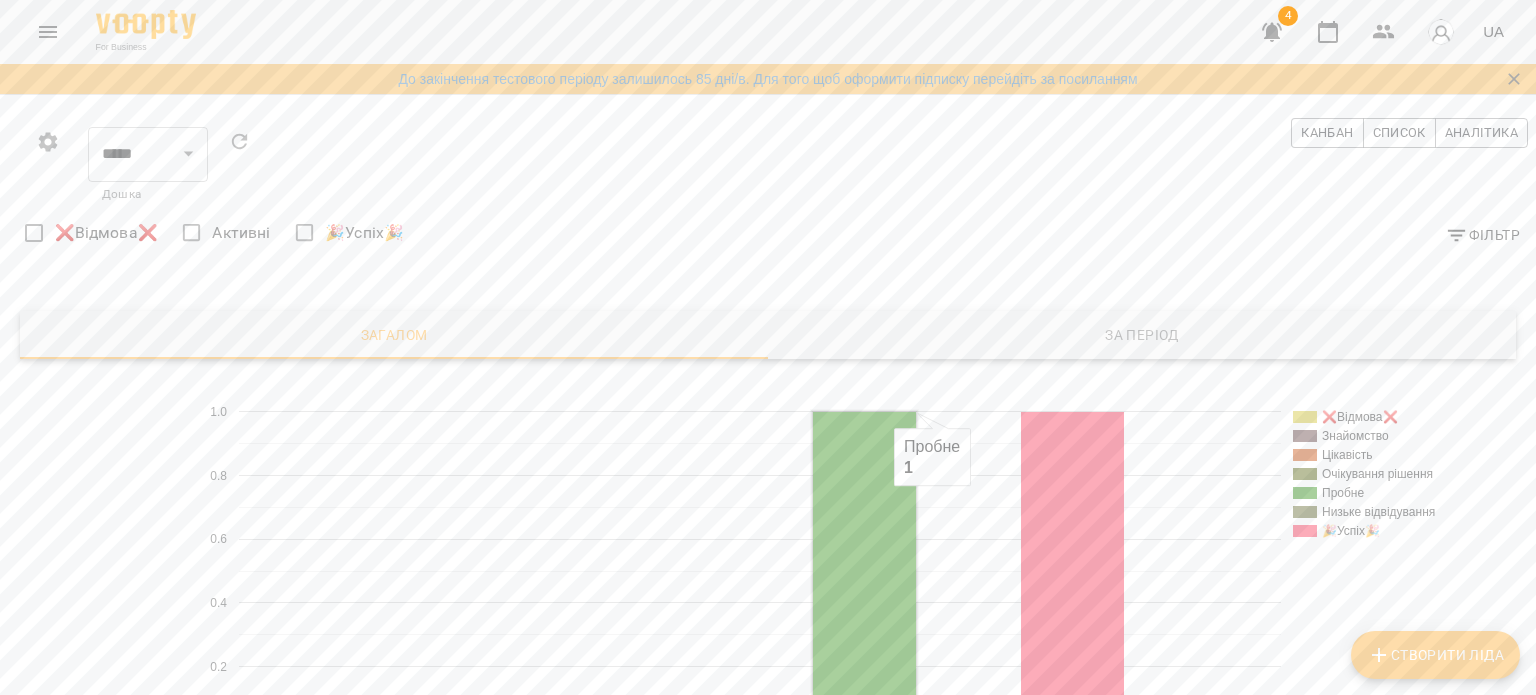 scroll, scrollTop: 434, scrollLeft: 0, axis: vertical 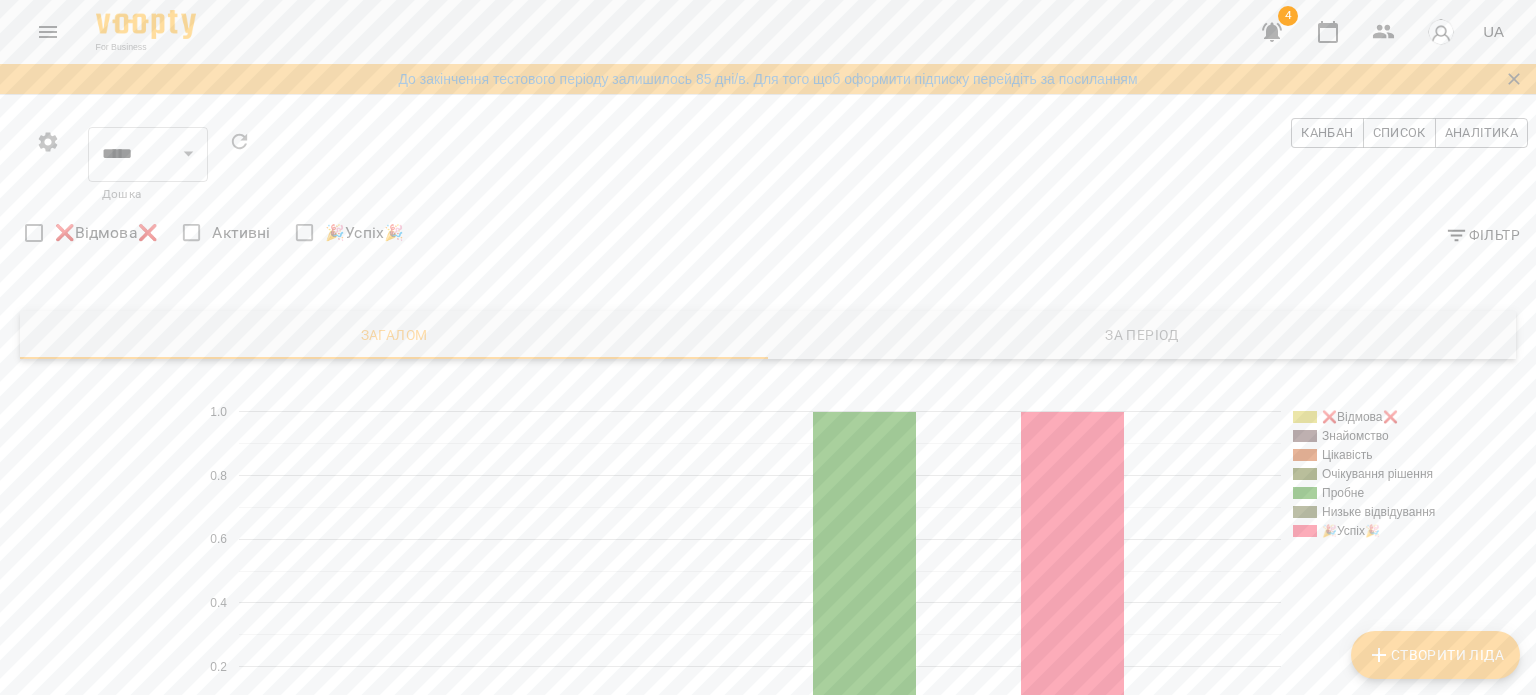 click 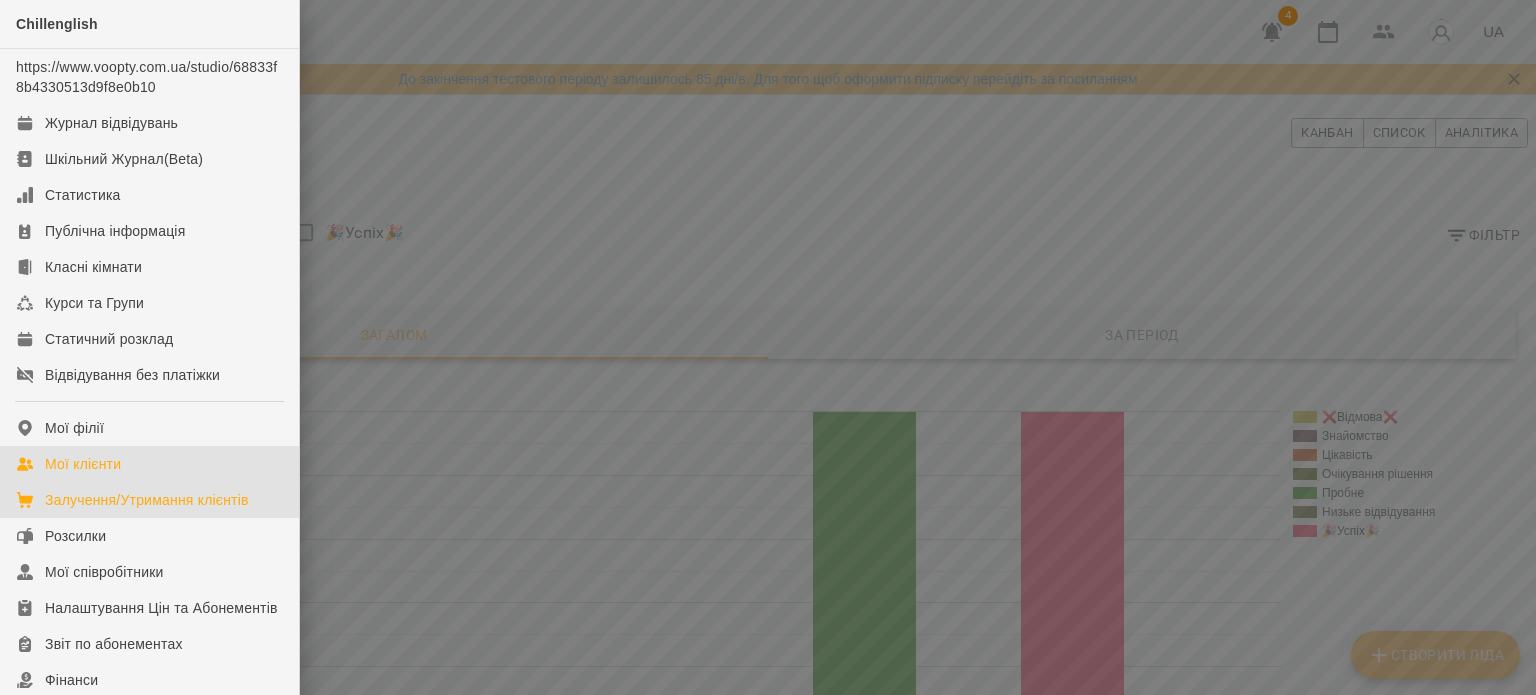 click on "Мої клієнти" at bounding box center [149, 464] 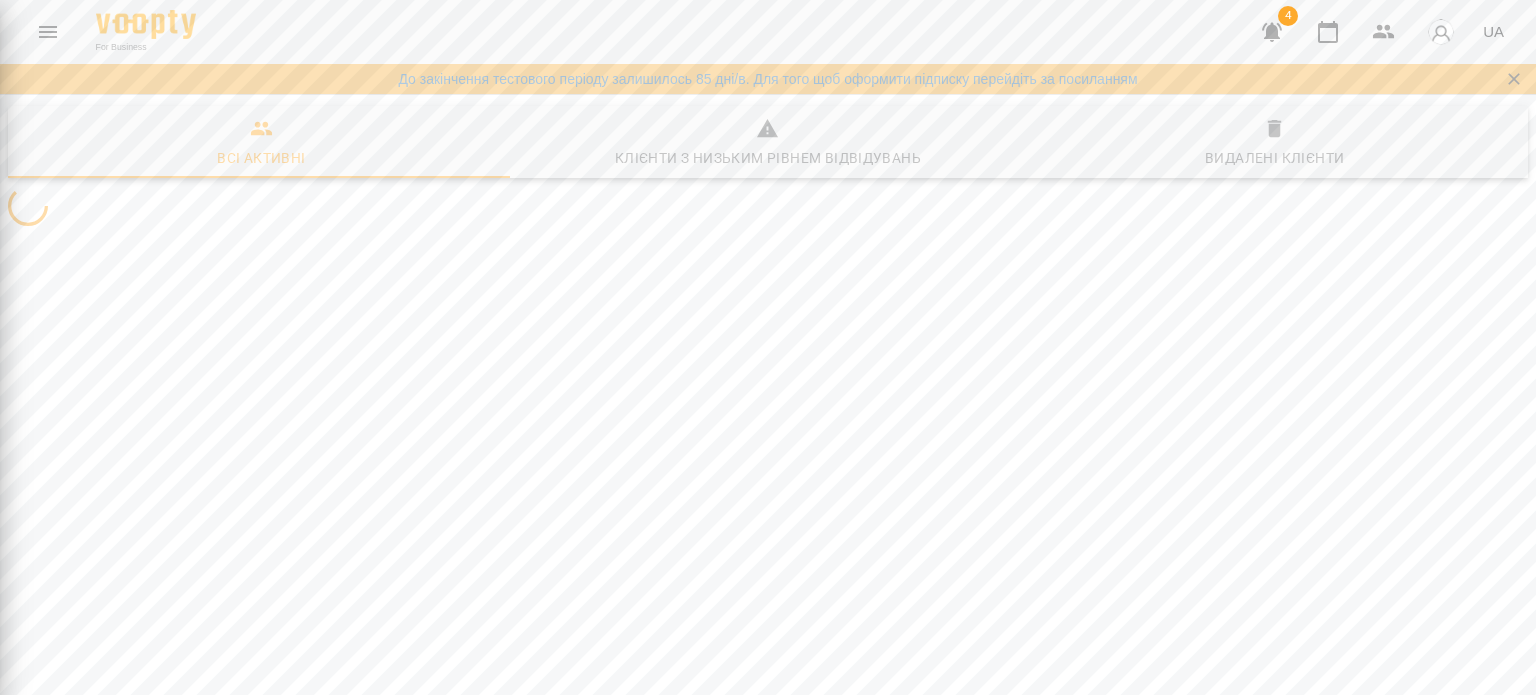 scroll, scrollTop: 0, scrollLeft: 0, axis: both 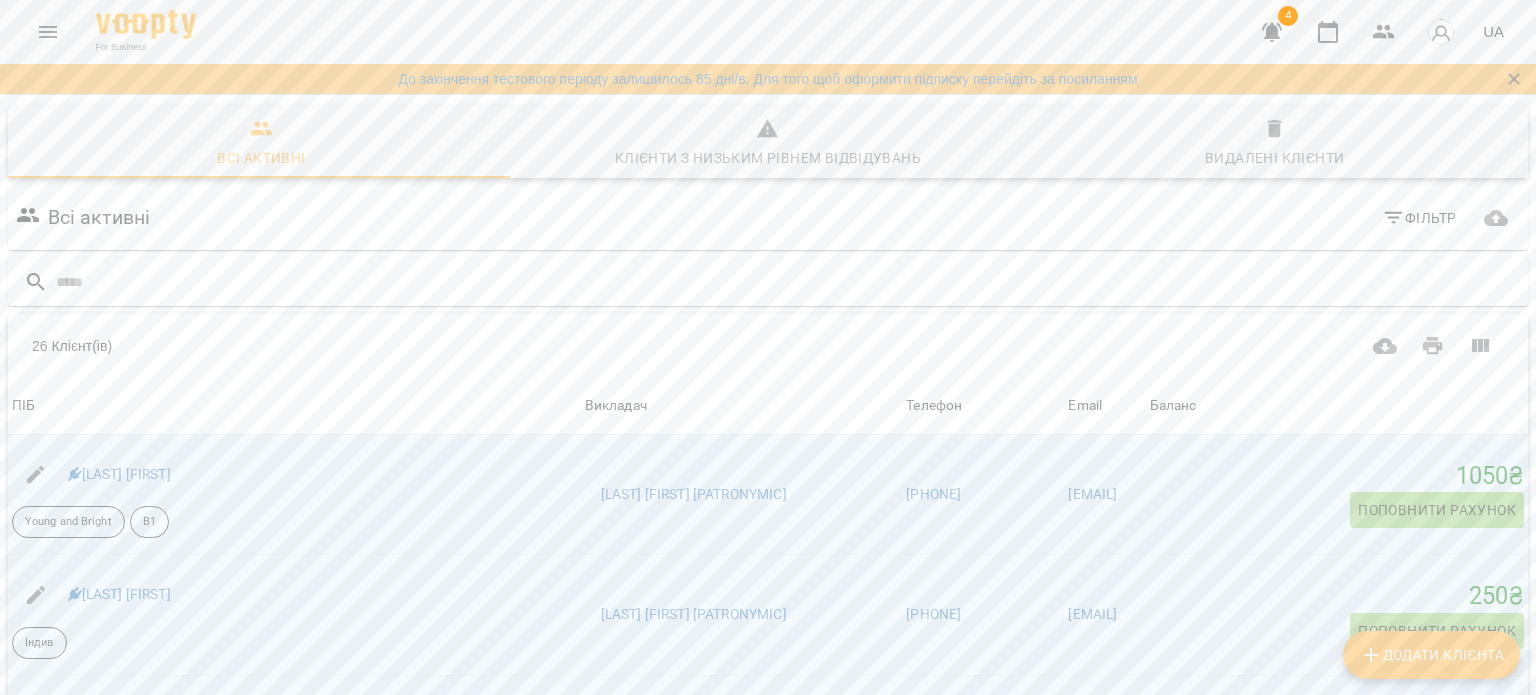 click on "Додати клієнта" at bounding box center (1431, 655) 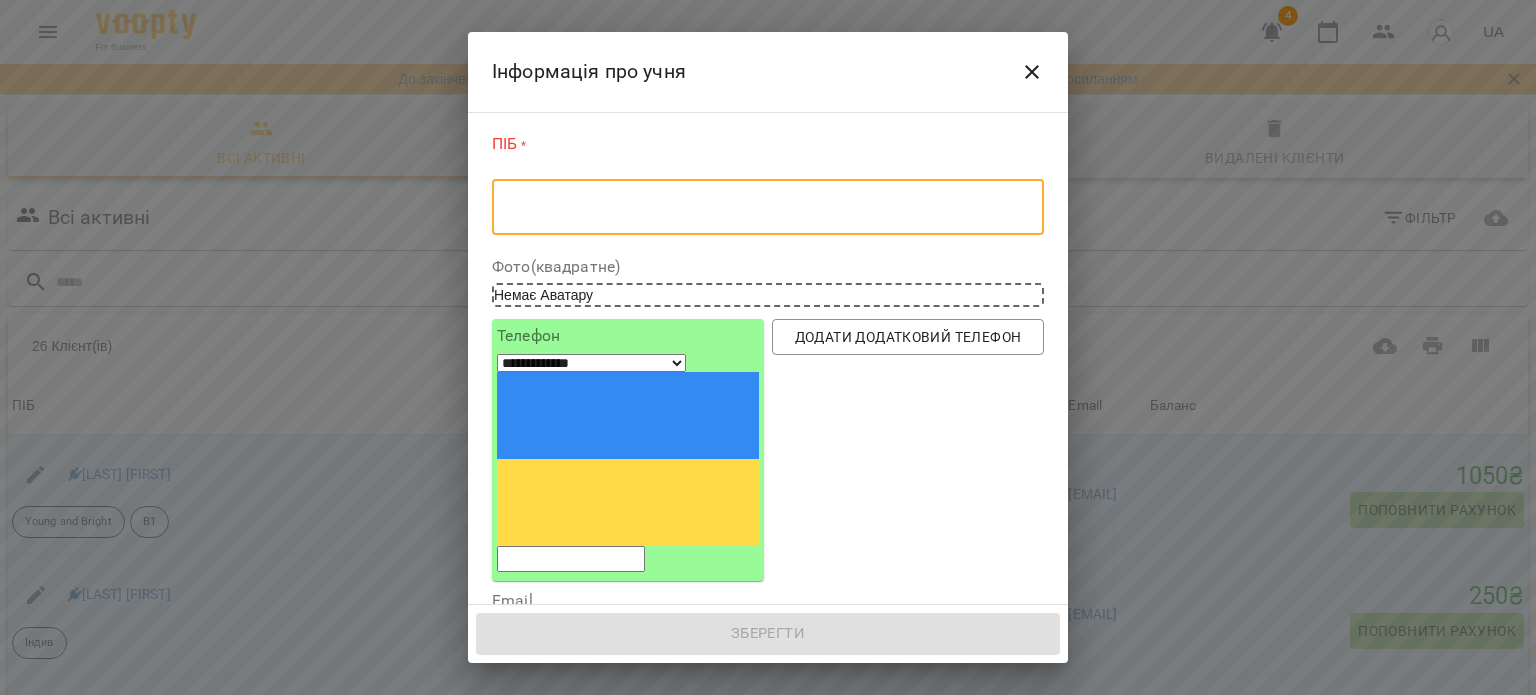 click at bounding box center (768, 207) 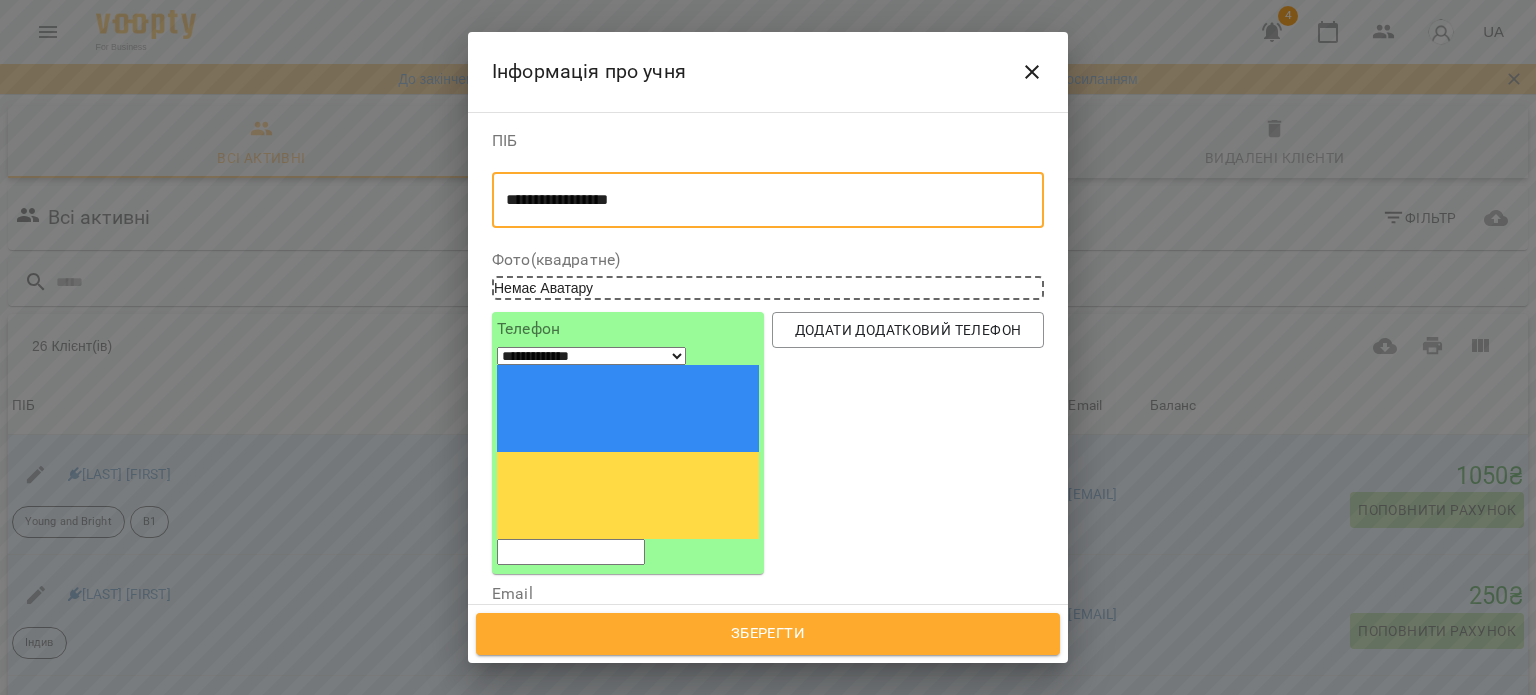 type on "**********" 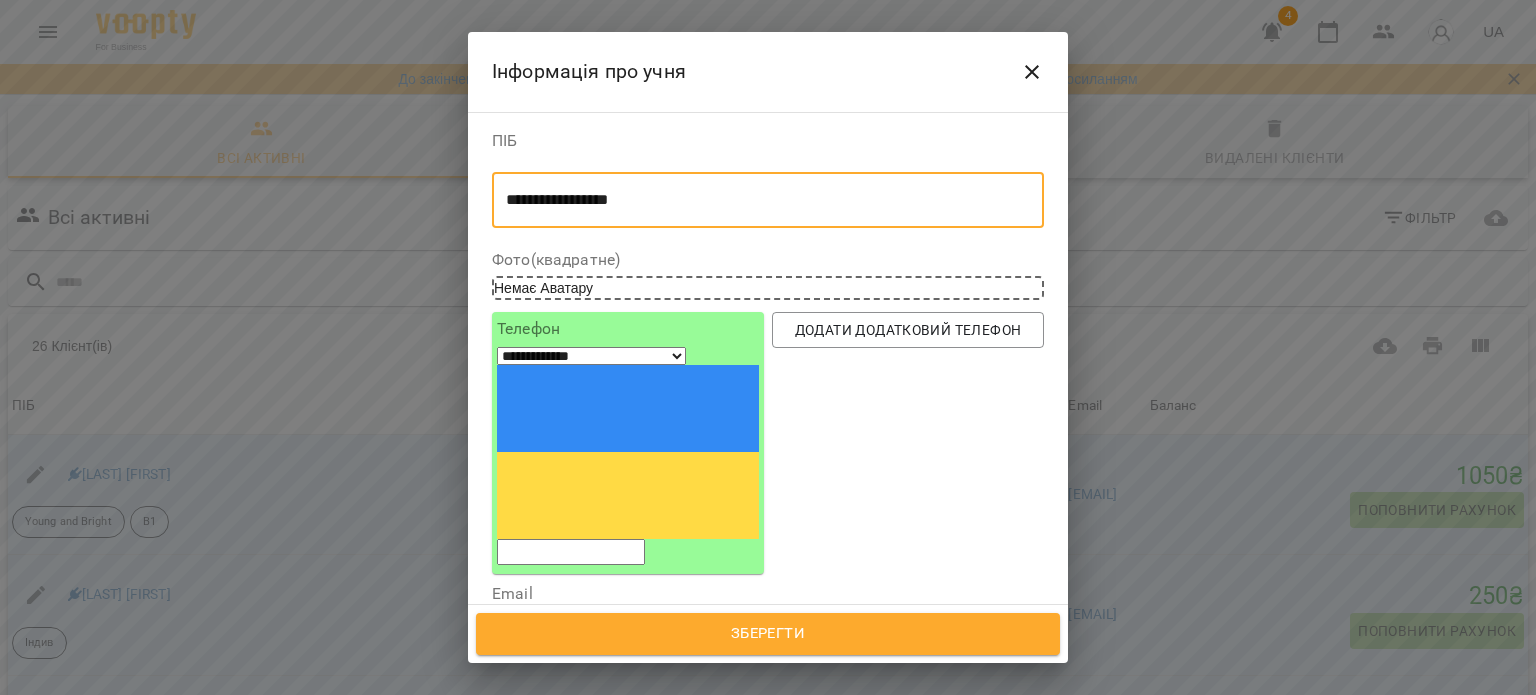 click at bounding box center (571, 552) 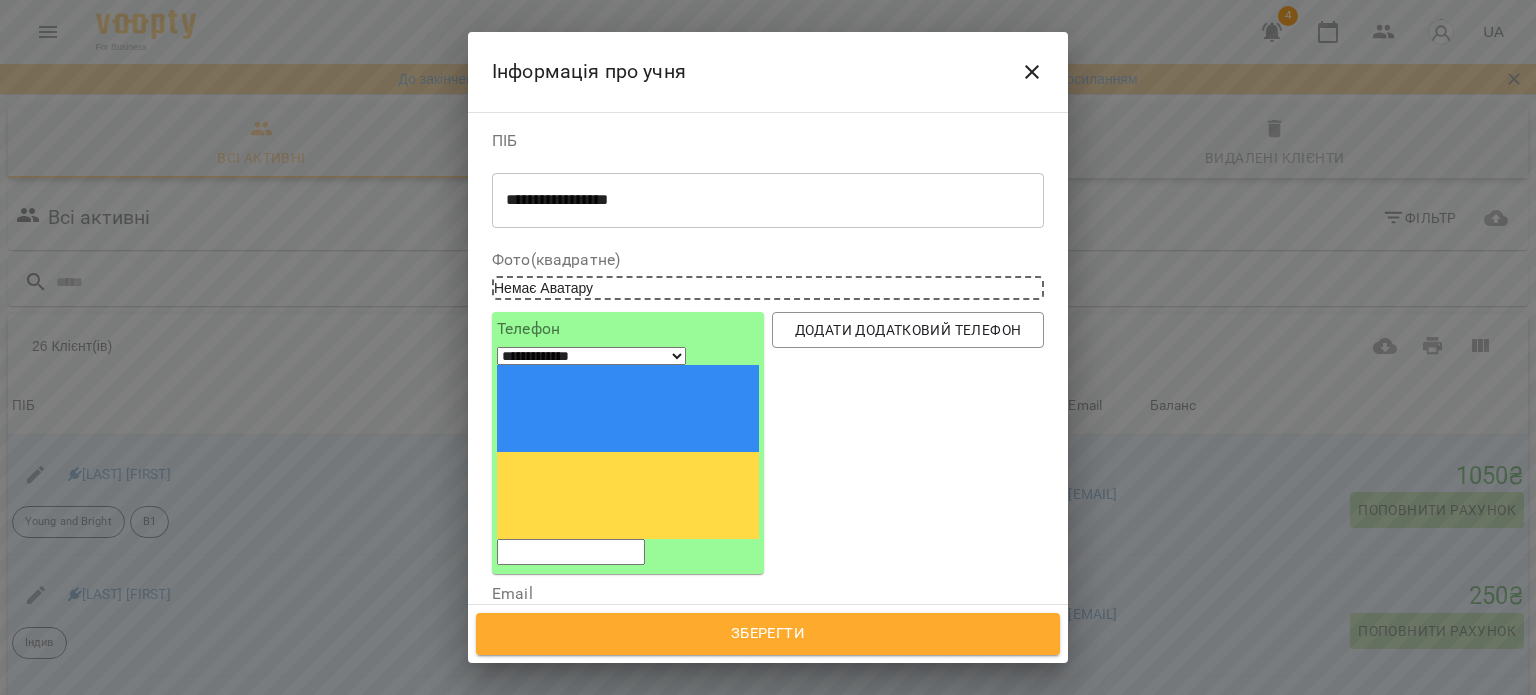paste on "**********" 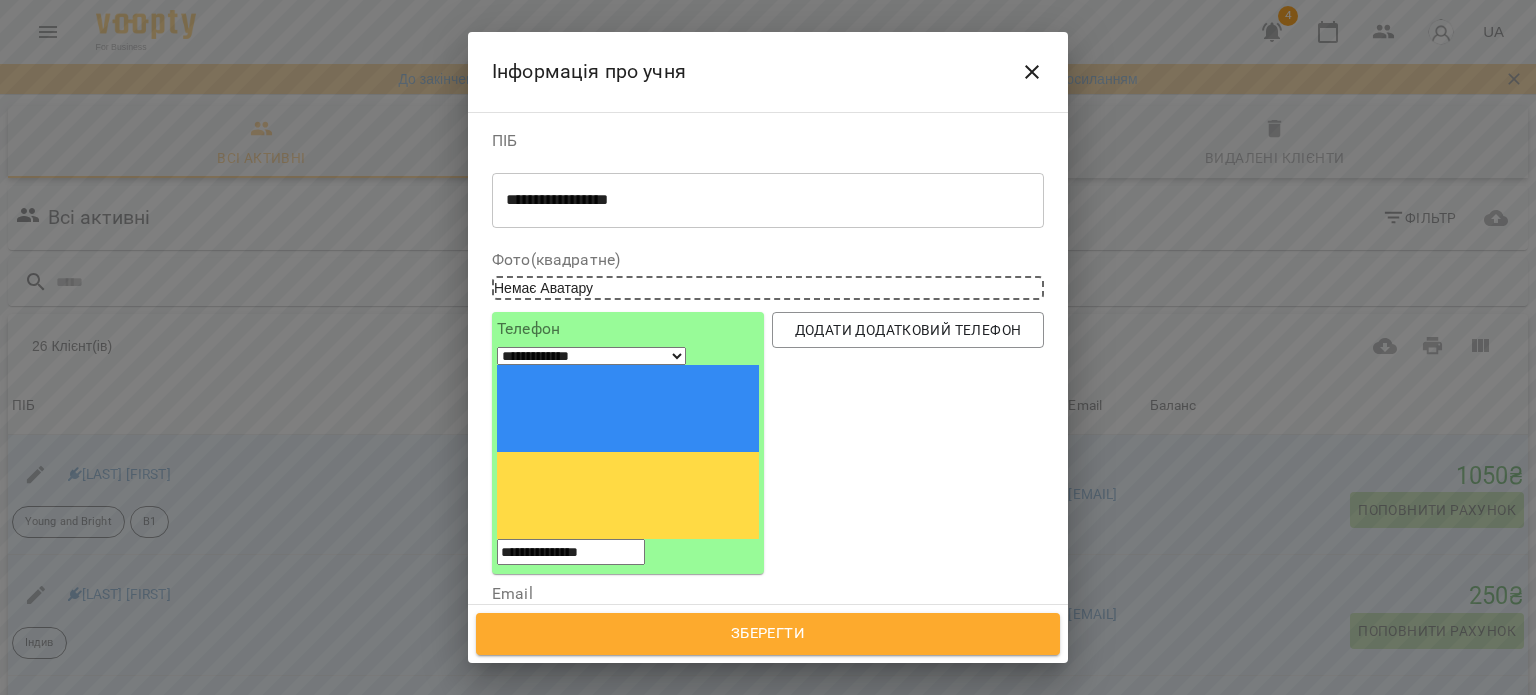 click on "**********" at bounding box center (571, 552) 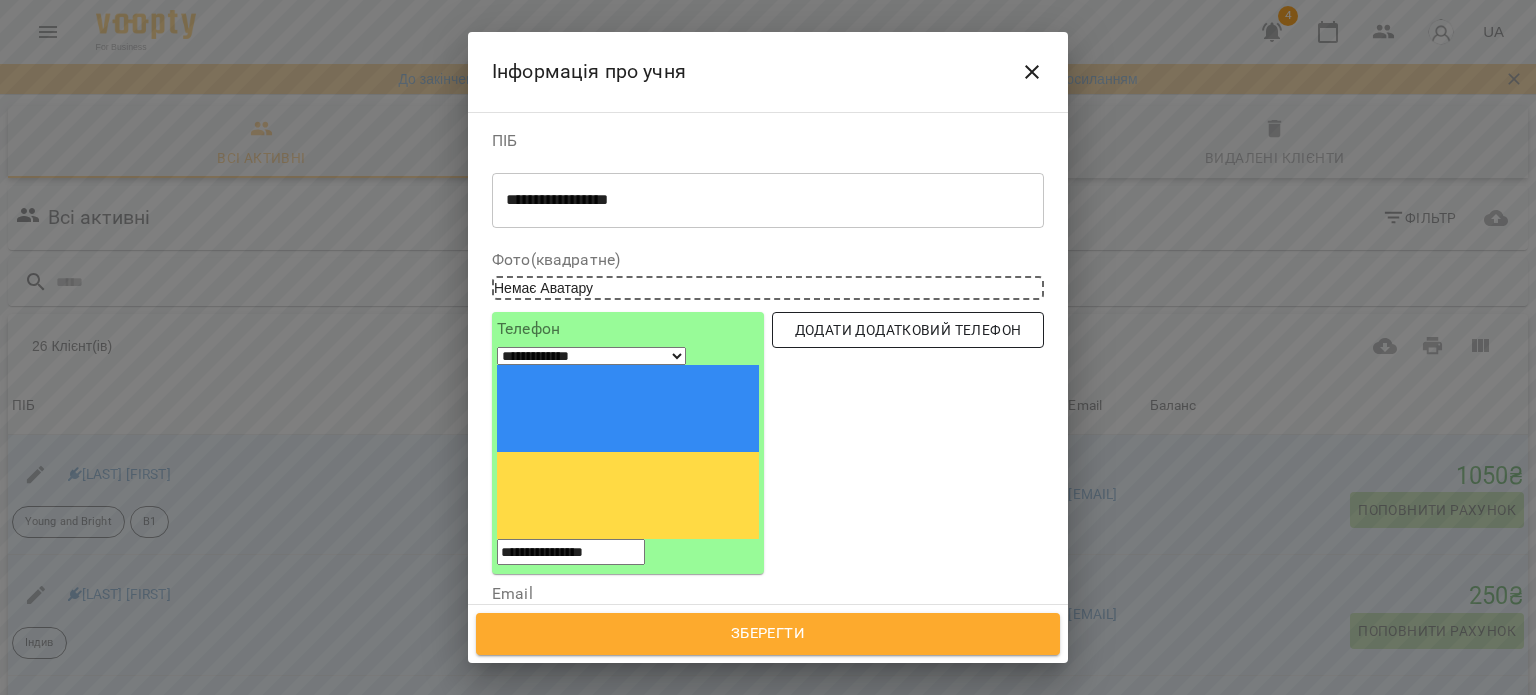 type on "**********" 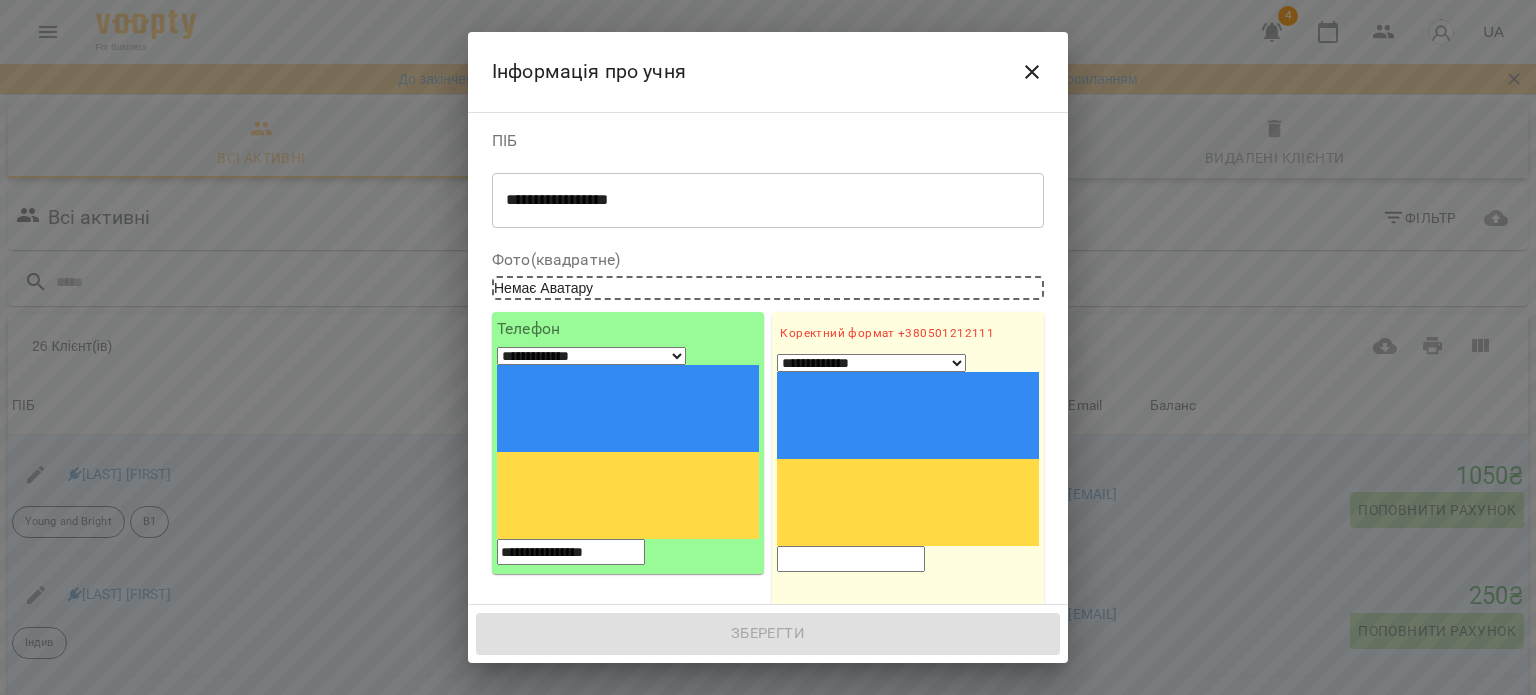click on "1. Ім'я" at bounding box center (908, 636) 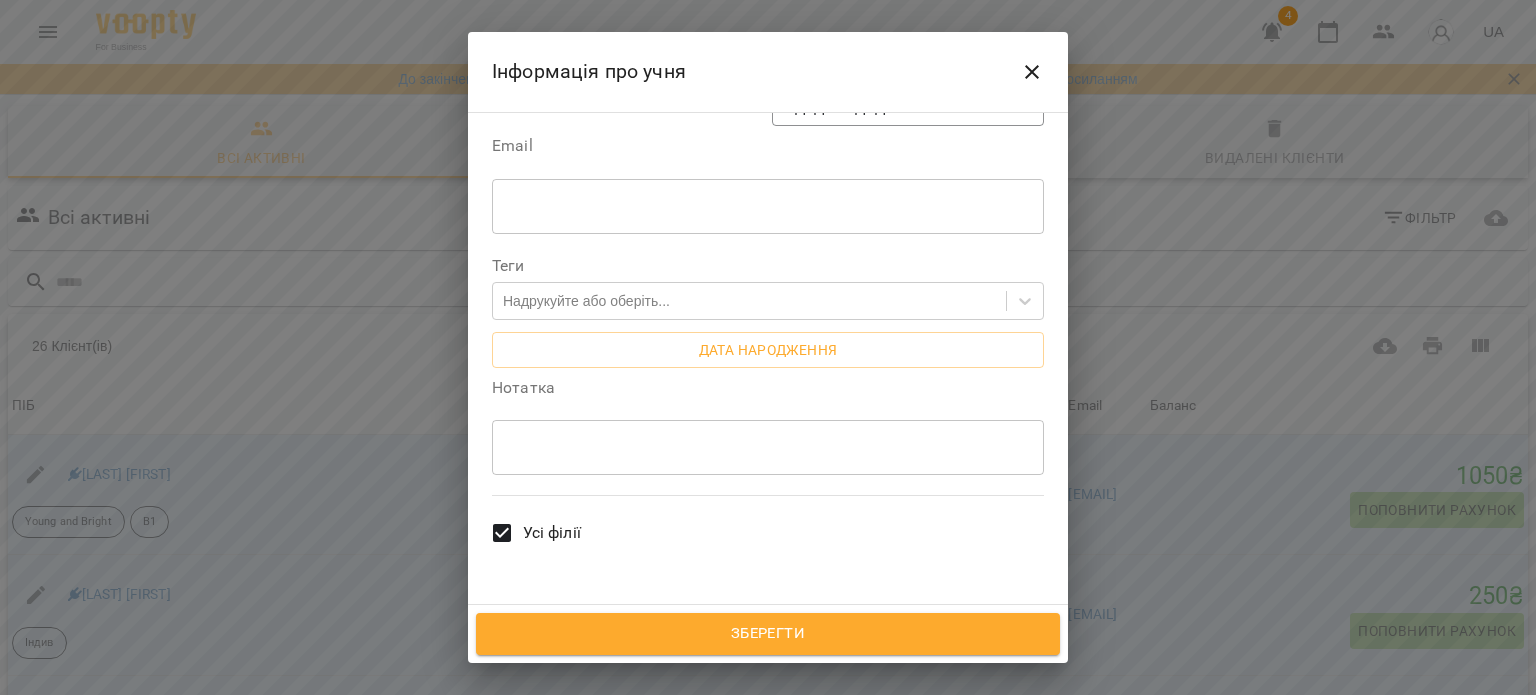 scroll, scrollTop: 667, scrollLeft: 0, axis: vertical 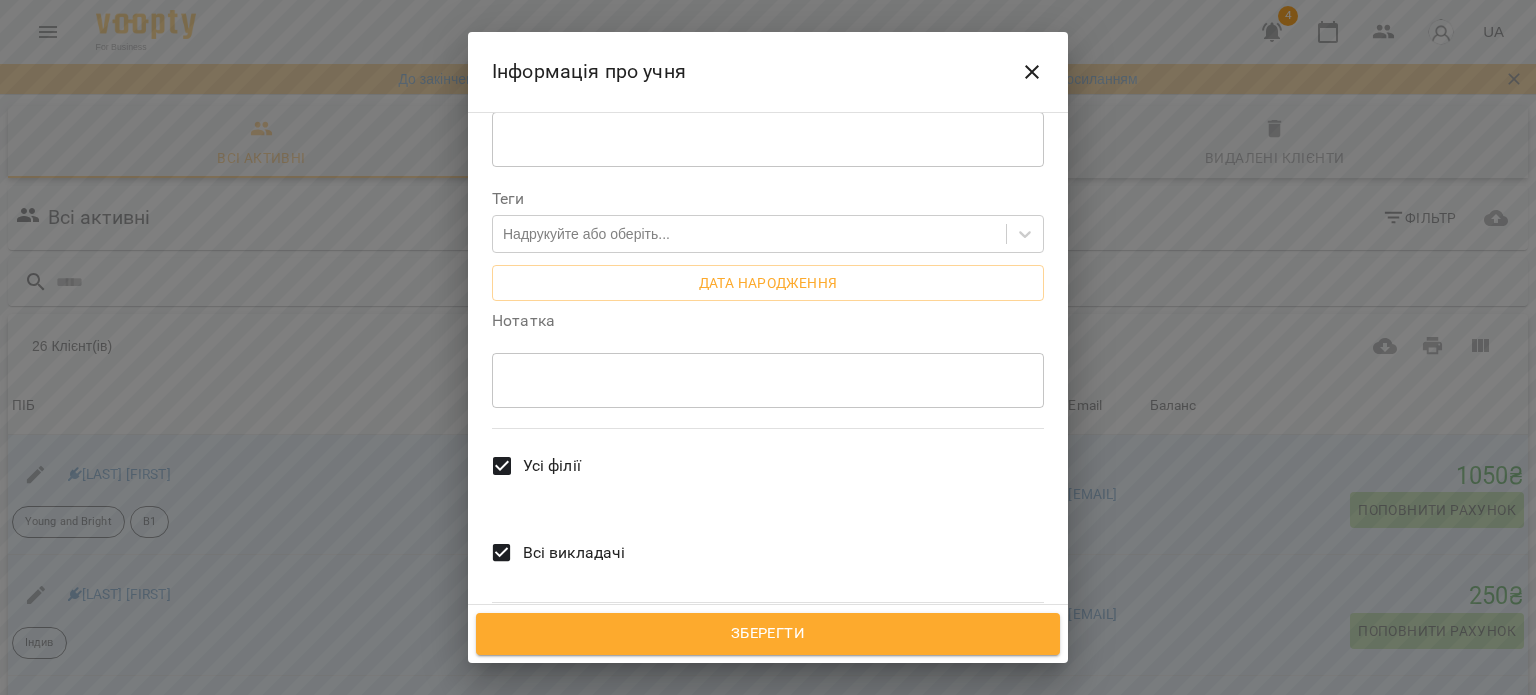type on "**********" 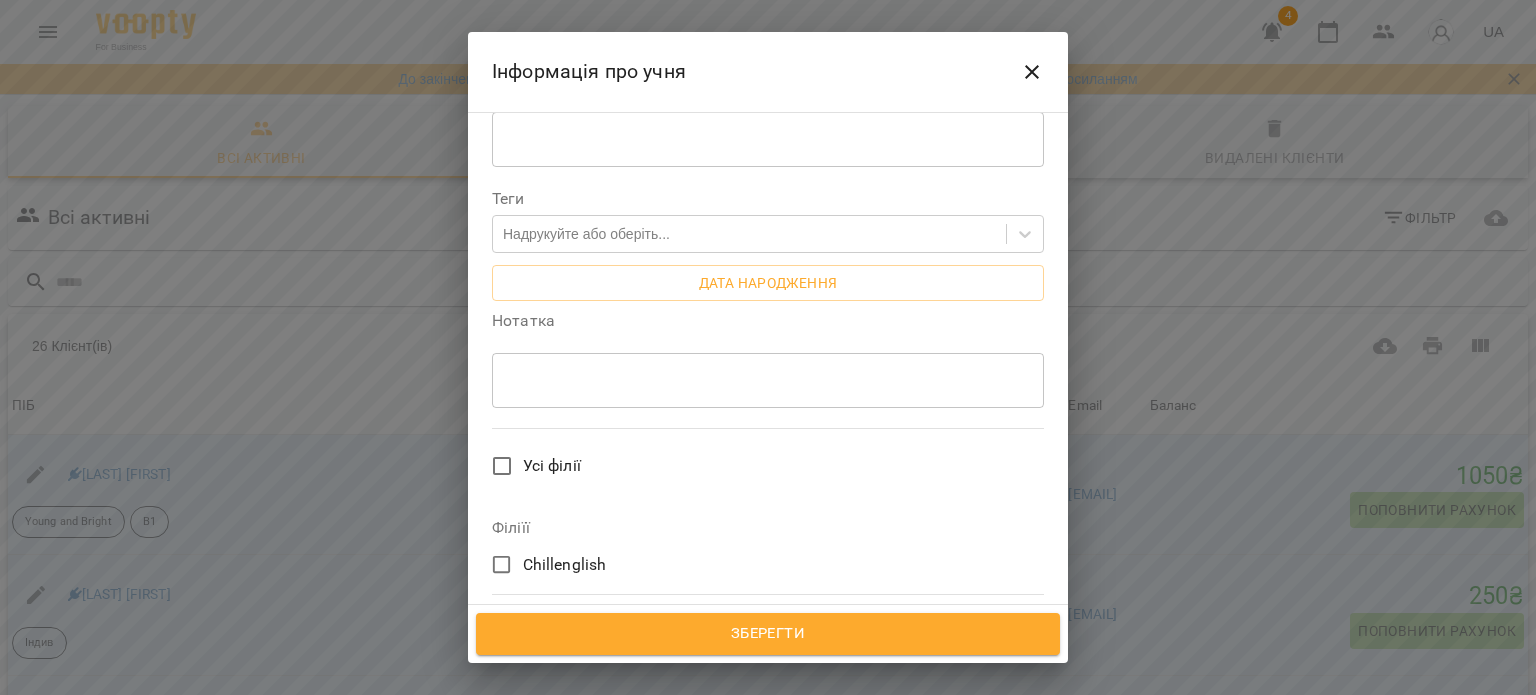 click on "Chillenglish" at bounding box center [565, 565] 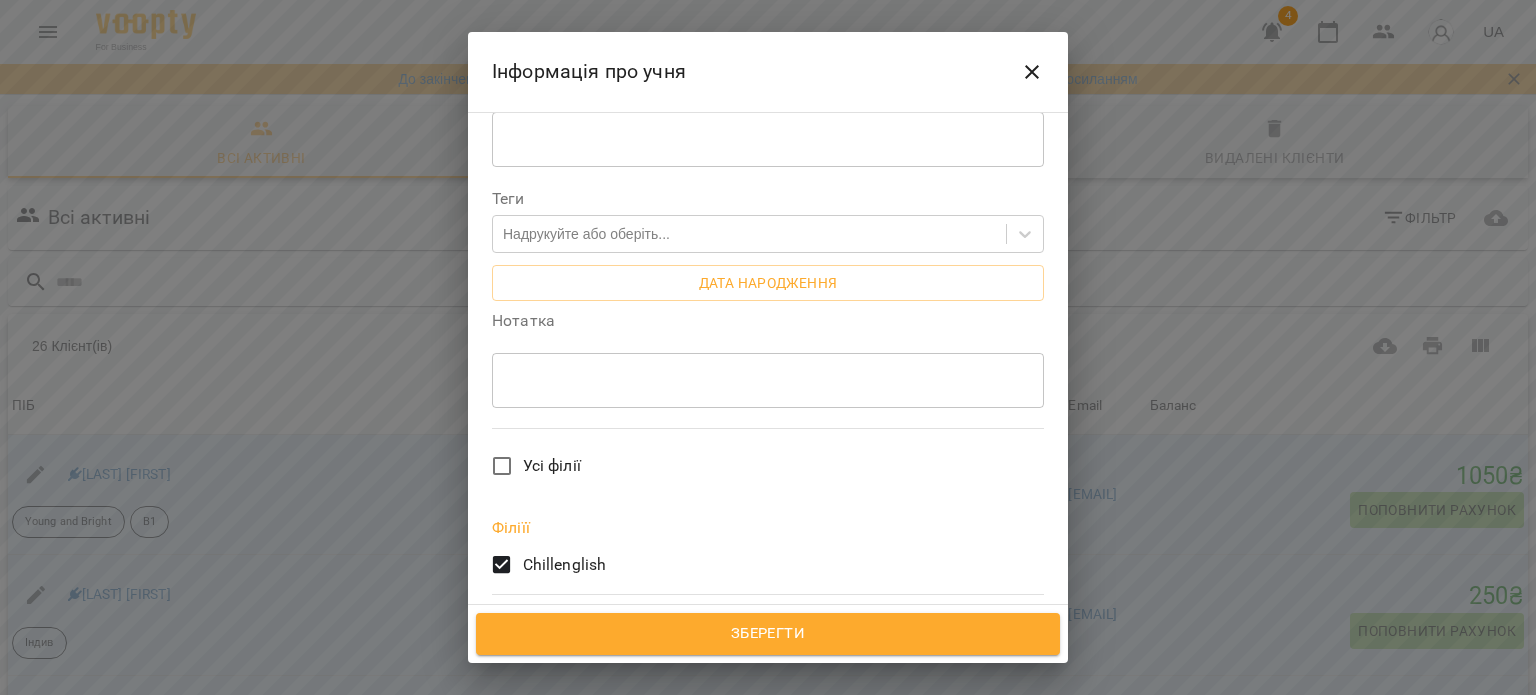 click on "Всі викладачі" at bounding box center (553, 640) 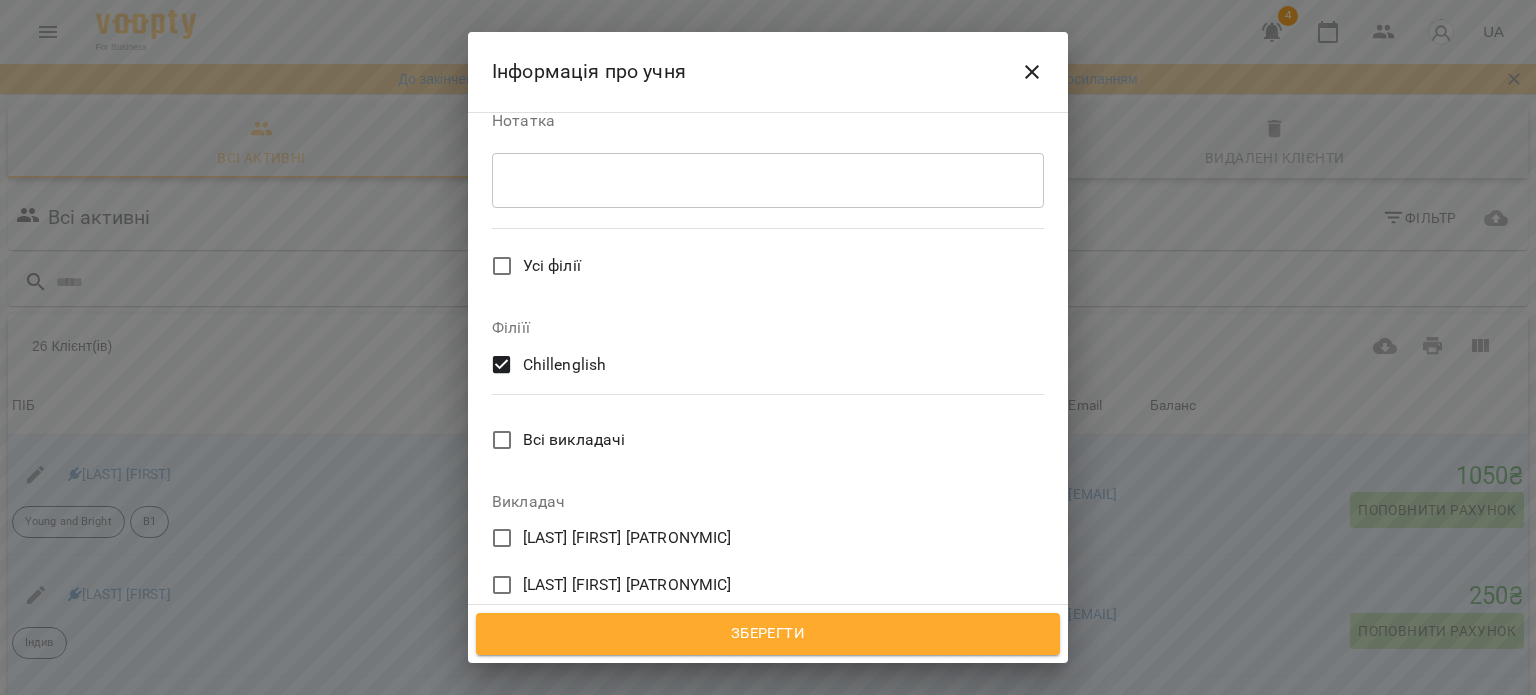 click on "[LAST] [FIRST] [MIDDLE]" at bounding box center [627, 632] 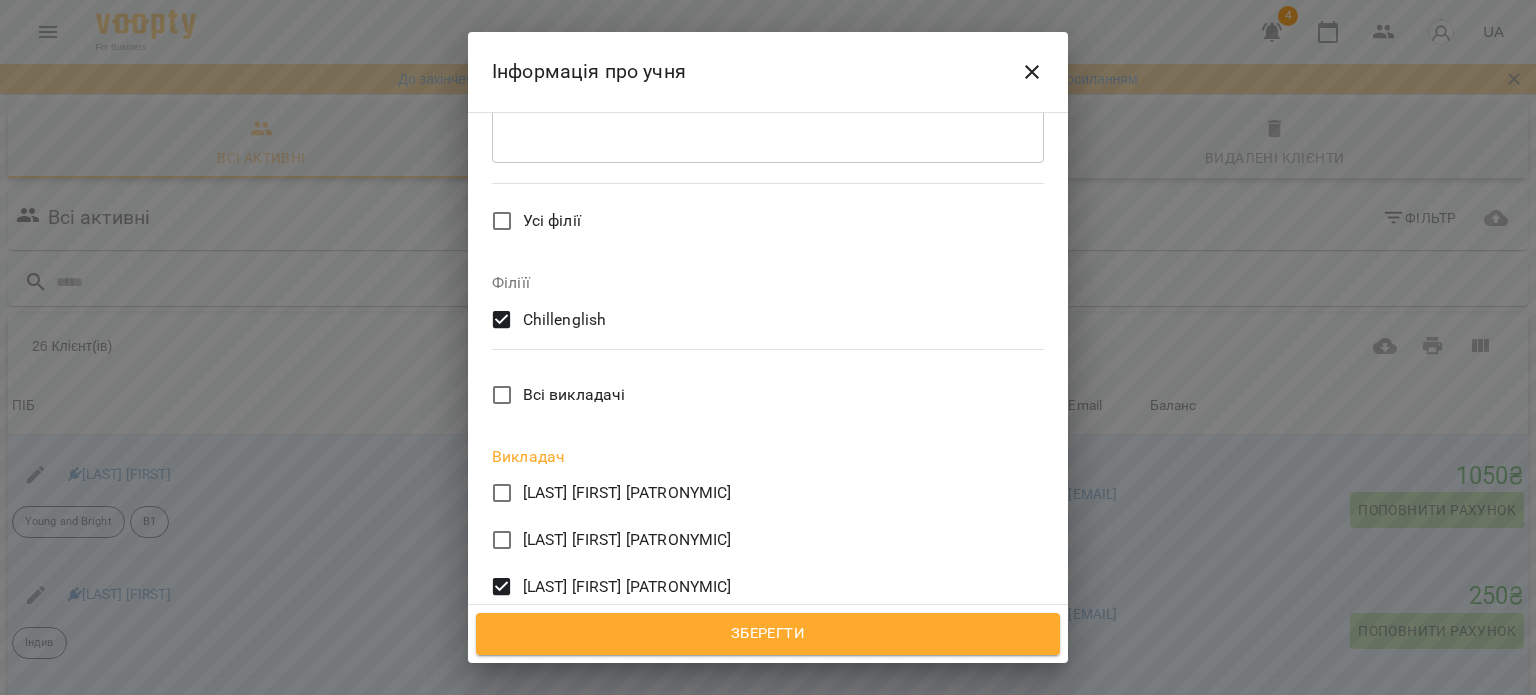 scroll, scrollTop: 934, scrollLeft: 0, axis: vertical 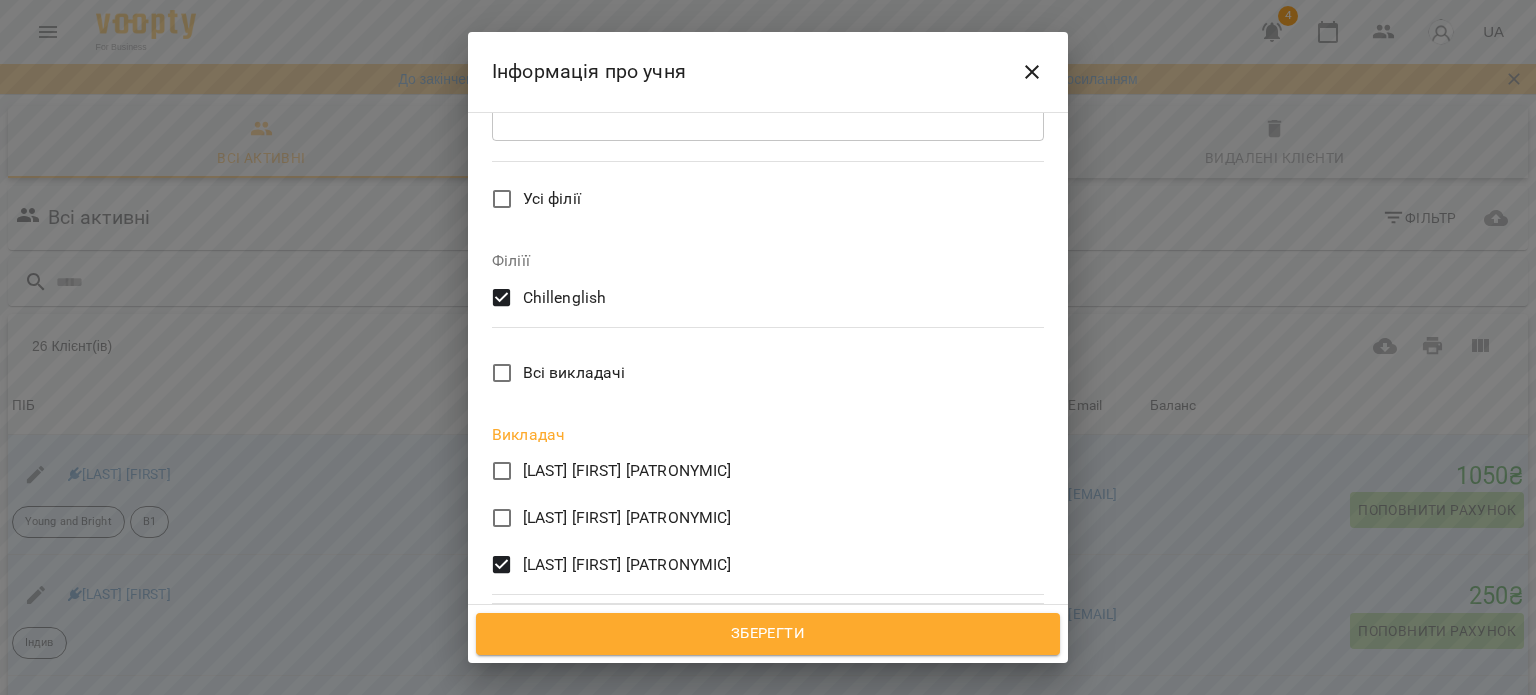click on "Зберегти" at bounding box center (768, 634) 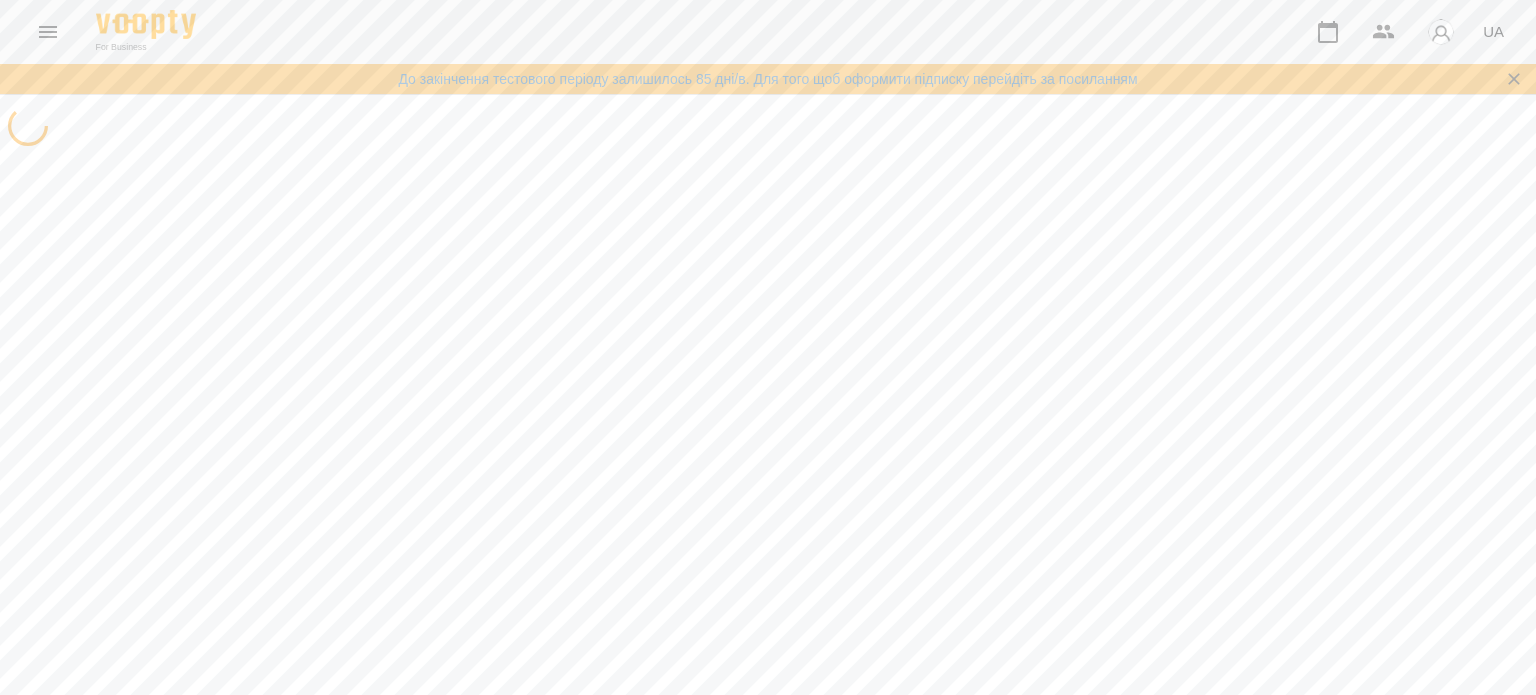 scroll, scrollTop: 0, scrollLeft: 0, axis: both 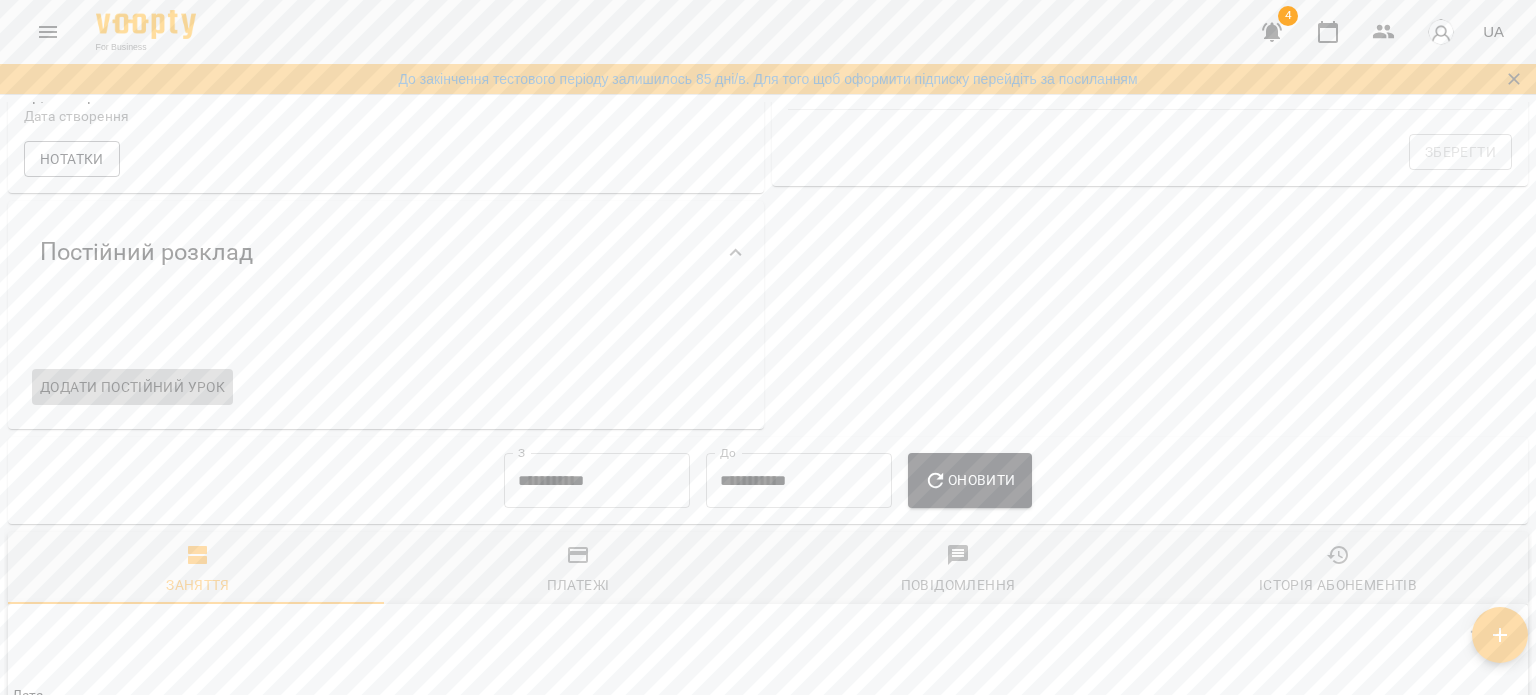 click on "Додати постійний урок" at bounding box center [132, 387] 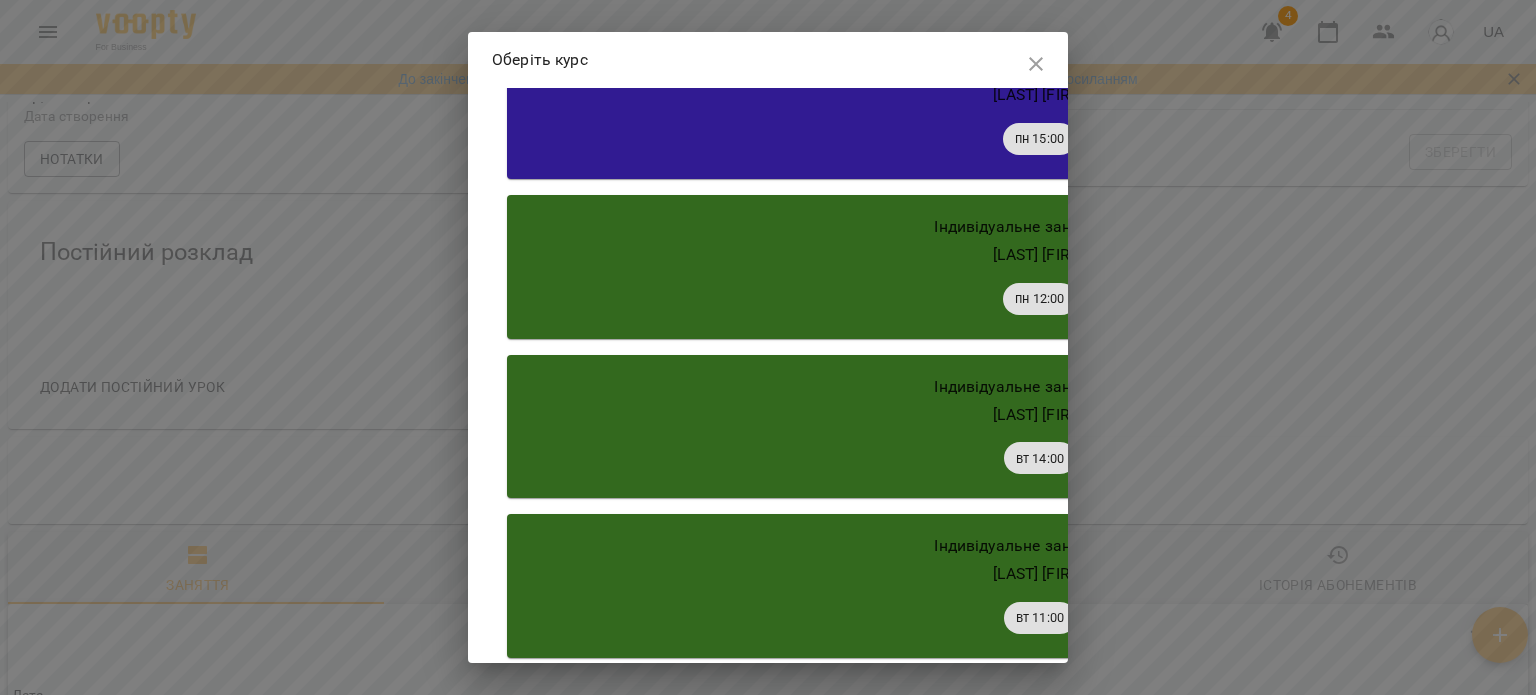 scroll, scrollTop: 1280, scrollLeft: 0, axis: vertical 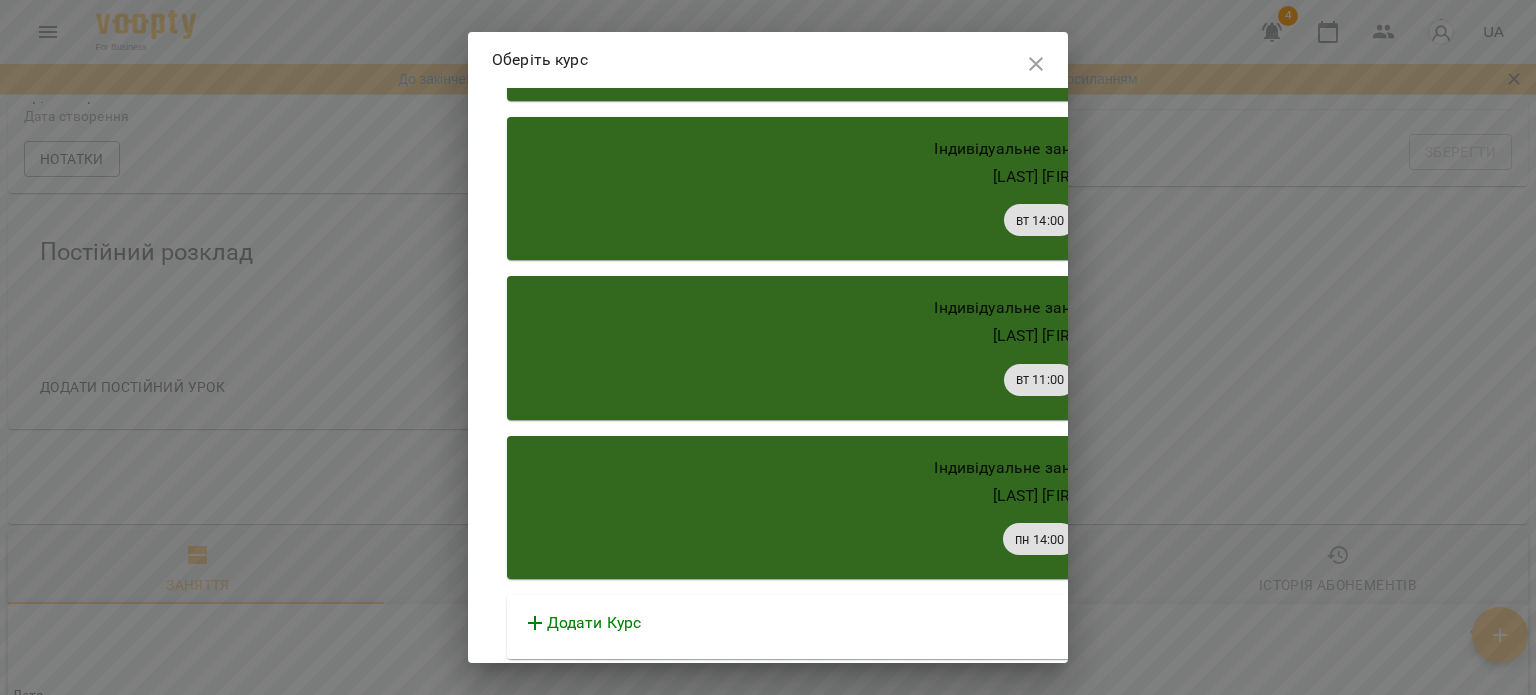 click on "Додати Курс" at bounding box center [1077, 623] 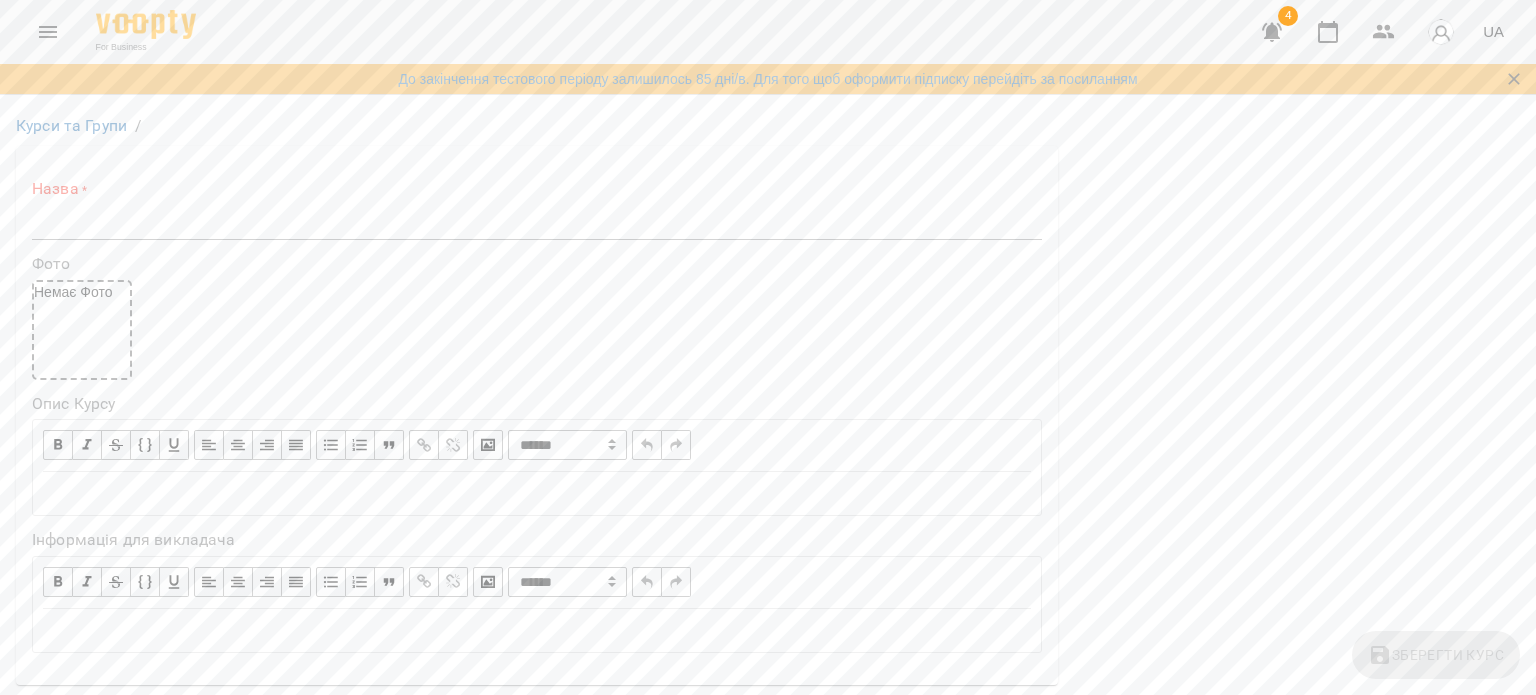 click at bounding box center (537, 224) 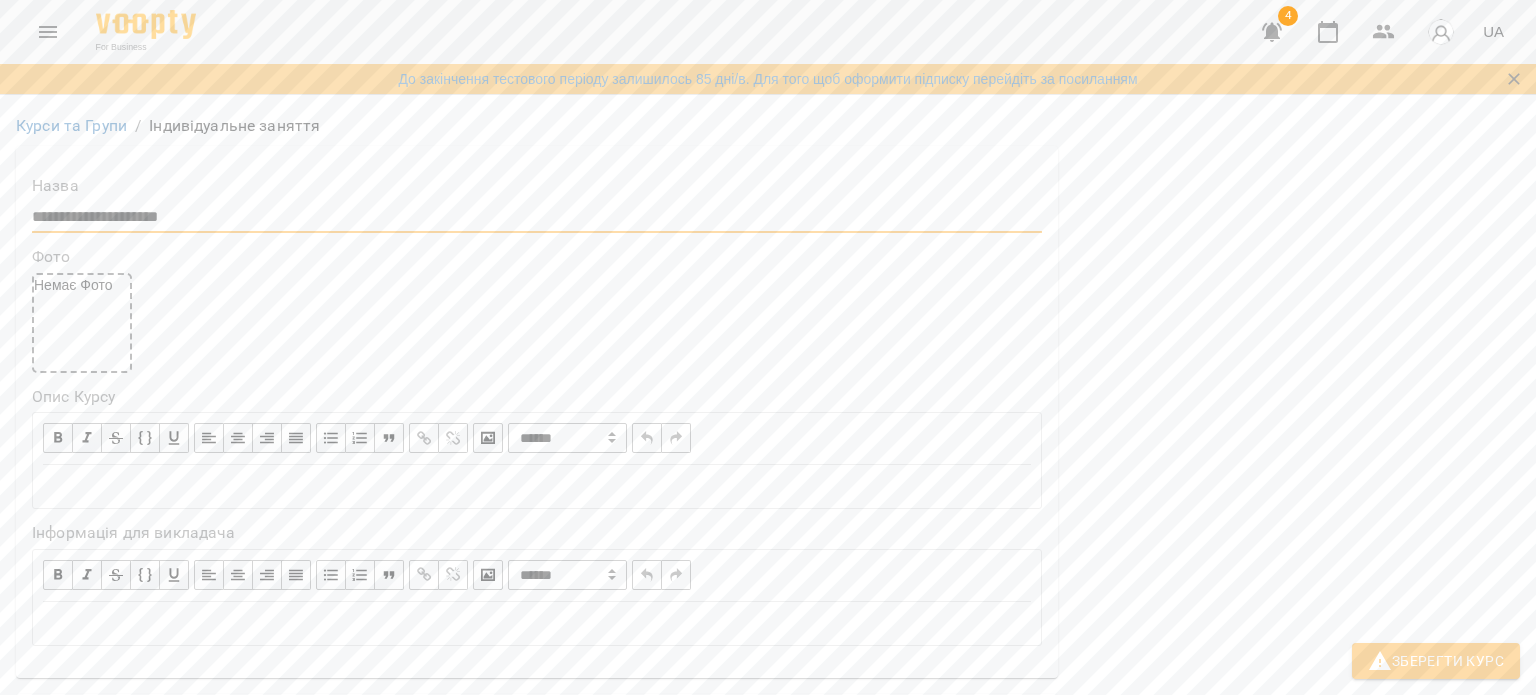 scroll, scrollTop: 400, scrollLeft: 0, axis: vertical 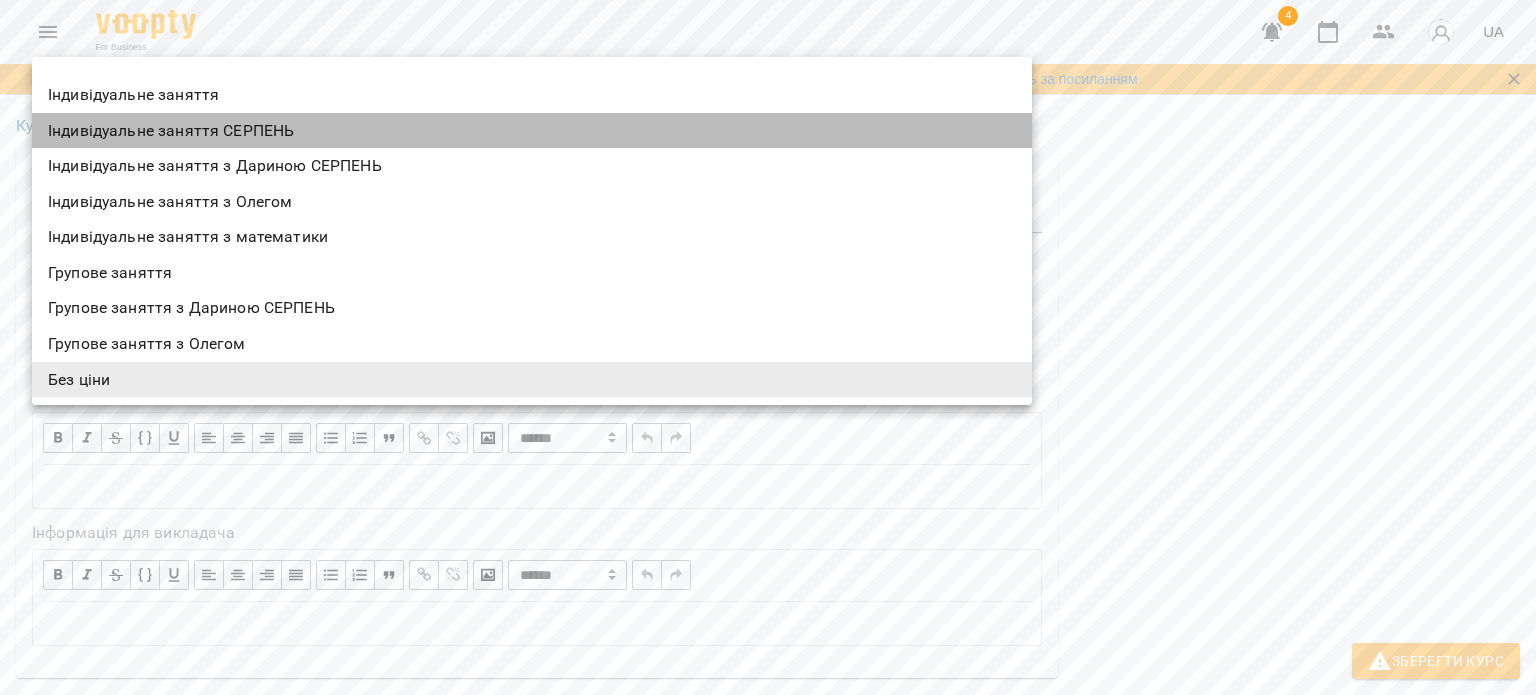 click on "Індивідуальне заняття СЕРПЕНЬ" at bounding box center (532, 131) 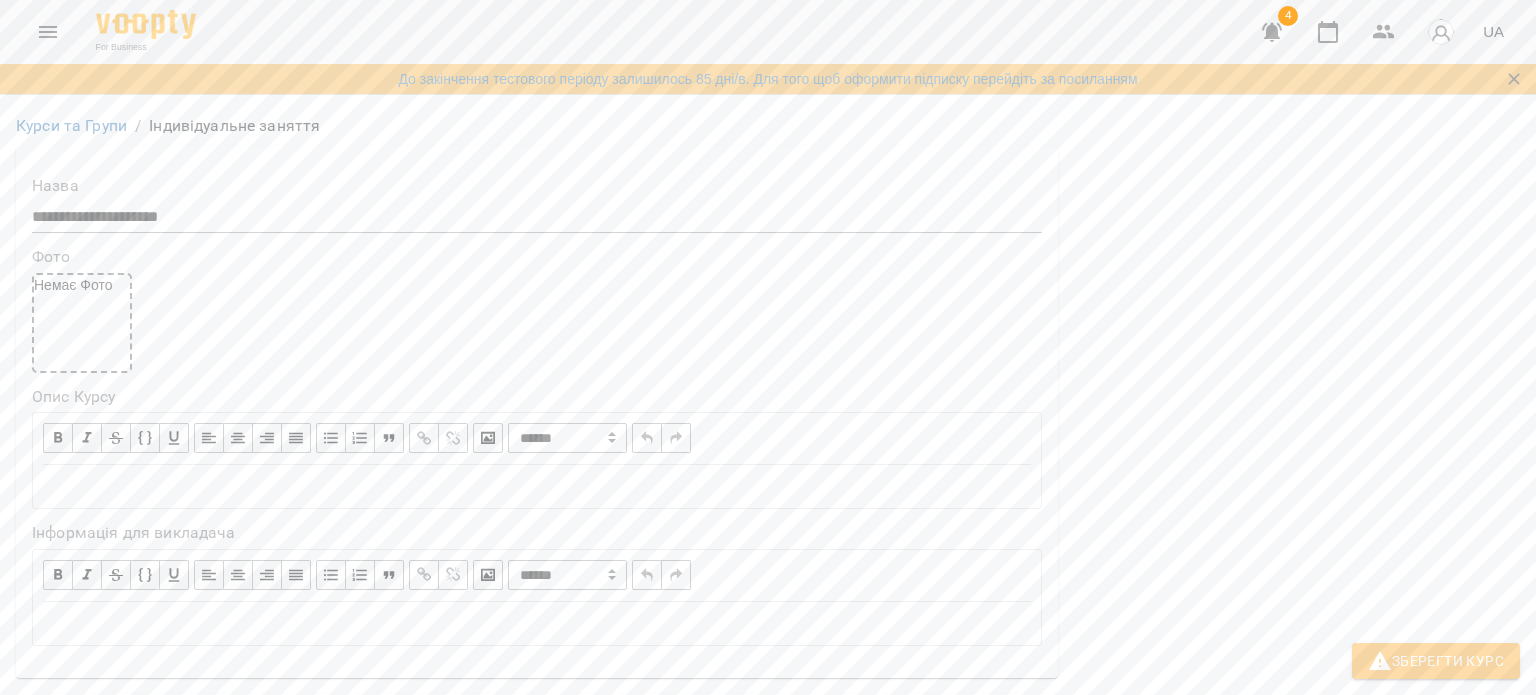 scroll, scrollTop: 600, scrollLeft: 0, axis: vertical 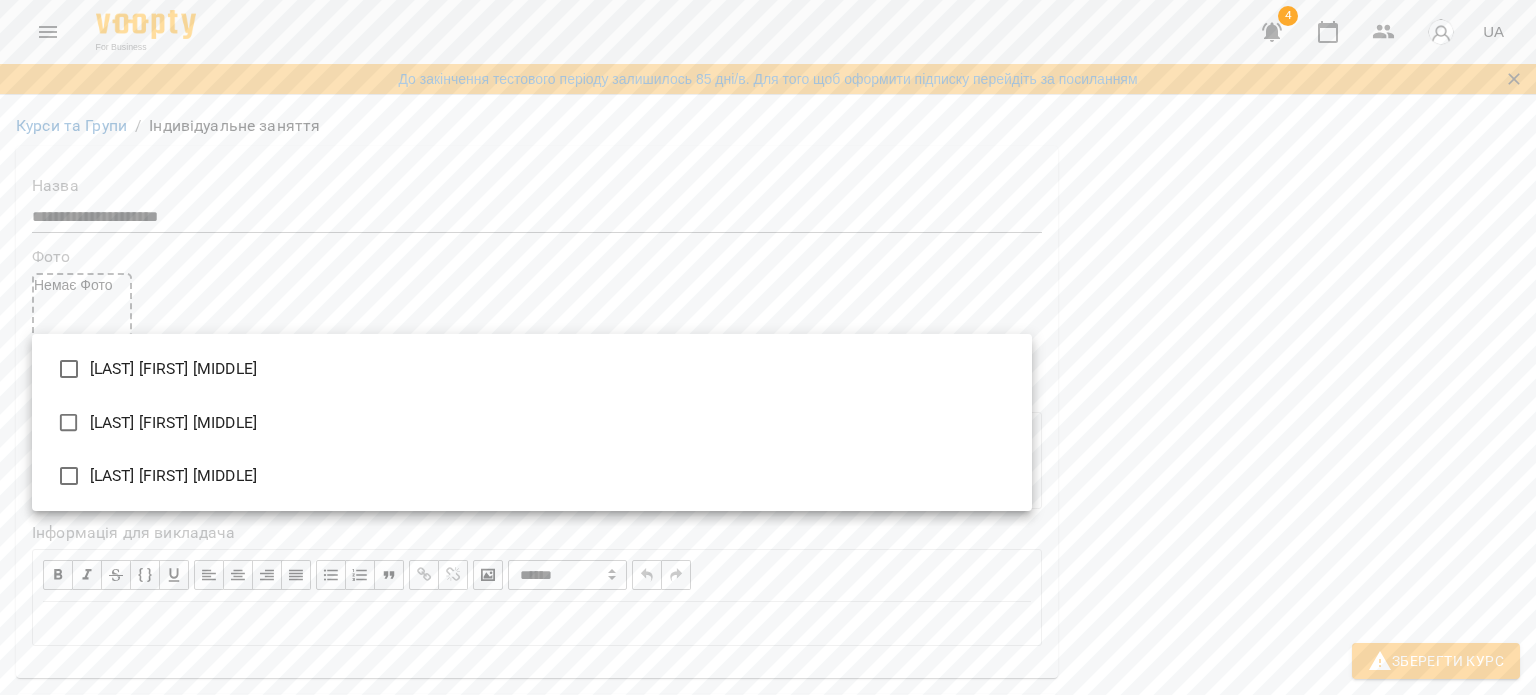 click on "[LAST] [FIRST] [MIDDLE]" at bounding box center (532, 476) 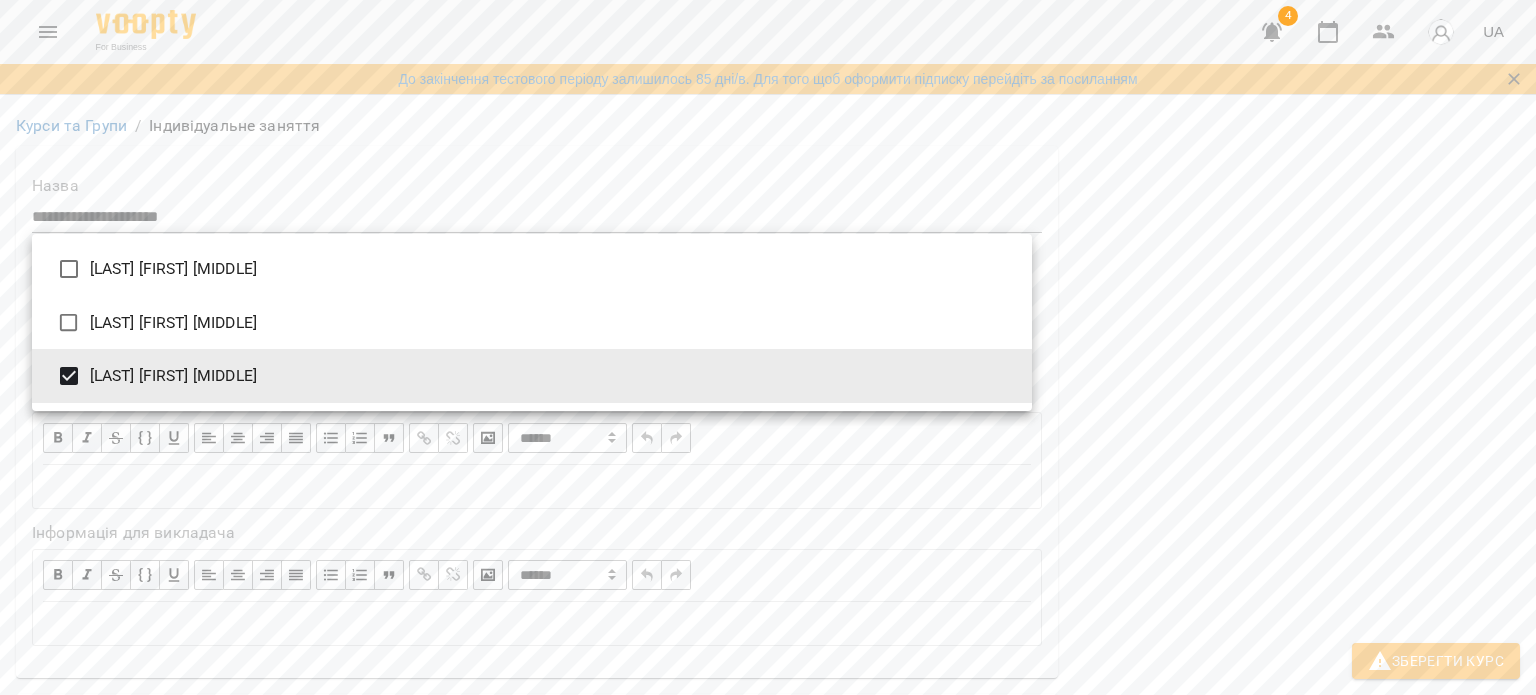 click at bounding box center [768, 347] 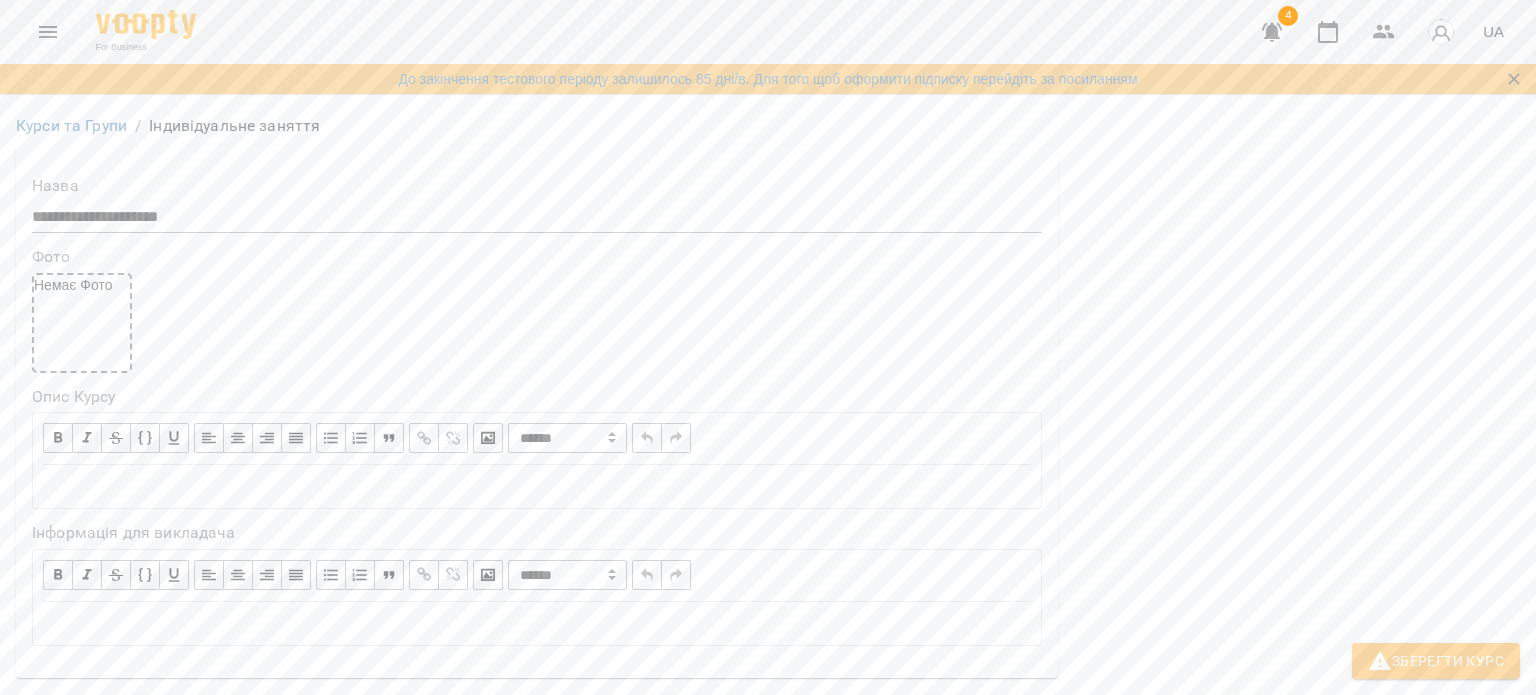 scroll, scrollTop: 1000, scrollLeft: 0, axis: vertical 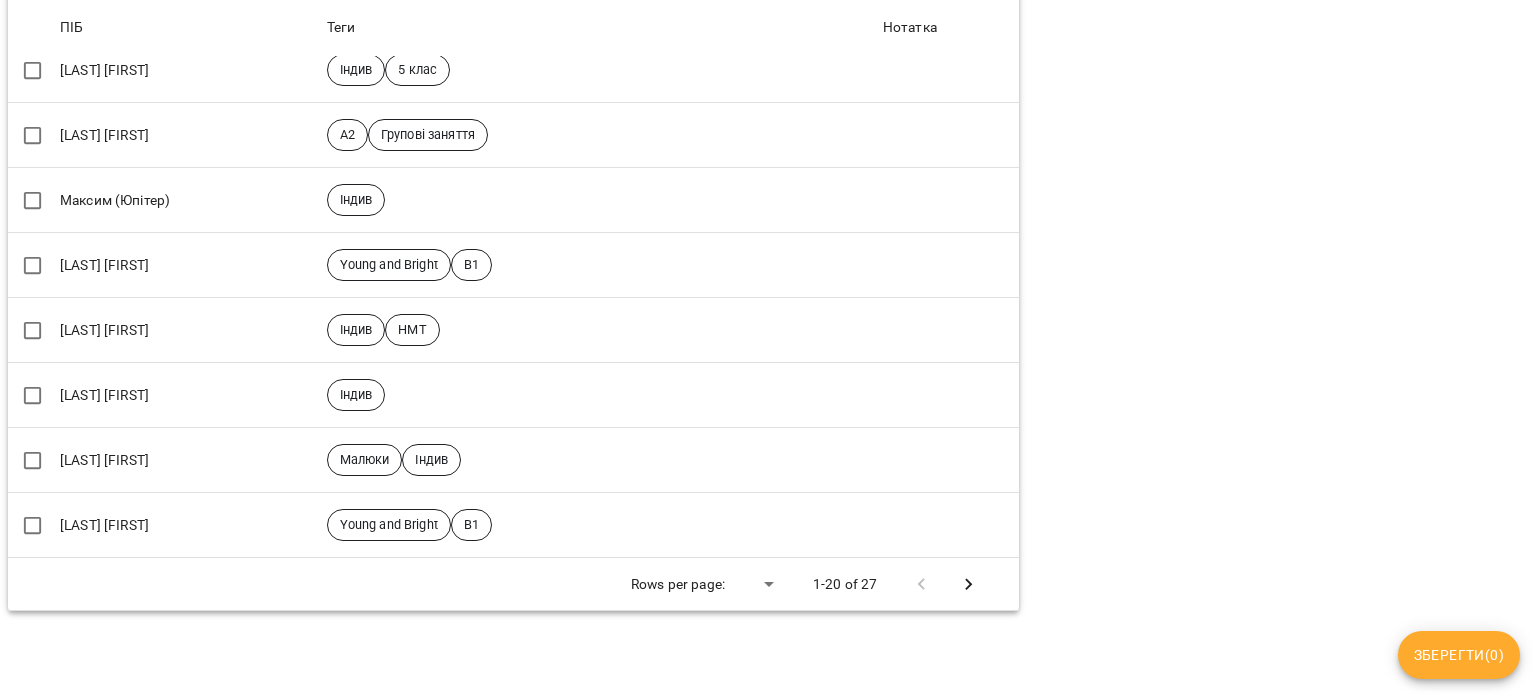 click 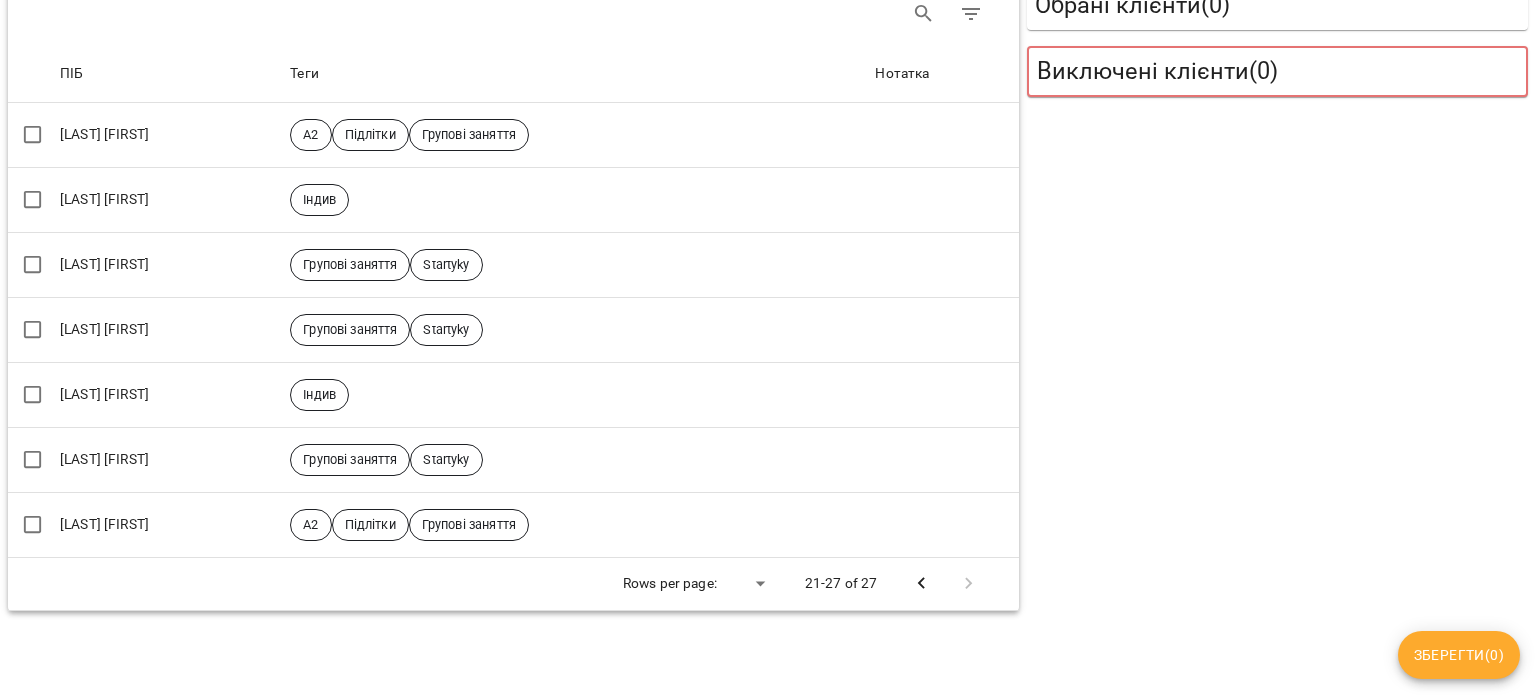 click at bounding box center [945, 584] 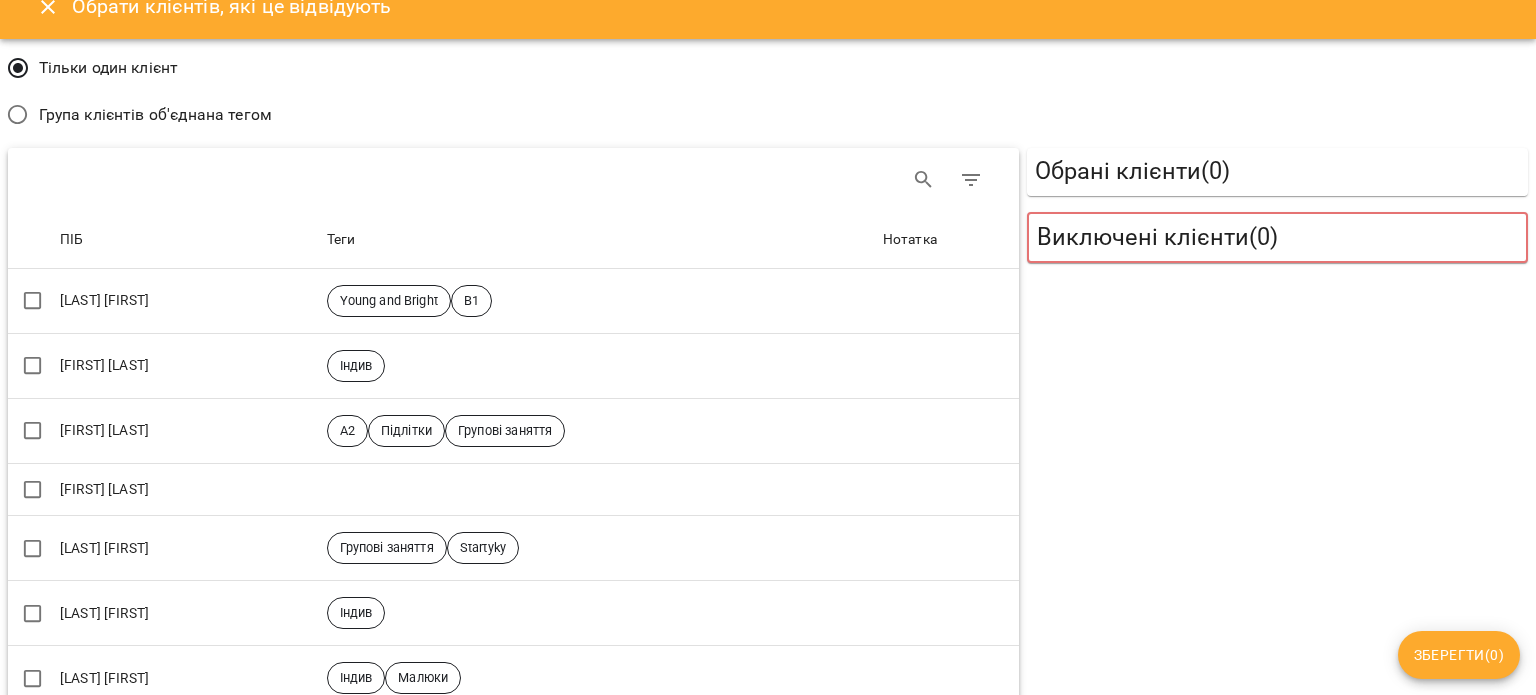 scroll, scrollTop: 0, scrollLeft: 0, axis: both 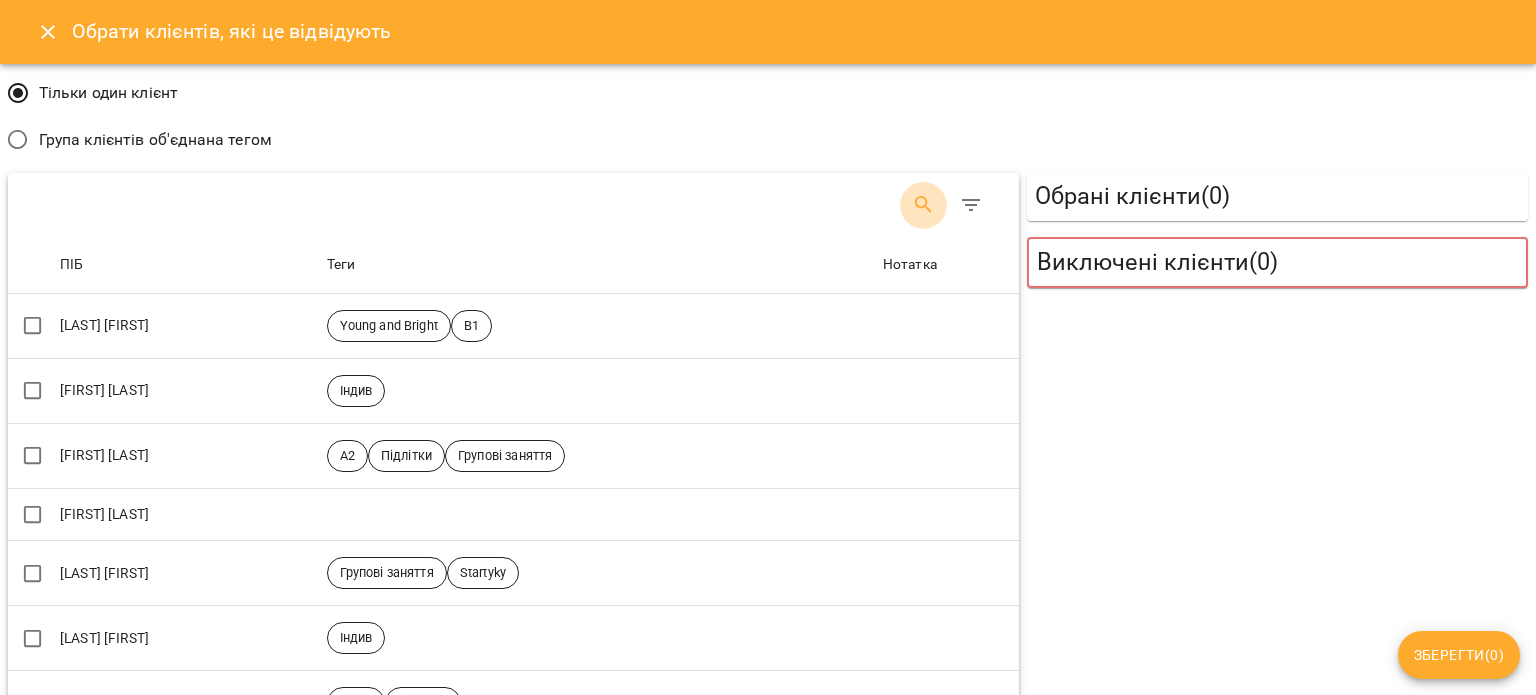 click 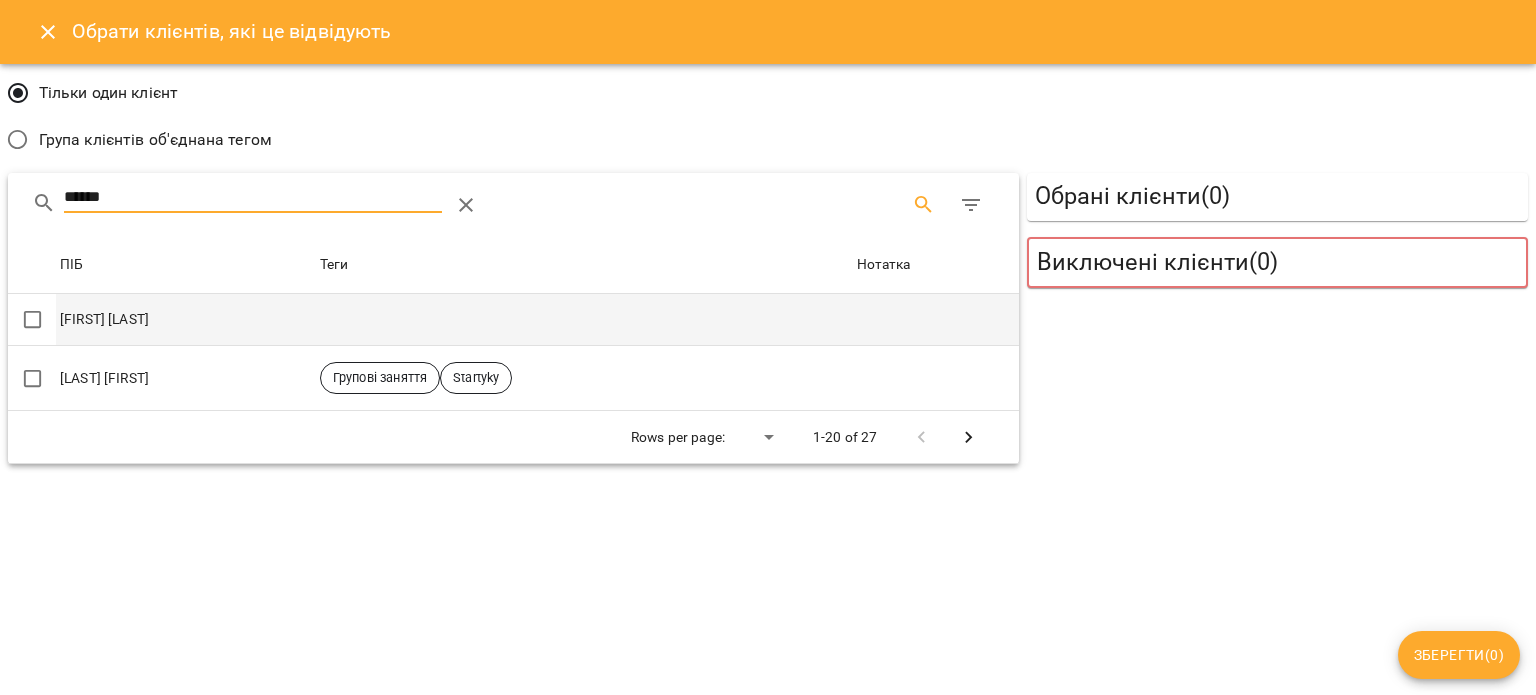 type on "******" 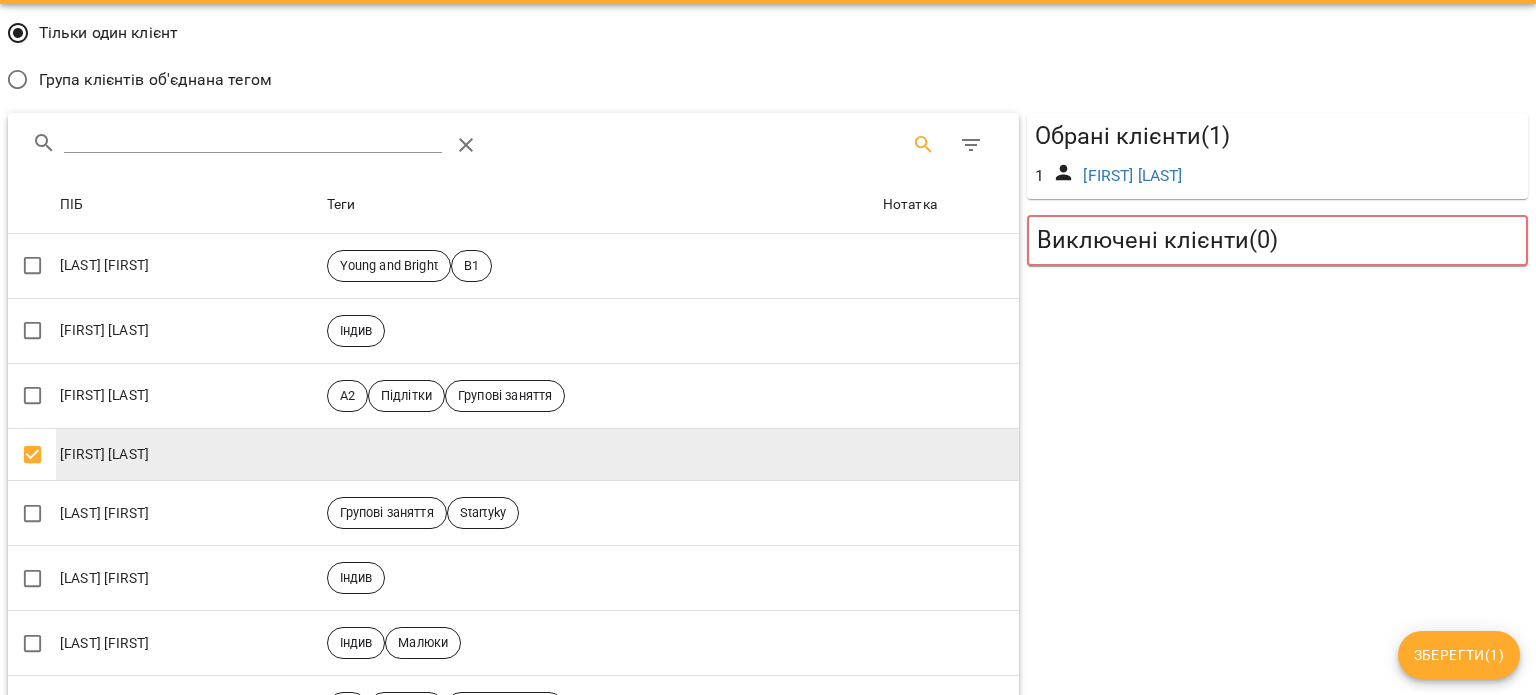 scroll, scrollTop: 0, scrollLeft: 0, axis: both 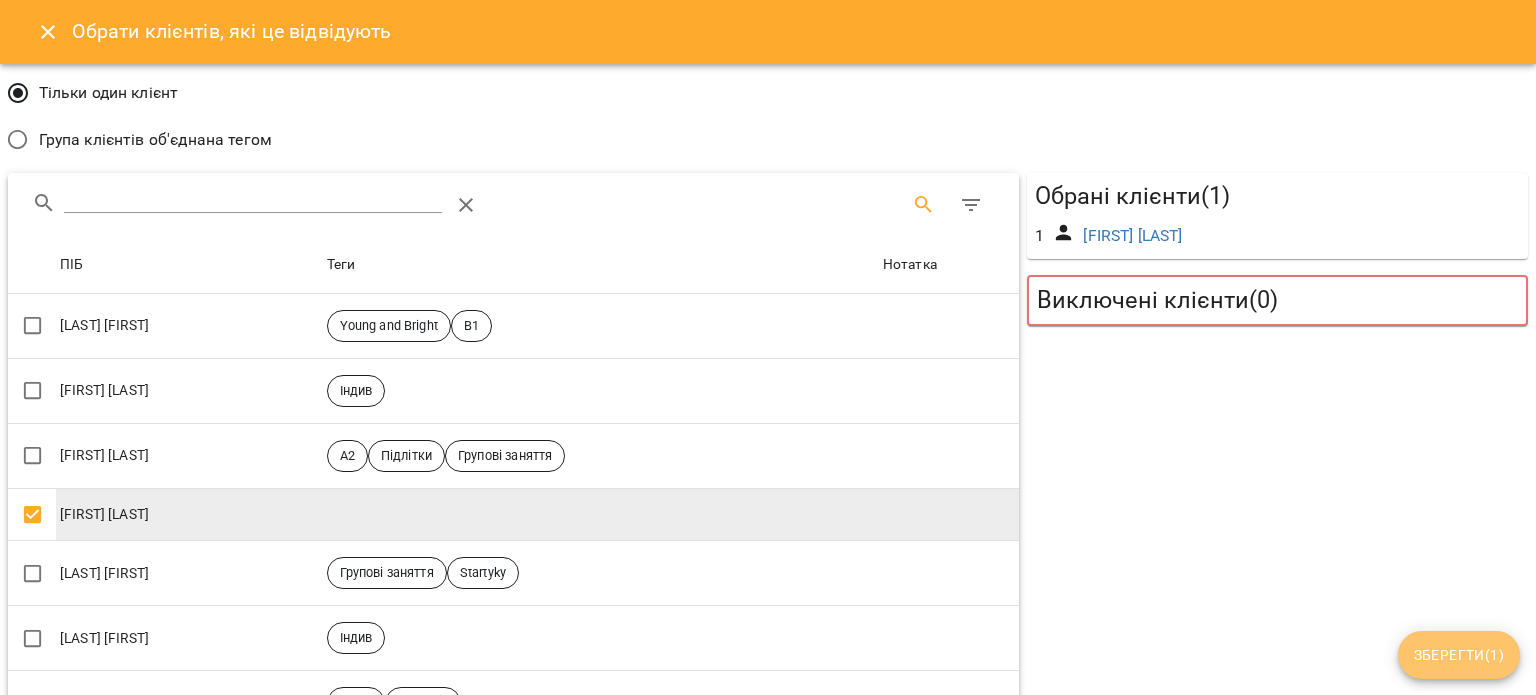 click on "Зберегти ( 1 )" at bounding box center (1459, 655) 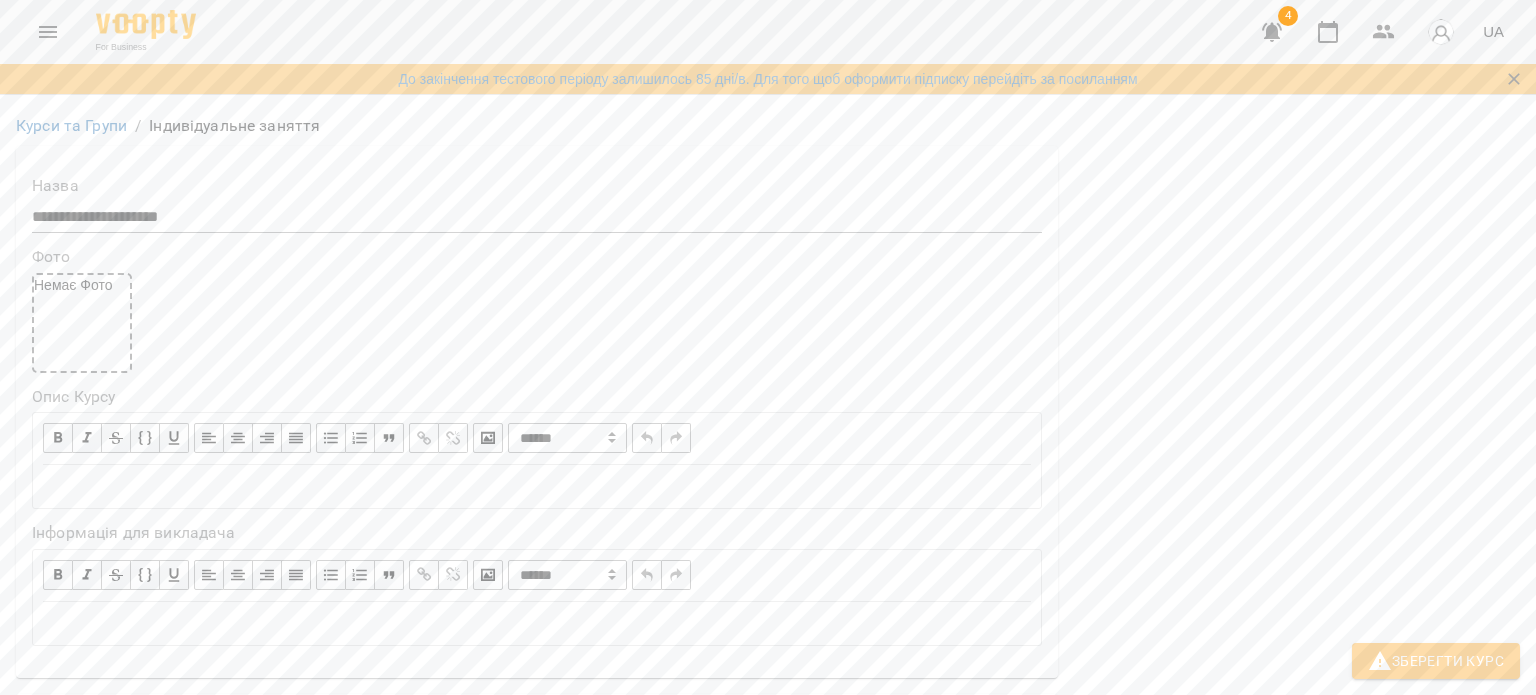 scroll, scrollTop: 0, scrollLeft: 0, axis: both 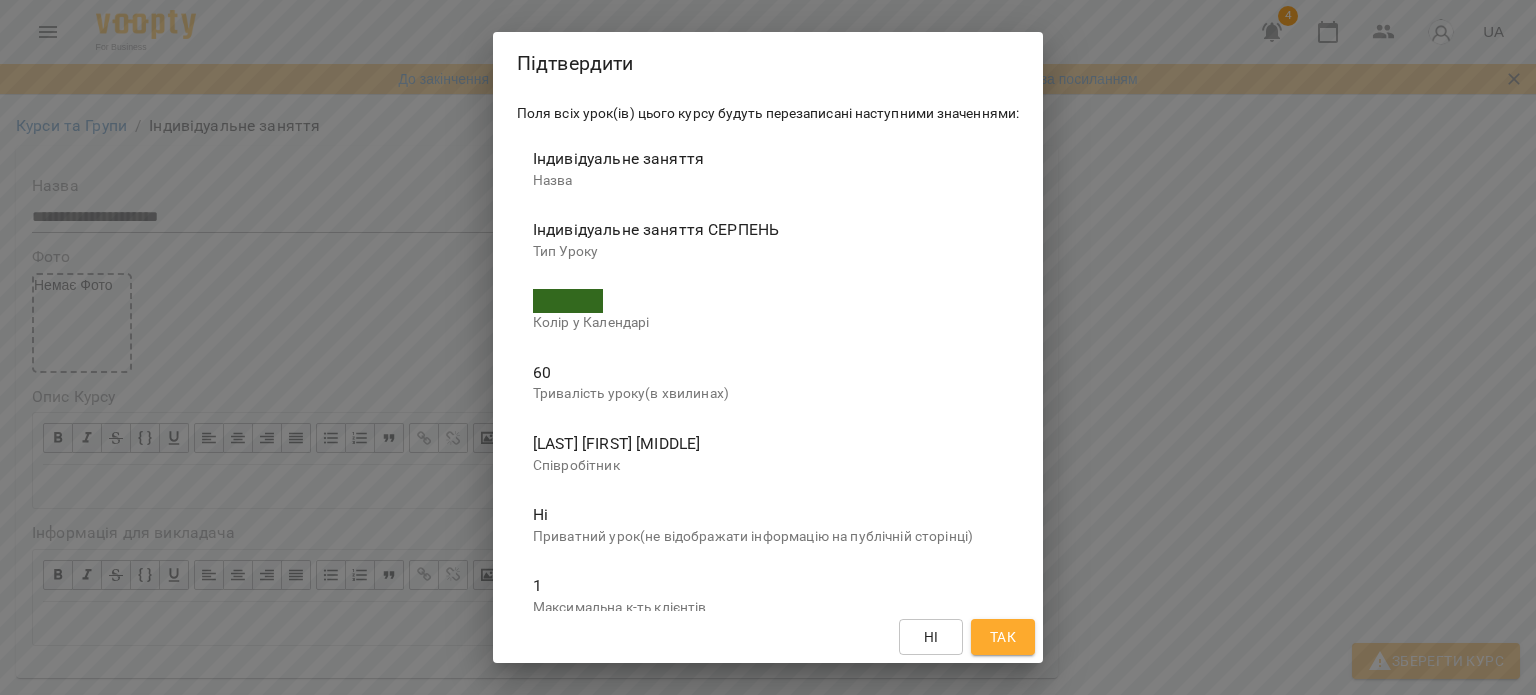 click on "Так" at bounding box center [1003, 637] 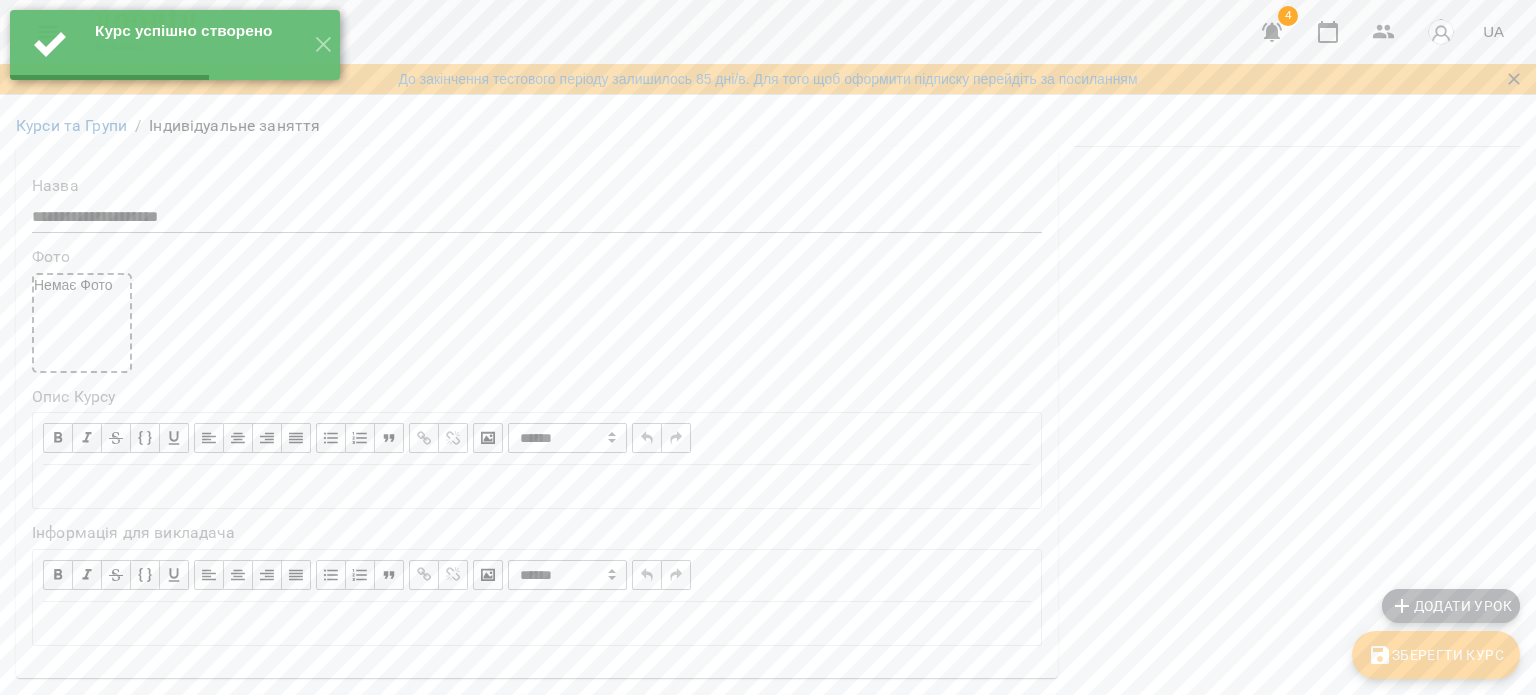 click on "Додати урок" at bounding box center [1451, 606] 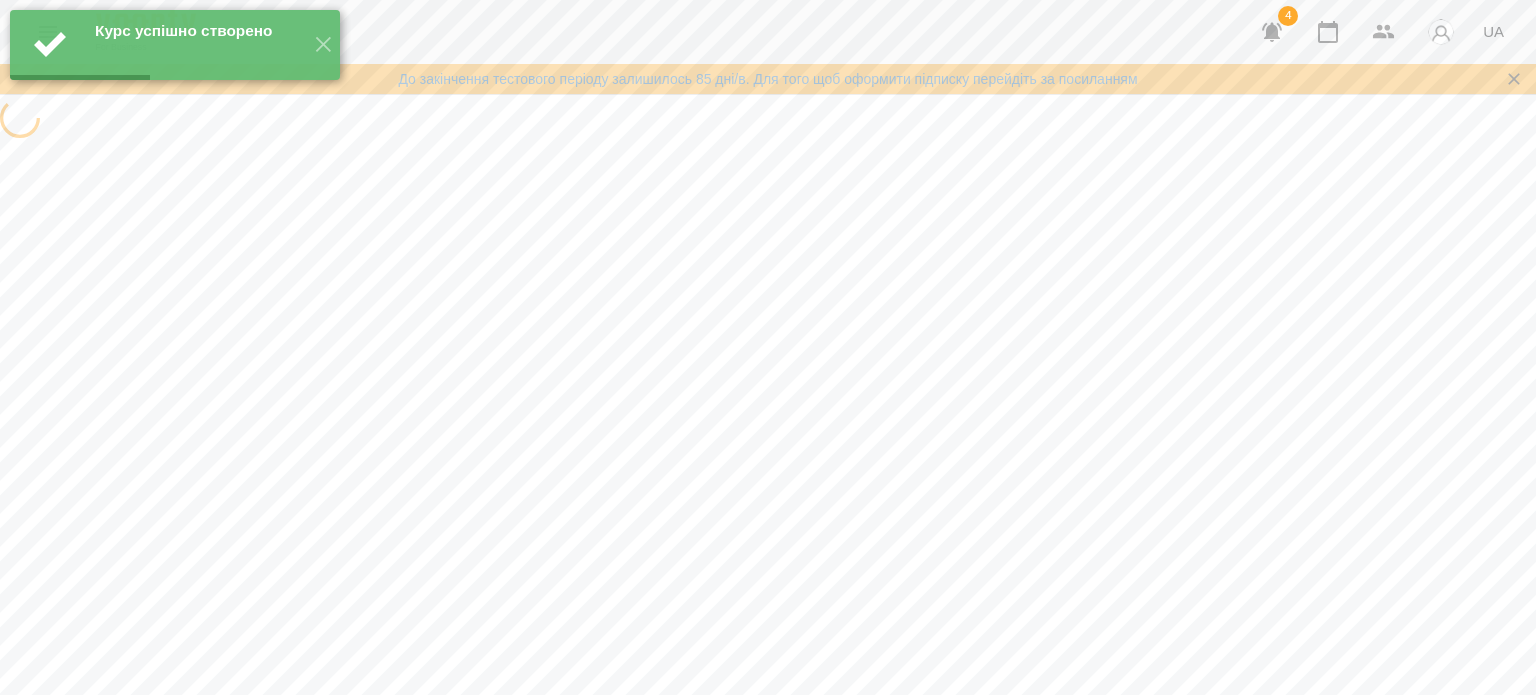 select on "**********" 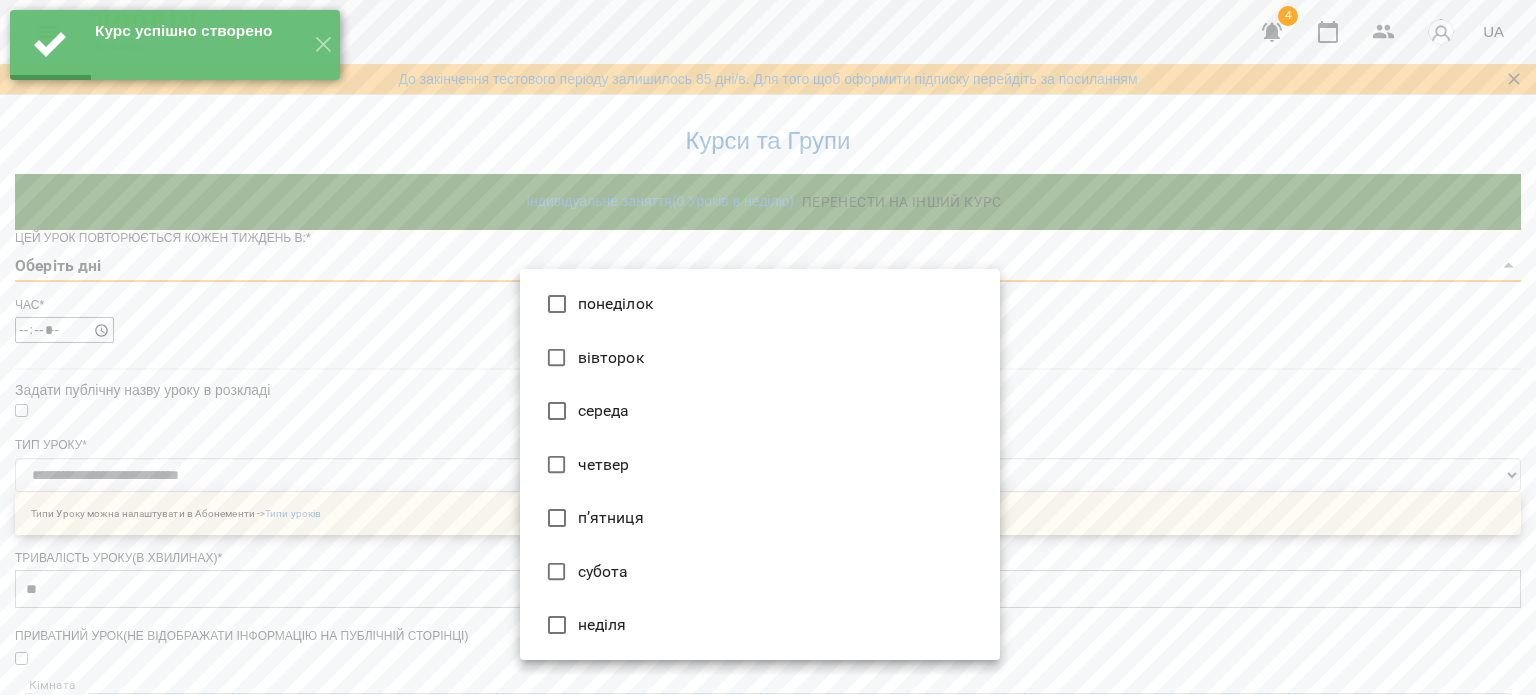 click on "**********" at bounding box center (768, 659) 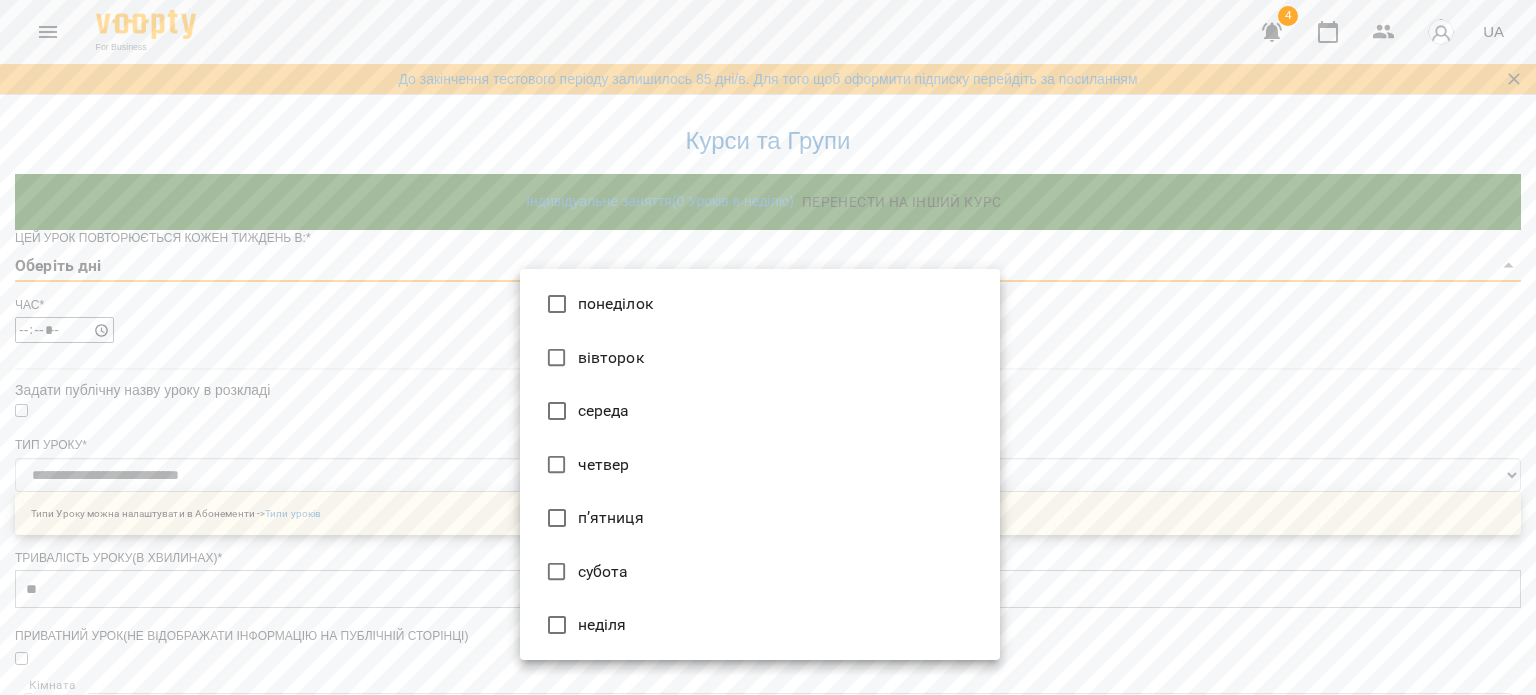 click on "середа" at bounding box center [760, 411] 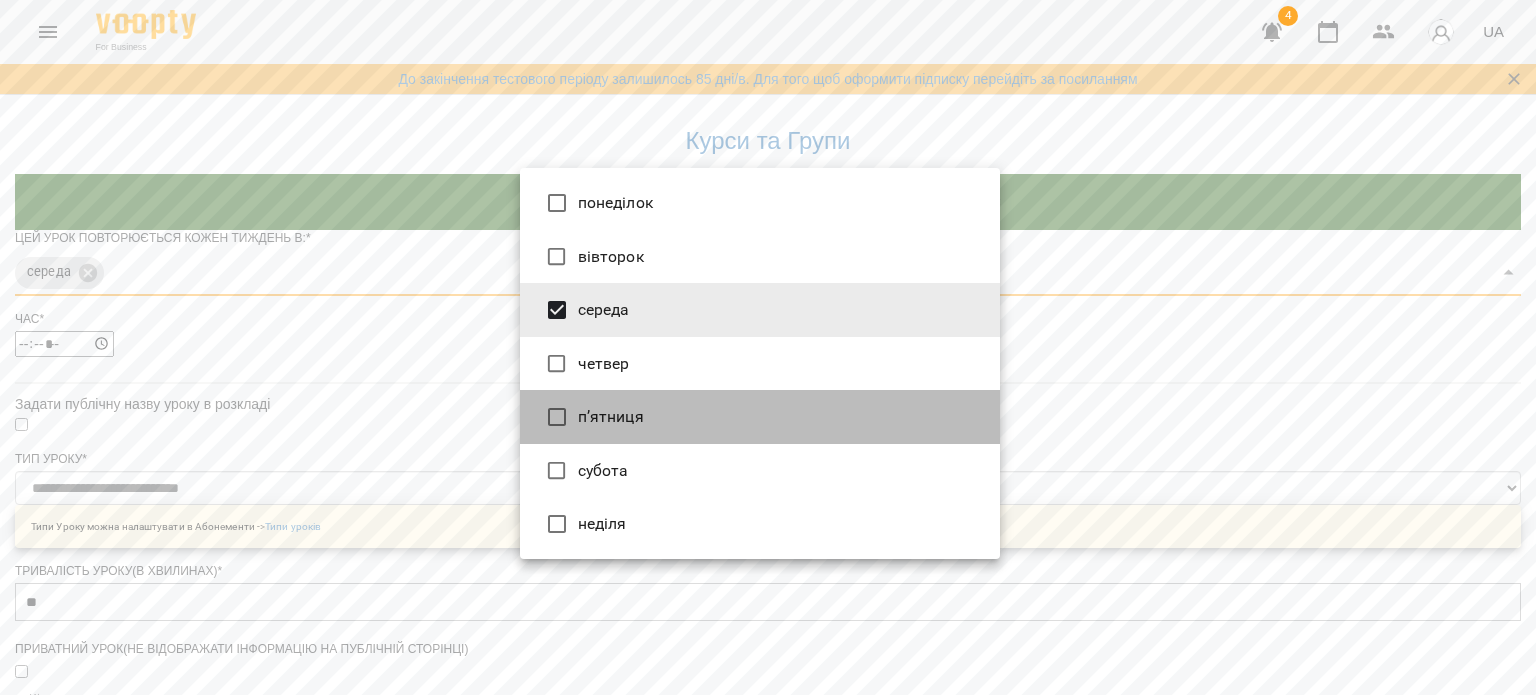 click on "п’ятниця" at bounding box center [760, 417] 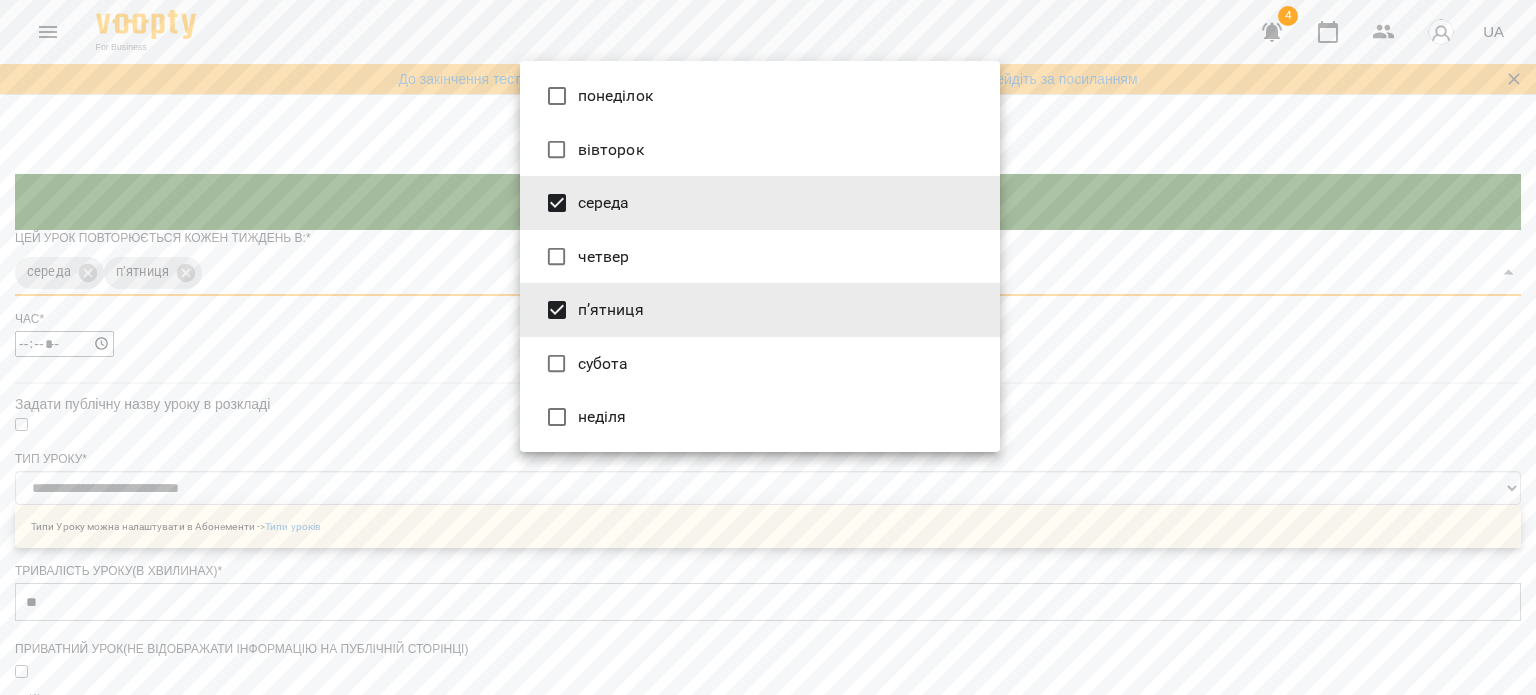 click at bounding box center (768, 347) 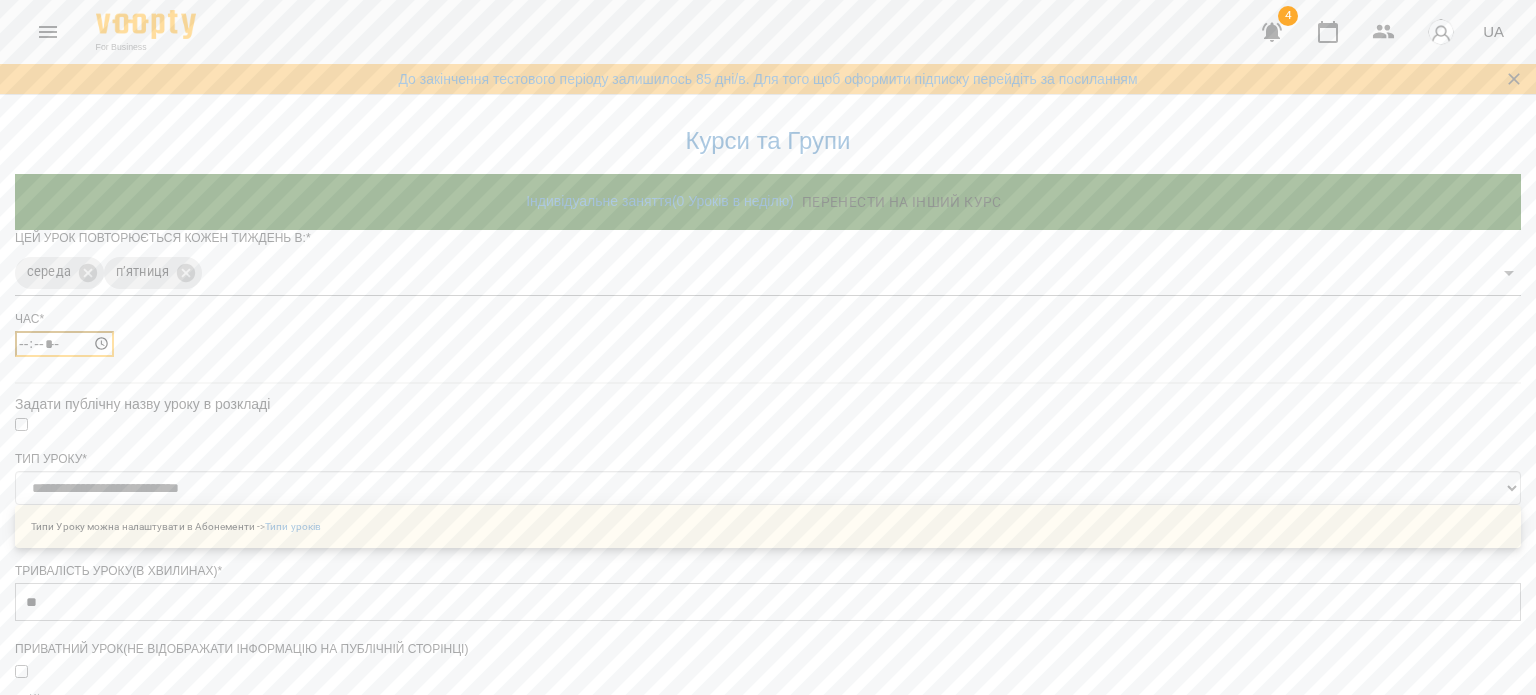 click on "*****" at bounding box center (64, 344) 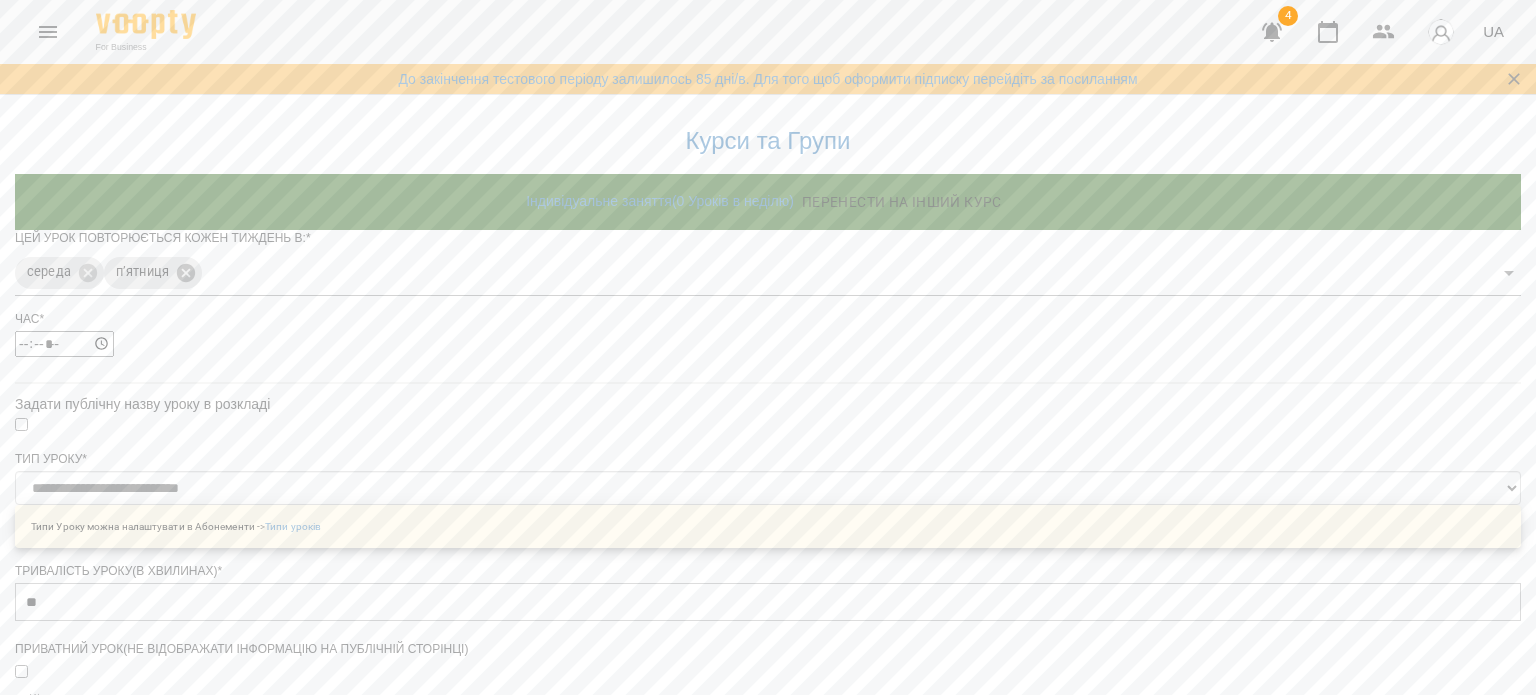 click on "**********" at bounding box center [768, 666] 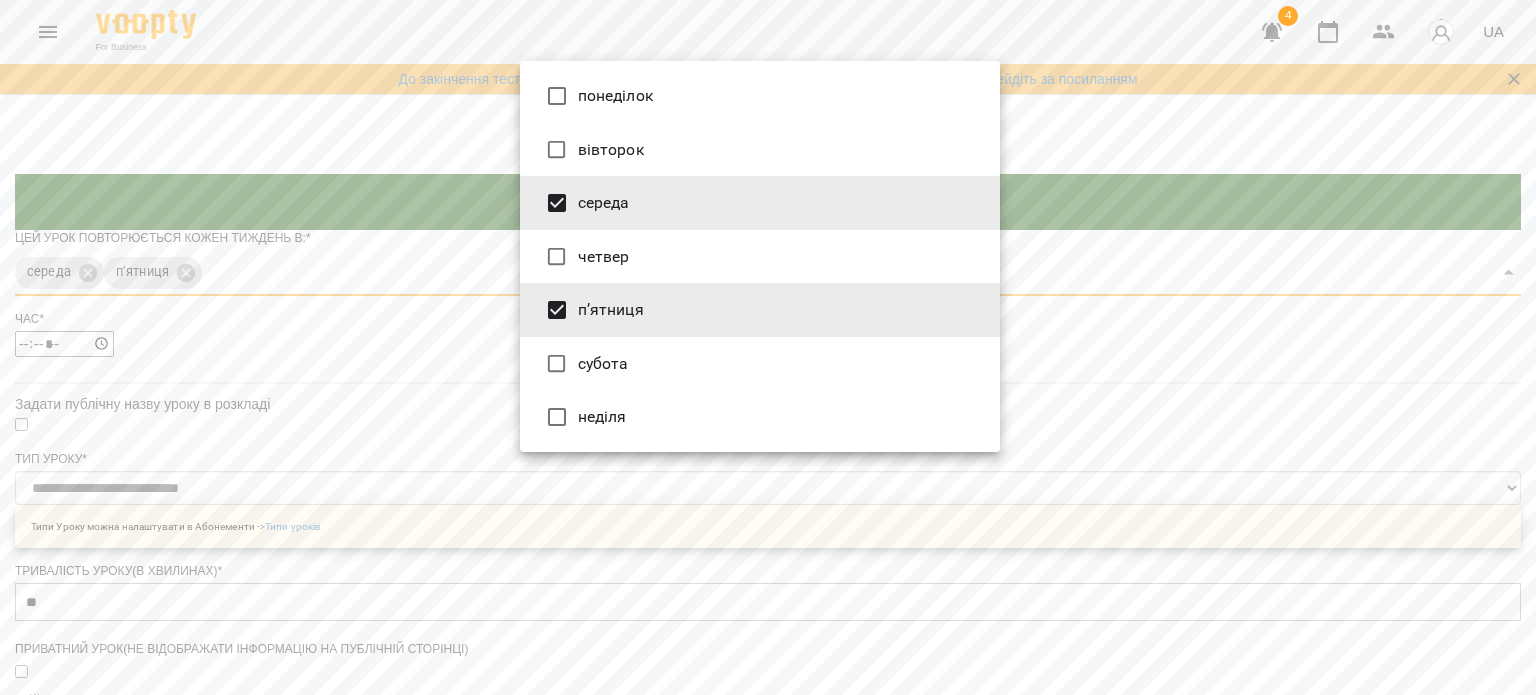type on "*" 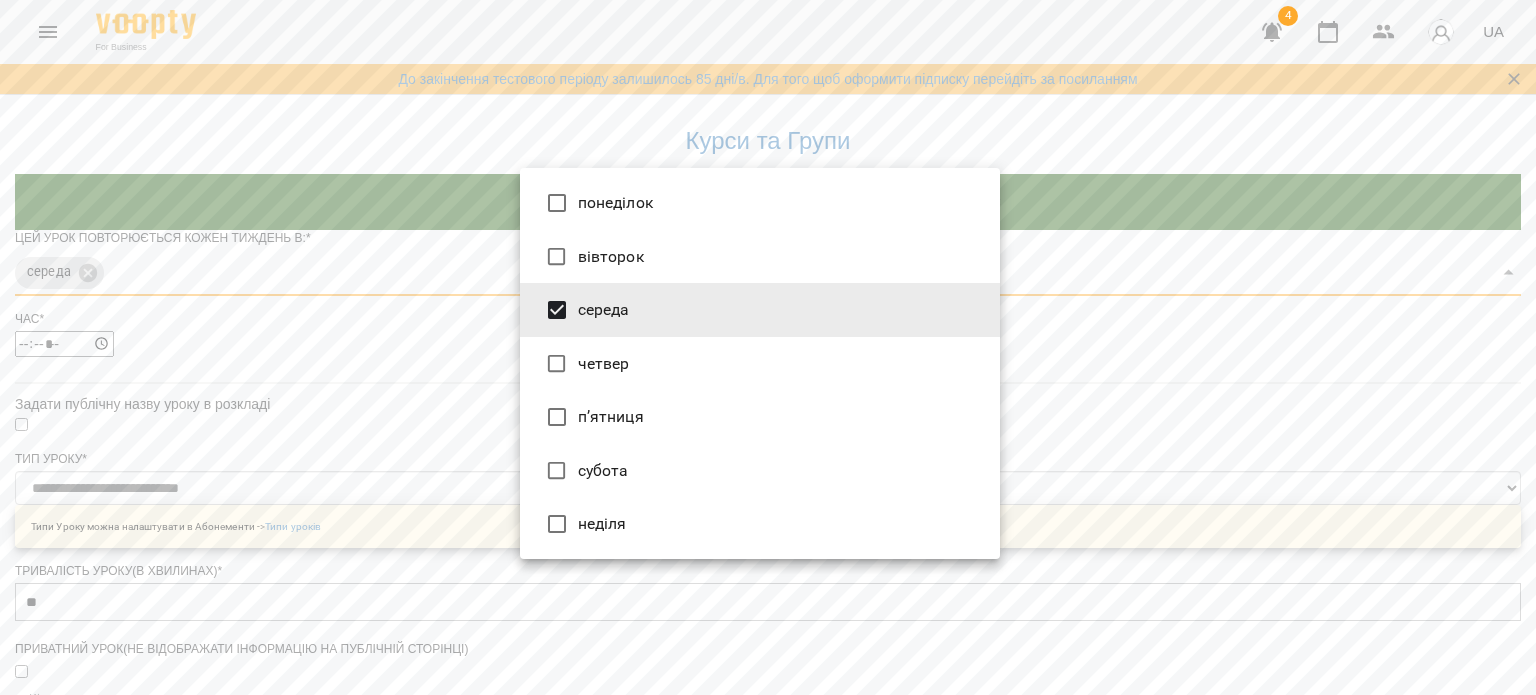 click at bounding box center (768, 347) 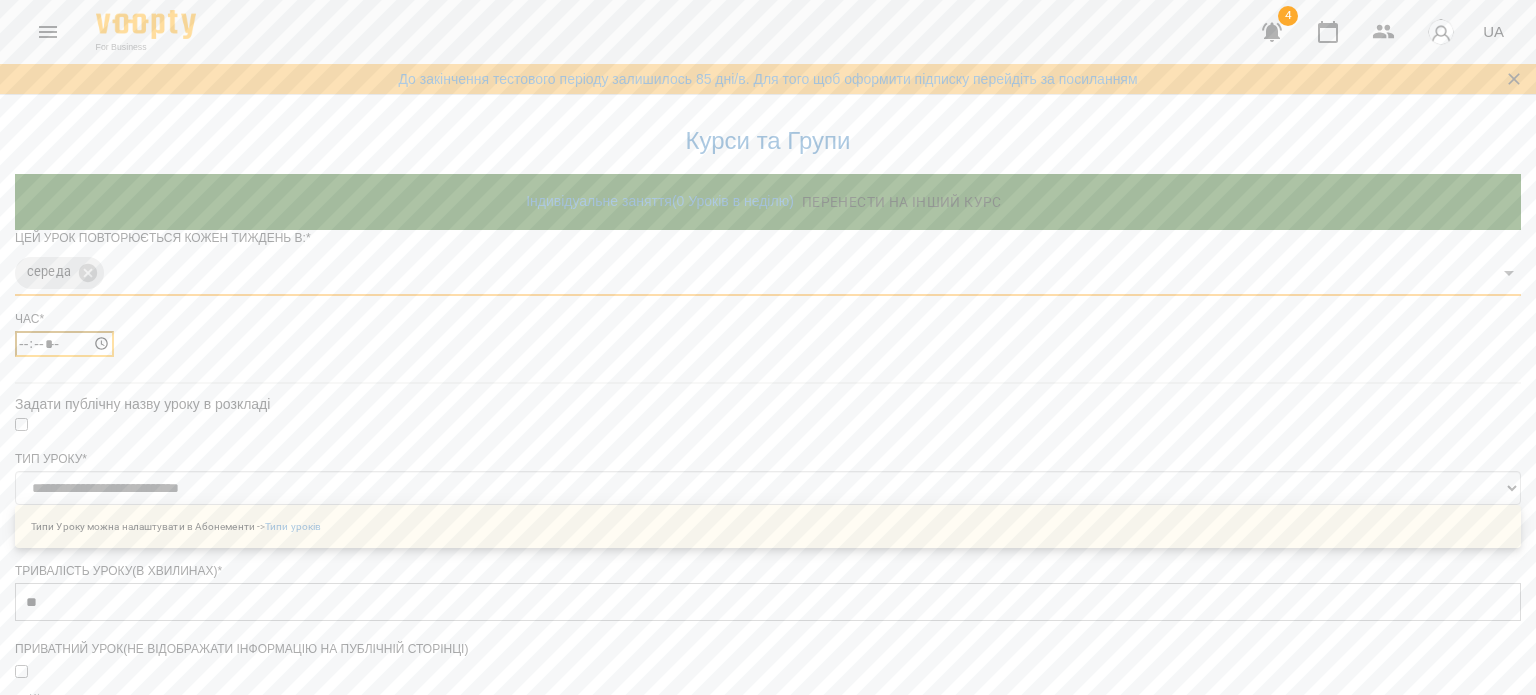 click on "*****" at bounding box center [64, 344] 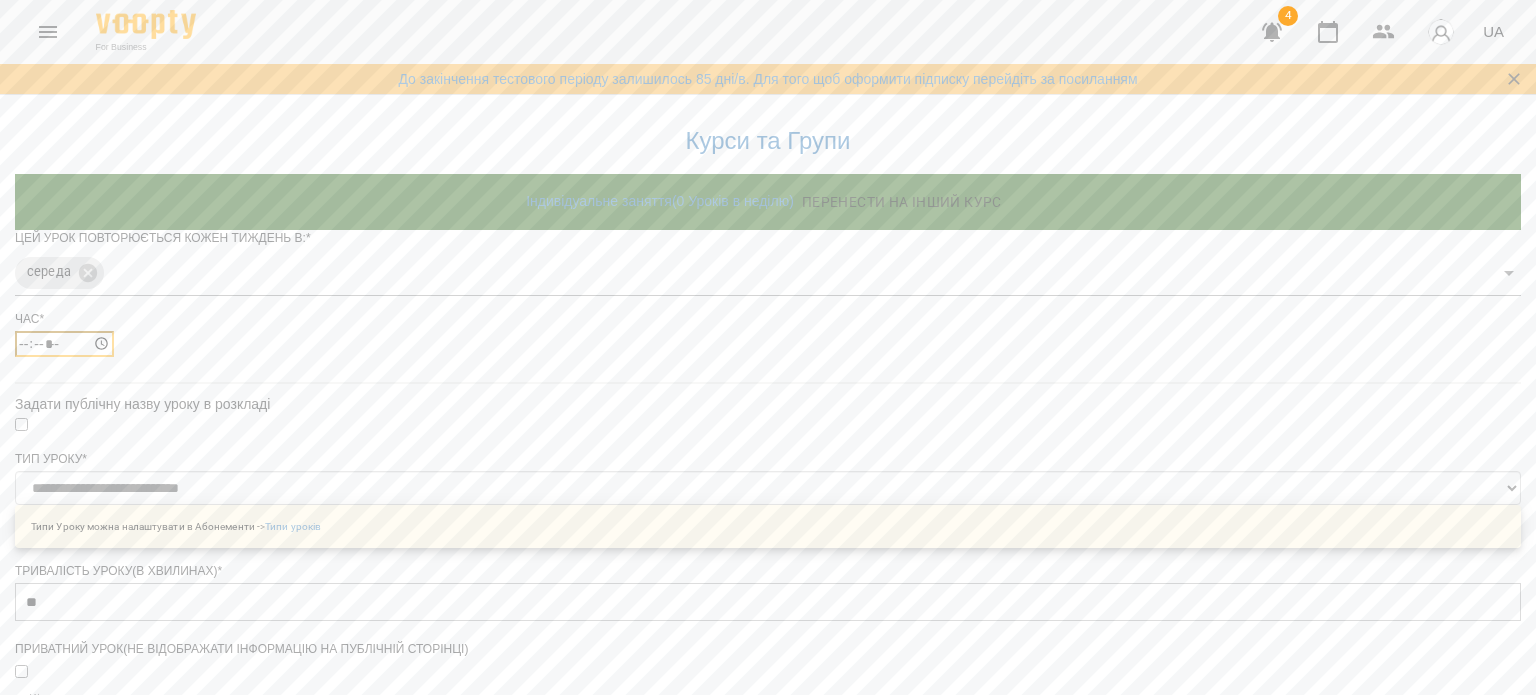 type on "*****" 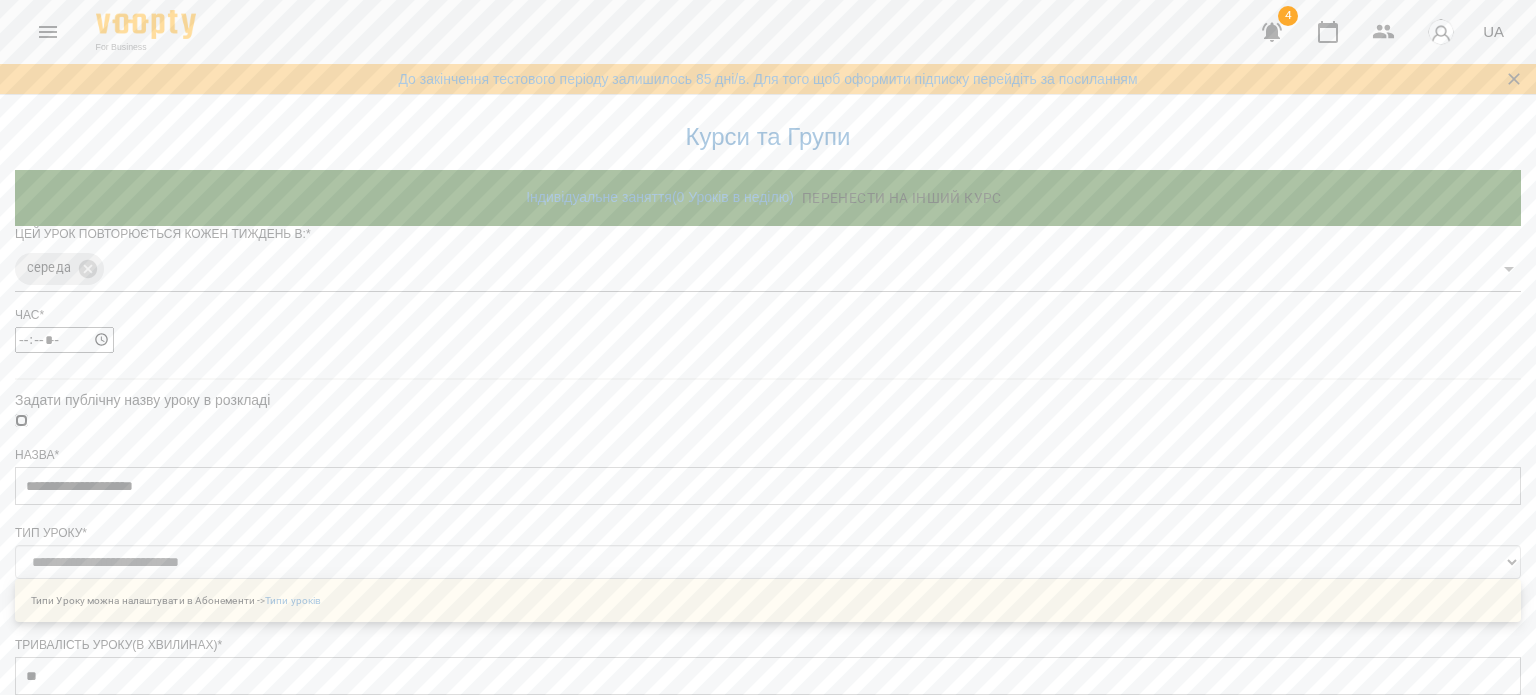 scroll, scrollTop: 800, scrollLeft: 0, axis: vertical 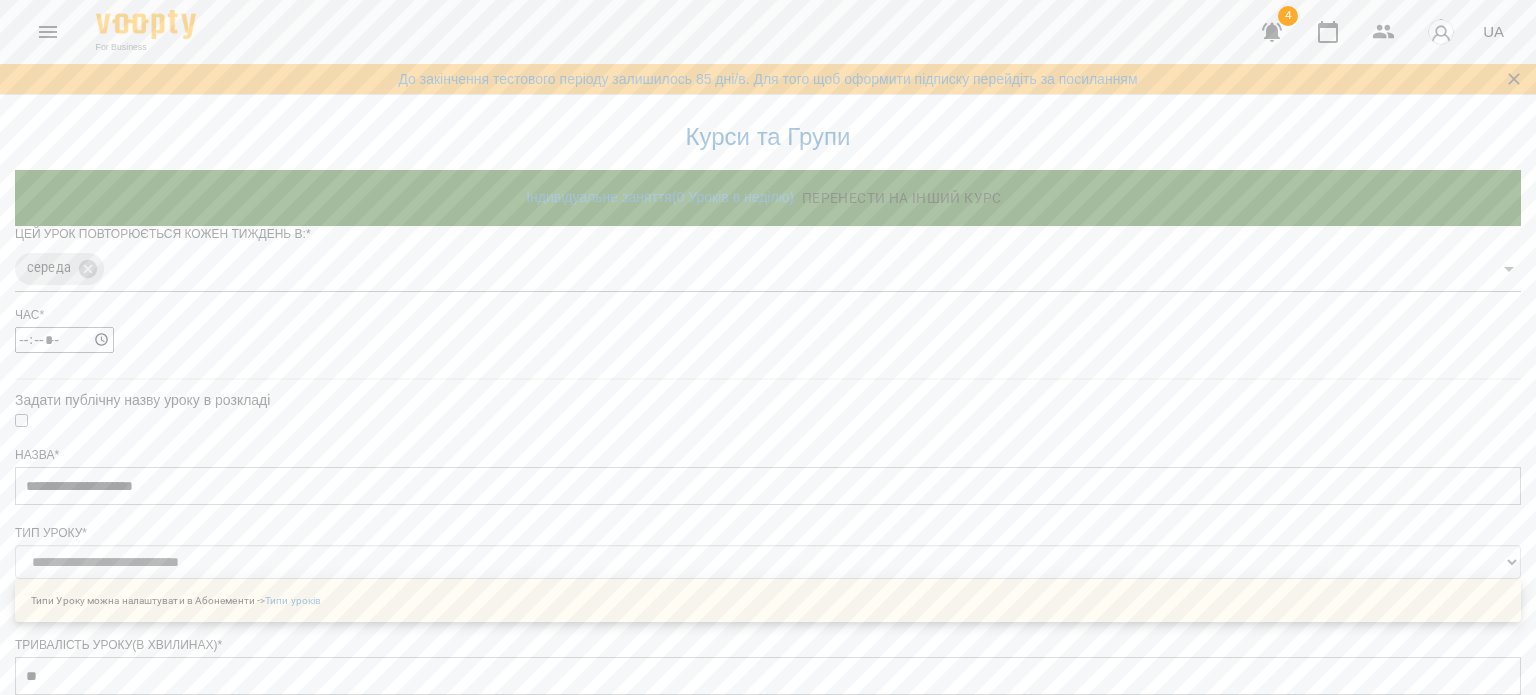 click at bounding box center [768, 1278] 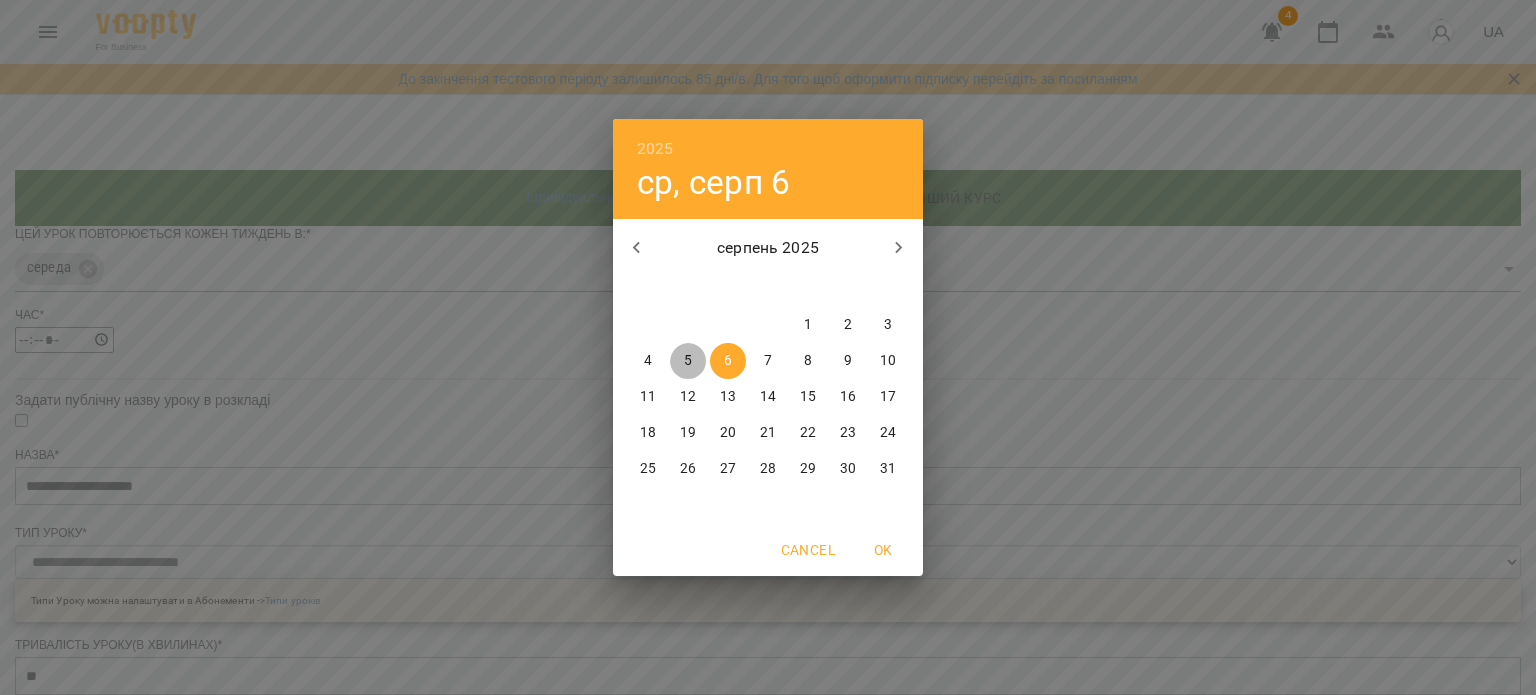 click on "5" at bounding box center (688, 361) 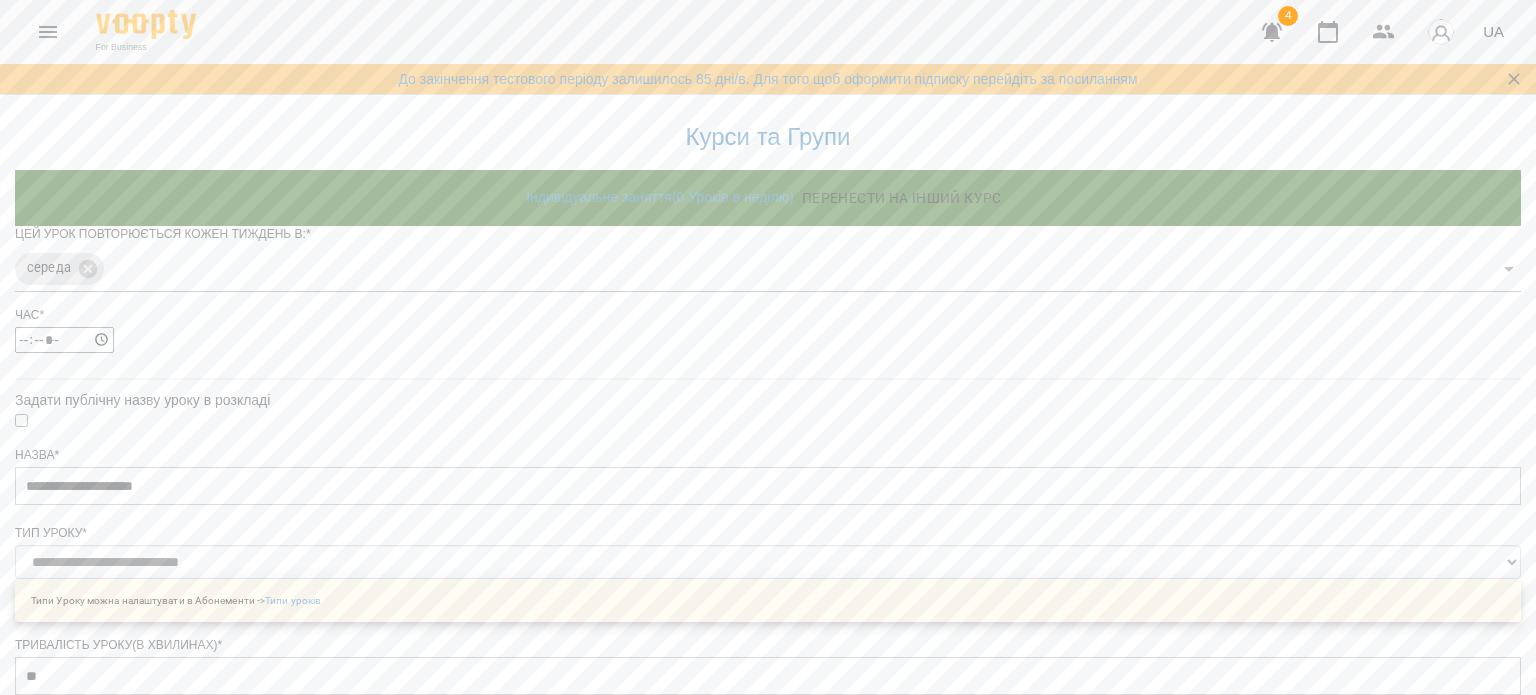 scroll, scrollTop: 871, scrollLeft: 0, axis: vertical 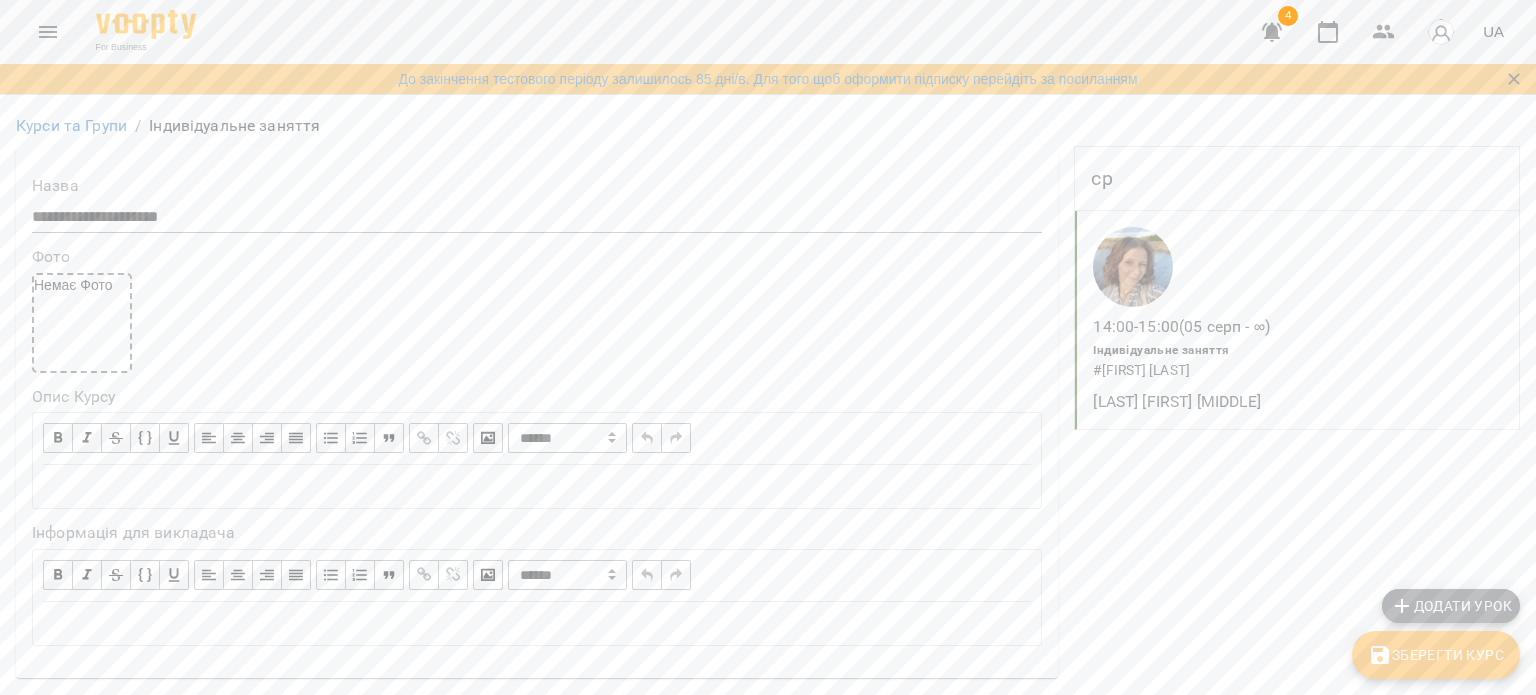 click on "Додати урок" at bounding box center [1451, 606] 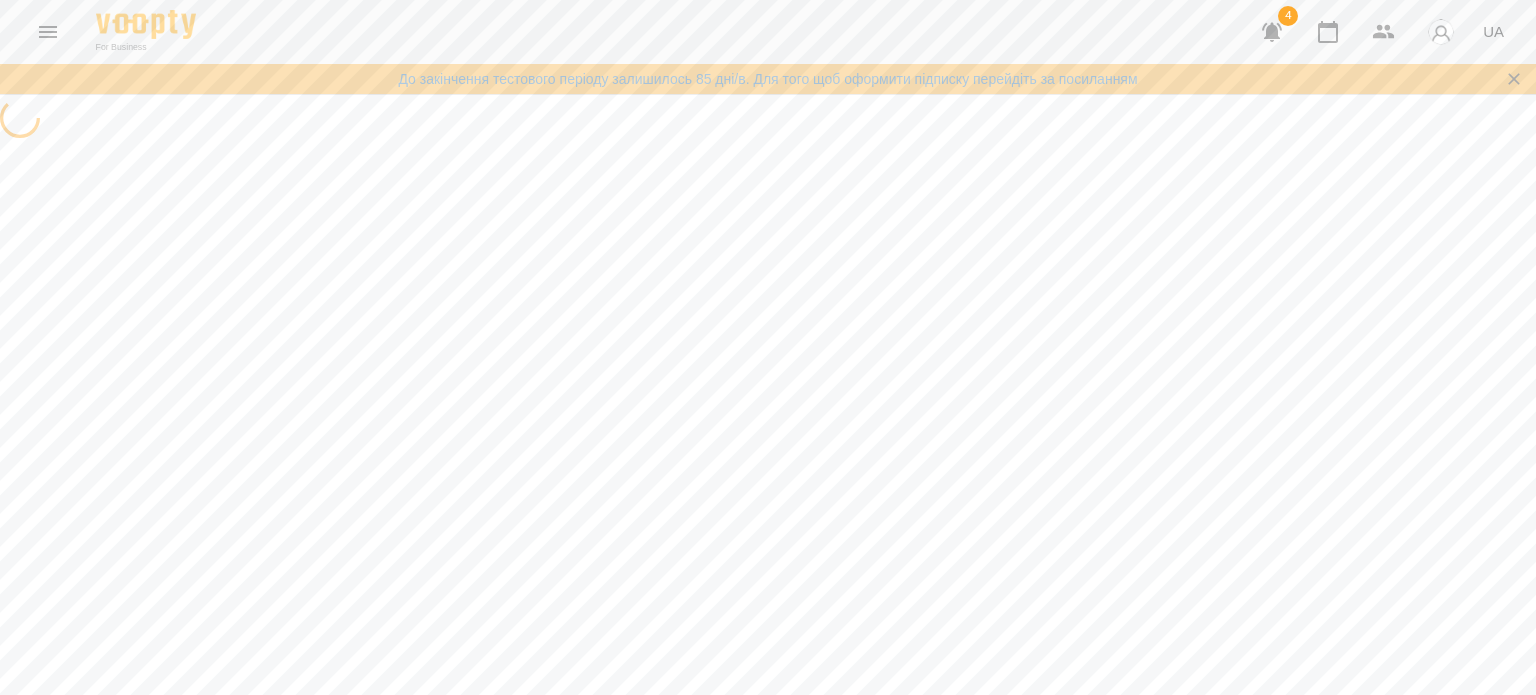 select on "**********" 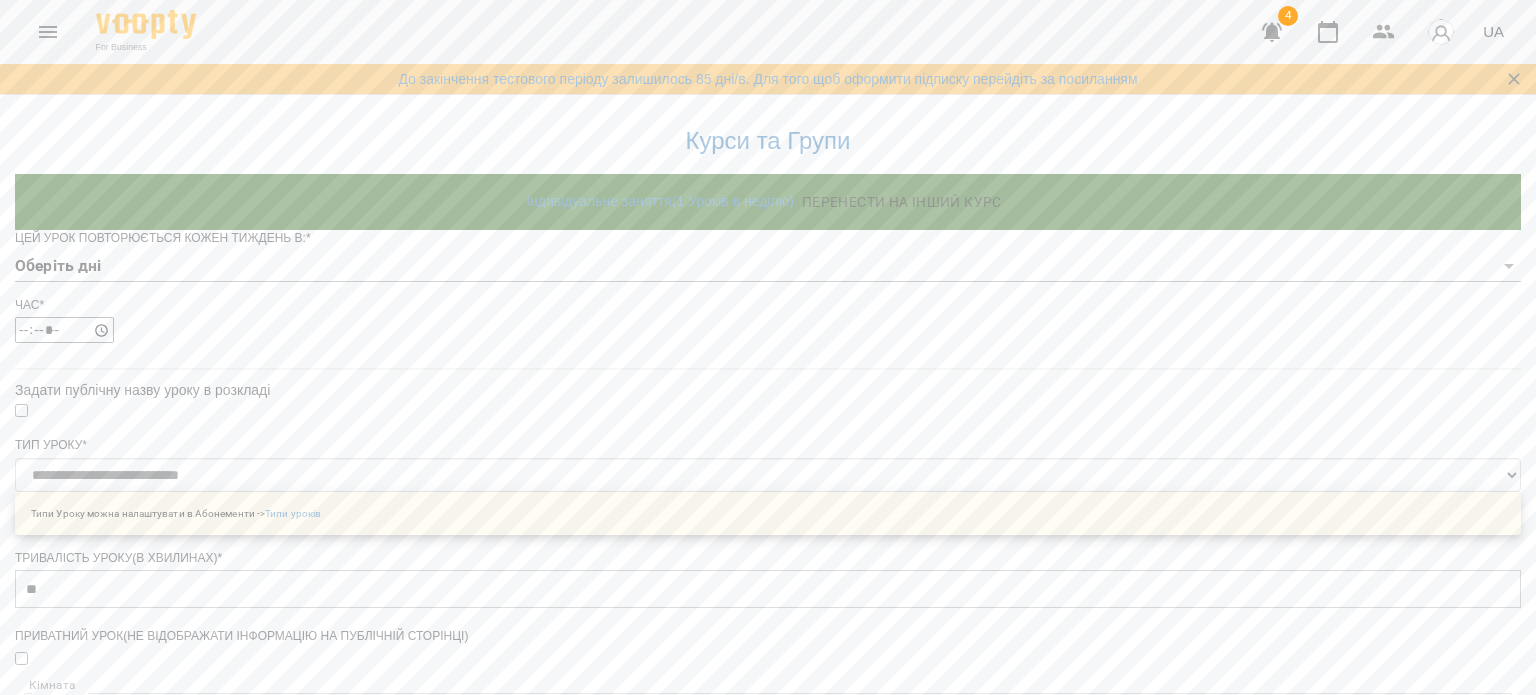click on "**********" at bounding box center [768, 659] 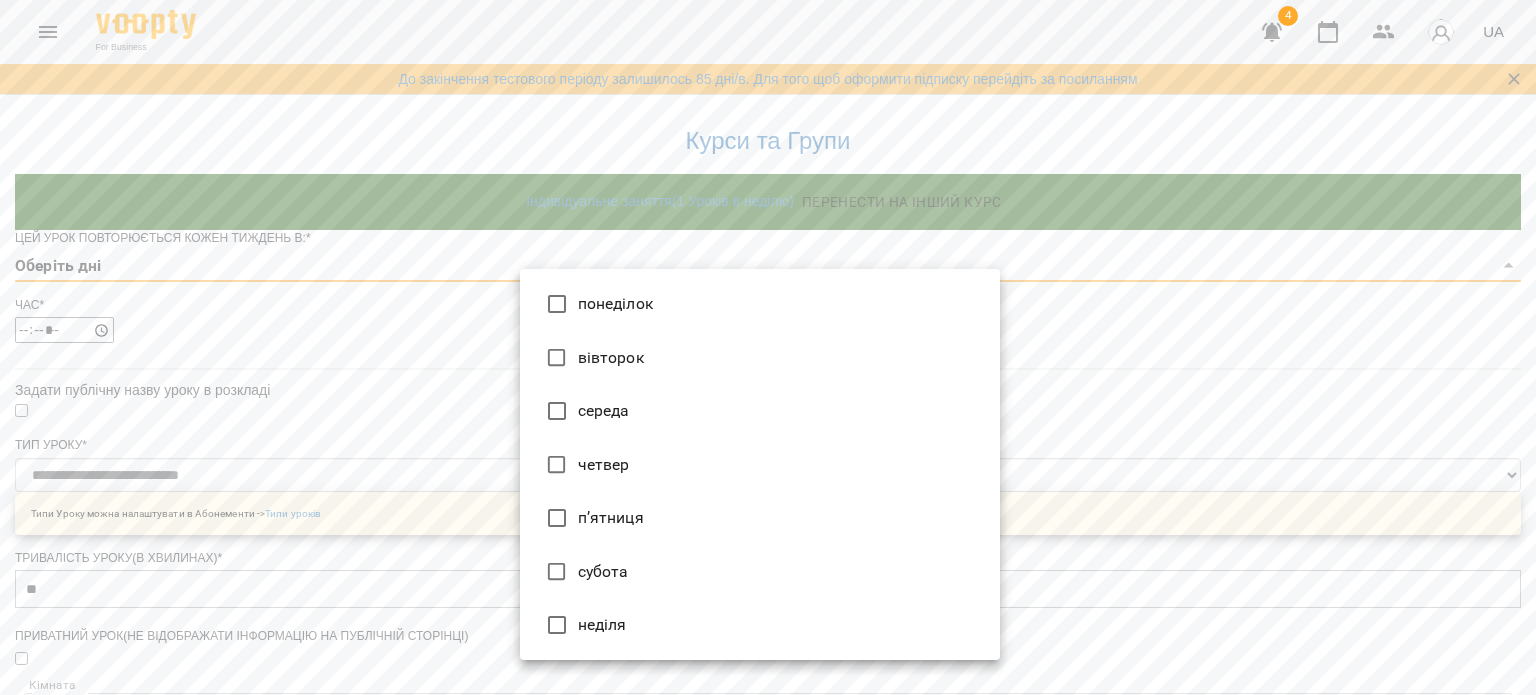 click on "п’ятниця" at bounding box center [760, 518] 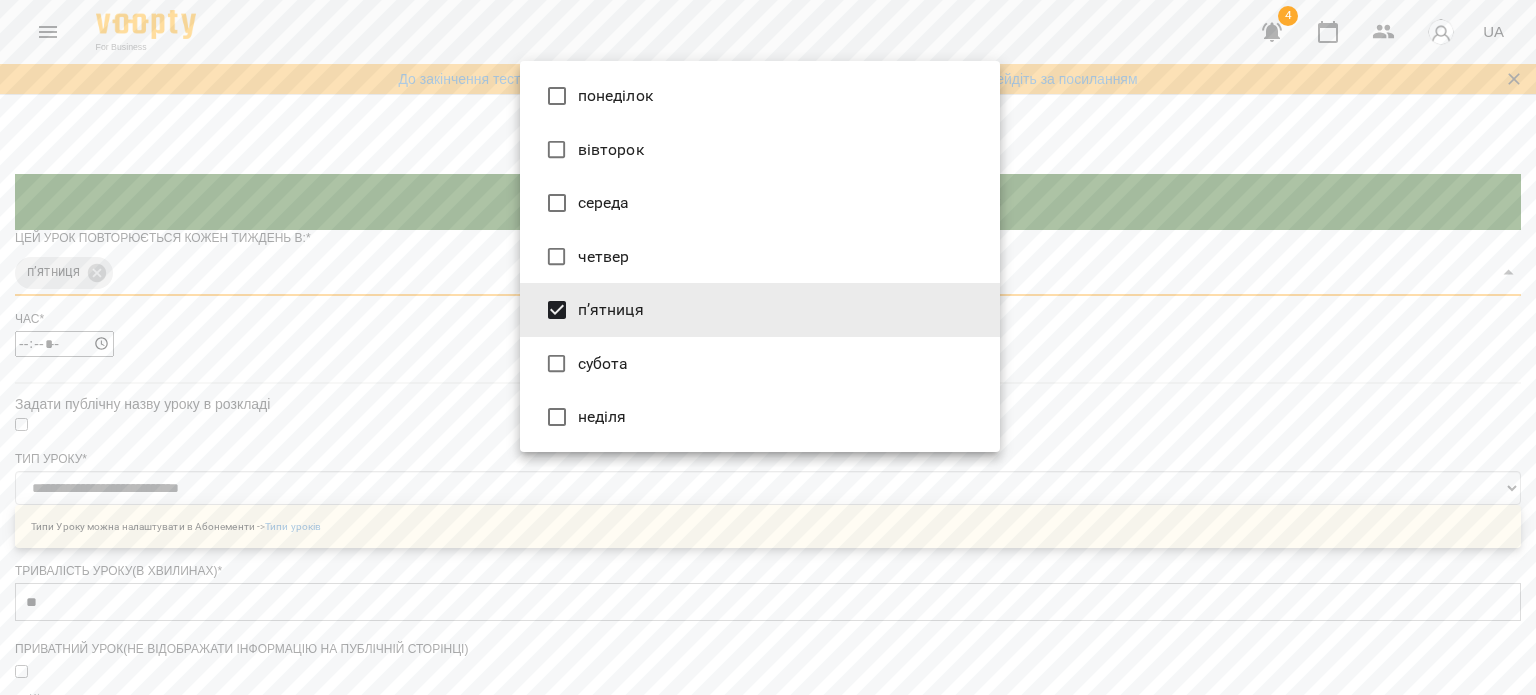 click at bounding box center (768, 347) 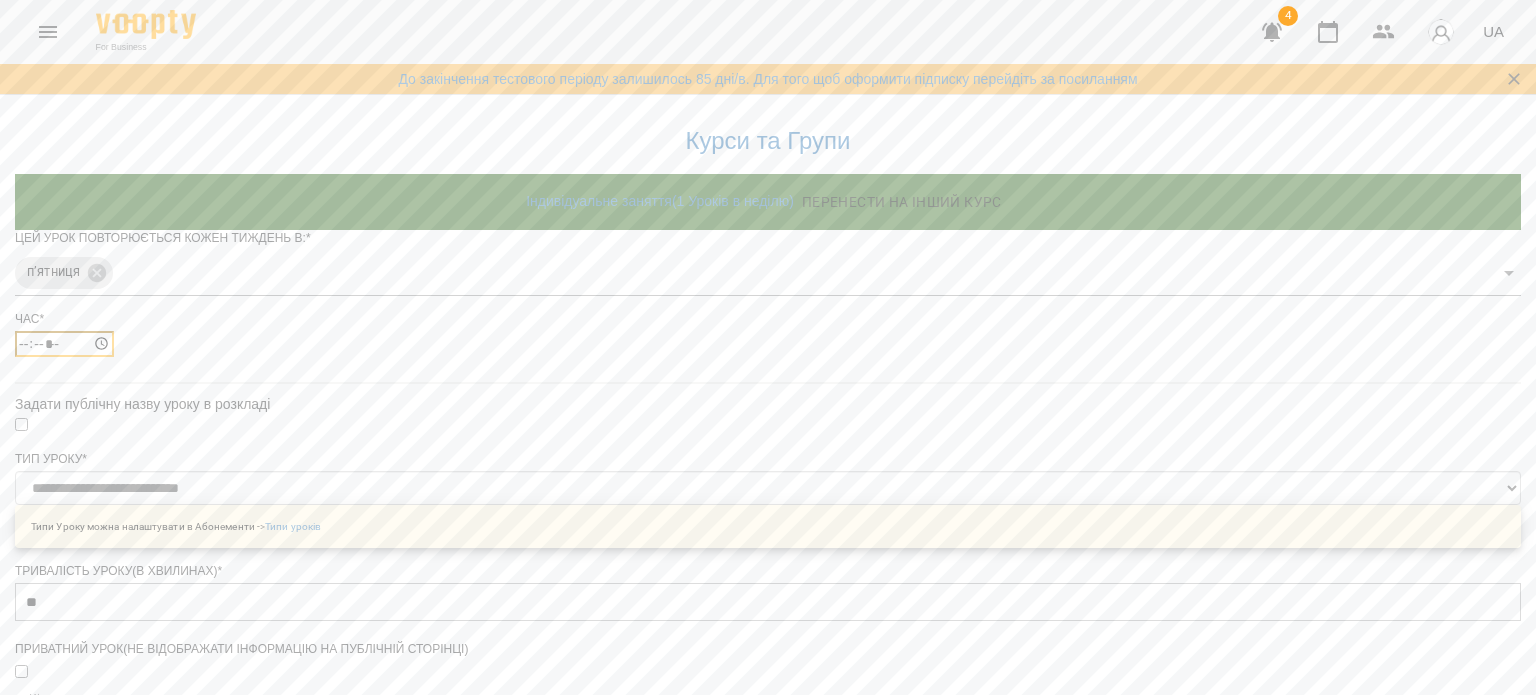 click on "*****" at bounding box center [64, 344] 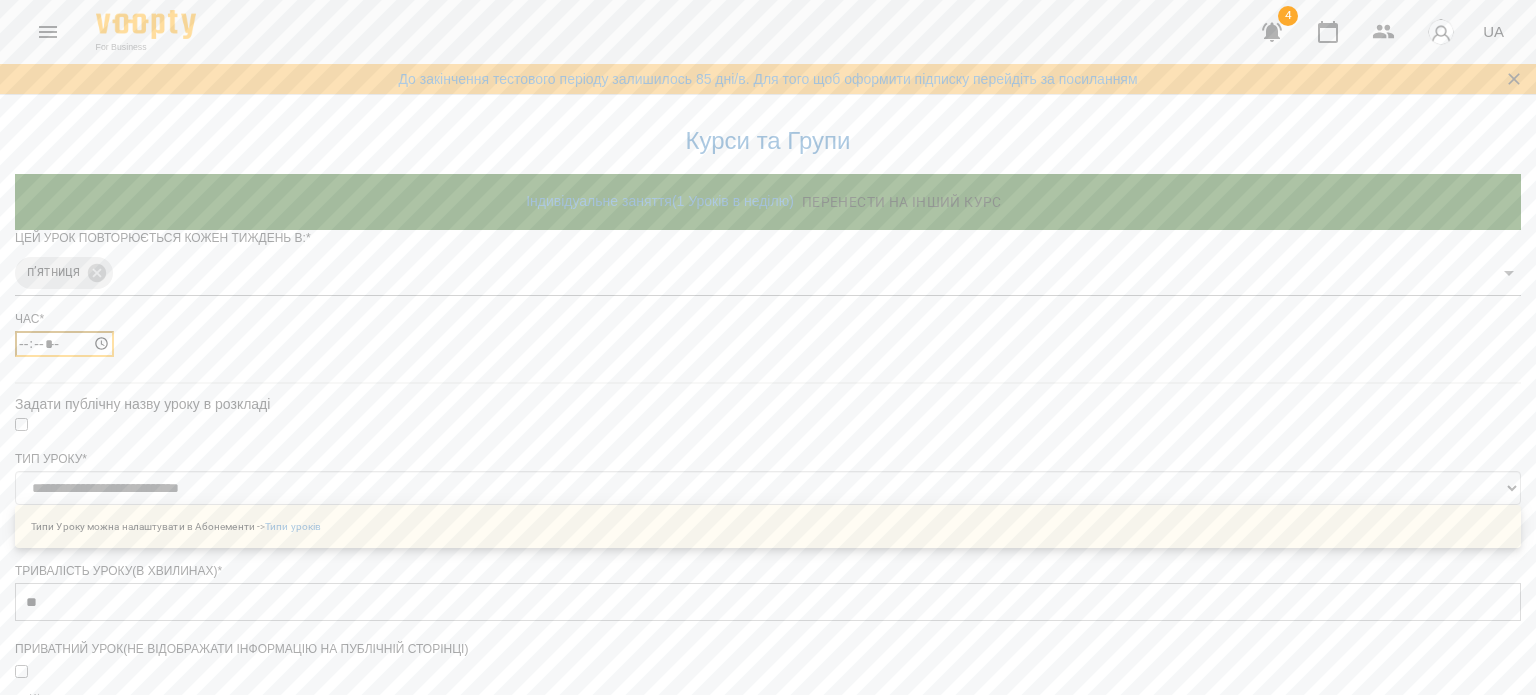 type on "*****" 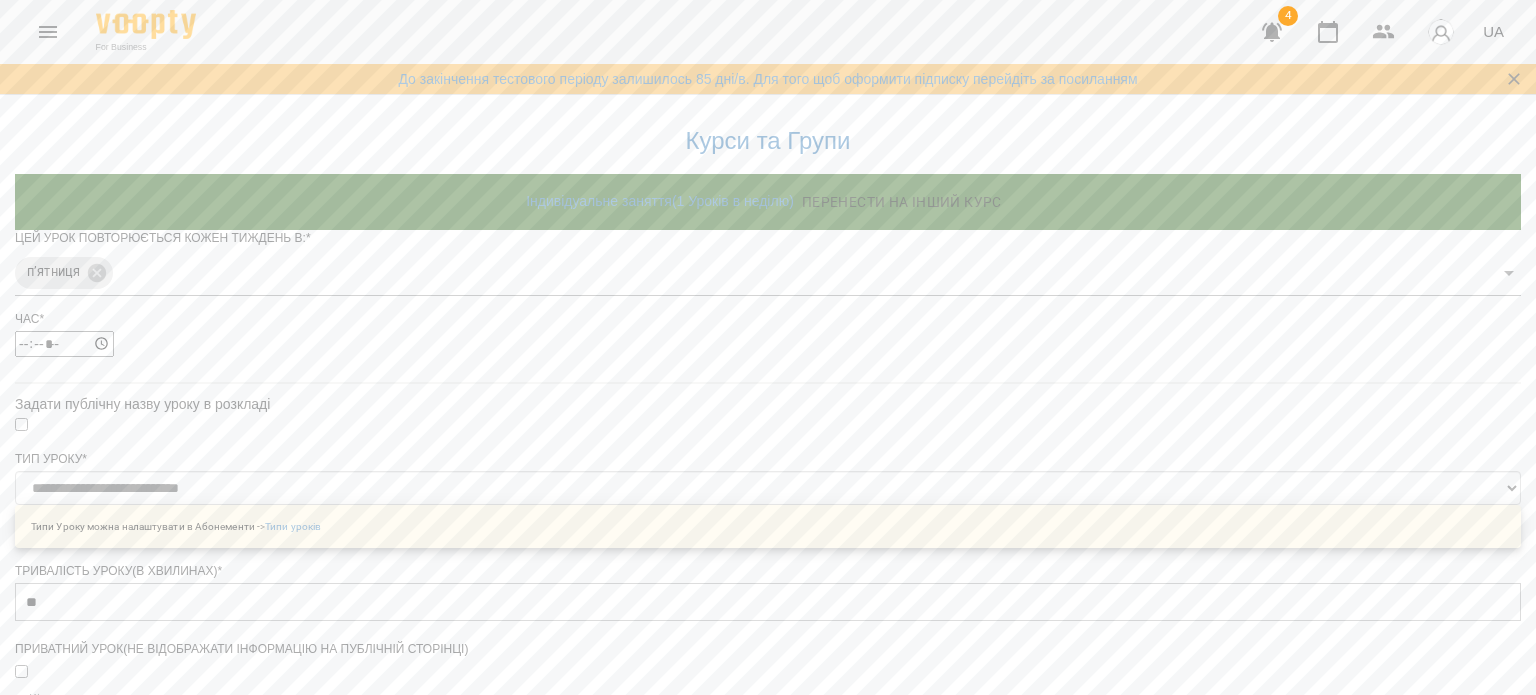 click at bounding box center (768, 425) 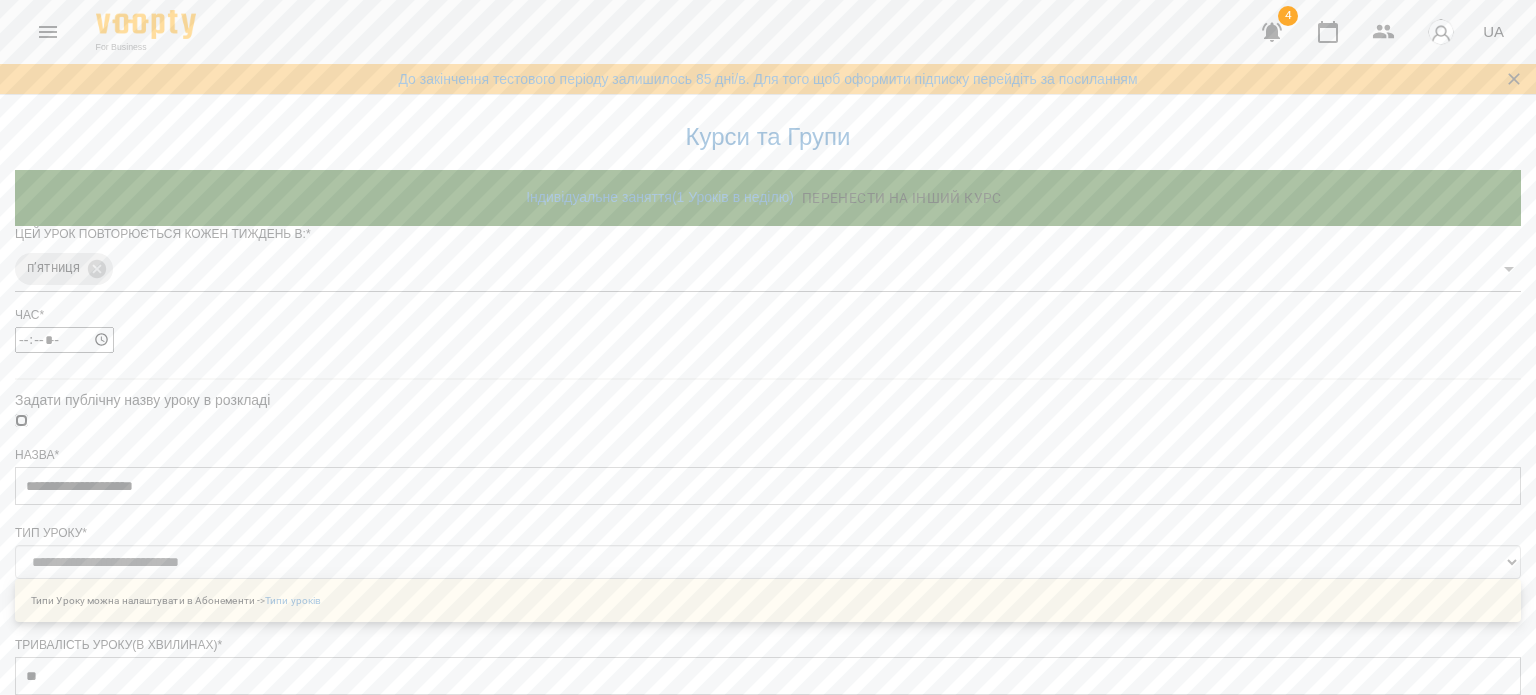 scroll, scrollTop: 815, scrollLeft: 0, axis: vertical 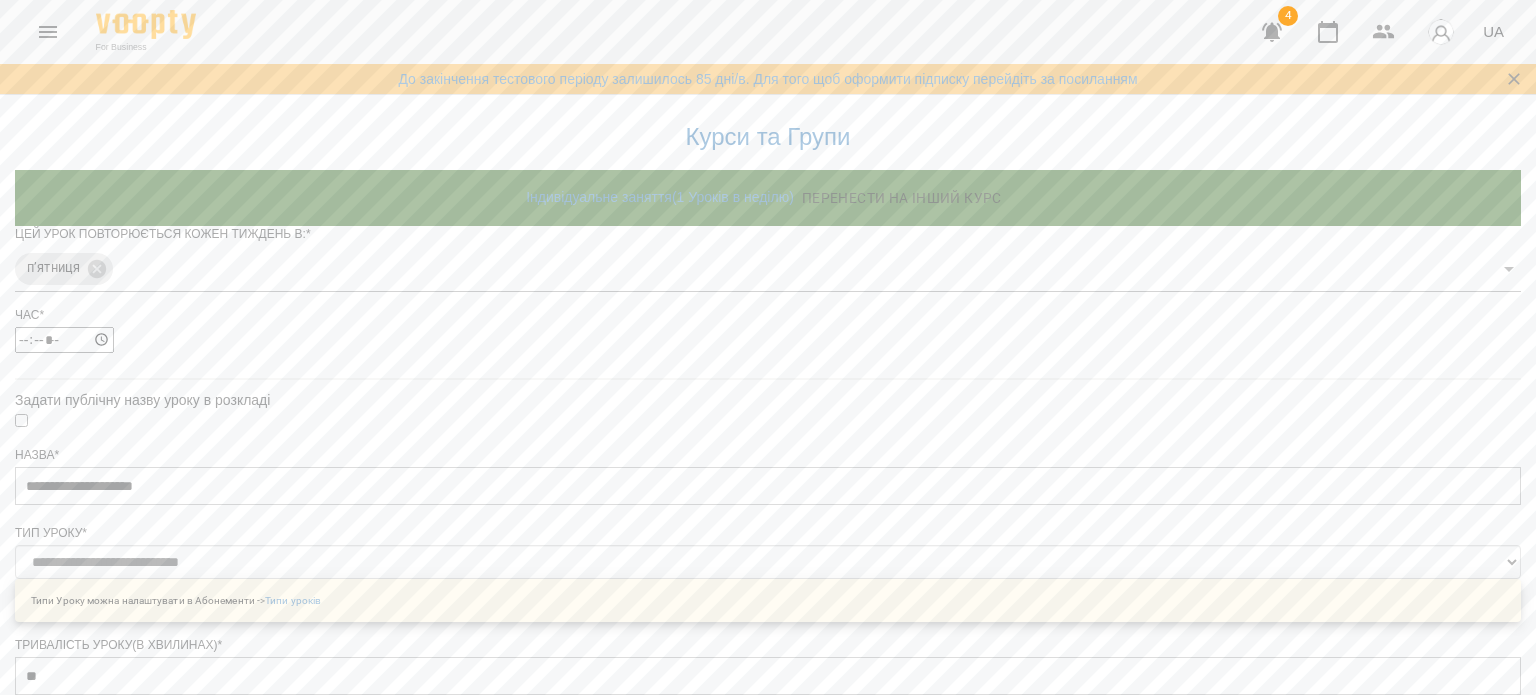click on "Задати дату початку" at bounding box center (768, 1275) 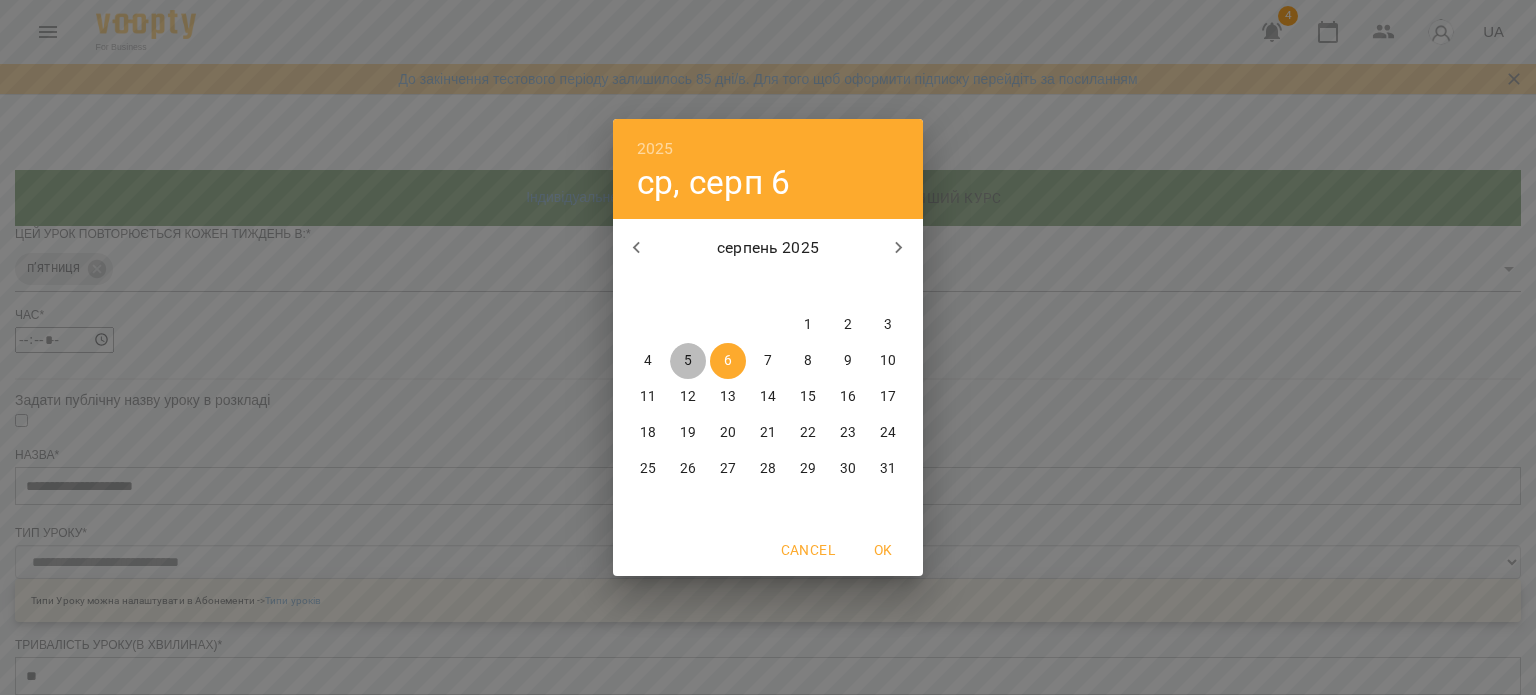 click on "5" at bounding box center [688, 361] 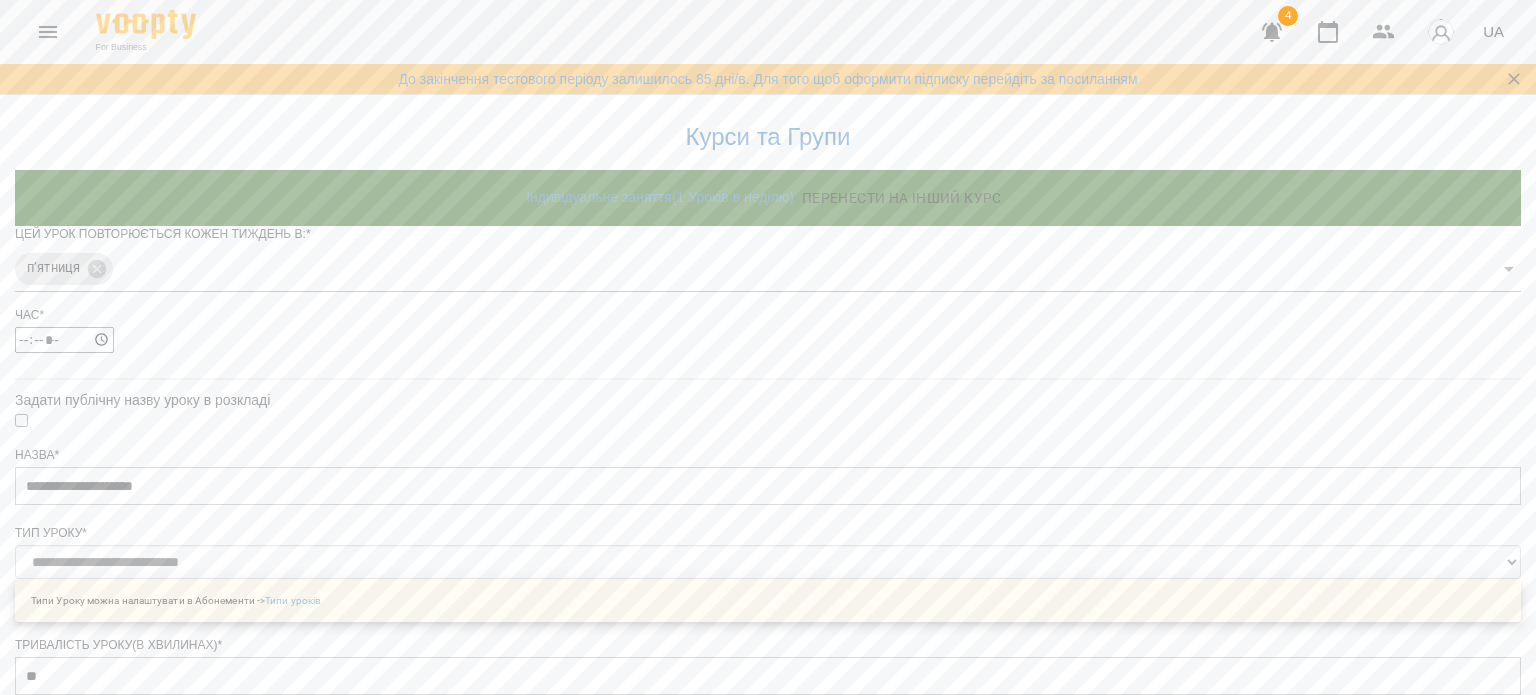 click on "Зберегти" at bounding box center (768, 1435) 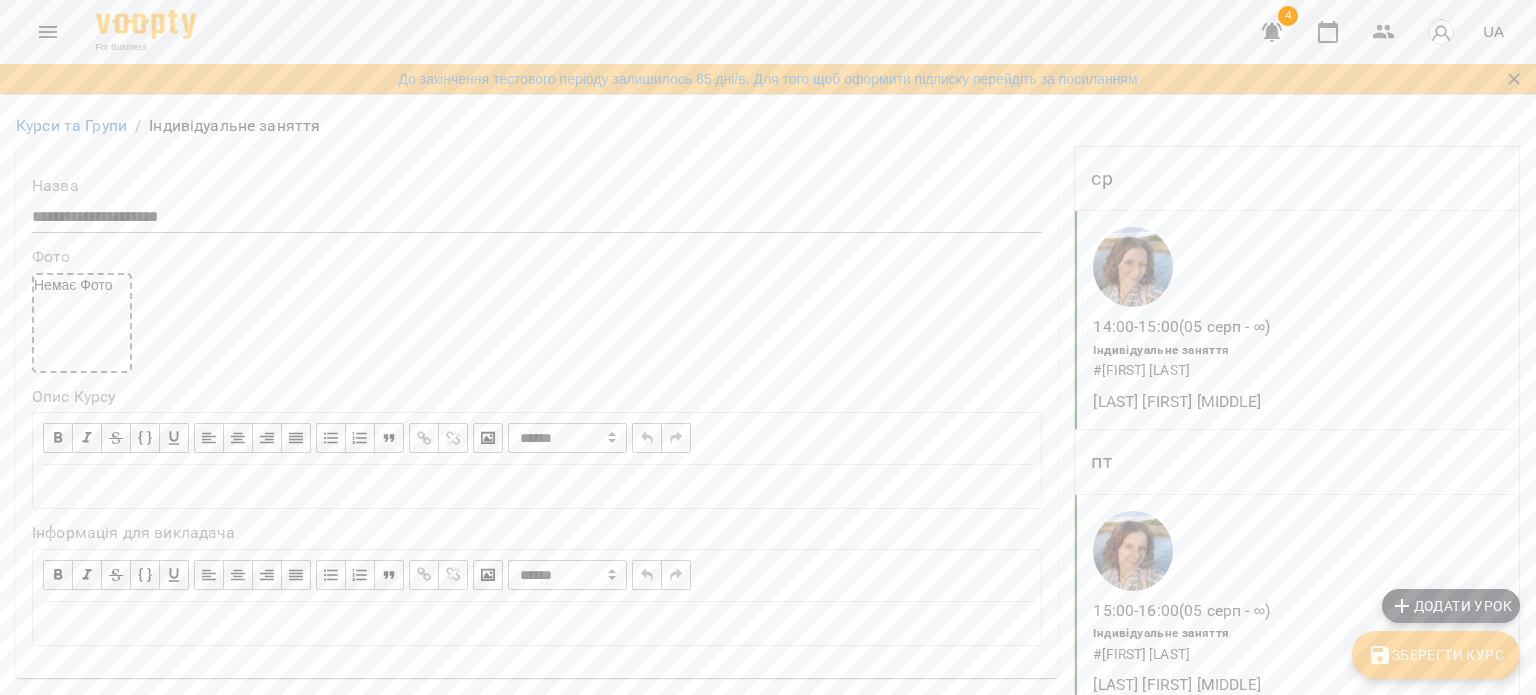scroll, scrollTop: 500, scrollLeft: 0, axis: vertical 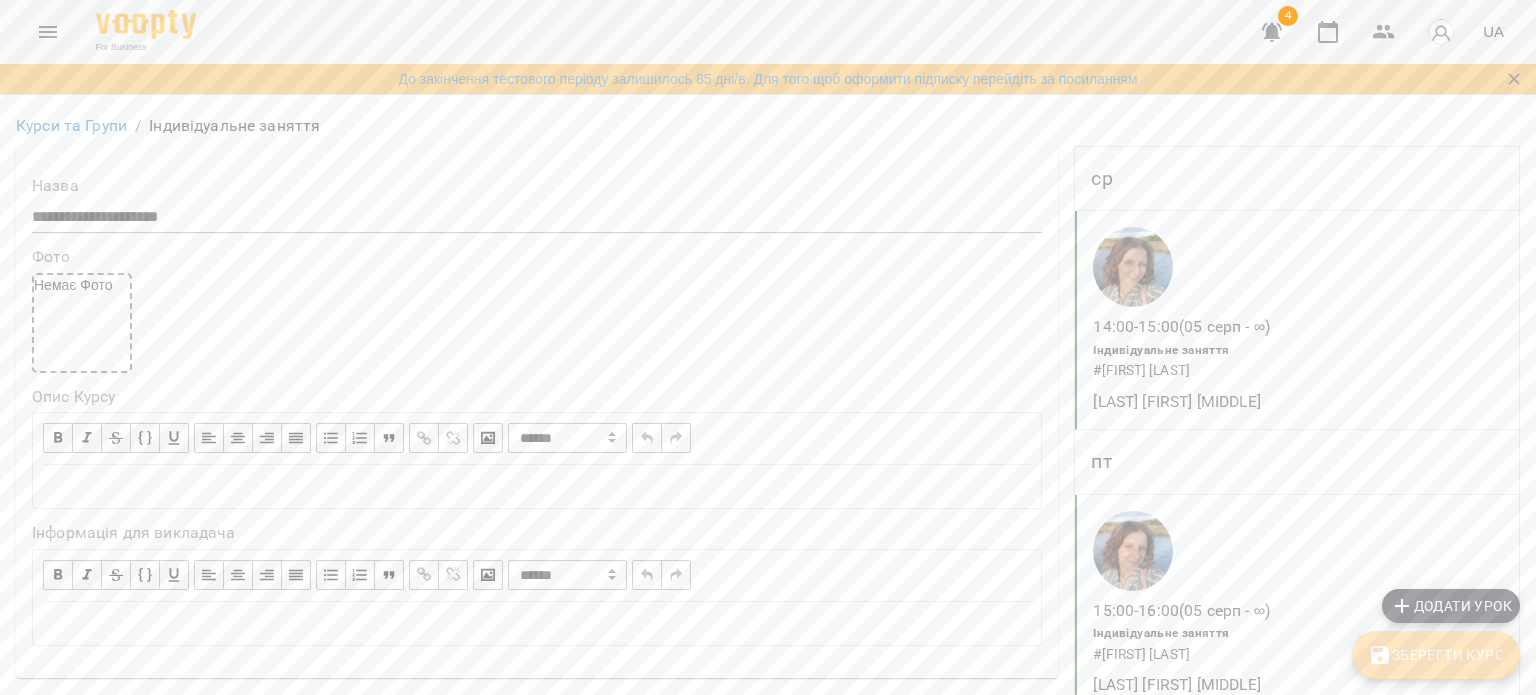 click on "Зберегти Курс" at bounding box center [1436, 655] 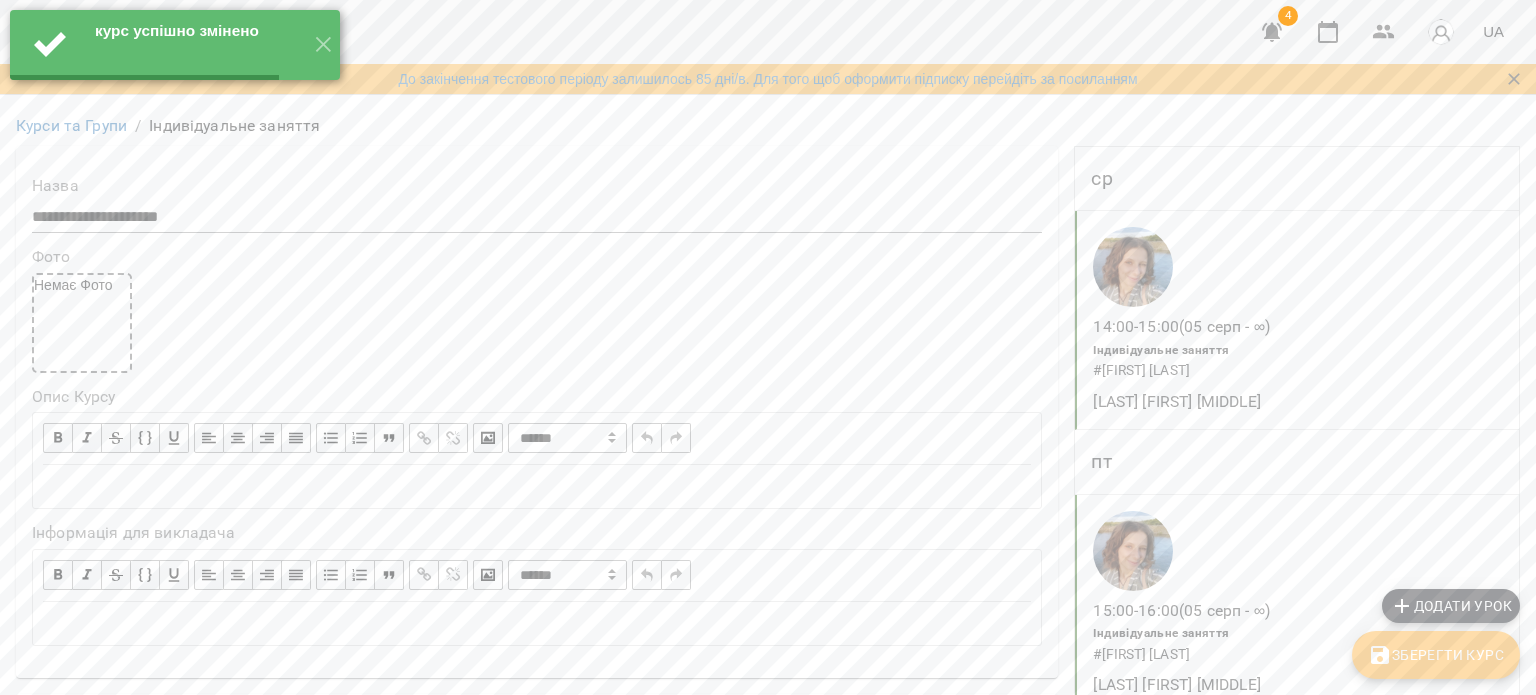 scroll, scrollTop: 0, scrollLeft: 0, axis: both 